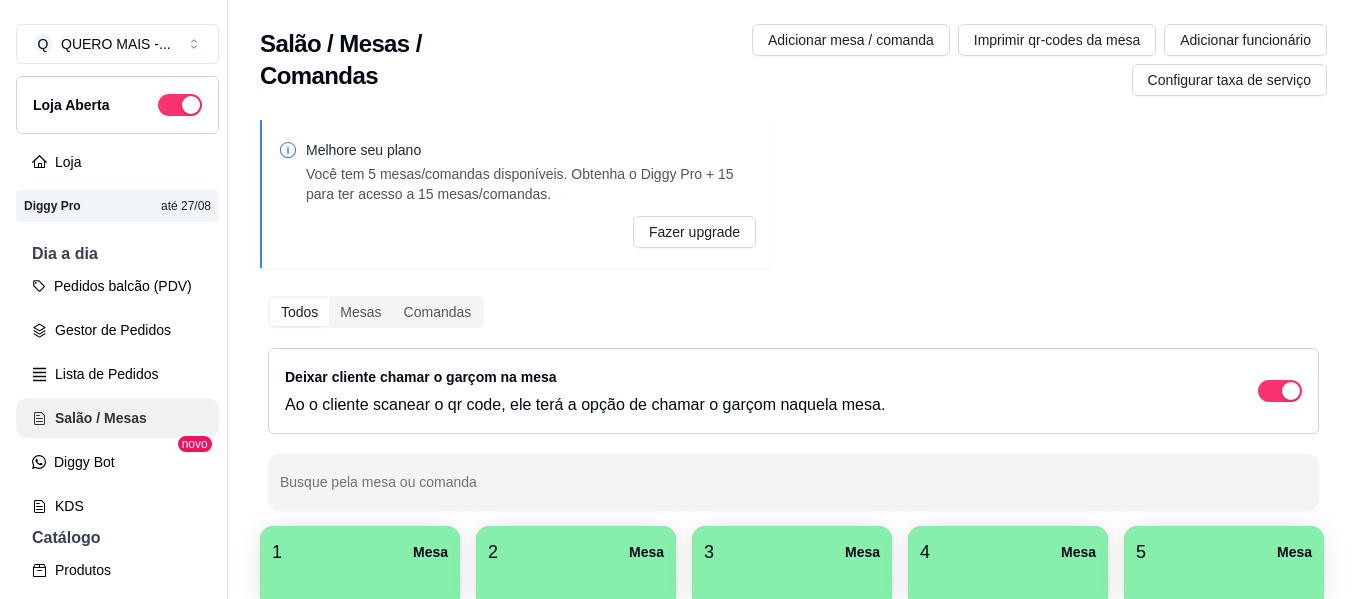 scroll, scrollTop: 0, scrollLeft: 0, axis: both 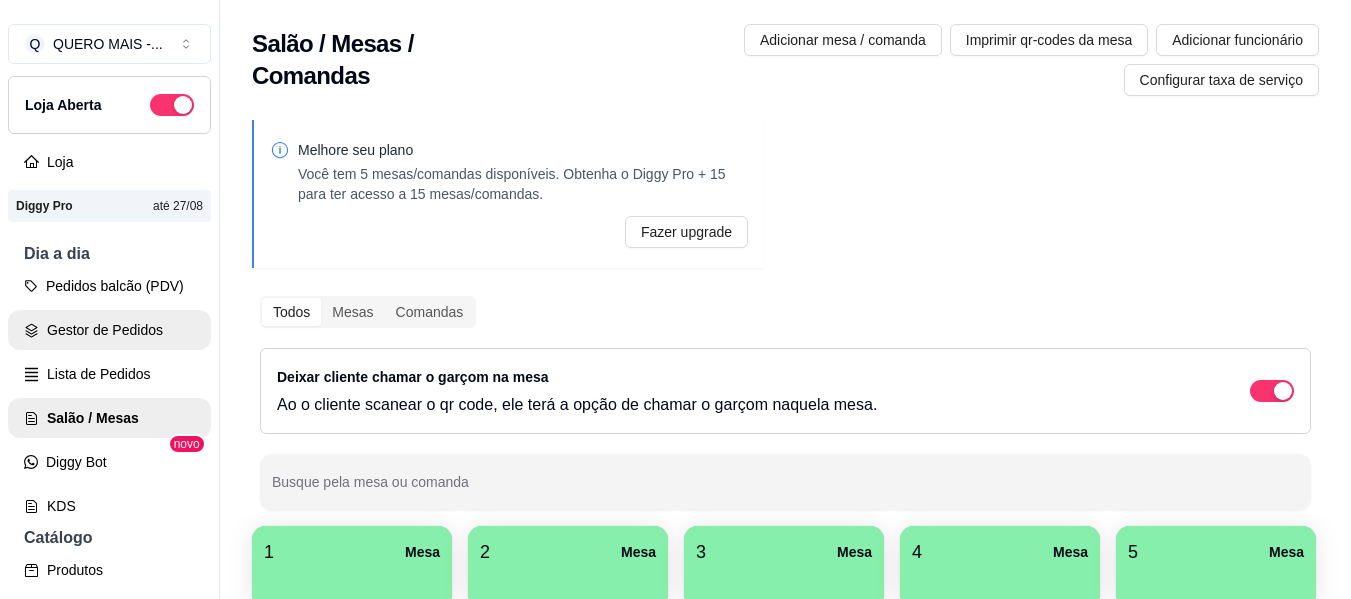 click on "Gestor de Pedidos" at bounding box center (109, 330) 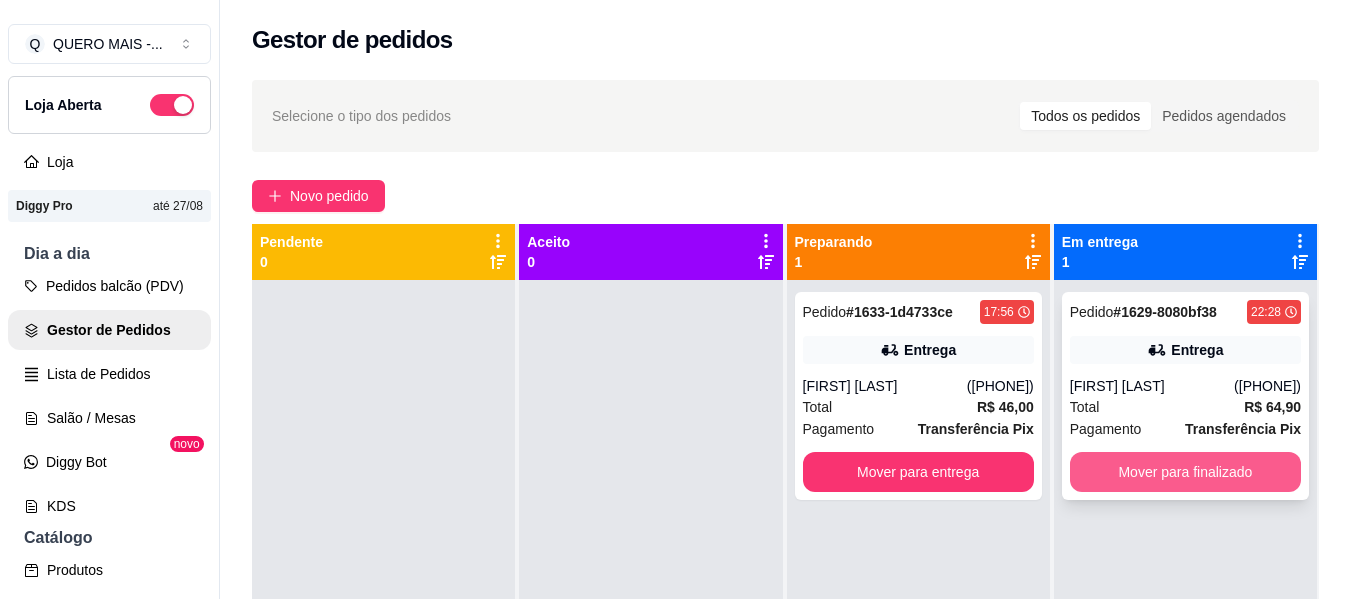 click on "Mover para finalizado" at bounding box center [1185, 472] 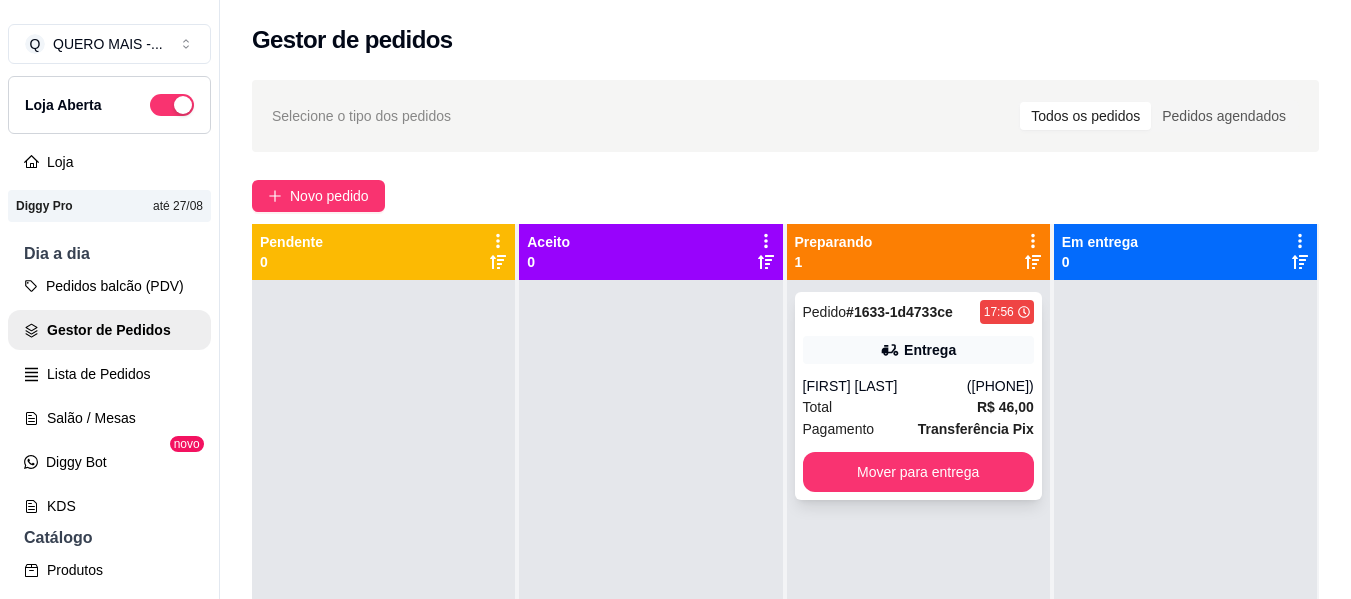 click on "[FIRST] [LAST]" at bounding box center [885, 386] 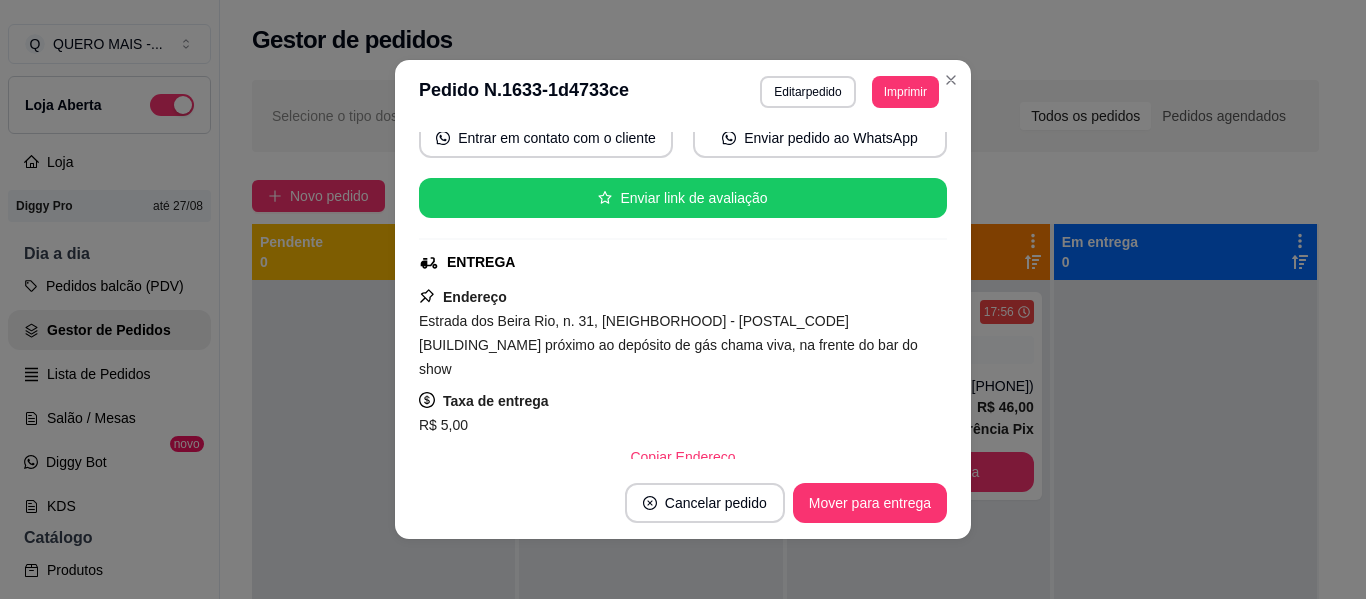 scroll, scrollTop: 300, scrollLeft: 0, axis: vertical 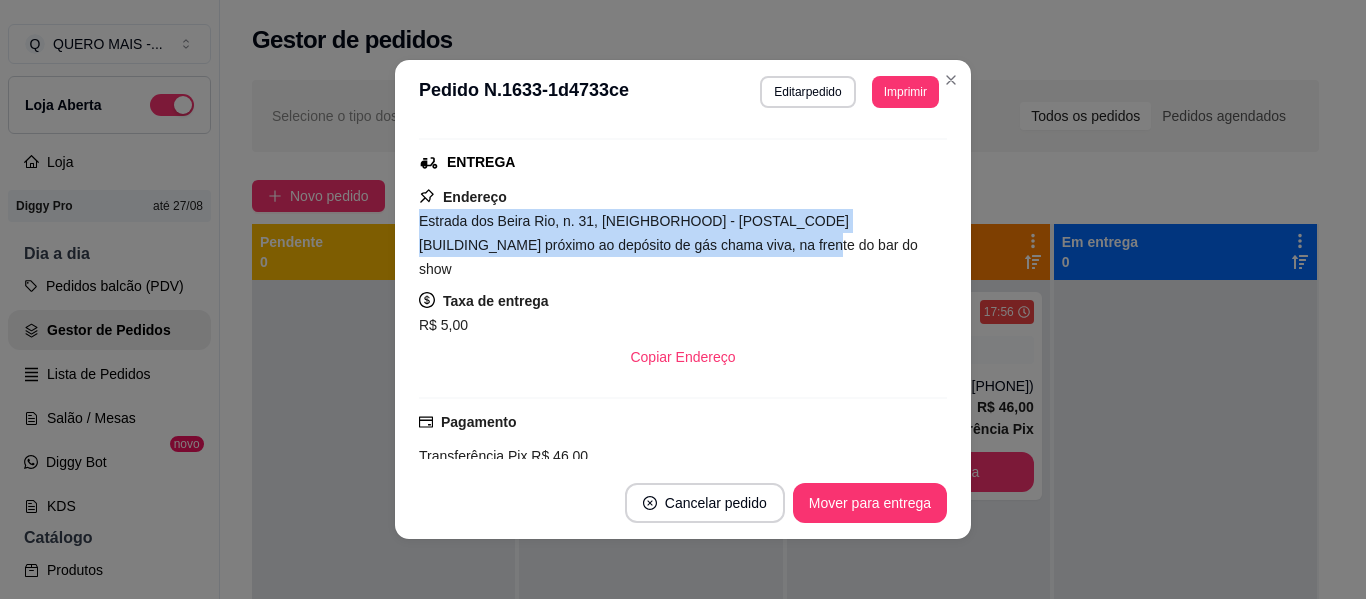 drag, startPoint x: 412, startPoint y: 222, endPoint x: 742, endPoint y: 251, distance: 331.2718 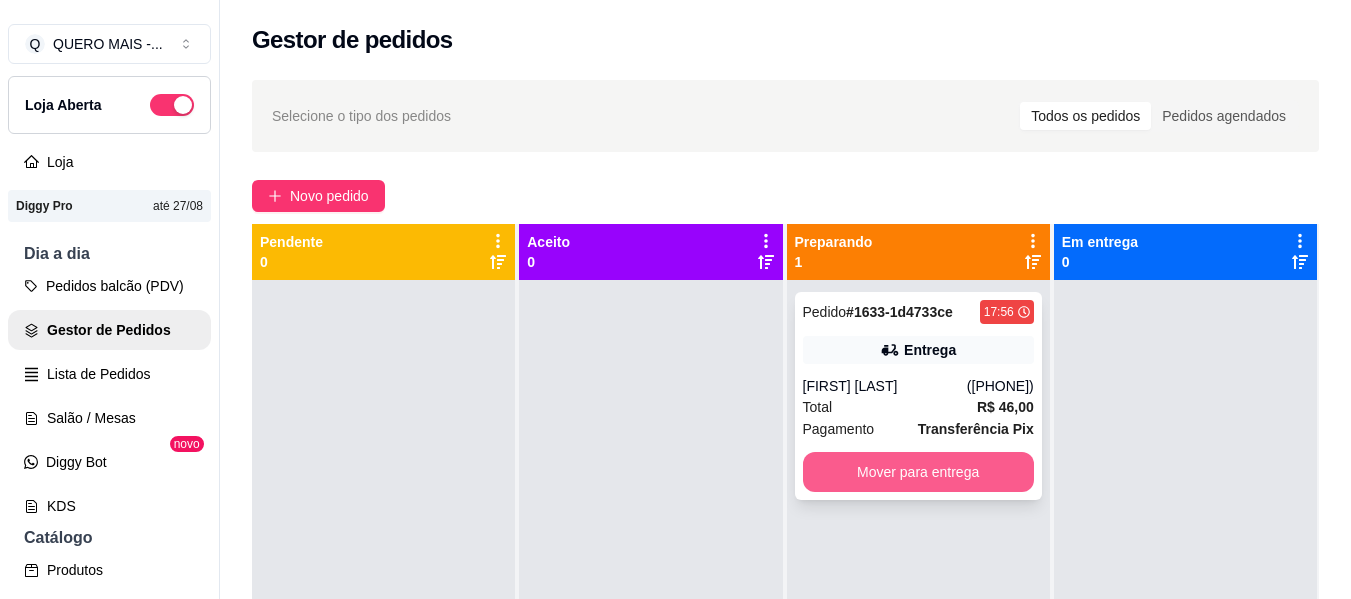 click on "Mover para entrega" at bounding box center [918, 472] 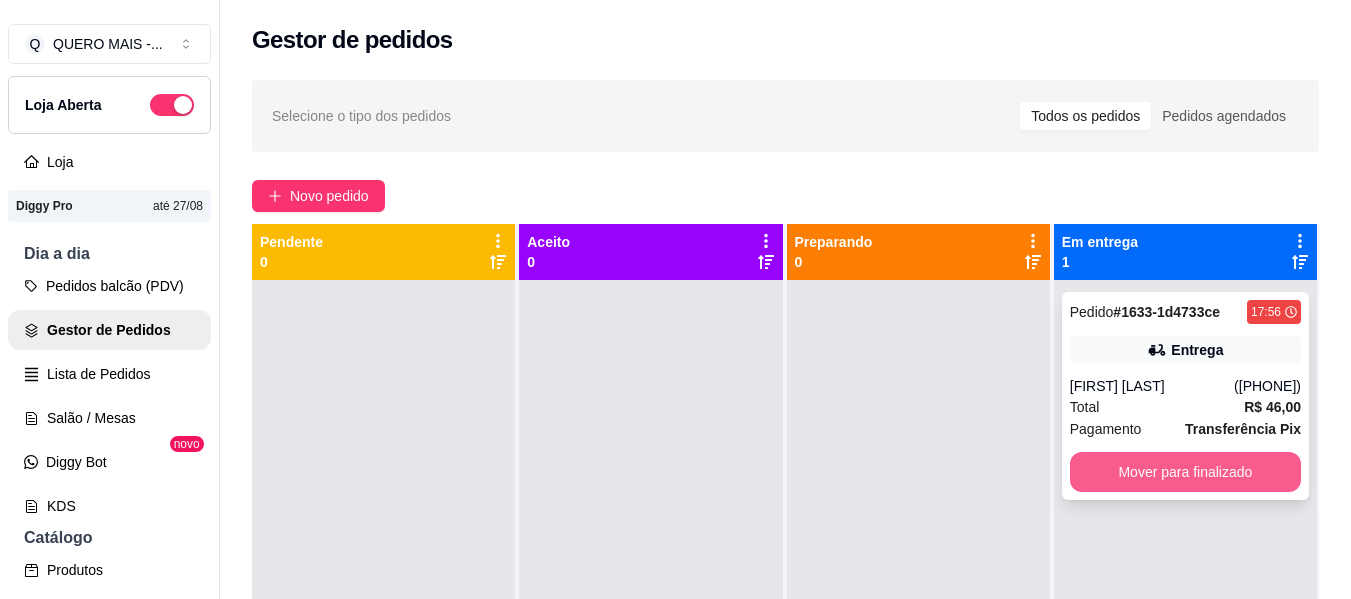 click on "Mover para finalizado" at bounding box center (1185, 472) 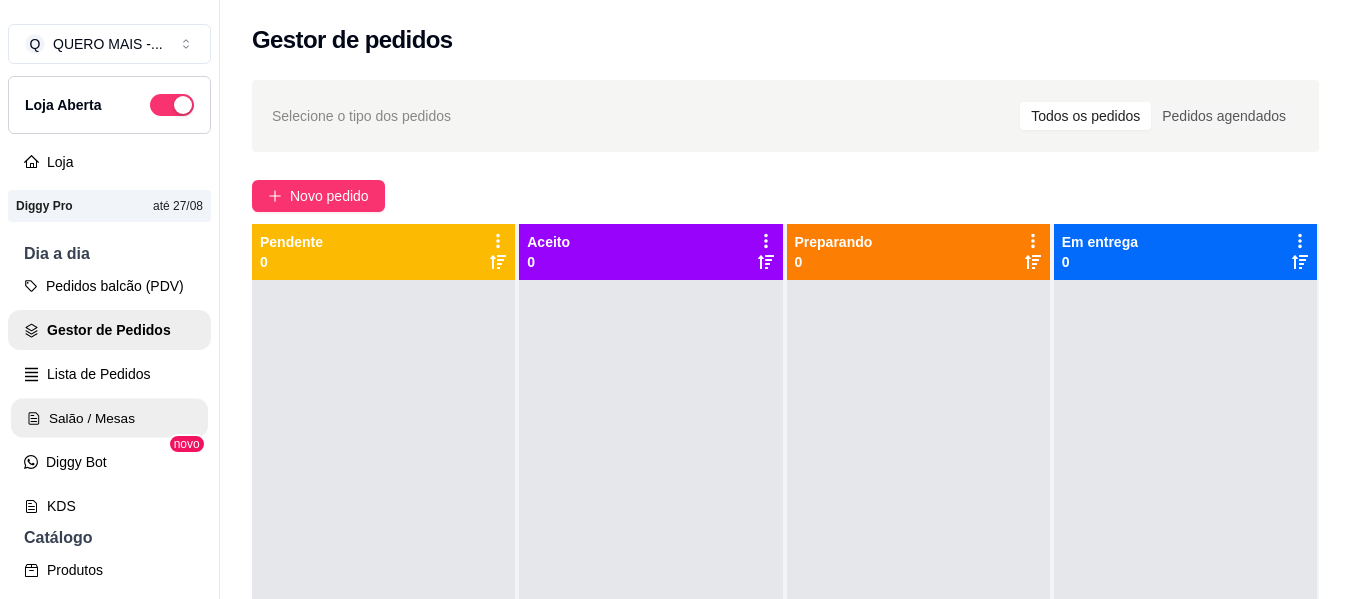 click on "Salão / Mesas" at bounding box center [109, 418] 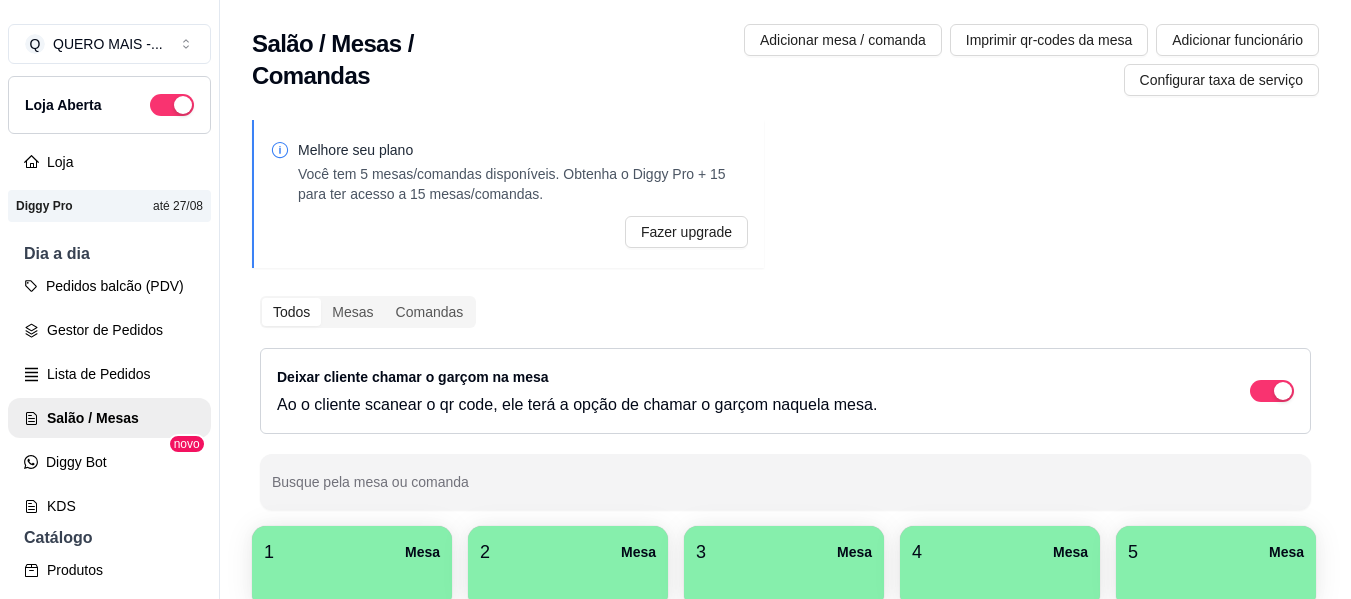 click on "1 Mesa" at bounding box center [352, 552] 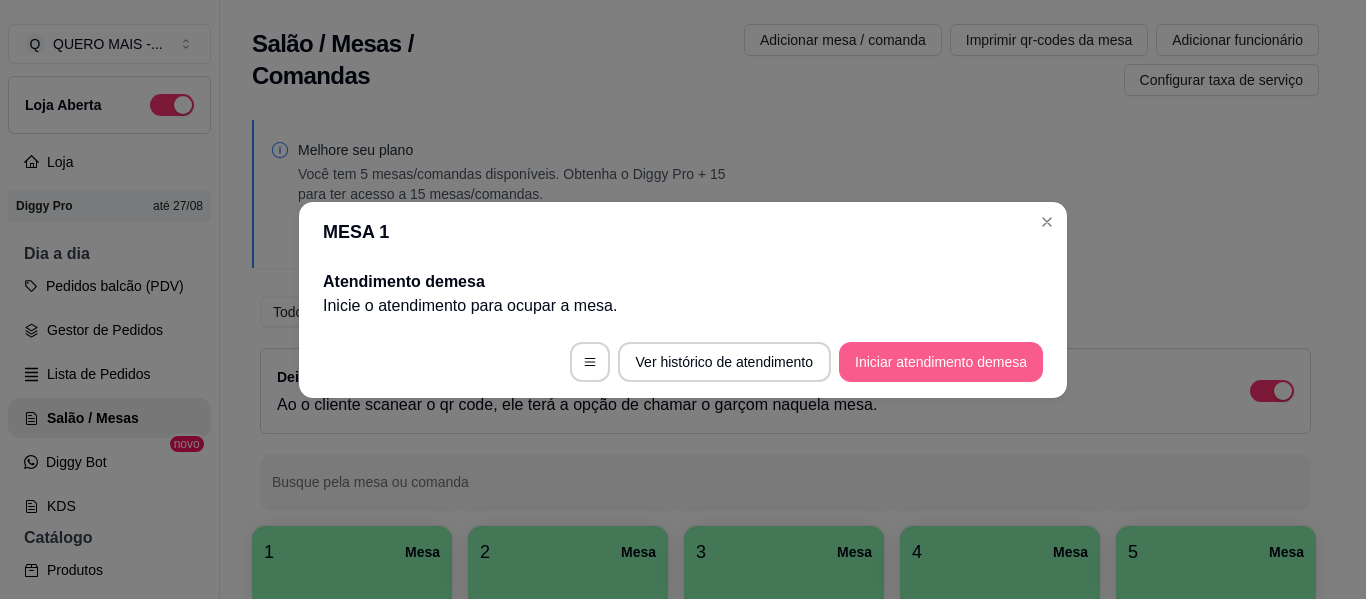 click on "Iniciar atendimento de  mesa" at bounding box center [941, 362] 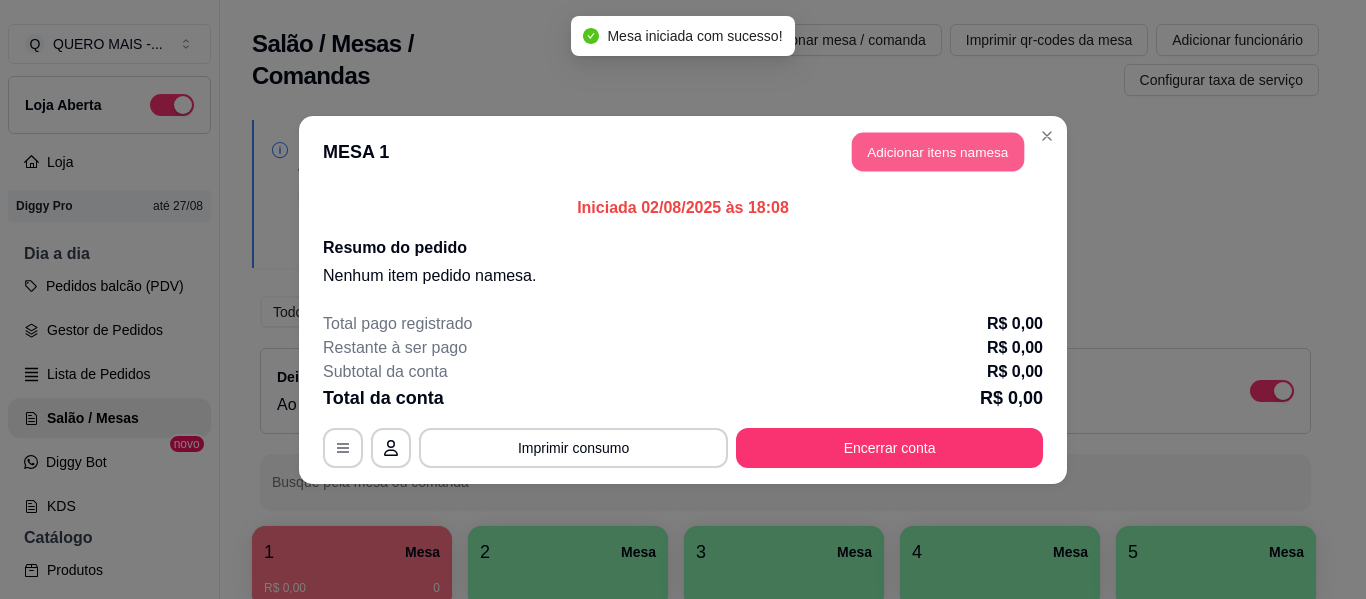 click on "Adicionar itens na  mesa" at bounding box center (938, 151) 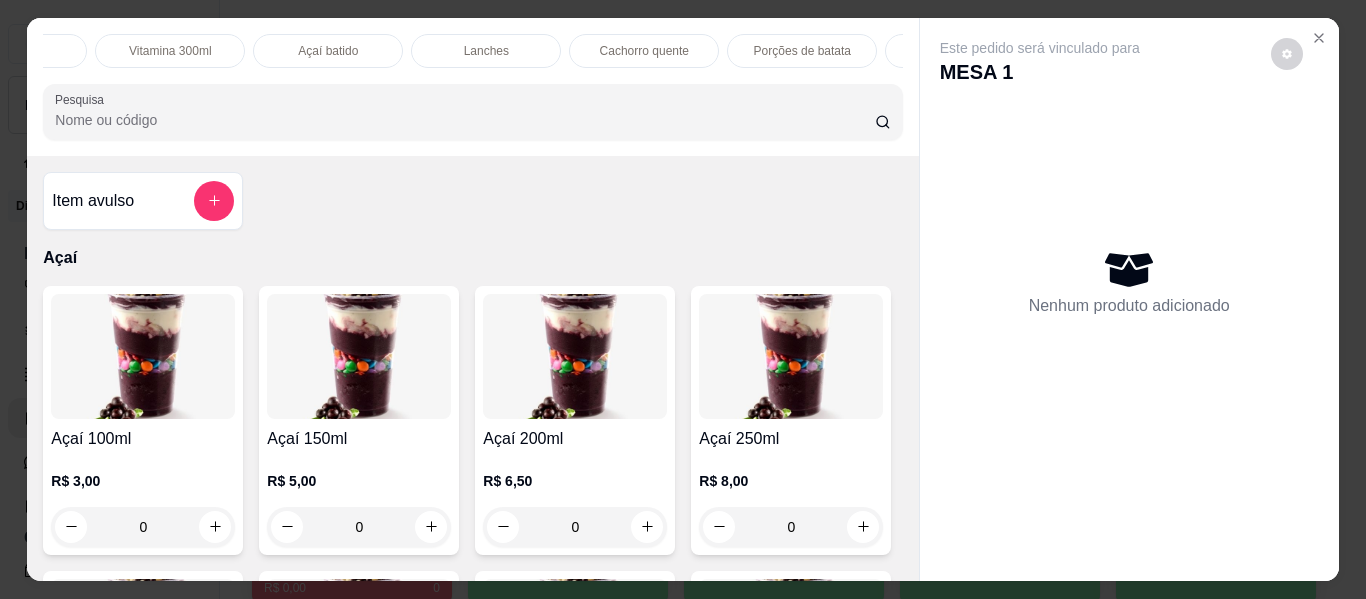 scroll, scrollTop: 0, scrollLeft: 582, axis: horizontal 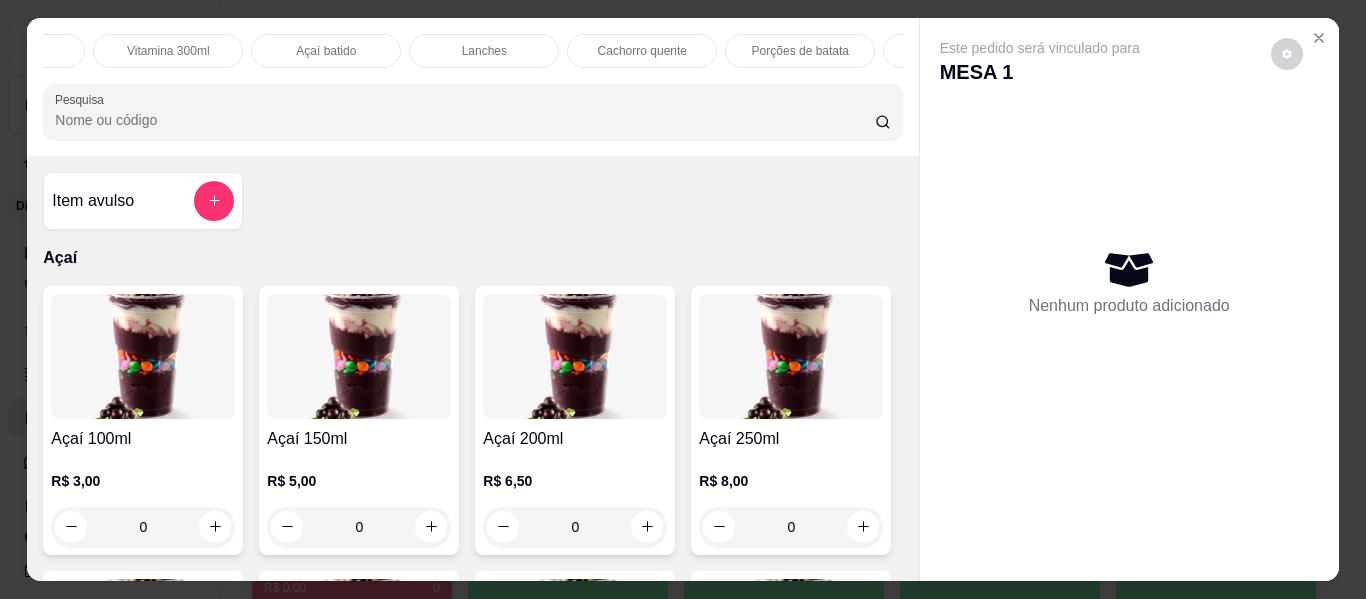 click on "Lanches" at bounding box center (484, 51) 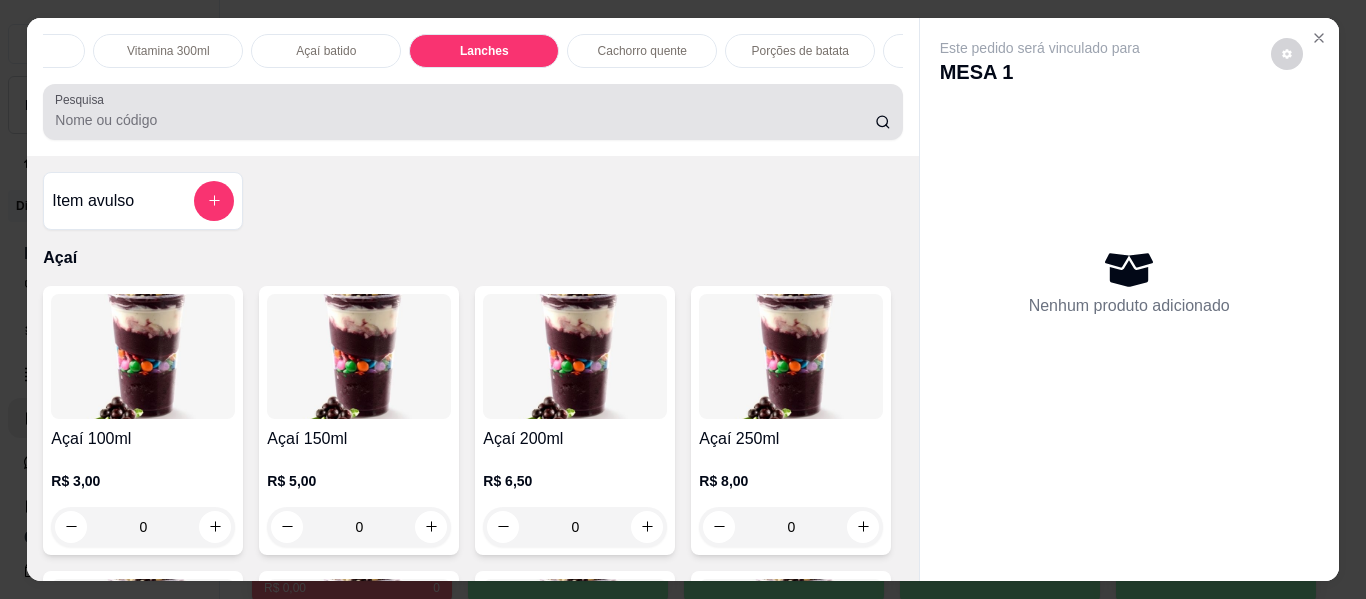 scroll, scrollTop: 3537, scrollLeft: 0, axis: vertical 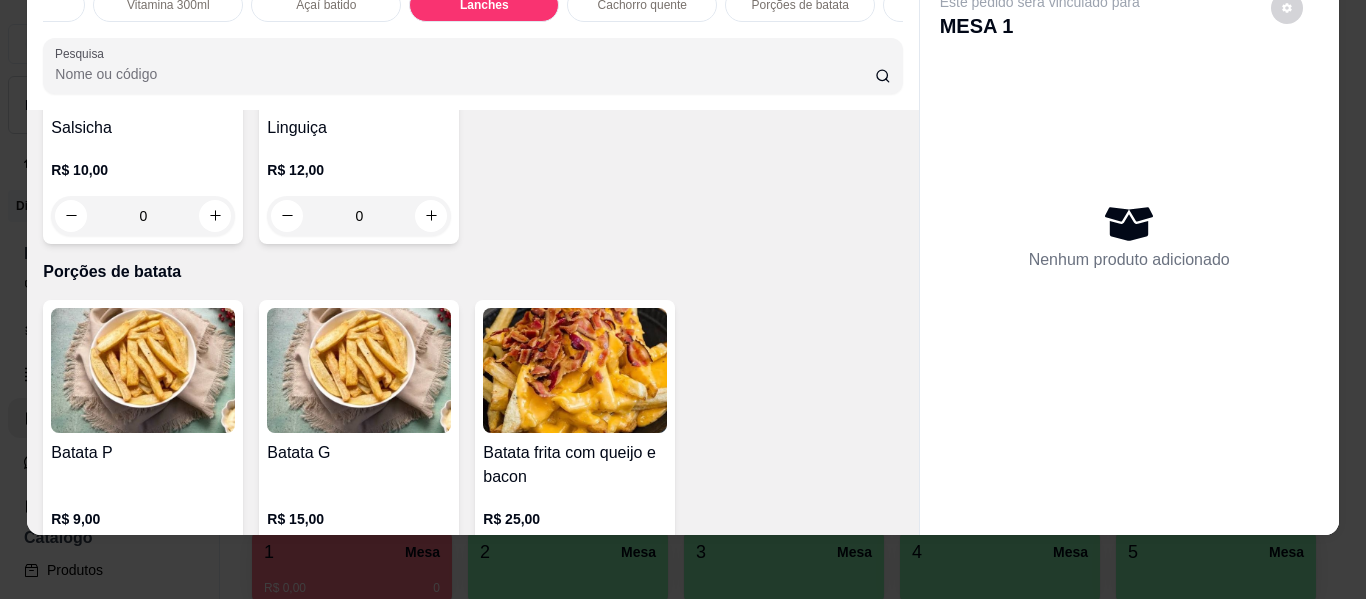 click on "0" at bounding box center (575, -394) 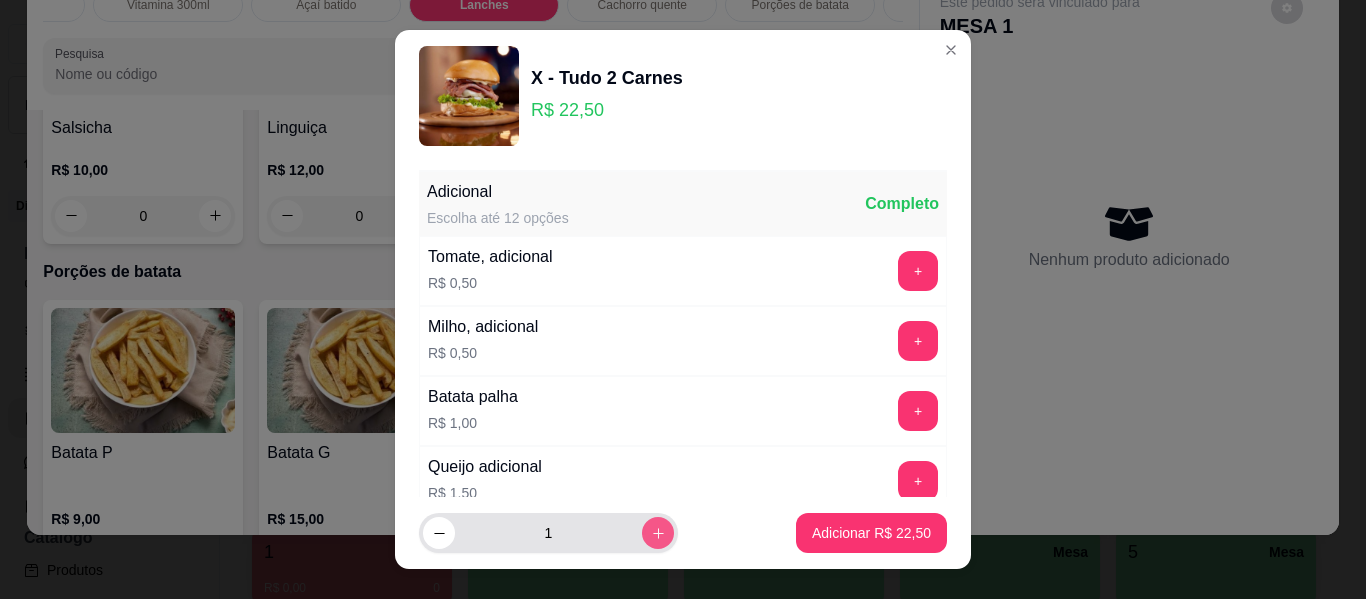 click 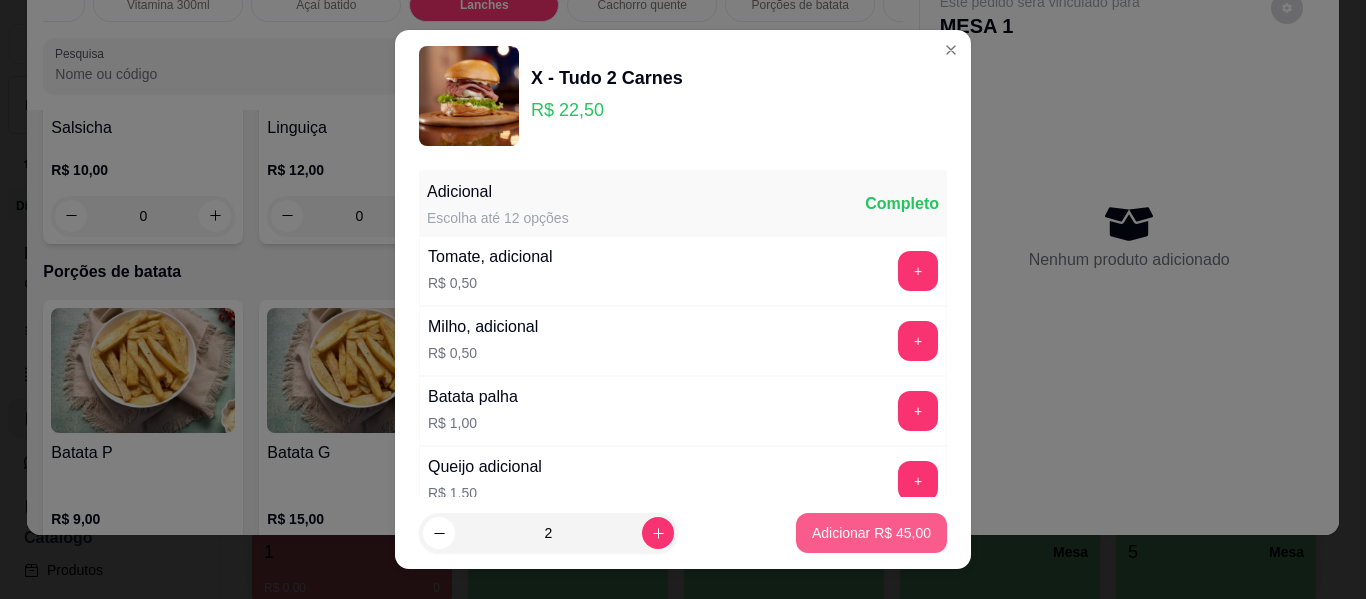 click on "Adicionar   R$ 45,00" at bounding box center (871, 533) 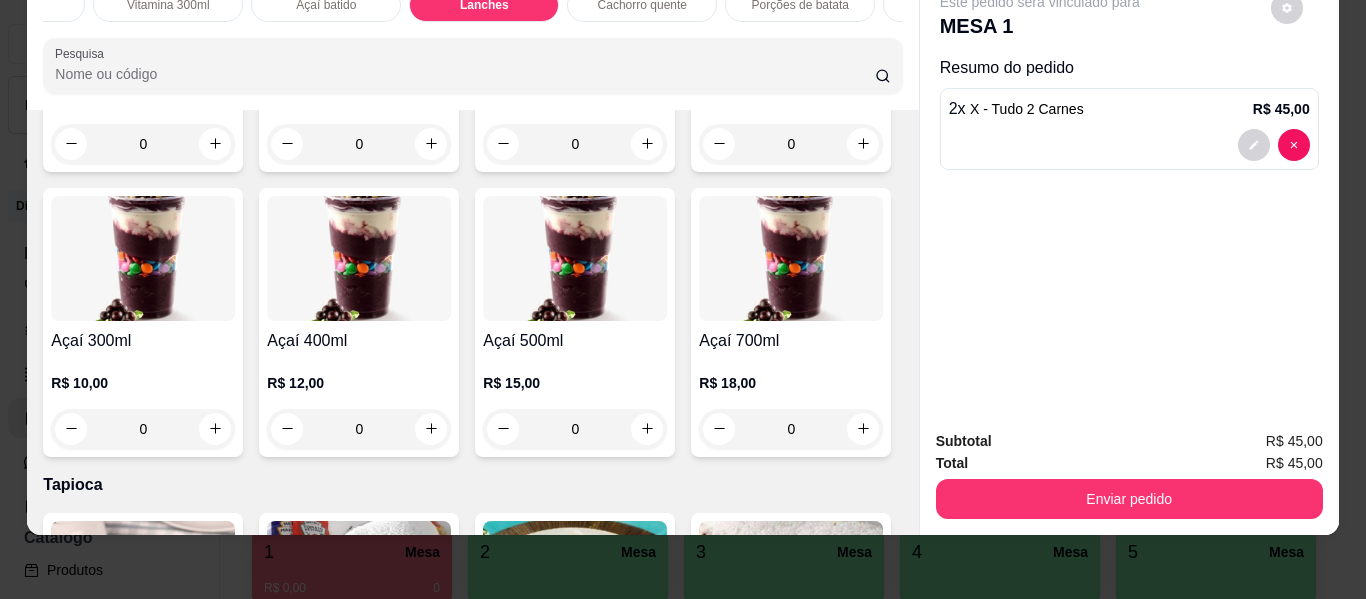 scroll, scrollTop: 0, scrollLeft: 0, axis: both 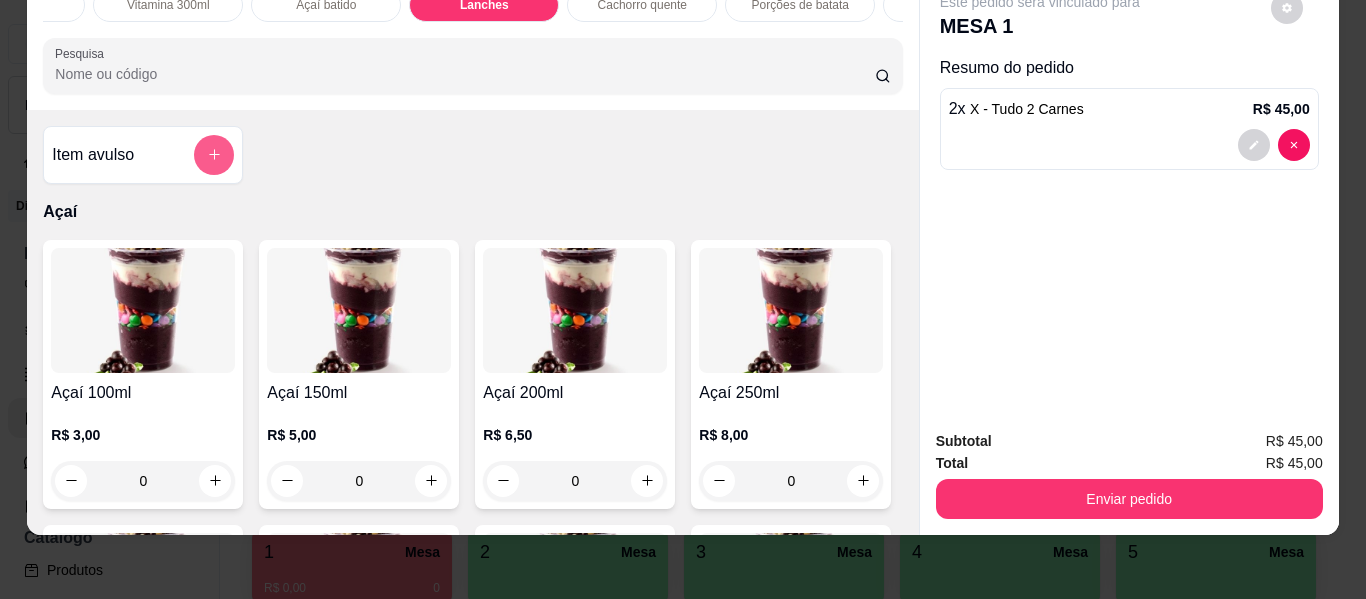 click at bounding box center (214, 155) 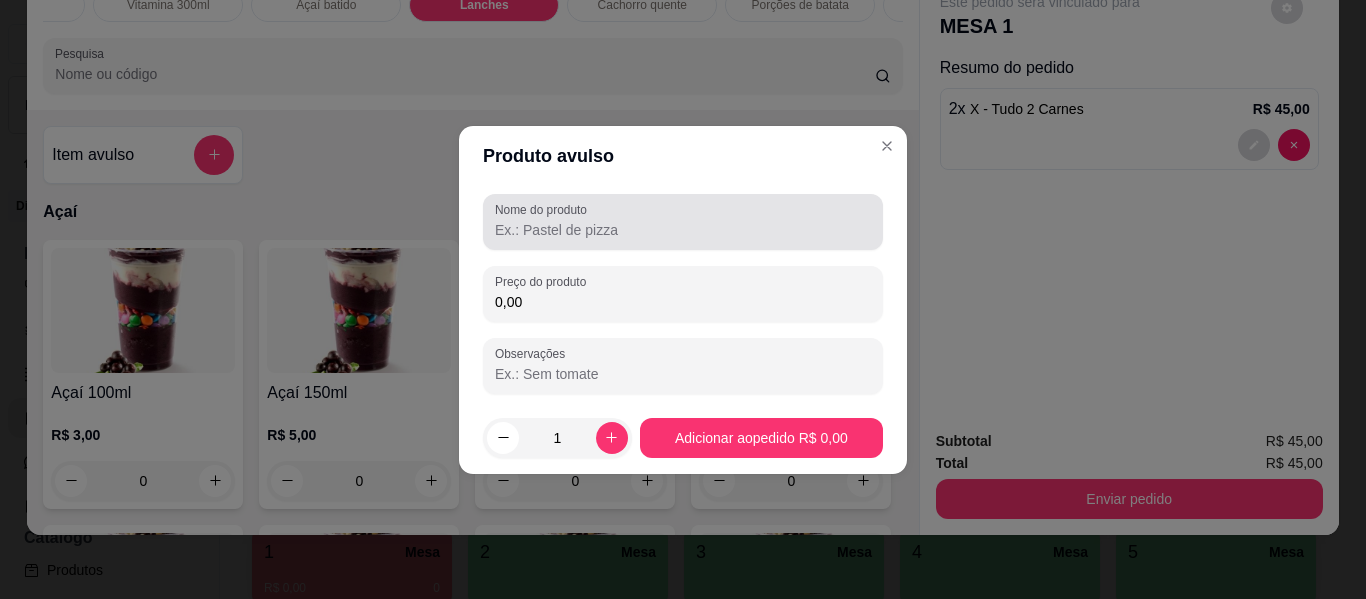 click on "Nome do produto" at bounding box center (683, 230) 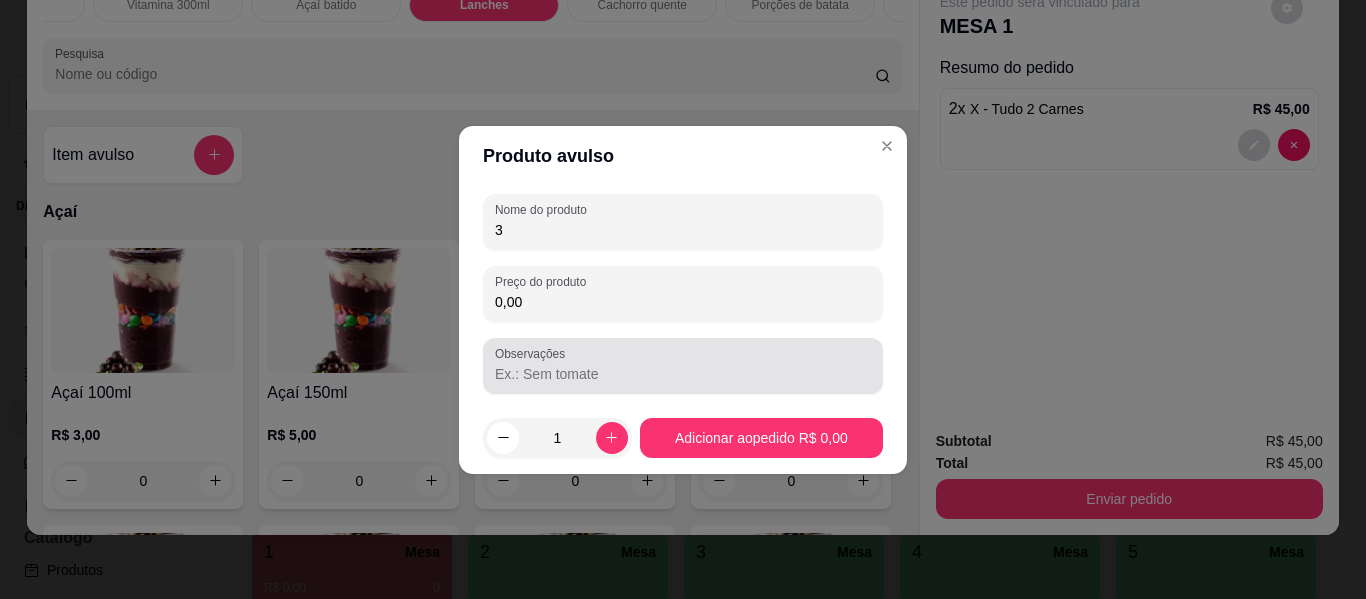 type on "3" 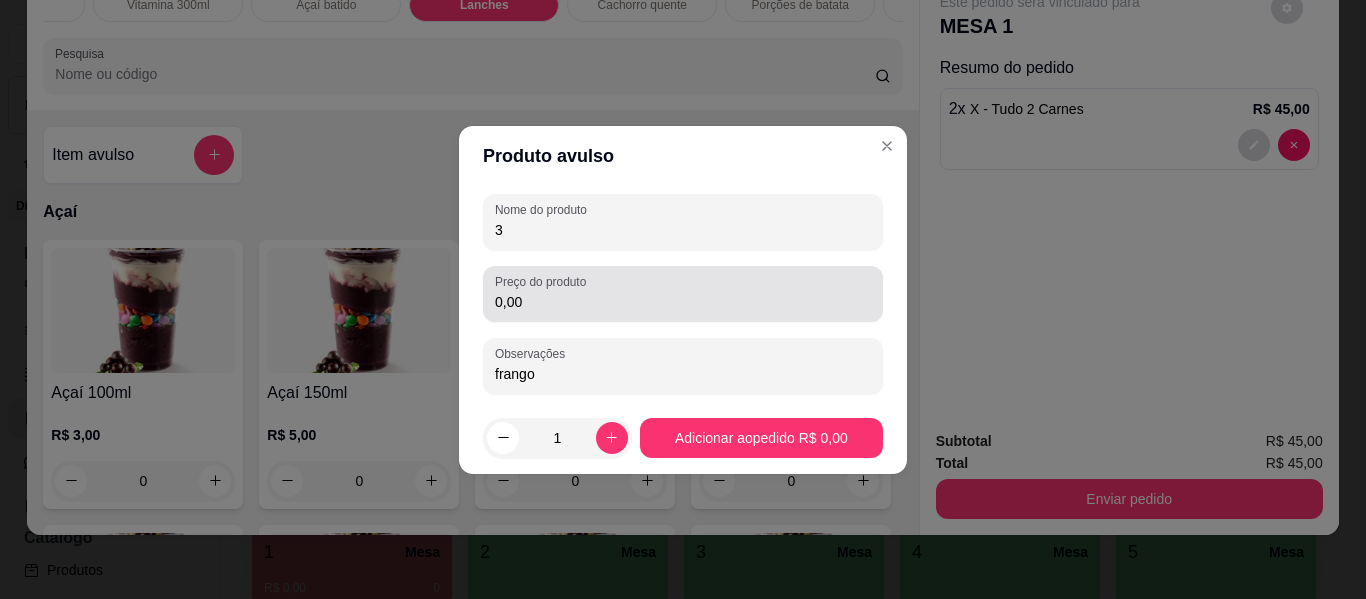type on "frango" 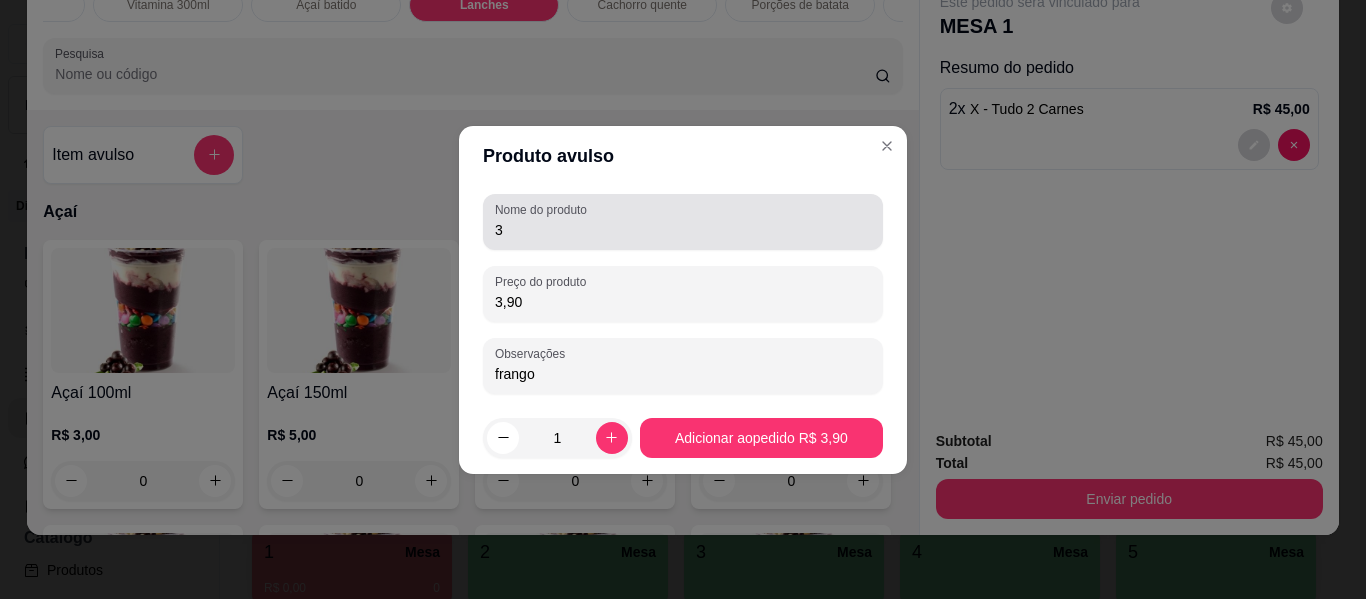 type on "3,90" 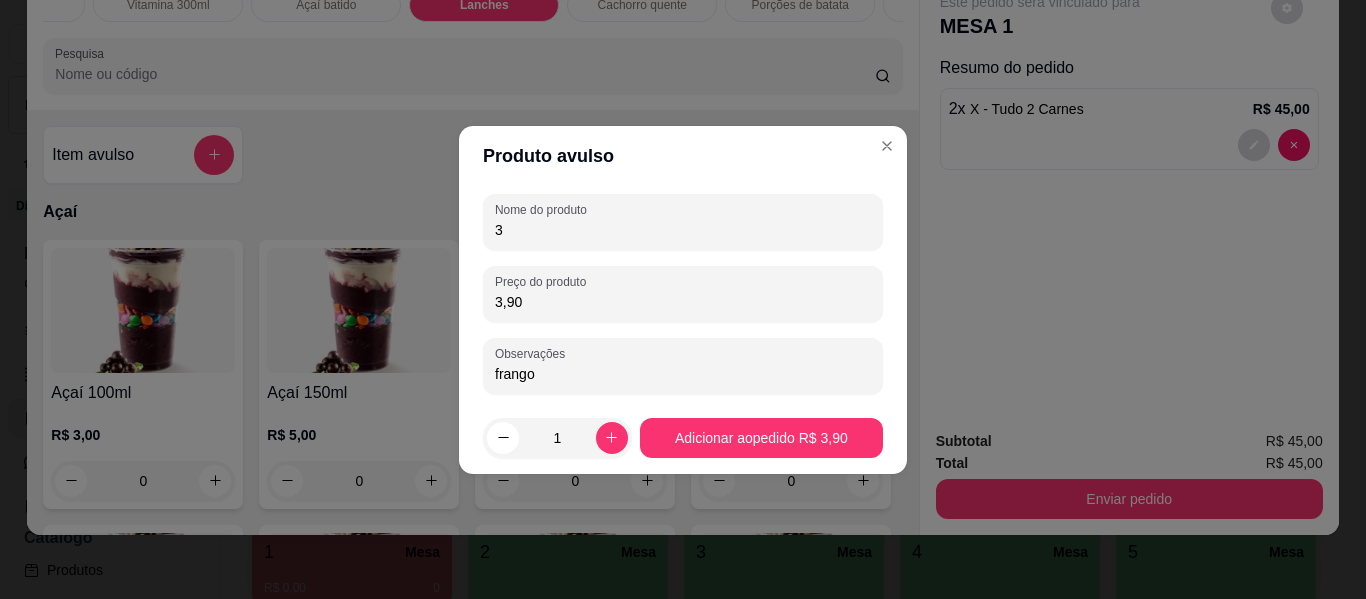 click on "3" at bounding box center [683, 230] 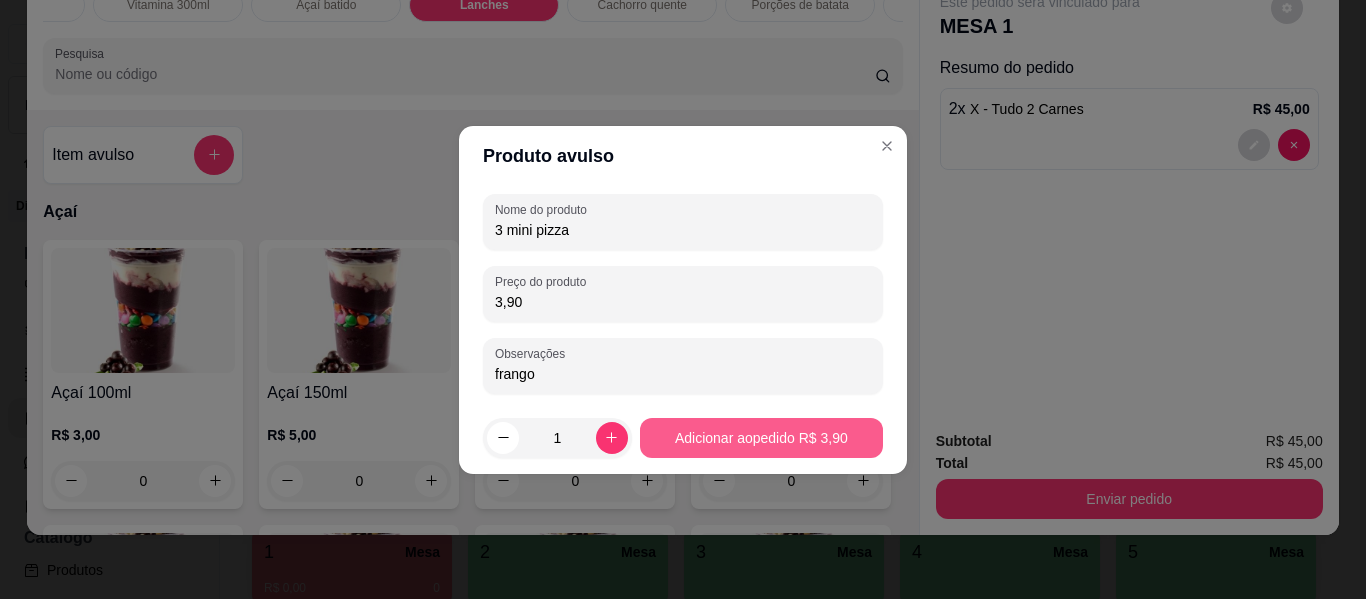 type on "3 mini pizza" 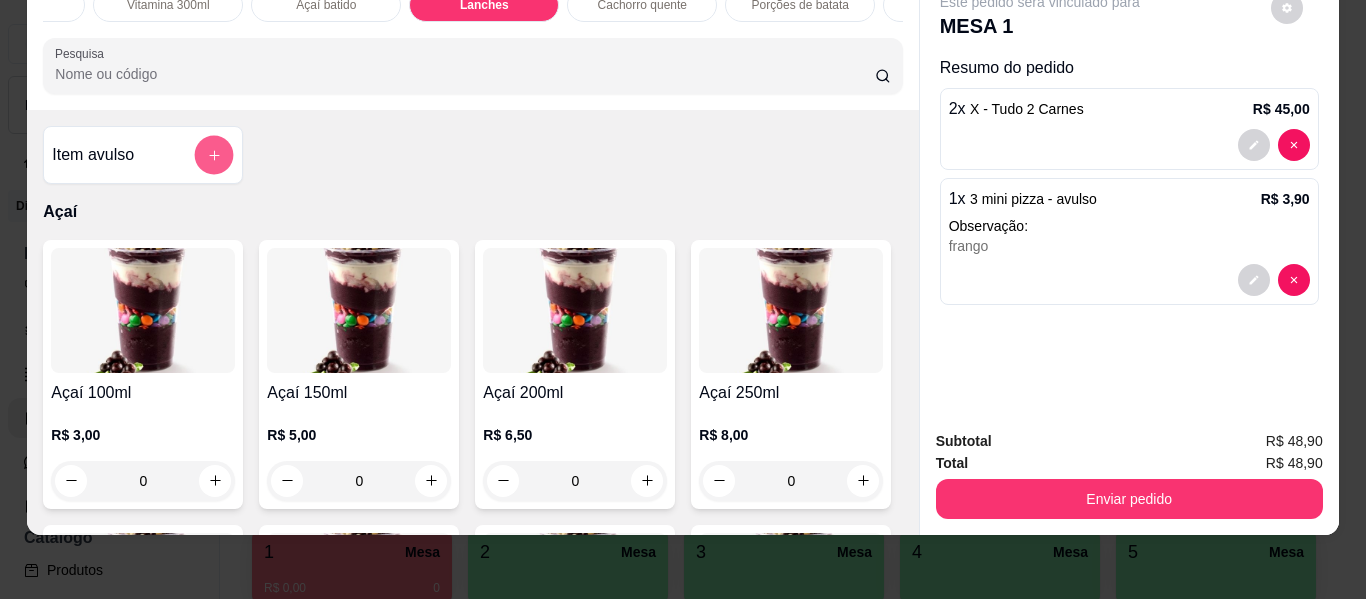 click at bounding box center (214, 155) 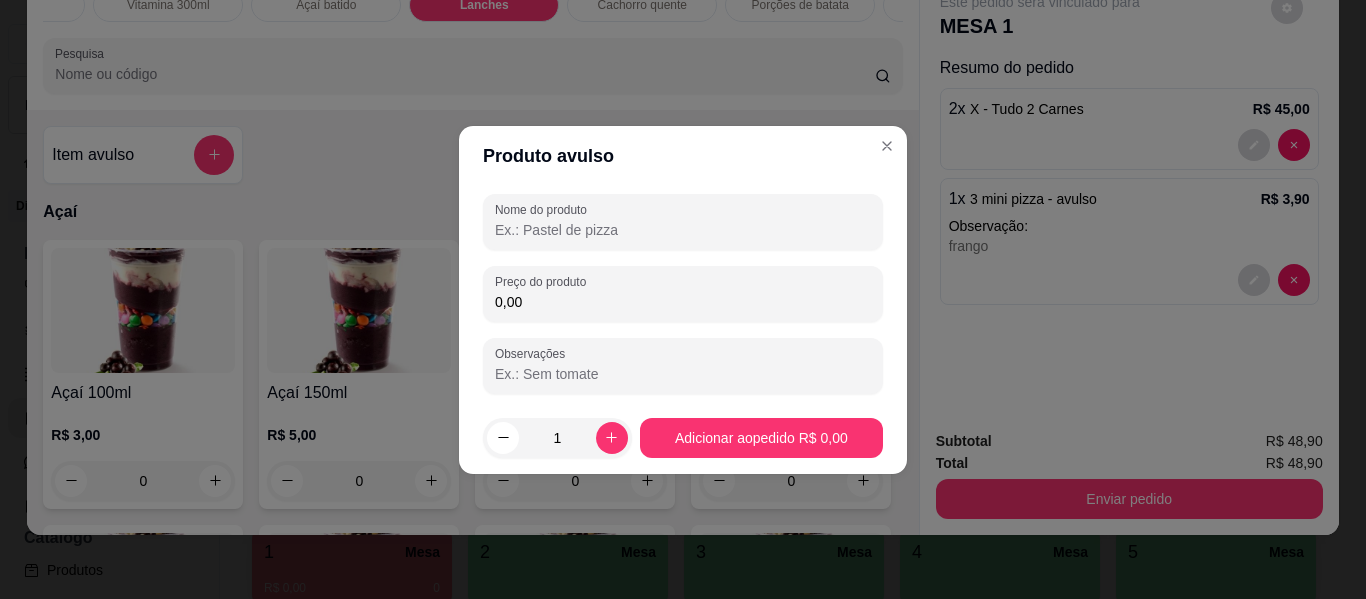 click on "Nome do produto" at bounding box center [683, 230] 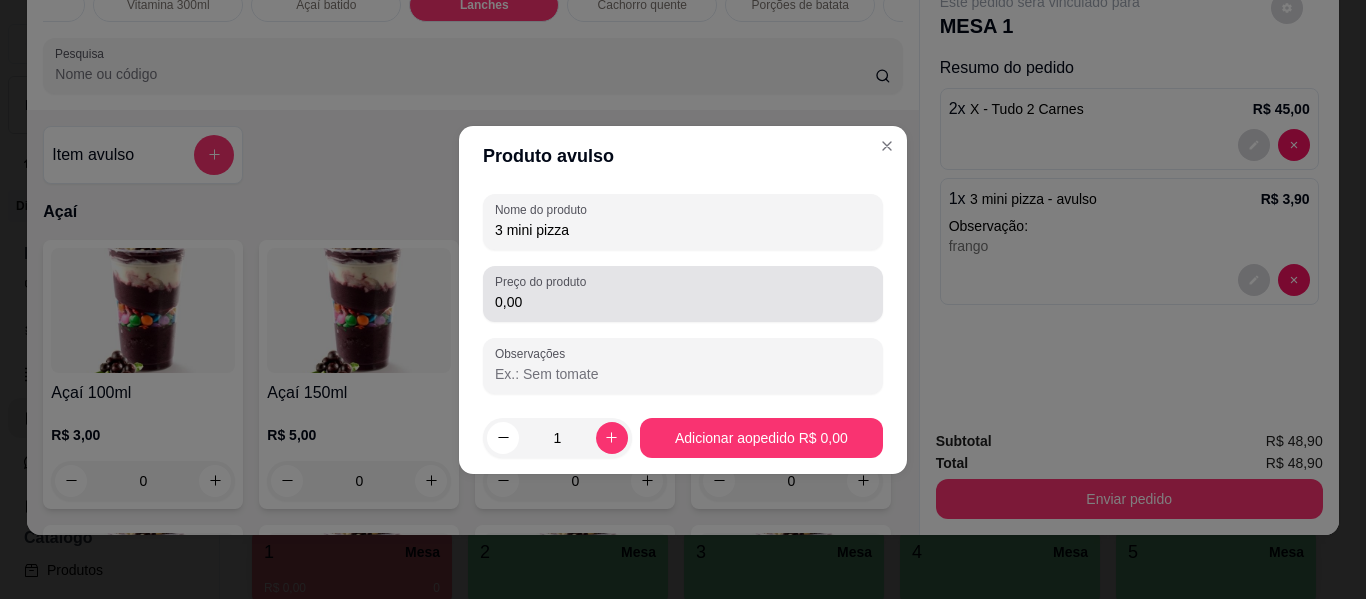 type on "3 mini pizza" 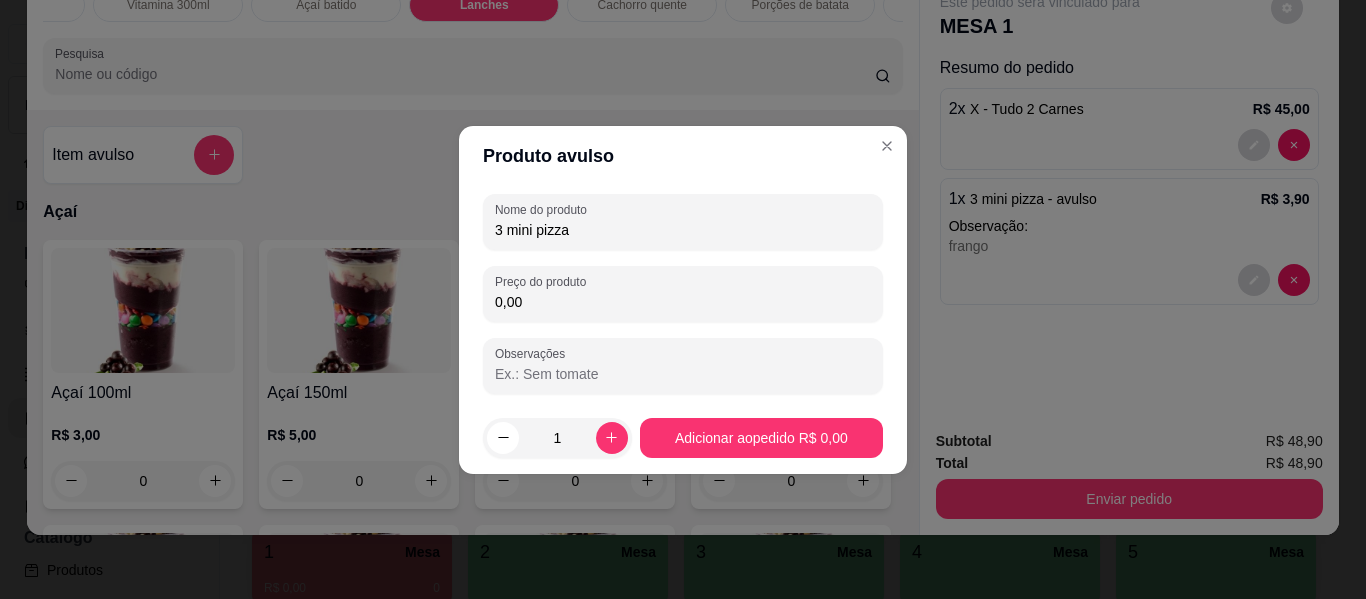 click on "0,00" at bounding box center [683, 302] 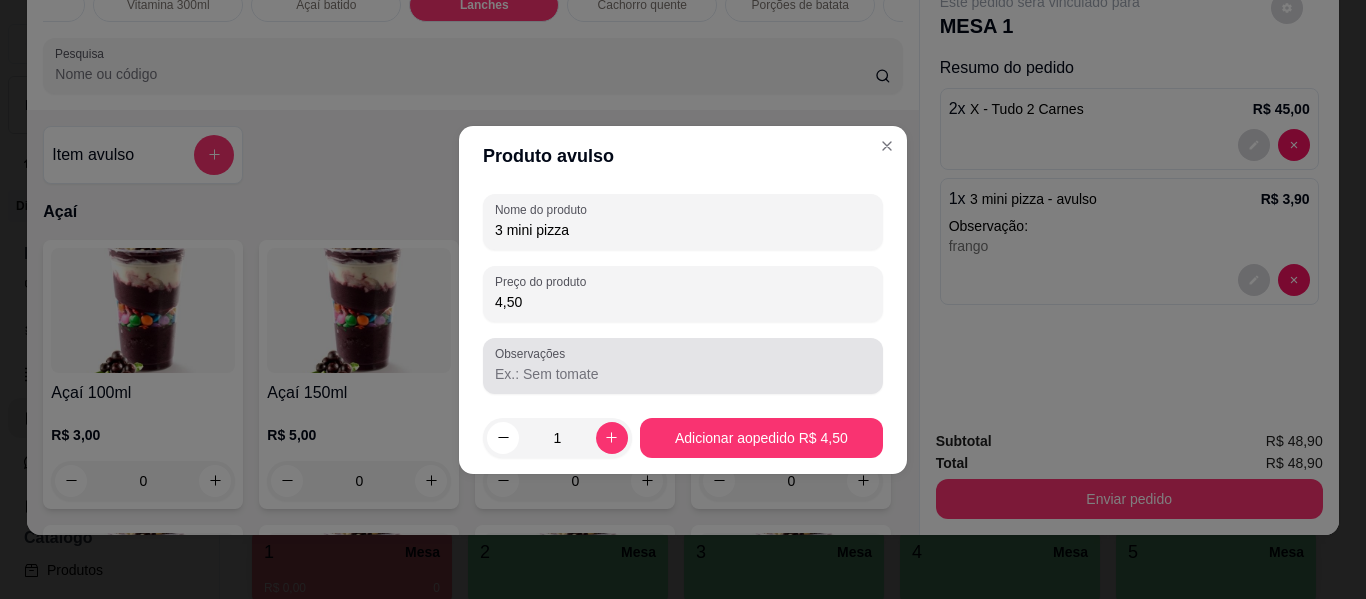 type on "4,50" 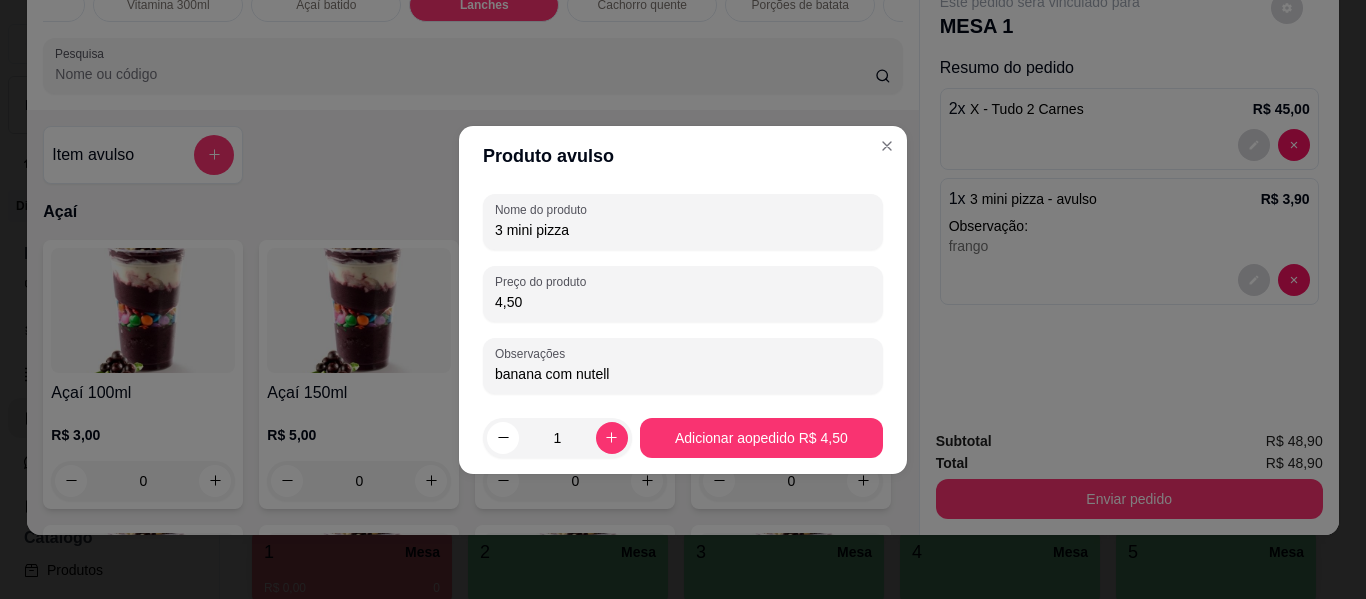 type on "banana com nutella" 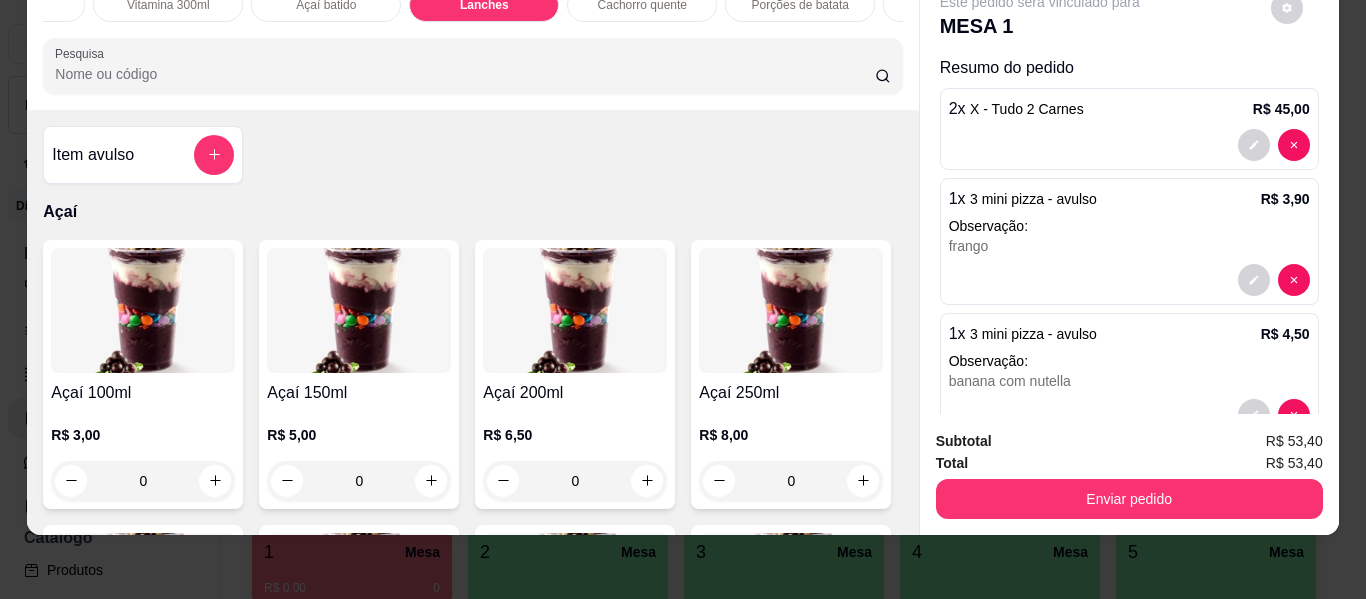 scroll, scrollTop: 53, scrollLeft: 0, axis: vertical 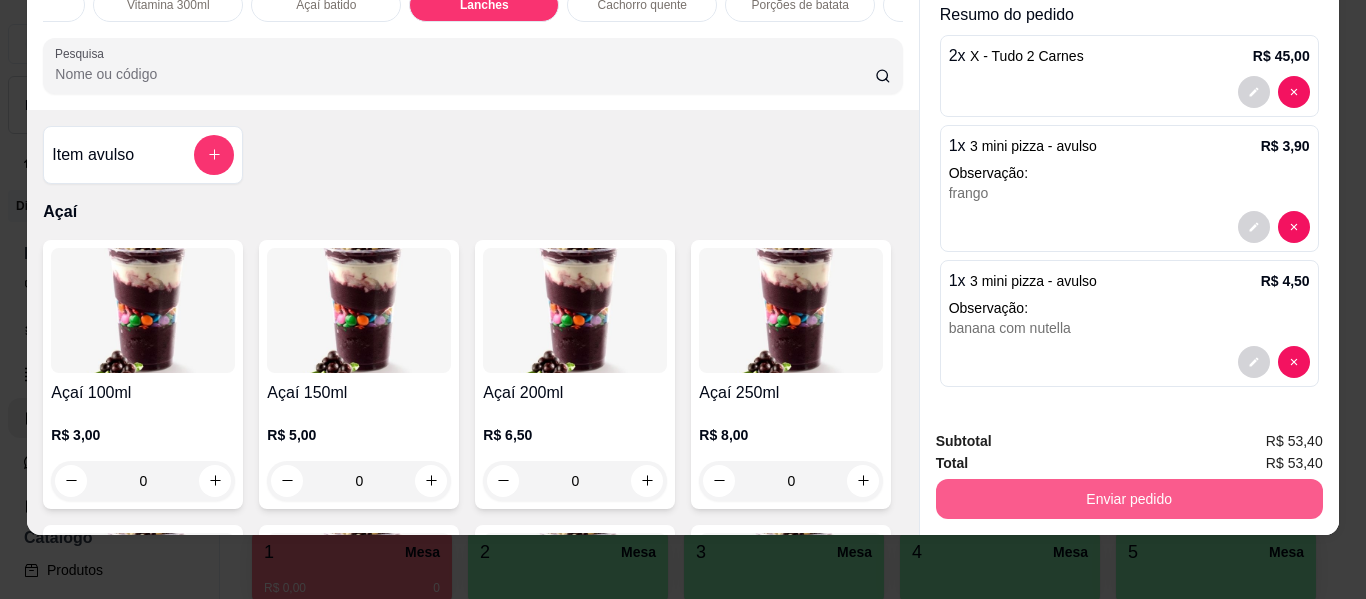click on "Enviar pedido" at bounding box center (1129, 499) 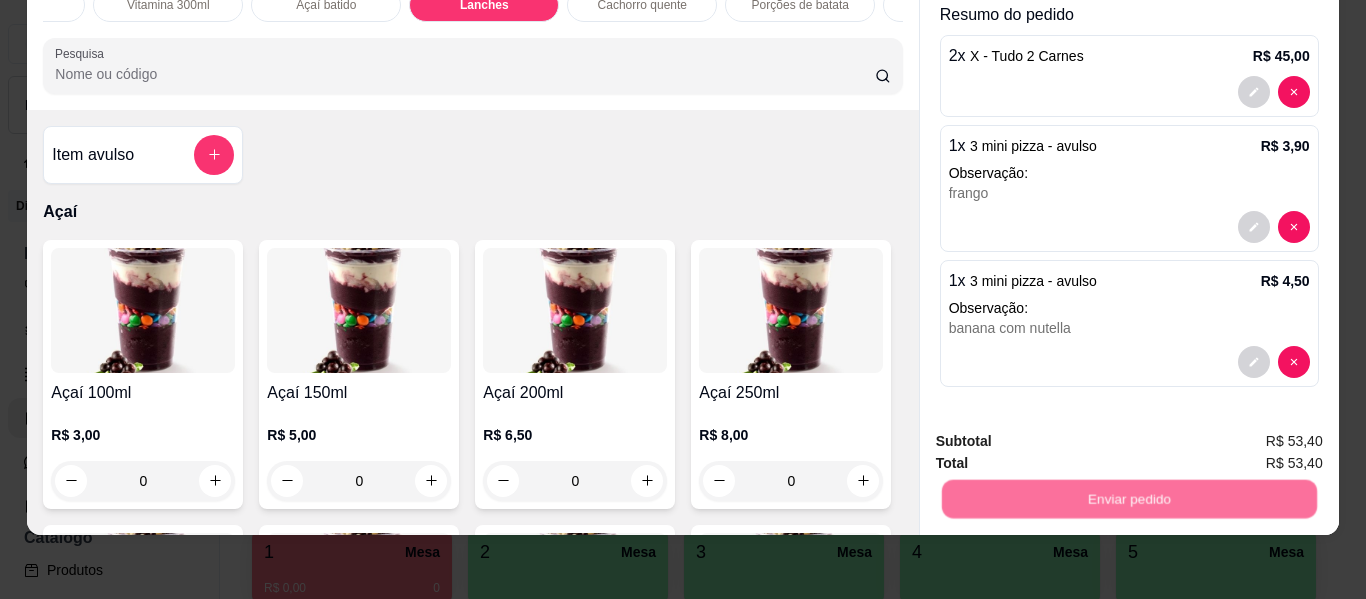 click on "Não registrar e enviar pedido" at bounding box center (1063, 434) 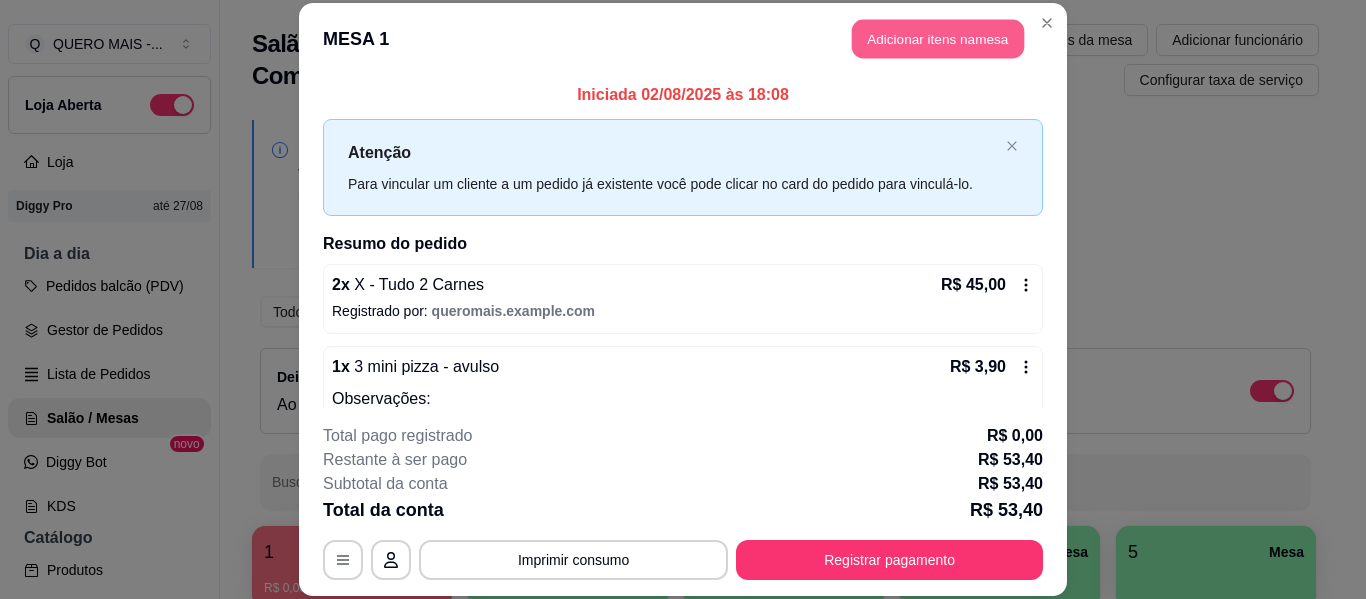 click on "Adicionar itens na  mesa" at bounding box center [938, 39] 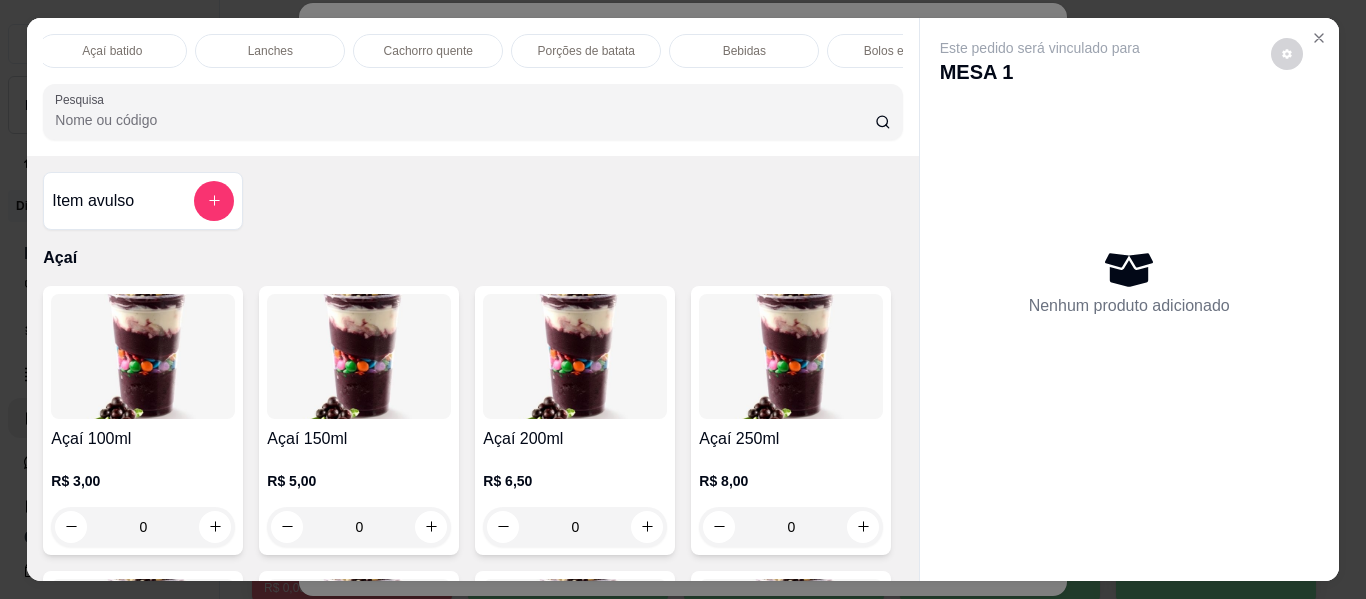 scroll, scrollTop: 0, scrollLeft: 832, axis: horizontal 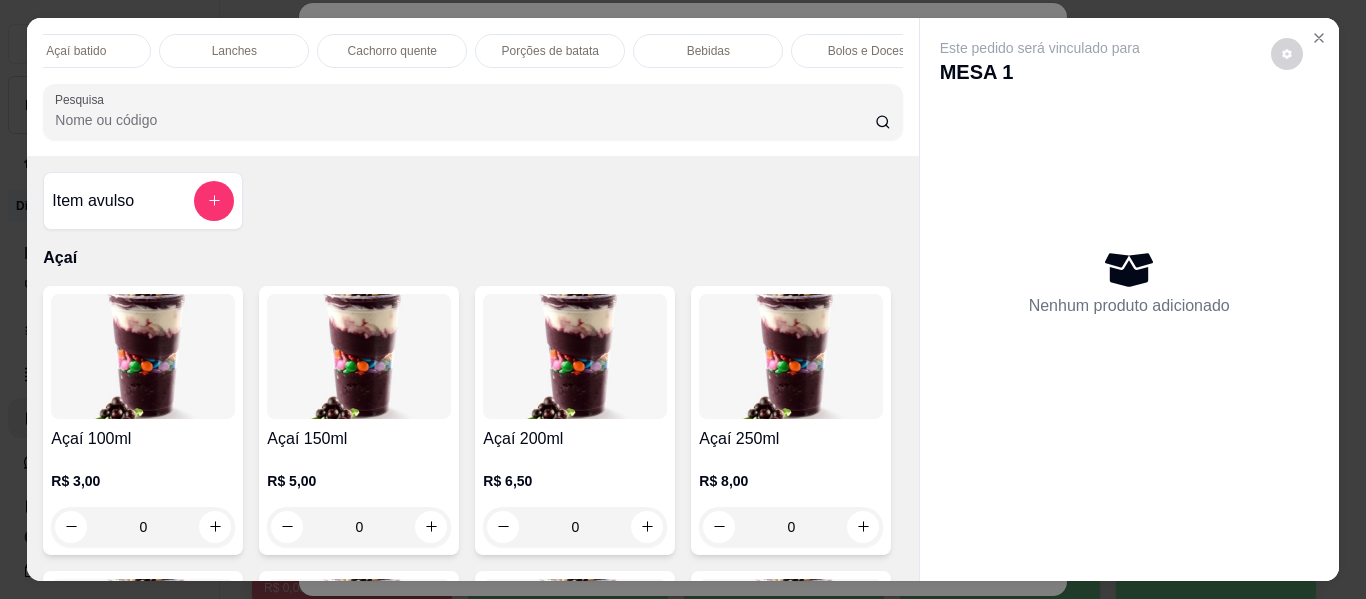 click on "Lanches" at bounding box center (234, 51) 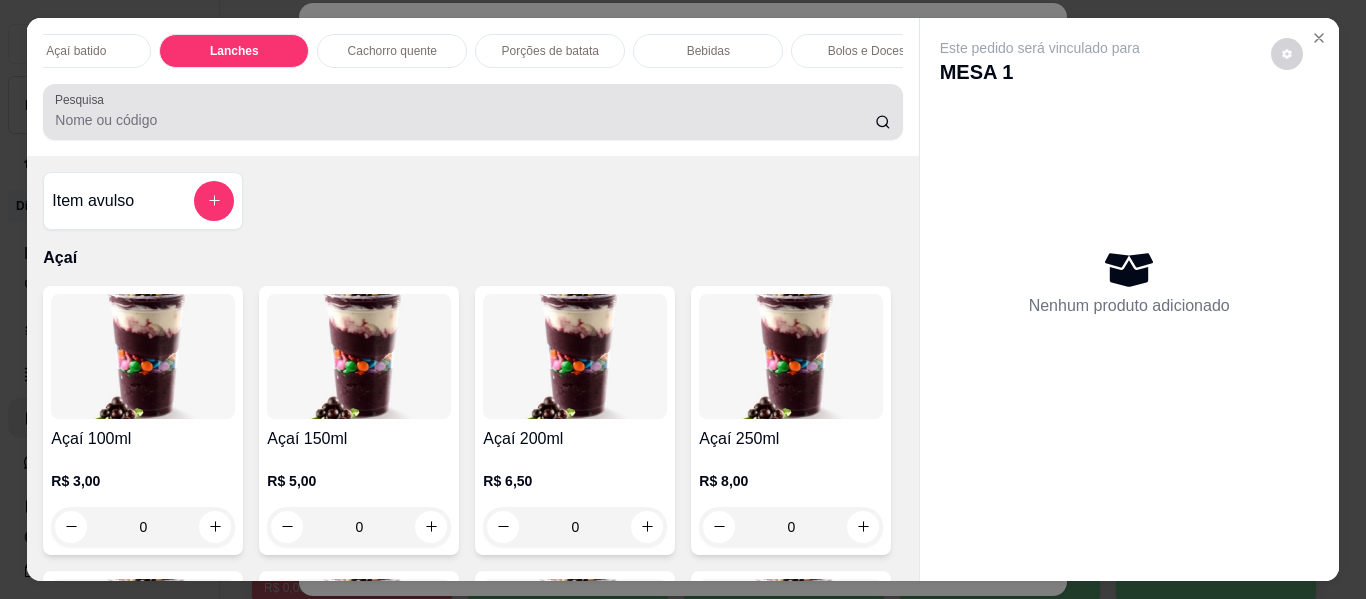 scroll, scrollTop: 3537, scrollLeft: 0, axis: vertical 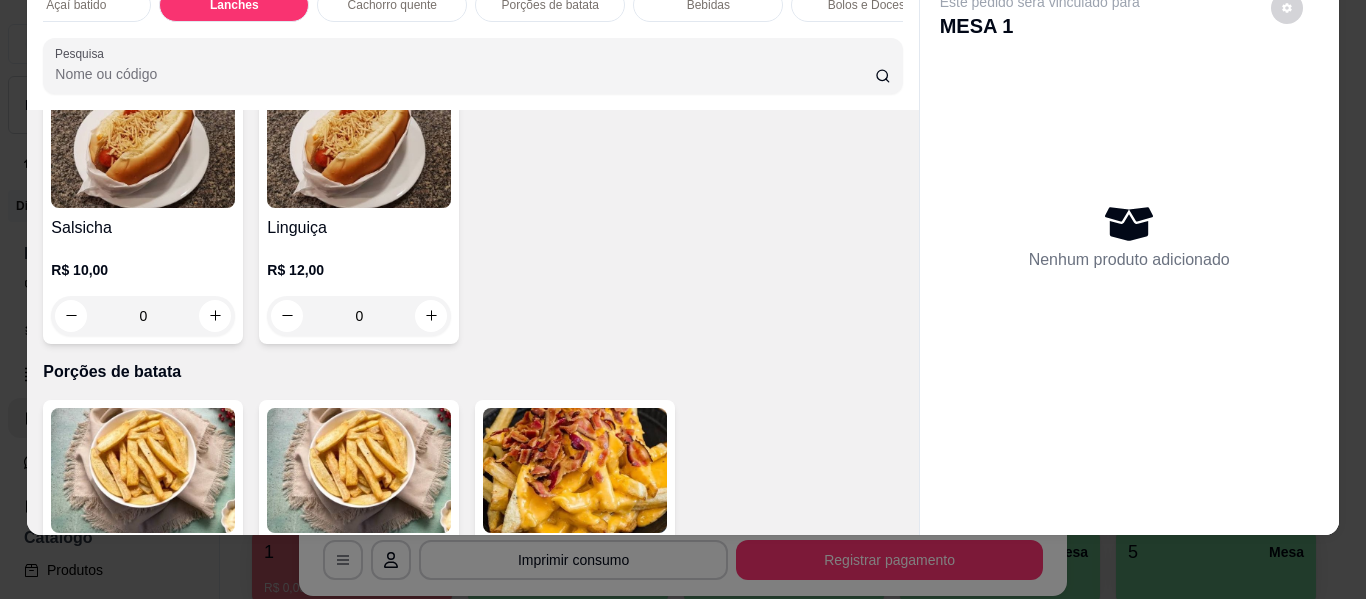 click on "0" at bounding box center [791, -579] 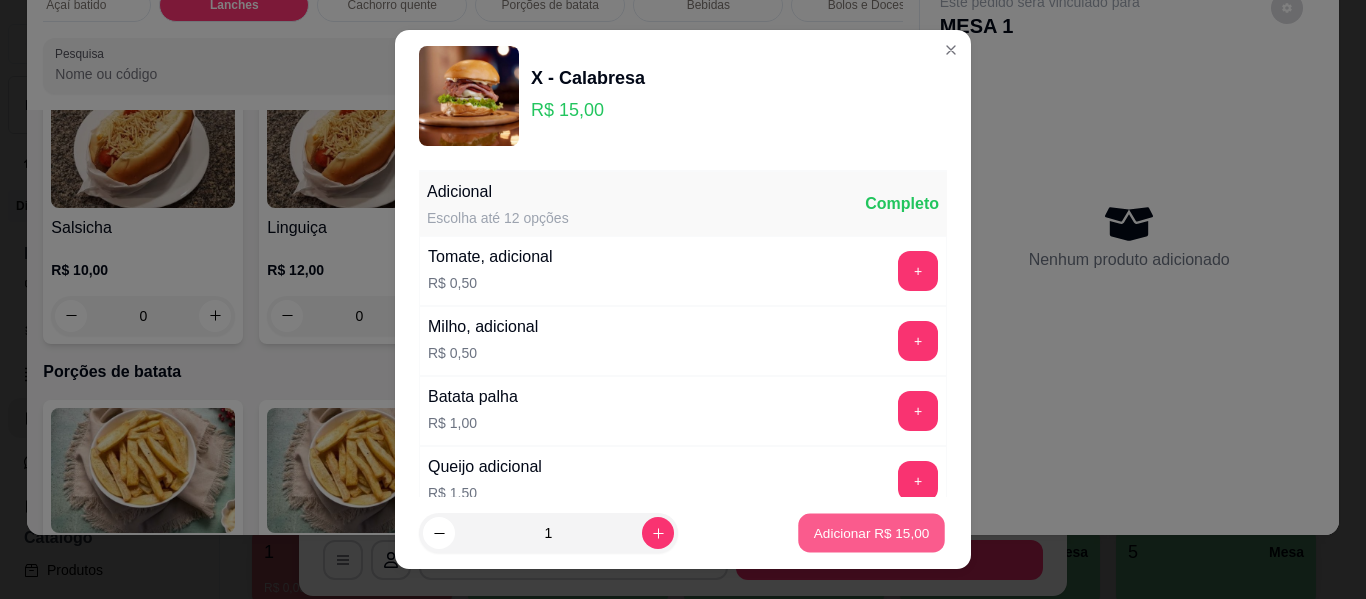 click on "Adicionar   R$ 15,00" at bounding box center (872, 532) 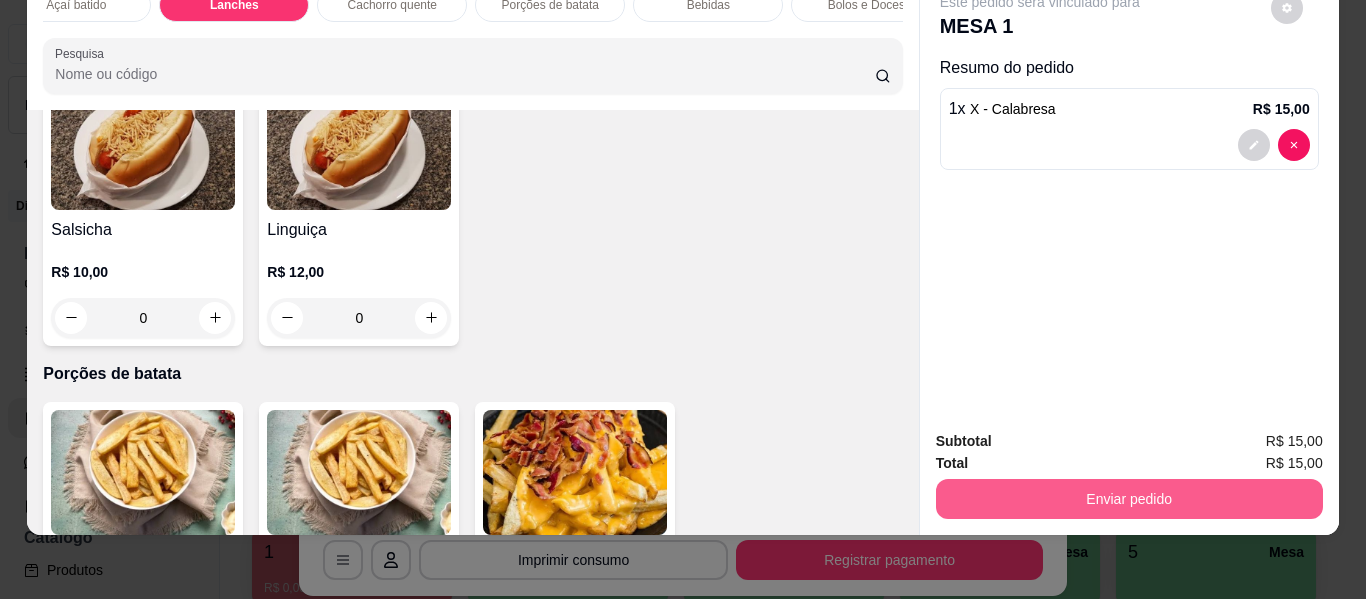 scroll, scrollTop: 3938, scrollLeft: 0, axis: vertical 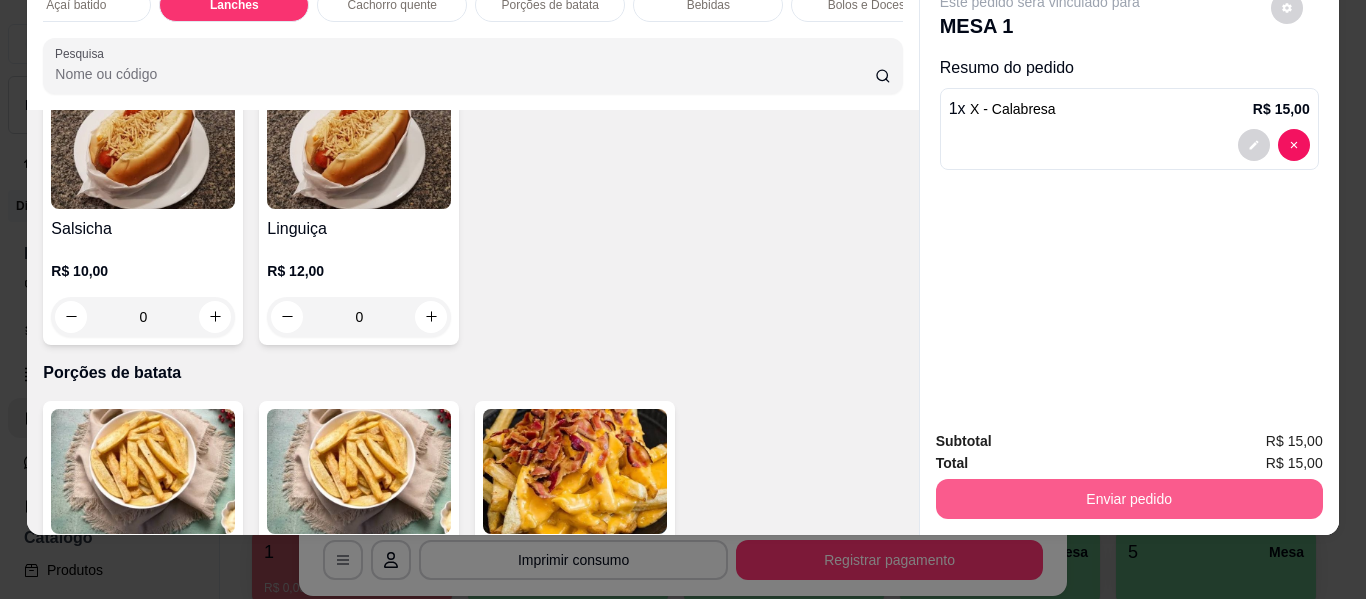 click on "Enviar pedido" at bounding box center [1129, 499] 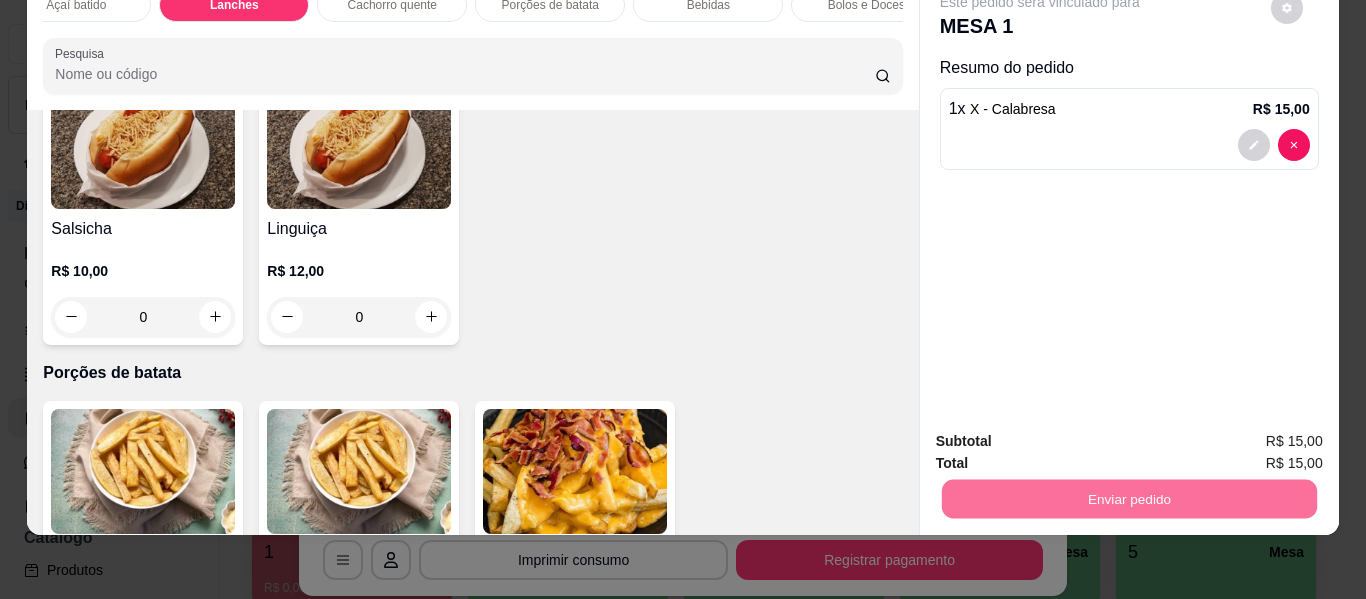 click on "Não registrar e enviar pedido" at bounding box center (1063, 434) 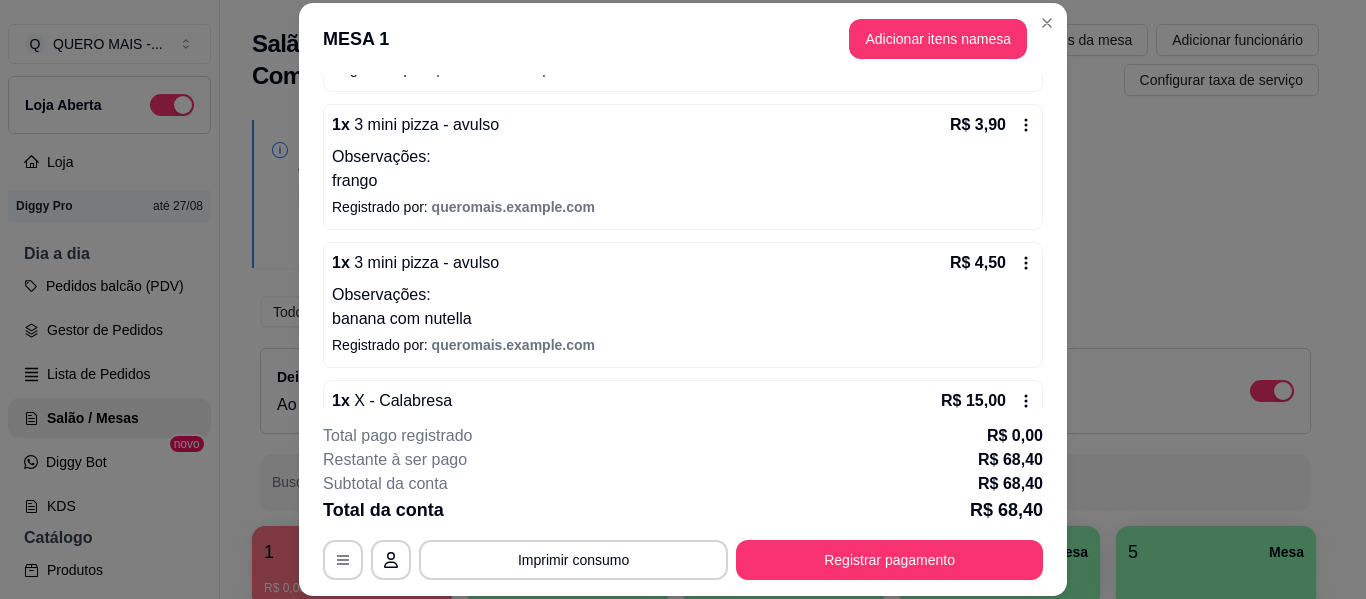 scroll, scrollTop: 292, scrollLeft: 0, axis: vertical 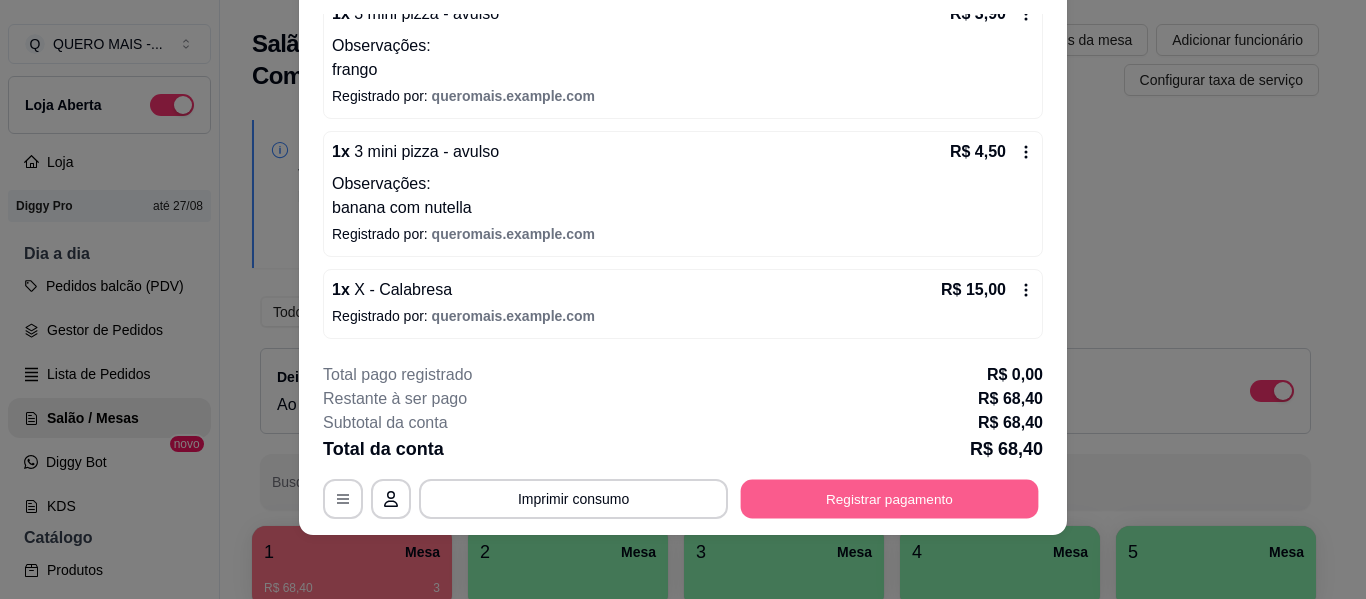 click on "Registrar pagamento" at bounding box center (890, 499) 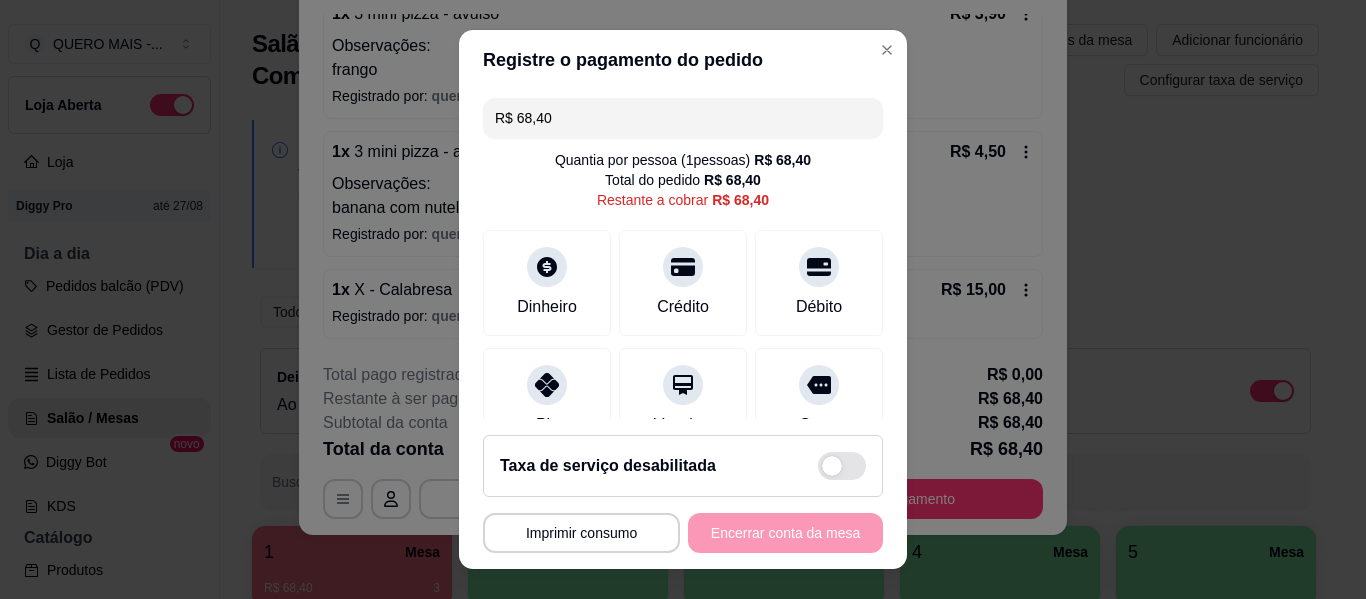 click on "R$ 68,40" at bounding box center [683, 118] 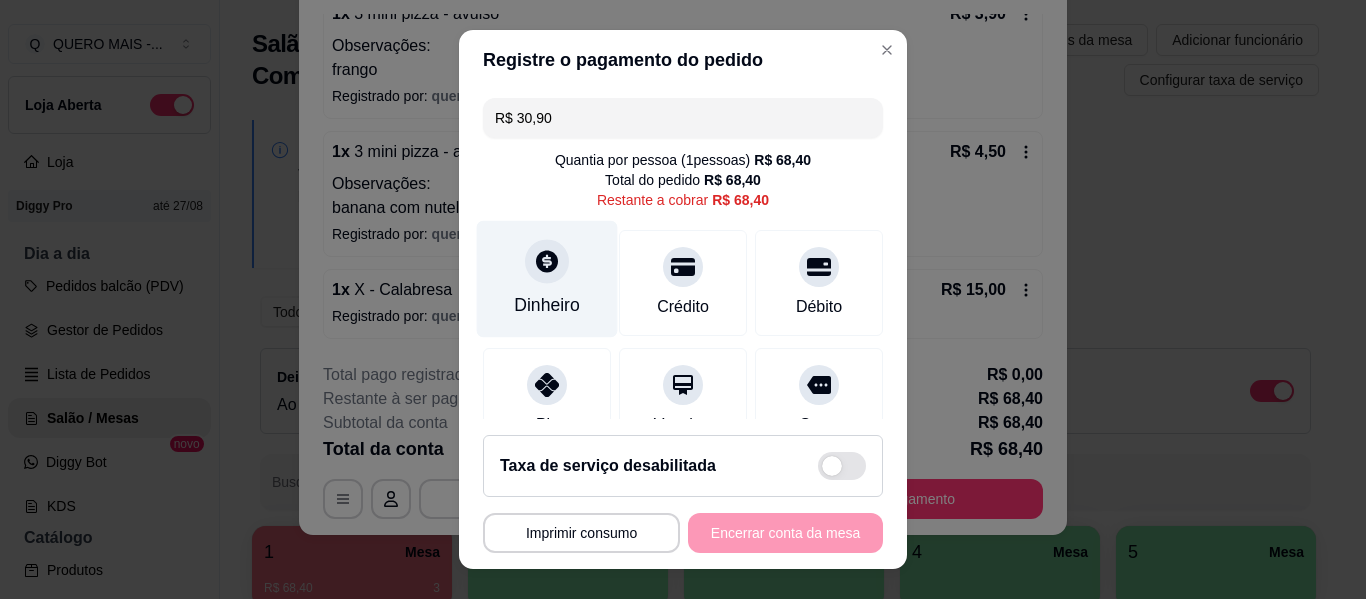 click on "Dinheiro" at bounding box center (547, 279) 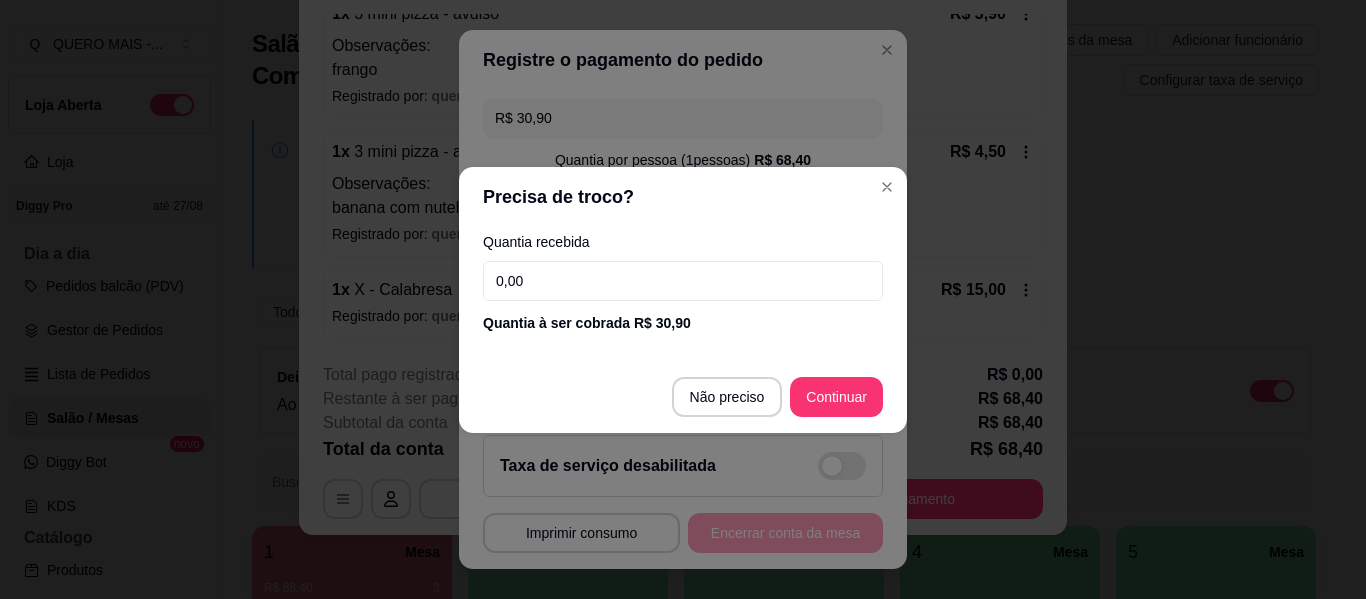 click on "Quantia à ser cobrada   R$ 30,90" at bounding box center (683, 323) 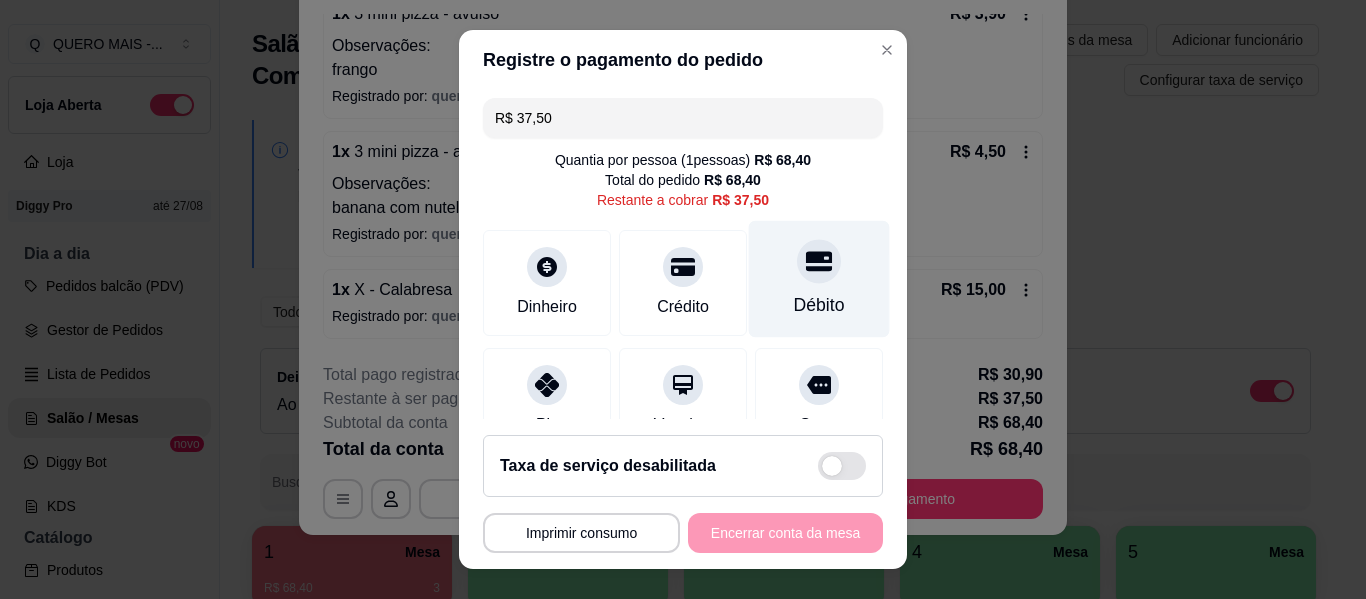 click at bounding box center (819, 261) 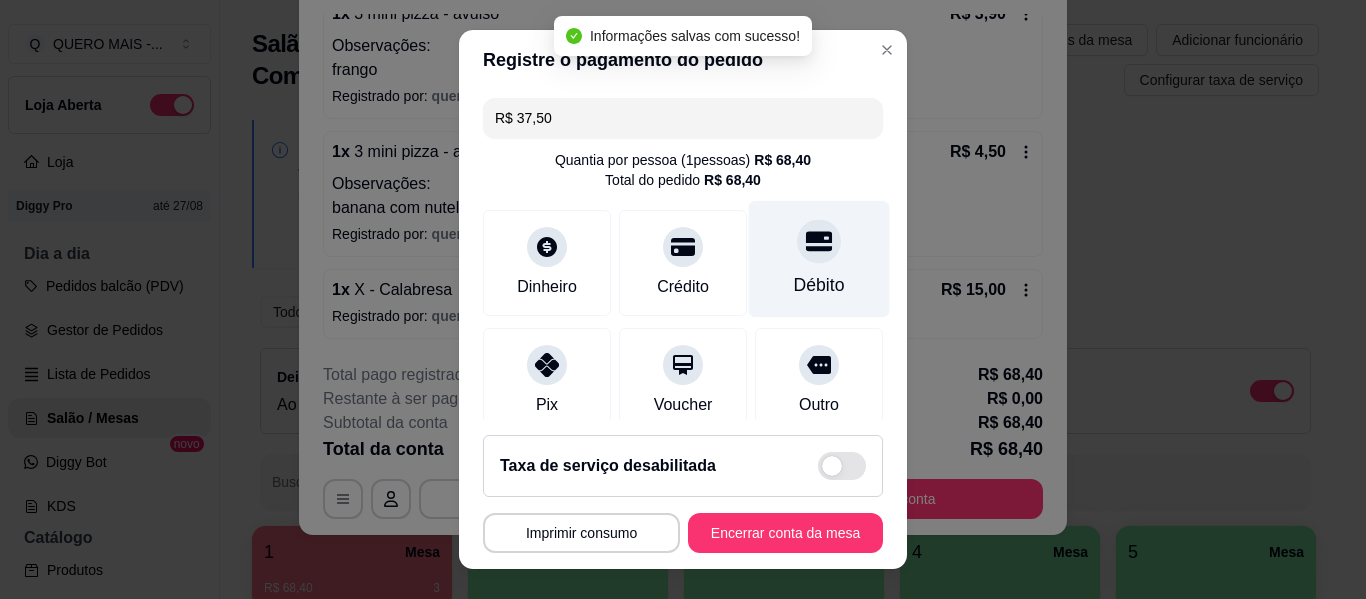 type on "R$ 0,00" 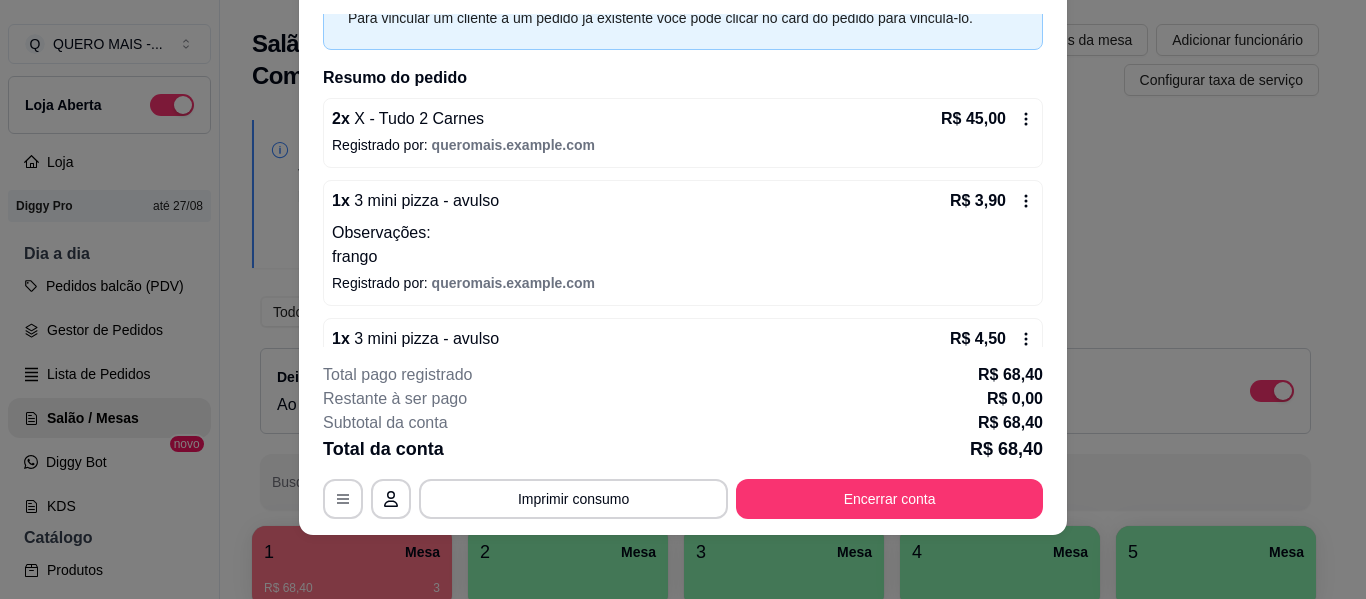 scroll, scrollTop: 0, scrollLeft: 0, axis: both 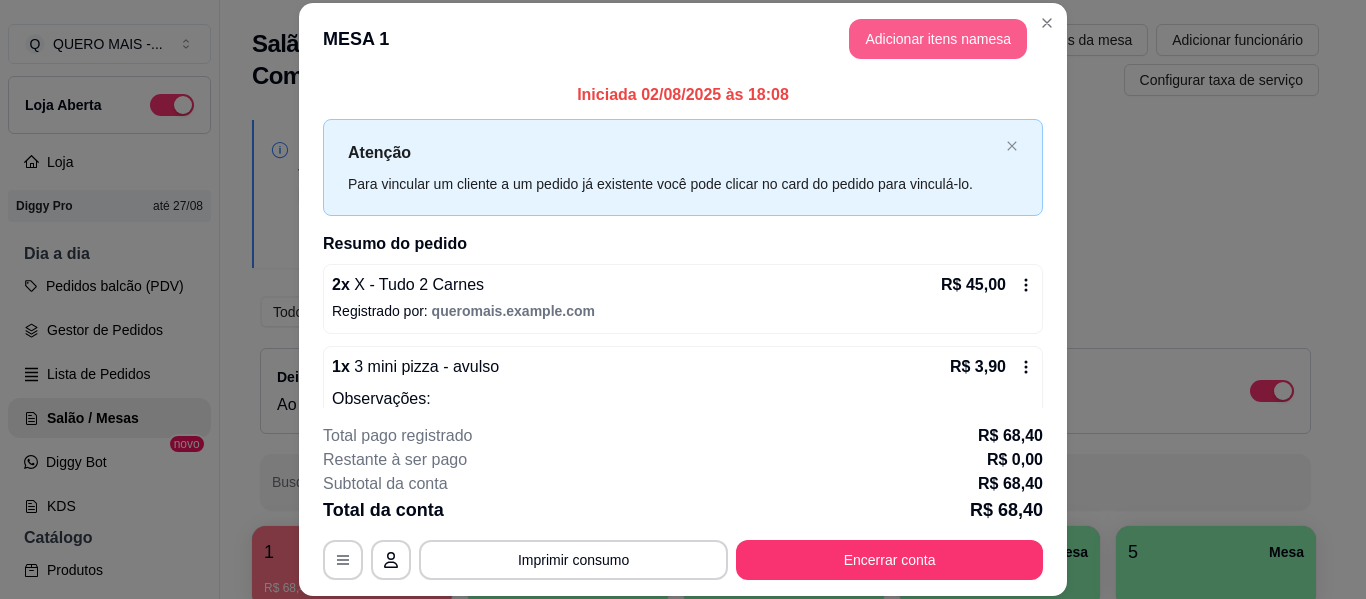 click on "Adicionar itens na  mesa" at bounding box center (938, 39) 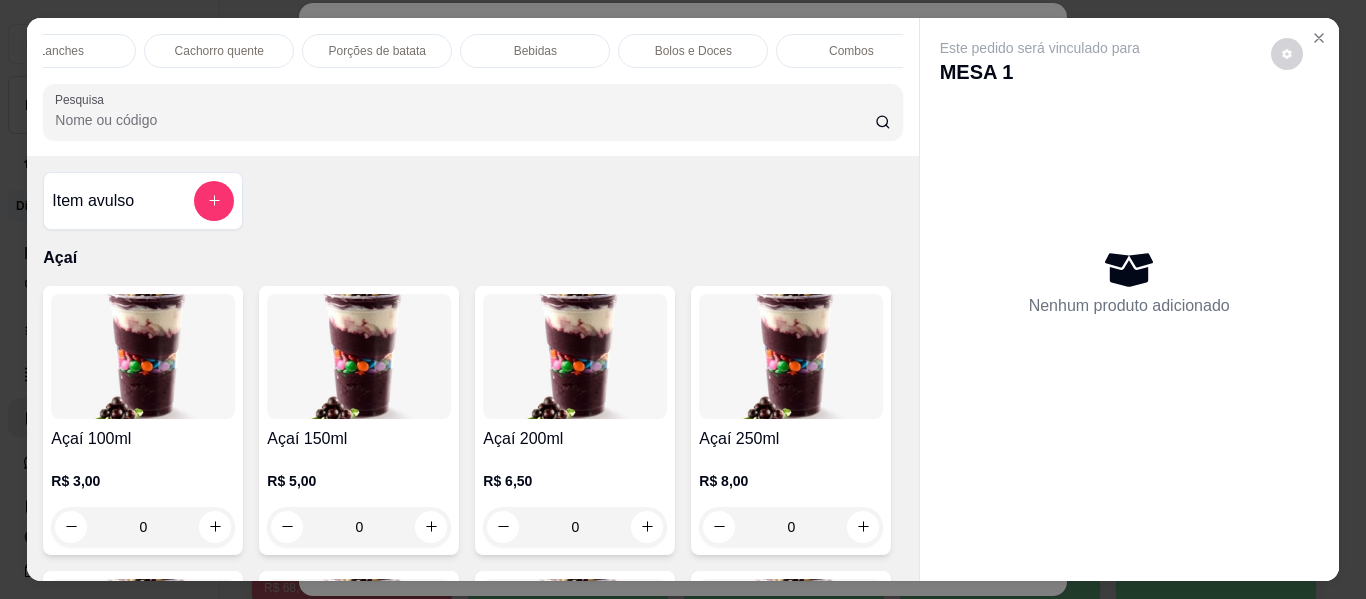 scroll, scrollTop: 0, scrollLeft: 1008, axis: horizontal 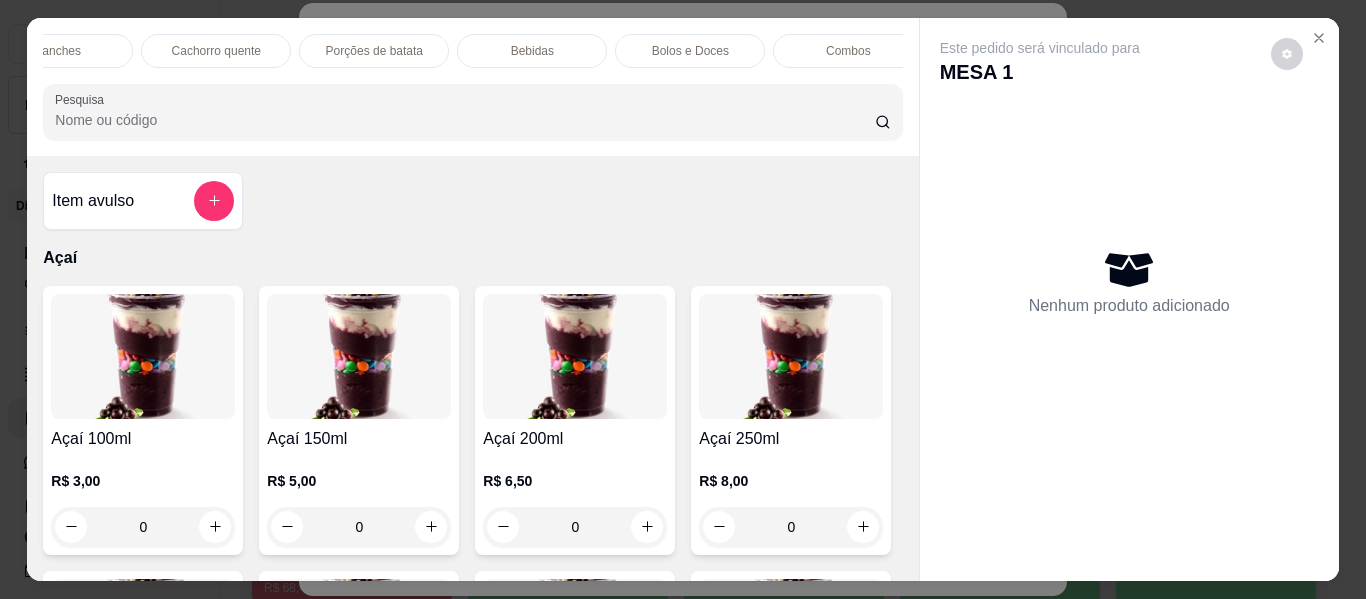 click on "Bebidas" at bounding box center (532, 51) 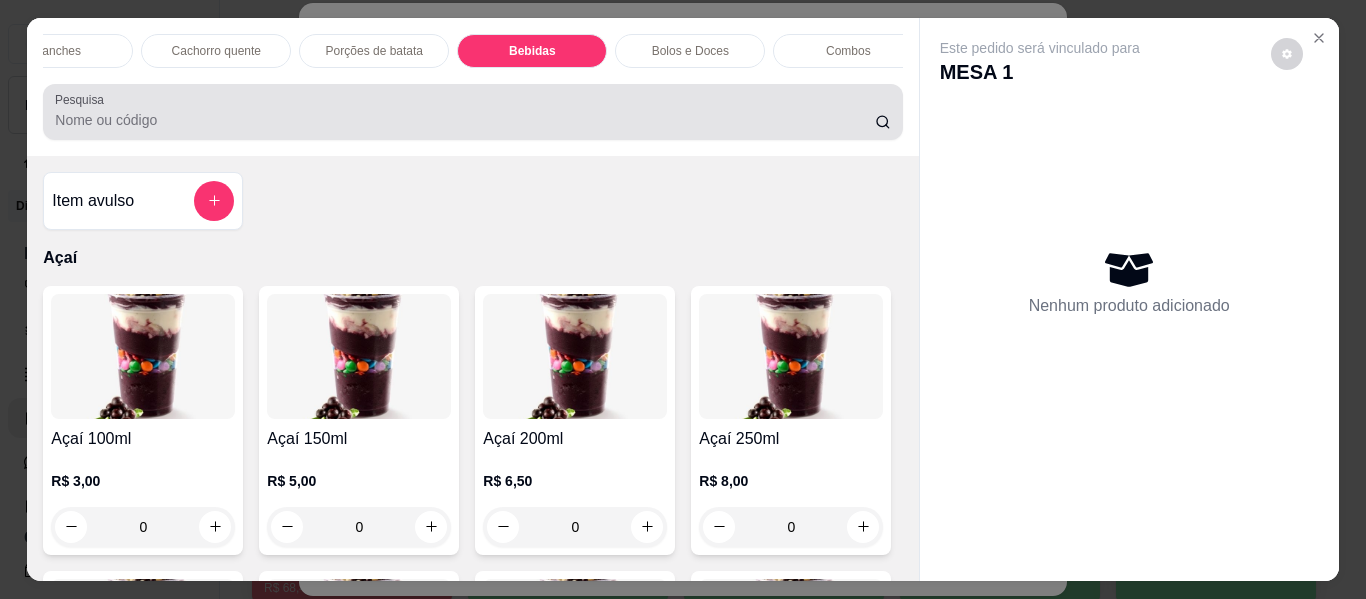 scroll, scrollTop: 5391, scrollLeft: 0, axis: vertical 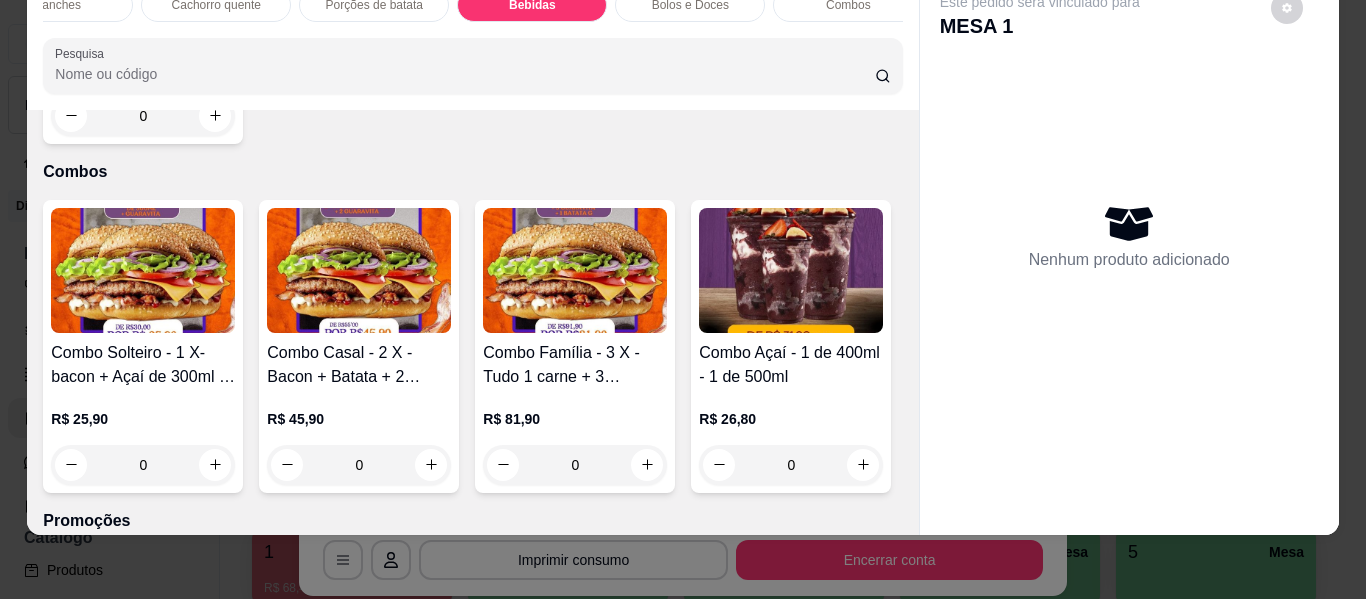 click 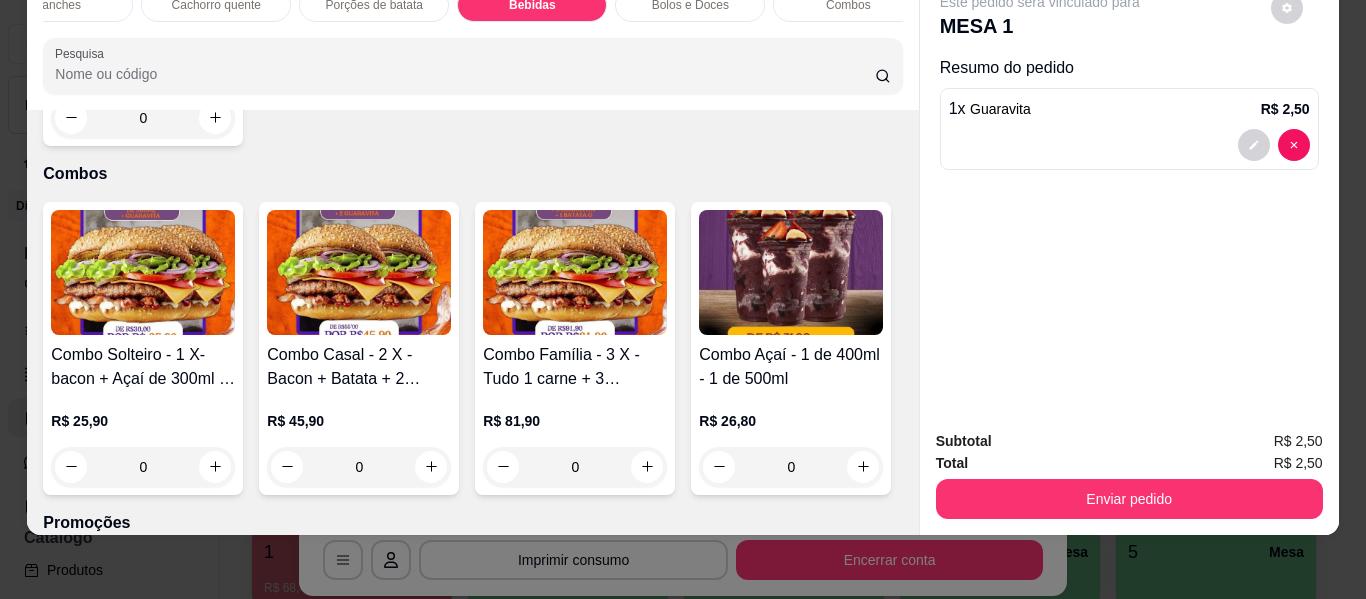 click 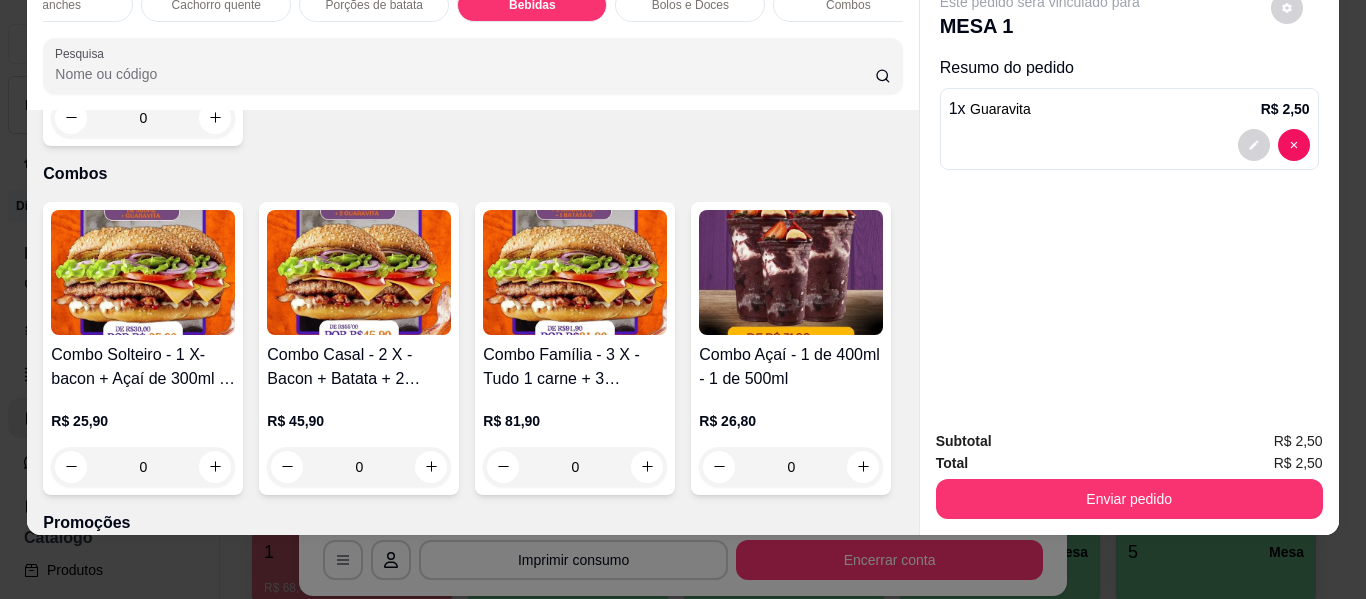 type on "2" 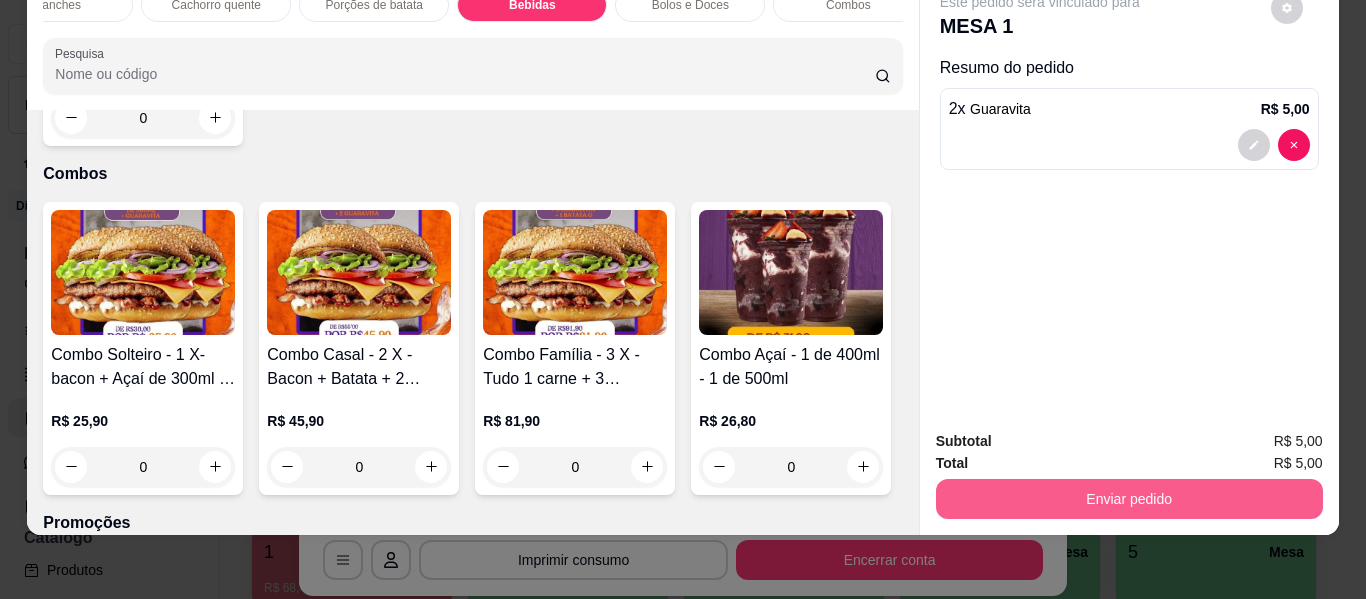 click on "Enviar pedido" at bounding box center (1129, 499) 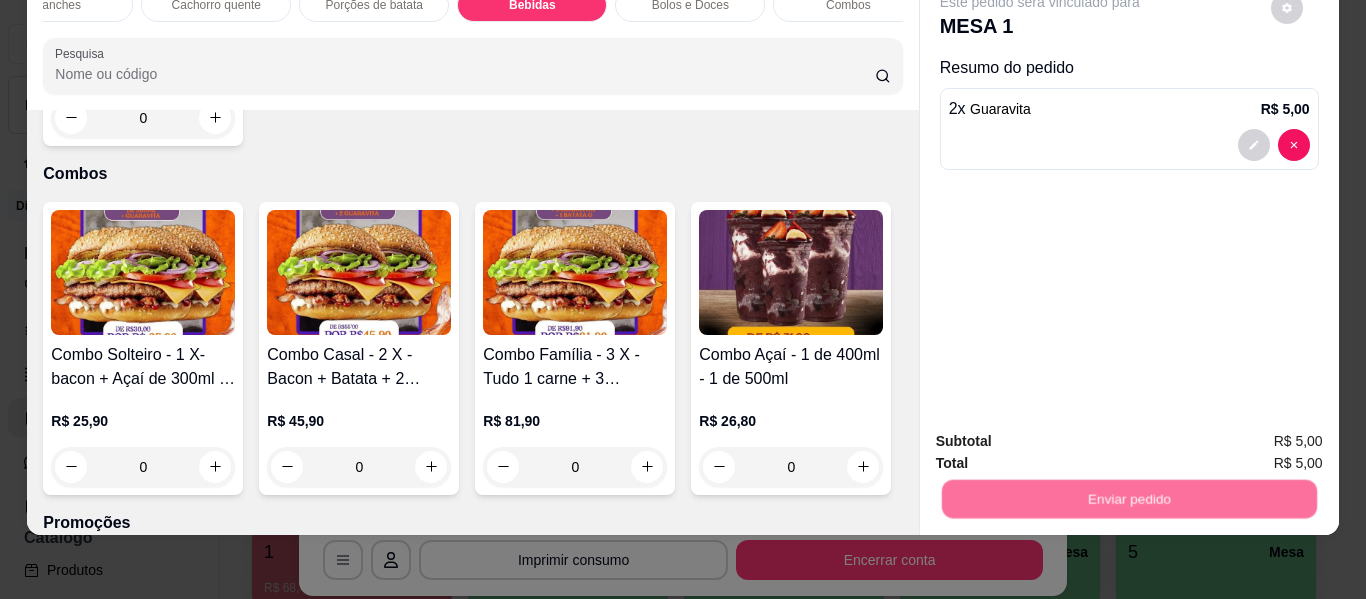click on "Não registrar e enviar pedido" at bounding box center (1063, 433) 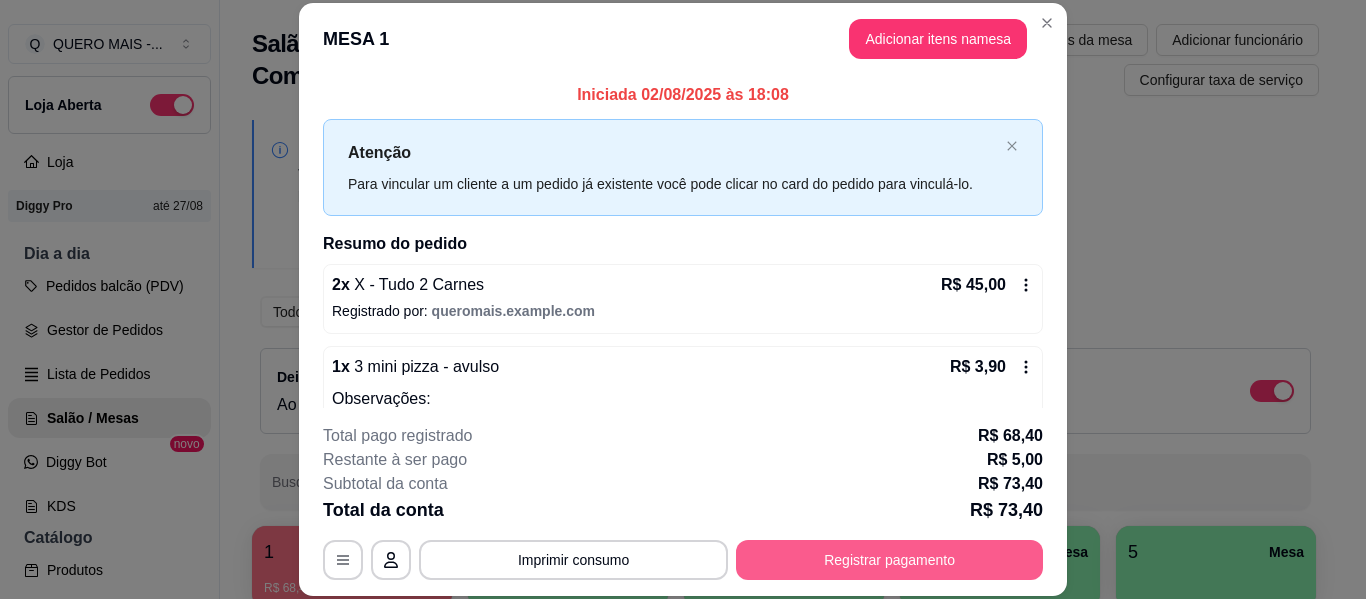 click on "Registrar pagamento" at bounding box center [889, 560] 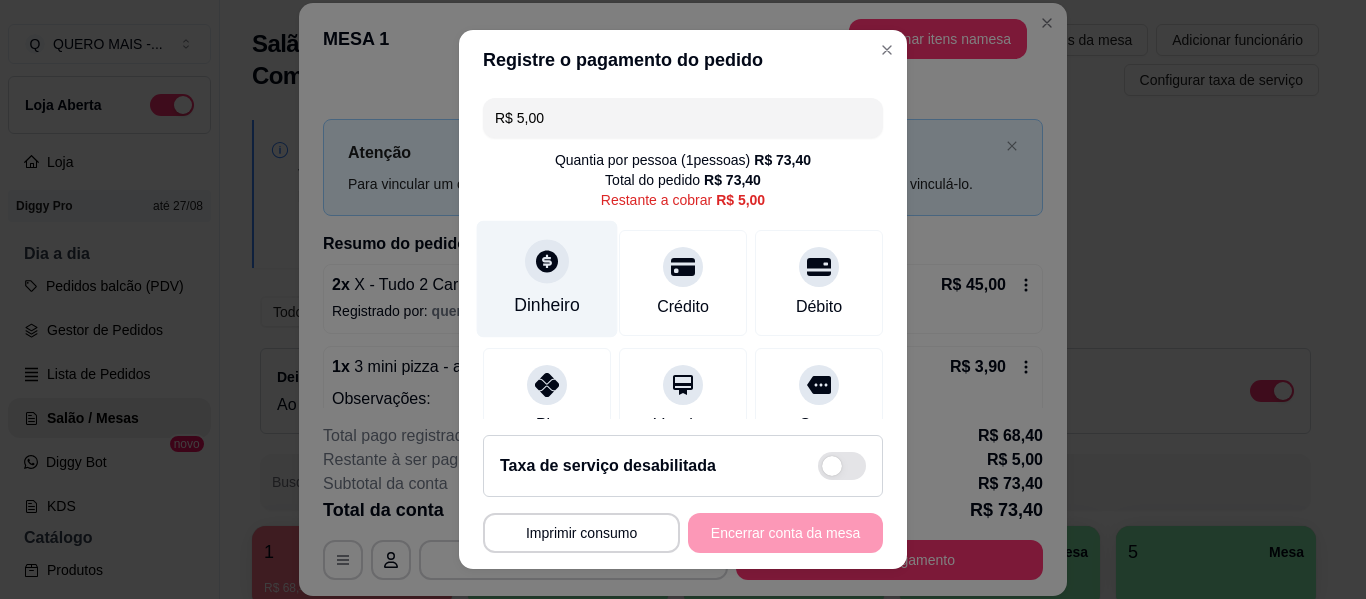 click on "Dinheiro" at bounding box center [547, 305] 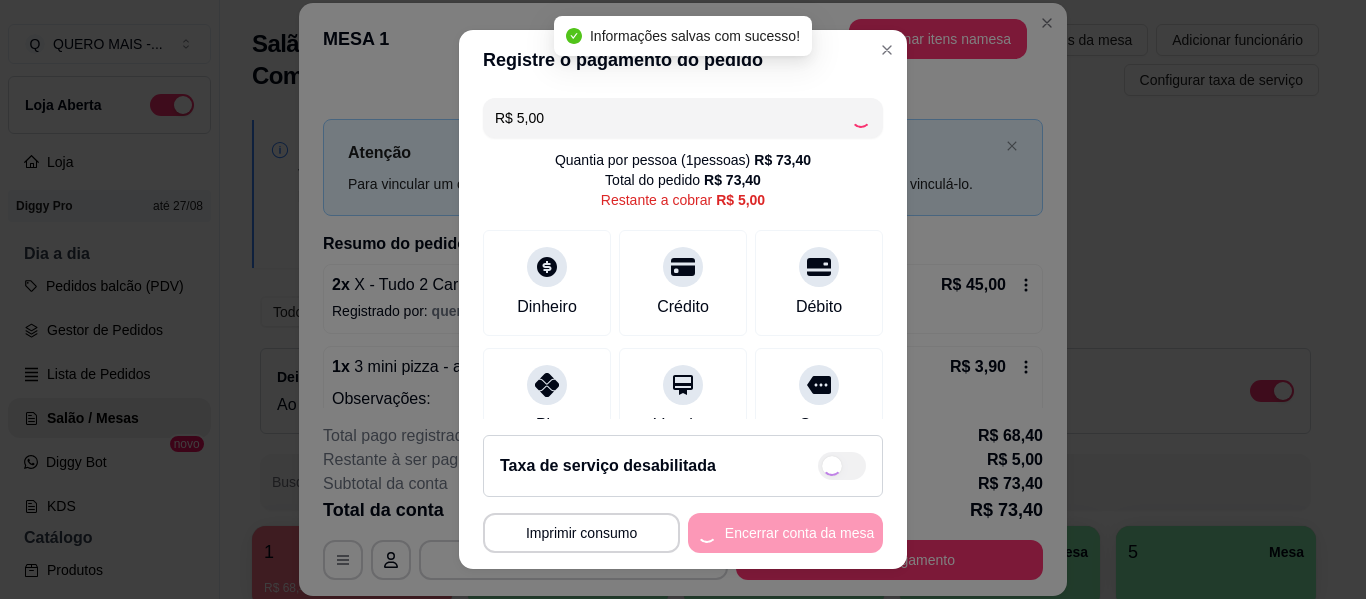 type on "R$ 0,00" 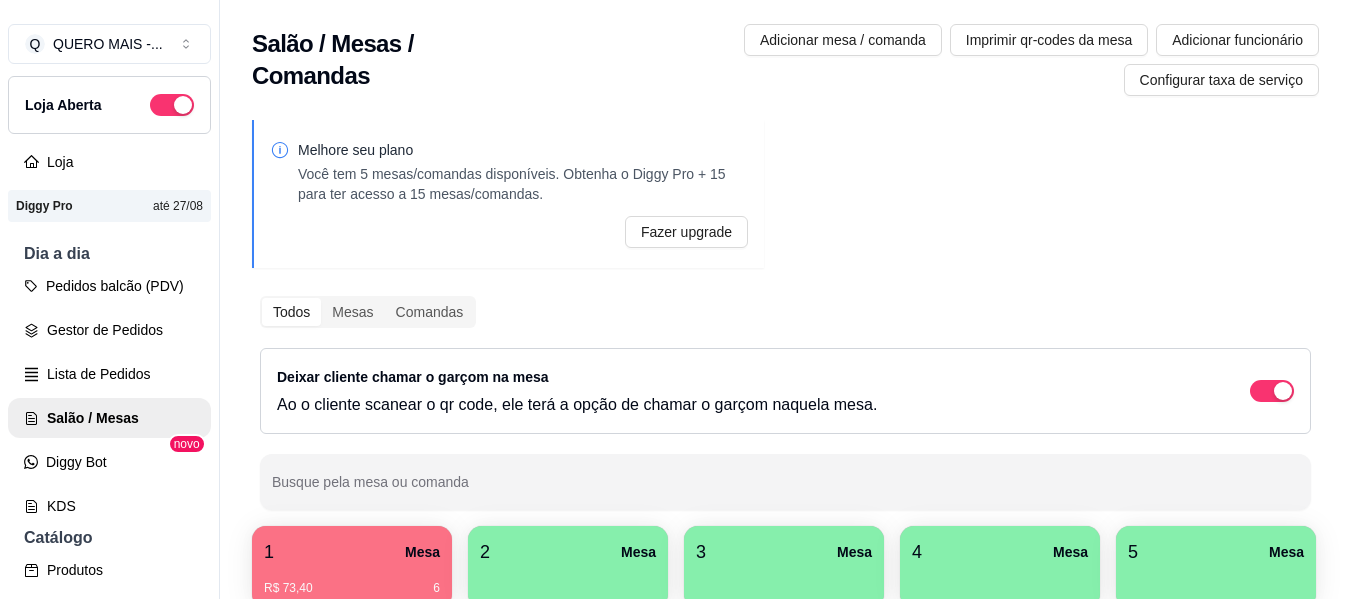 scroll, scrollTop: 398, scrollLeft: 0, axis: vertical 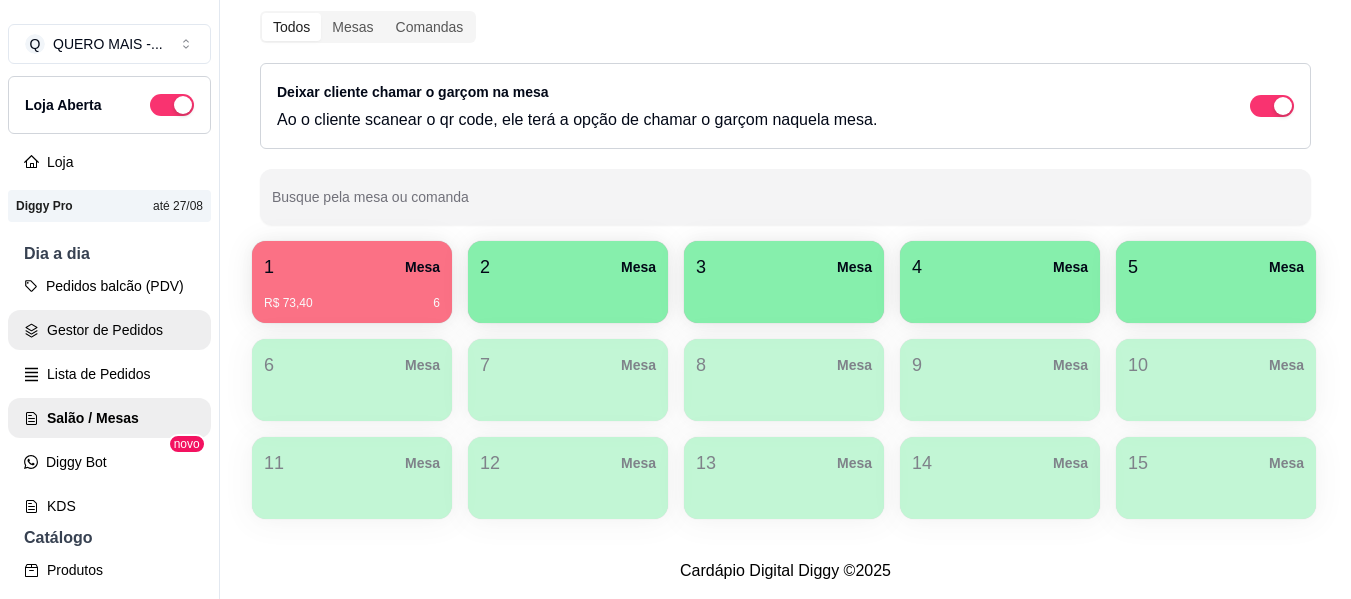 click on "Gestor de Pedidos" at bounding box center [109, 330] 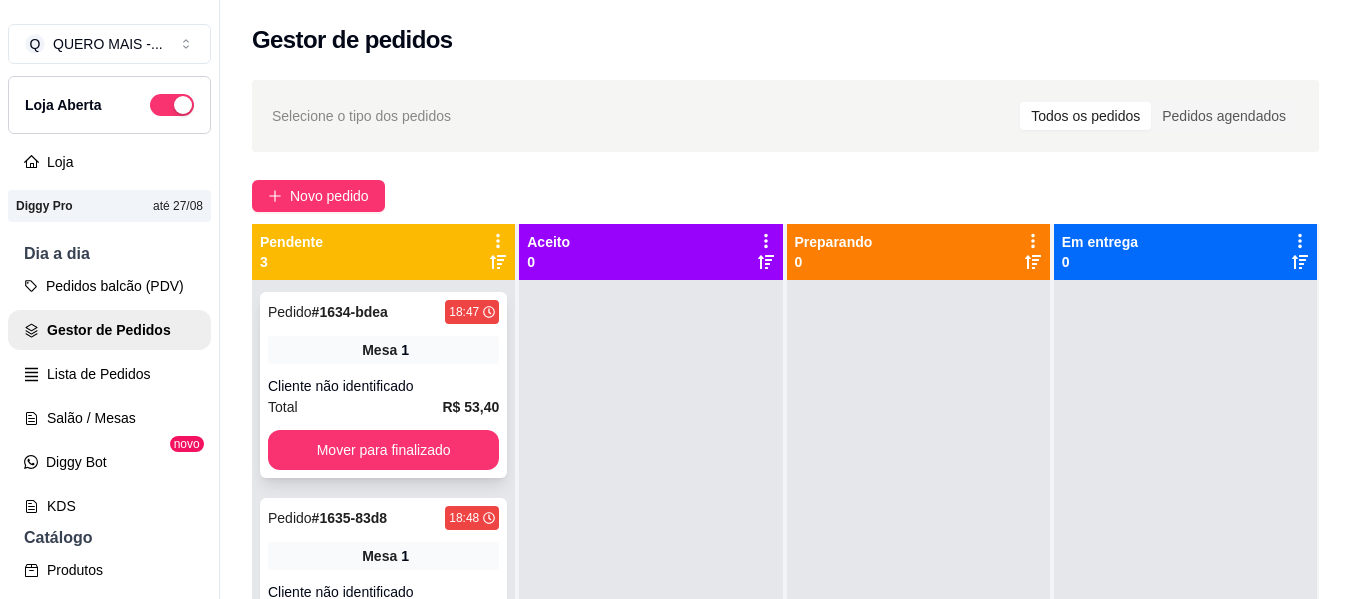 scroll, scrollTop: 56, scrollLeft: 0, axis: vertical 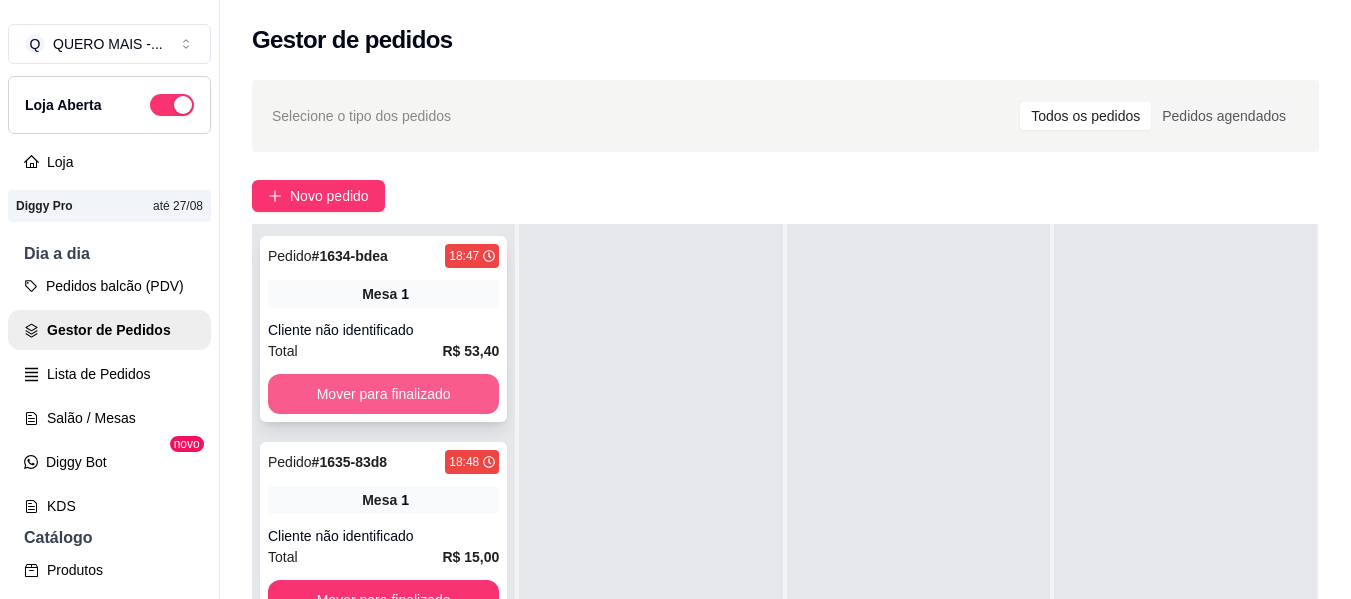 click on "Mover para finalizado" at bounding box center (383, 394) 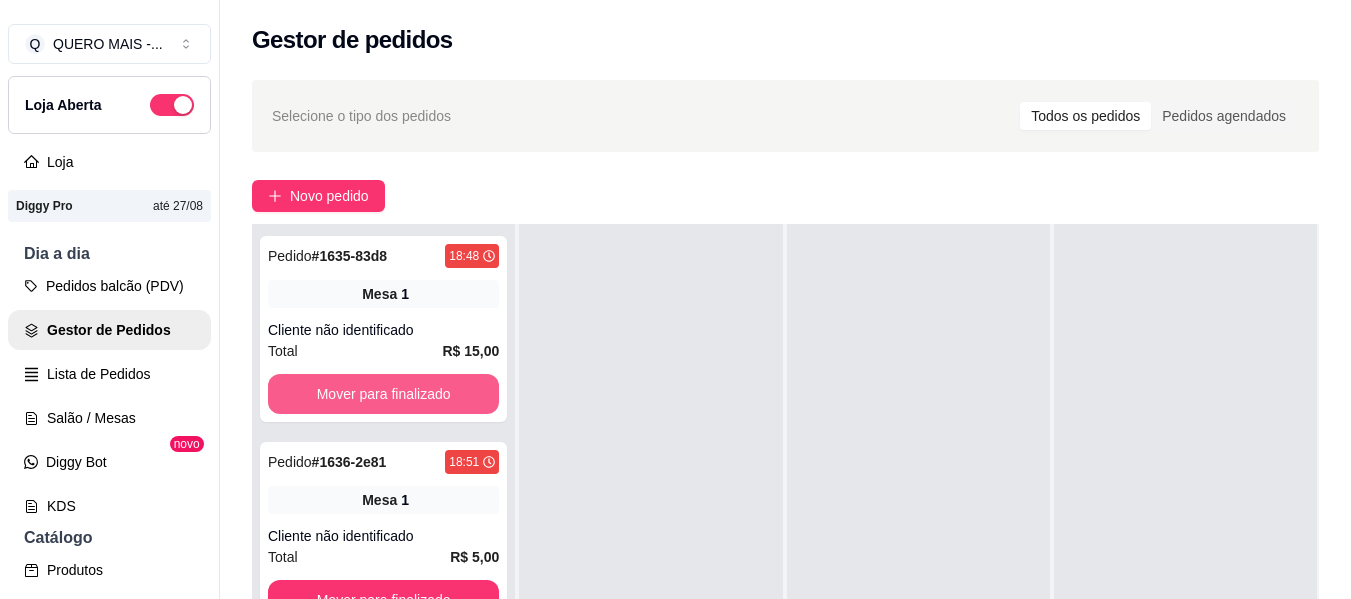 click on "Mover para finalizado" at bounding box center (383, 394) 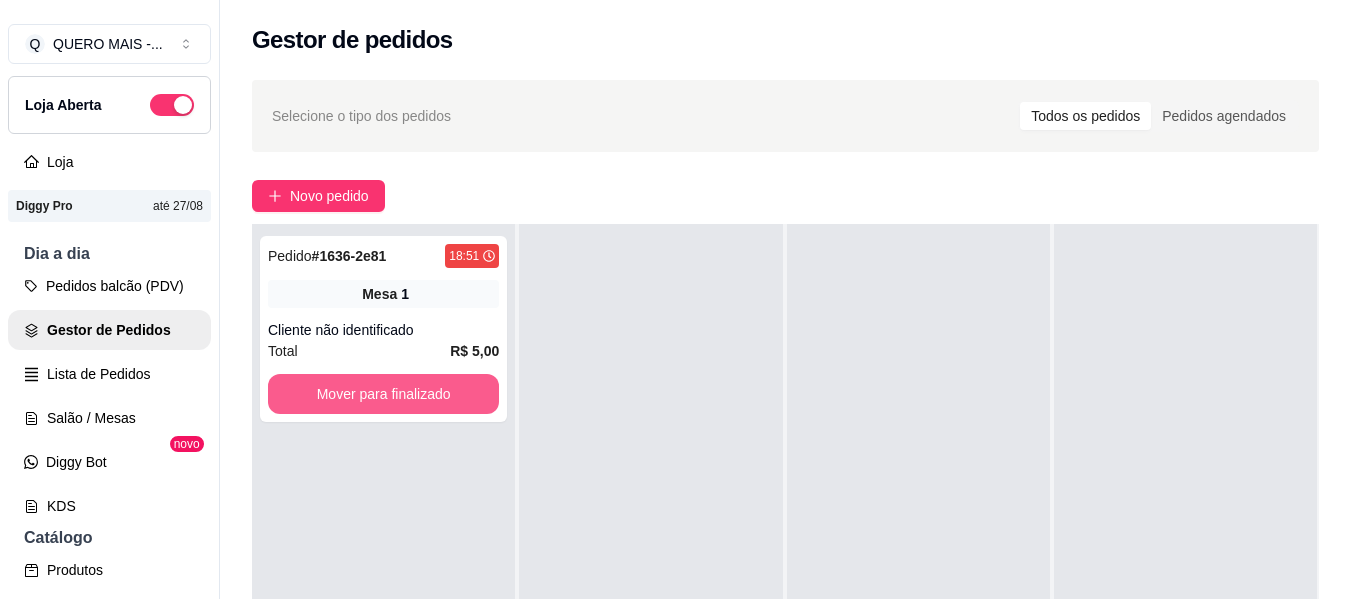 click on "Mover para finalizado" at bounding box center (383, 394) 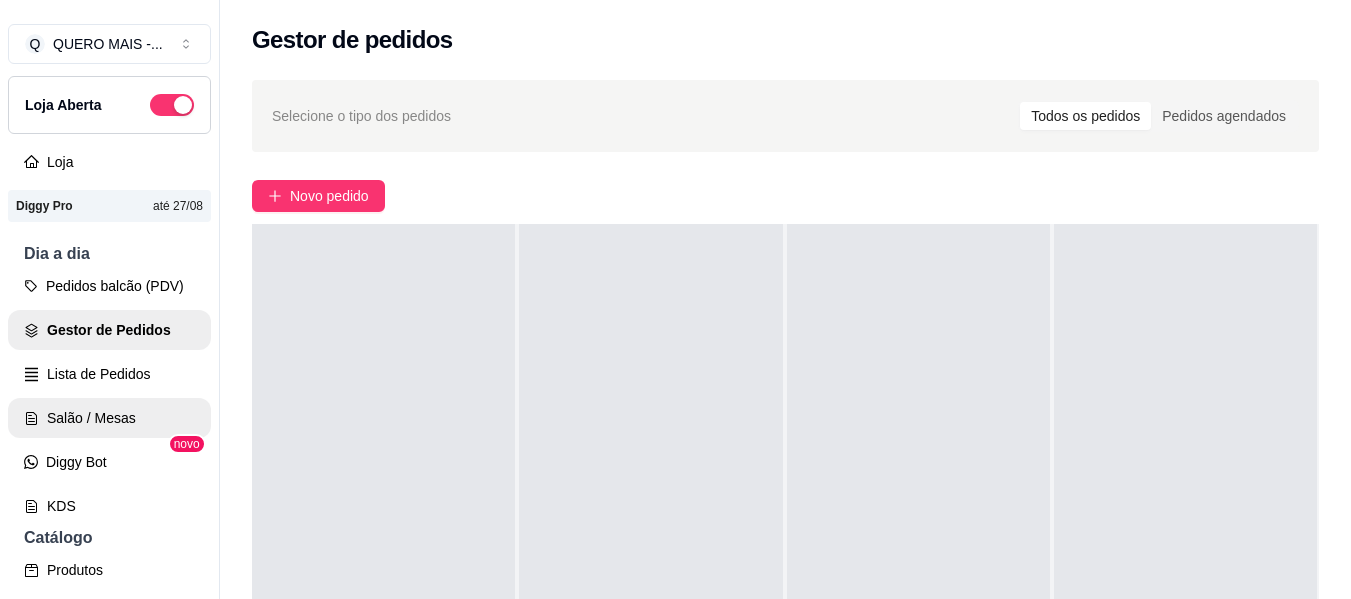 click on "Salão / Mesas" at bounding box center [109, 418] 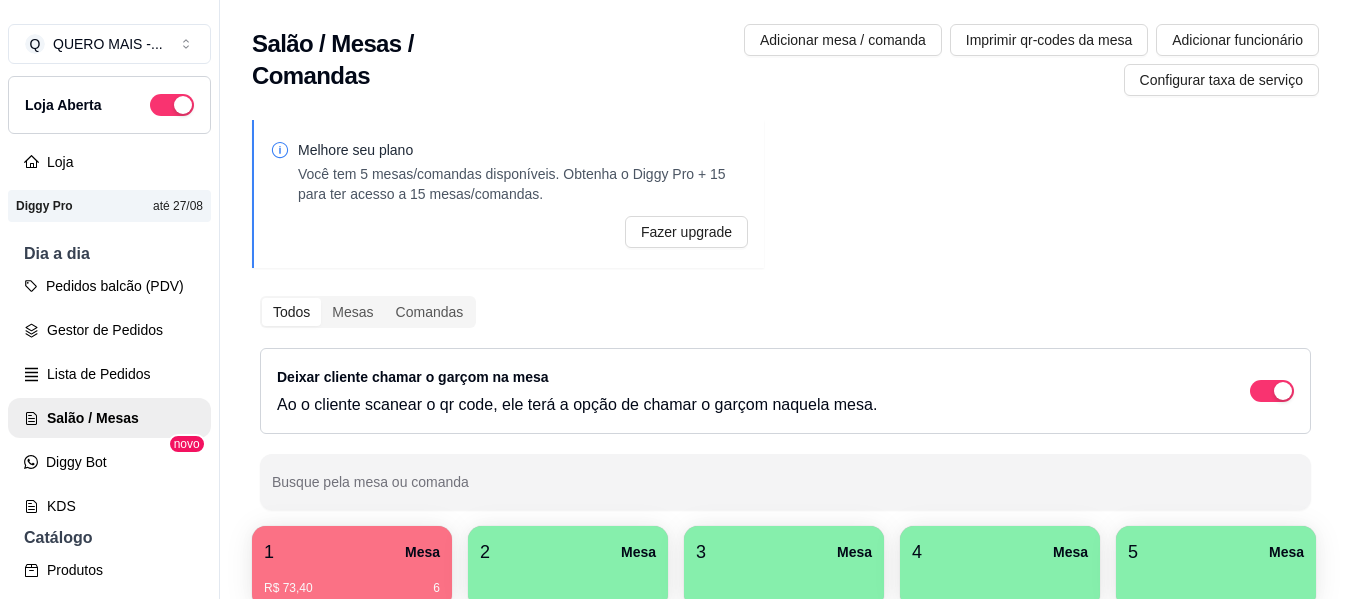 drag, startPoint x: 890, startPoint y: 399, endPoint x: 967, endPoint y: 429, distance: 82.637764 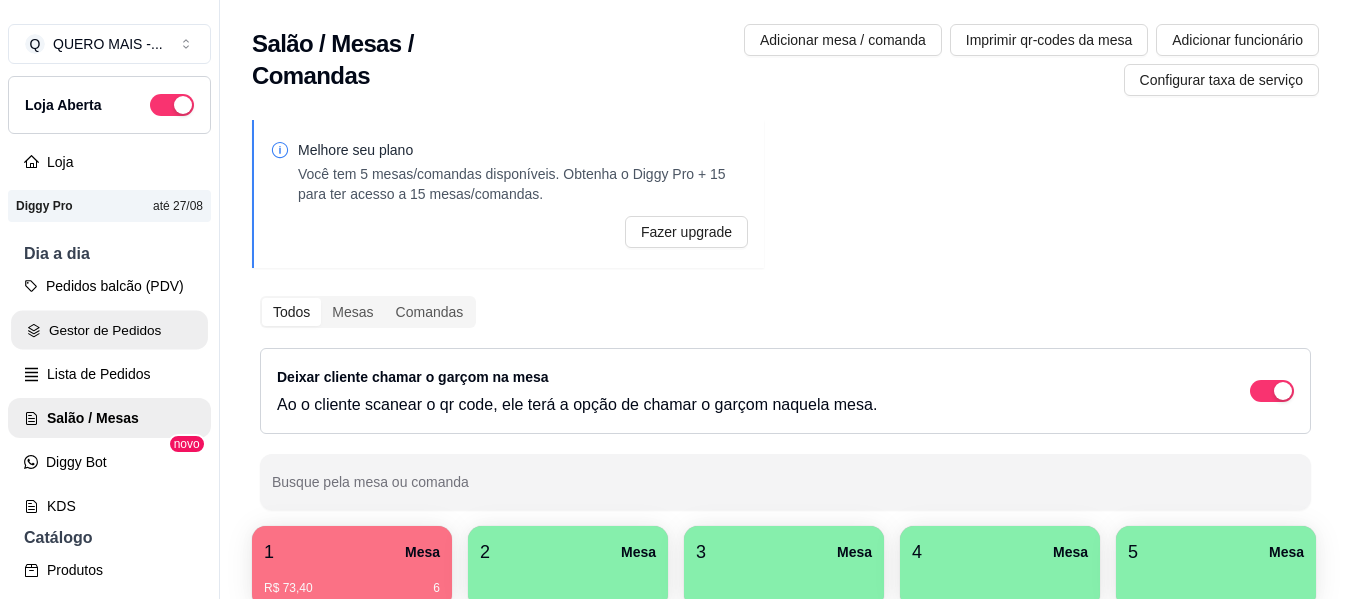 click on "Gestor de Pedidos" at bounding box center [109, 330] 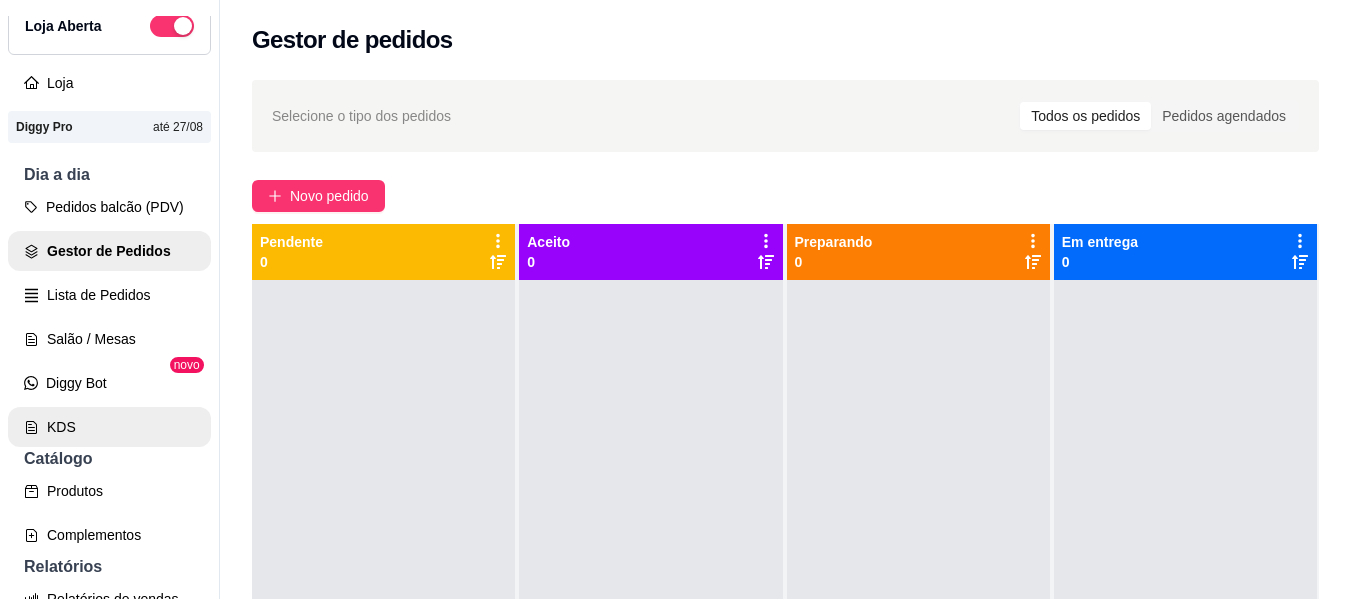scroll, scrollTop: 200, scrollLeft: 0, axis: vertical 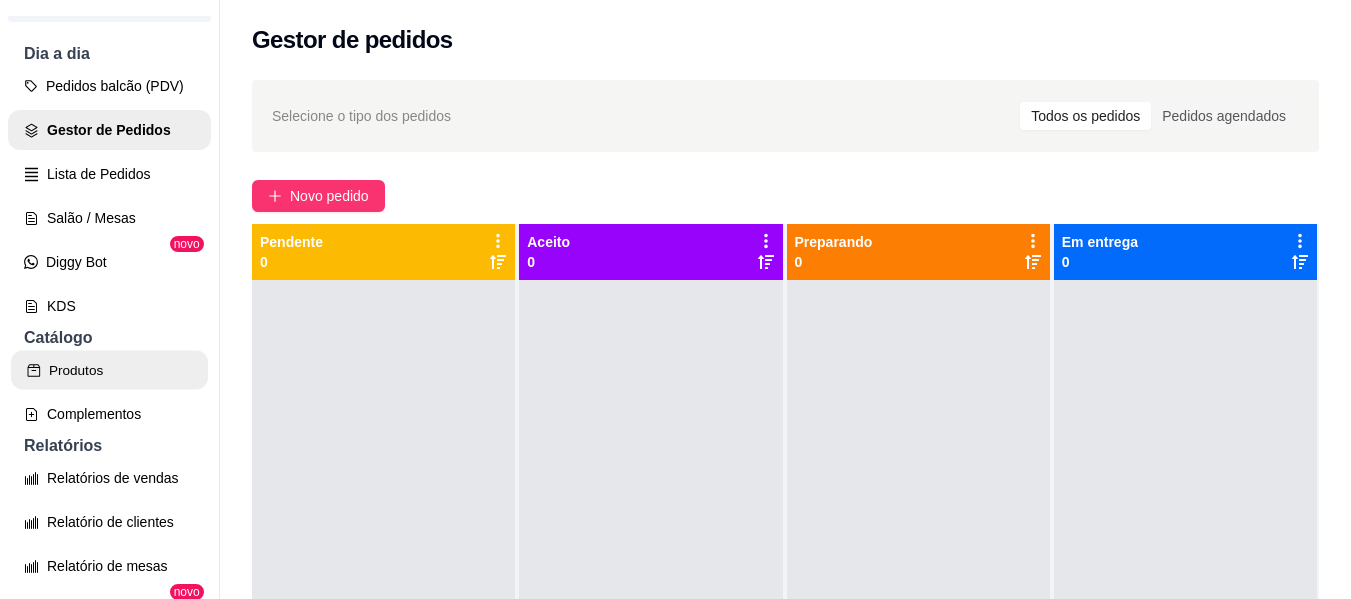 click on "Produtos" at bounding box center (109, 370) 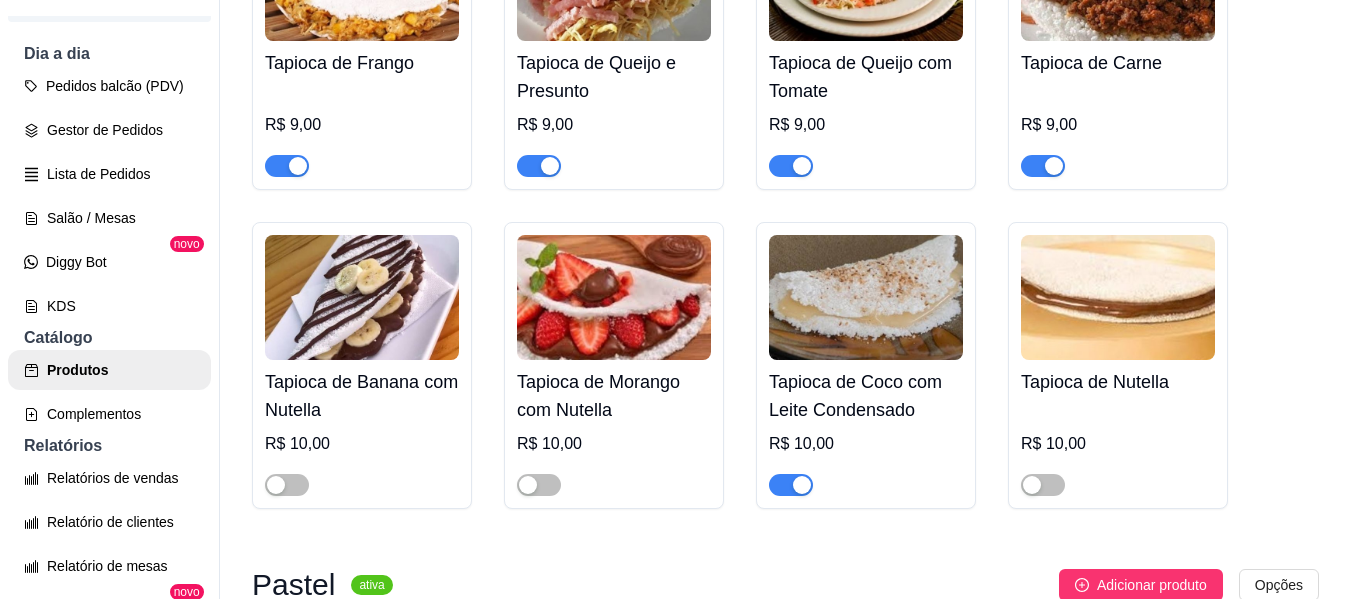 scroll, scrollTop: 1600, scrollLeft: 0, axis: vertical 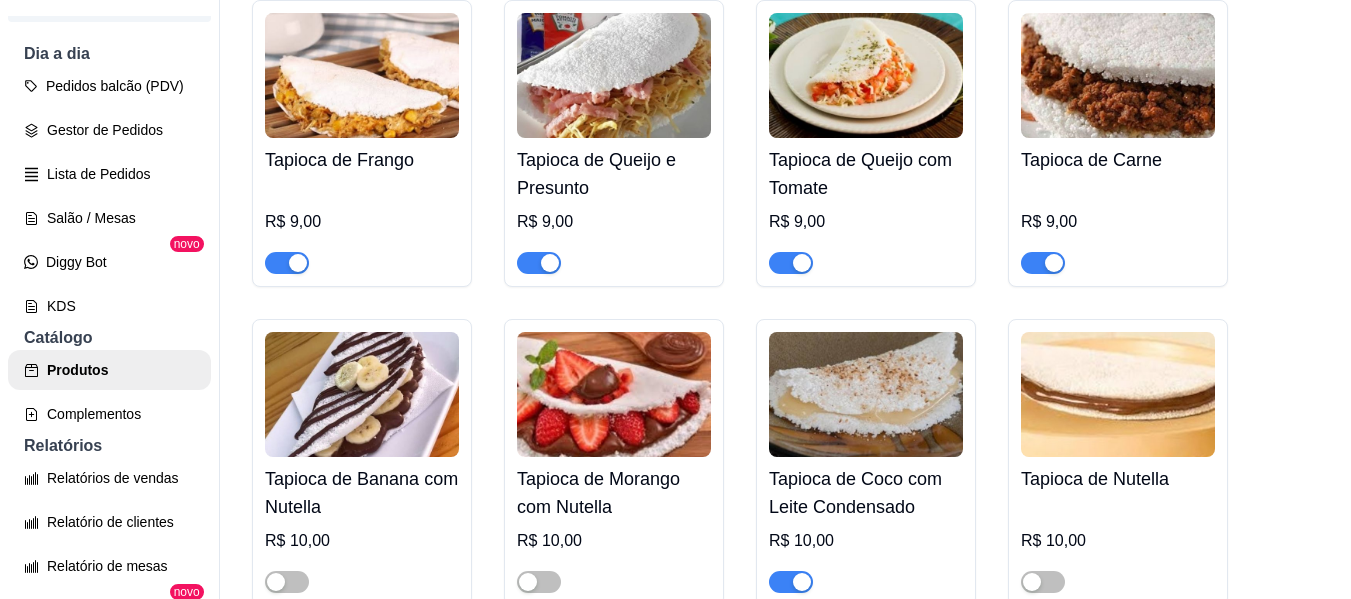 click at bounding box center [1054, 263] 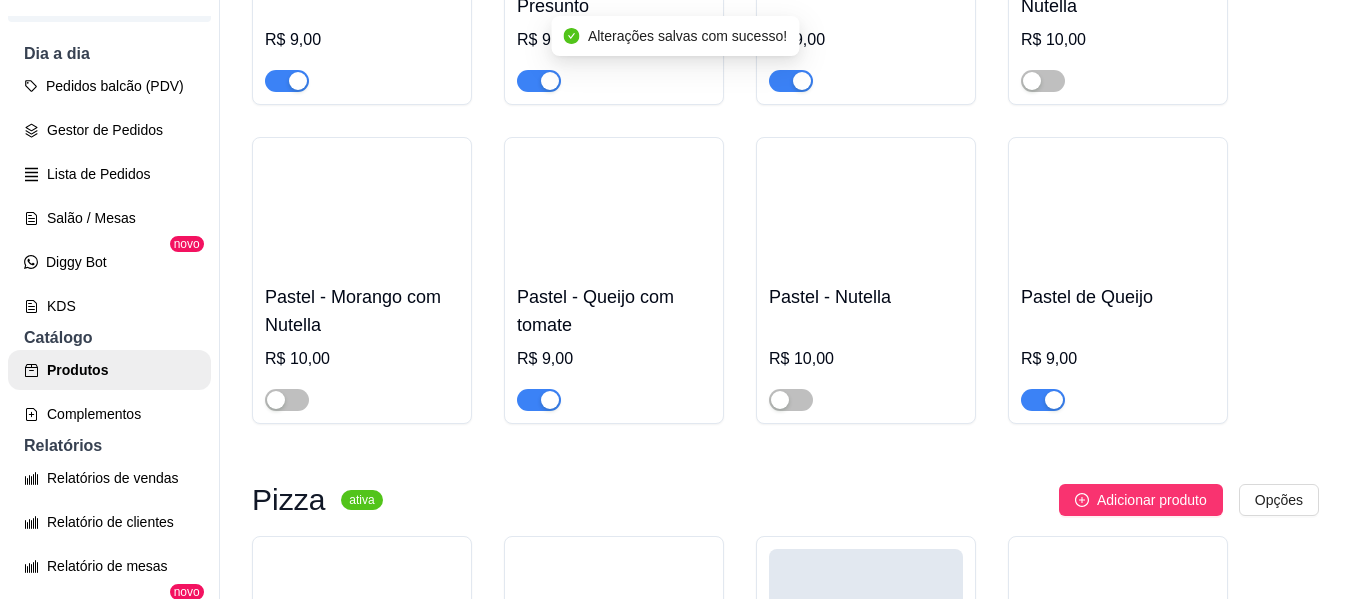 scroll, scrollTop: 2300, scrollLeft: 0, axis: vertical 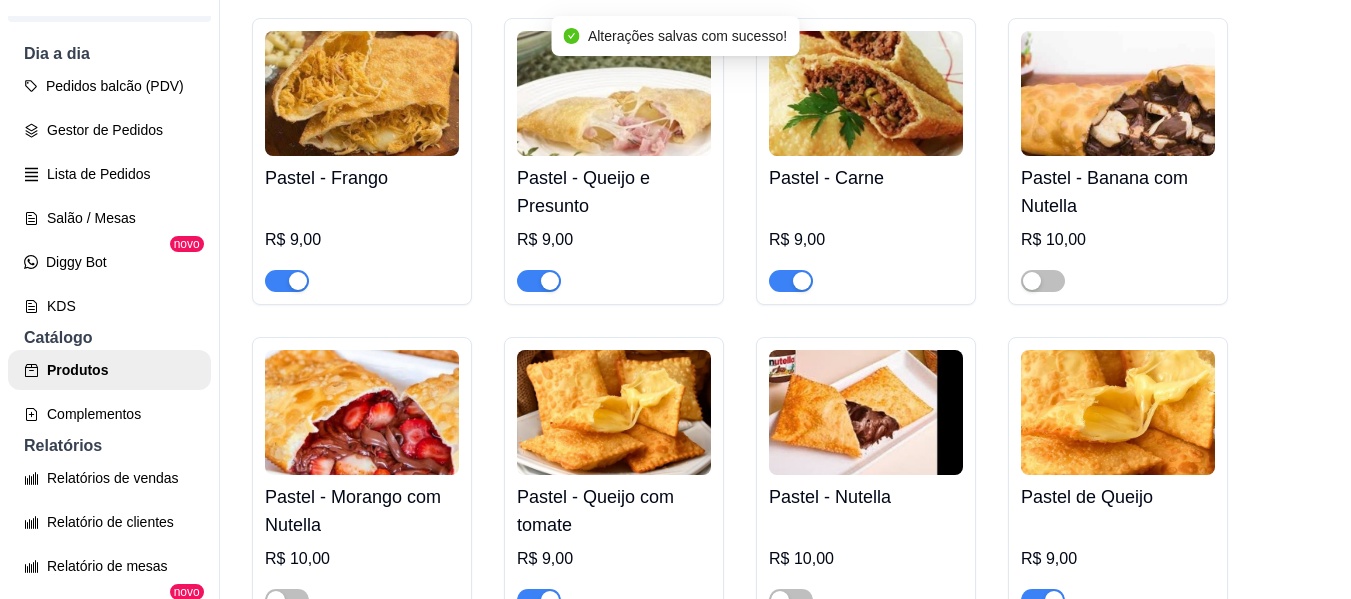 click at bounding box center (802, 281) 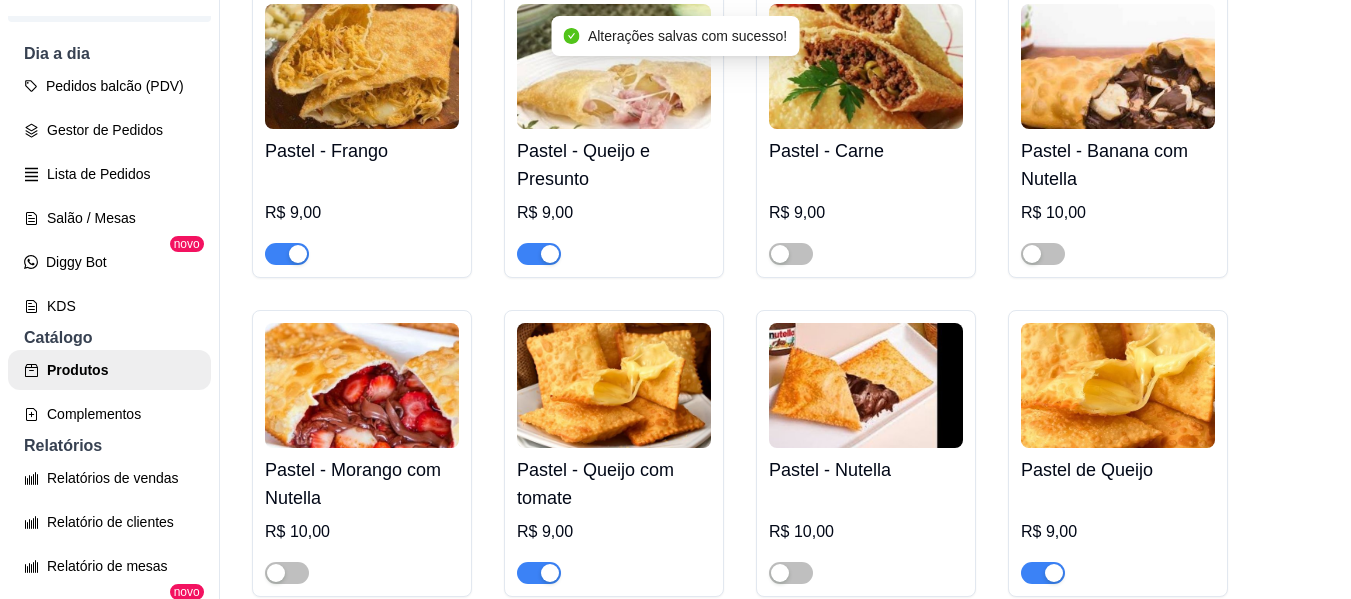 scroll, scrollTop: 2200, scrollLeft: 0, axis: vertical 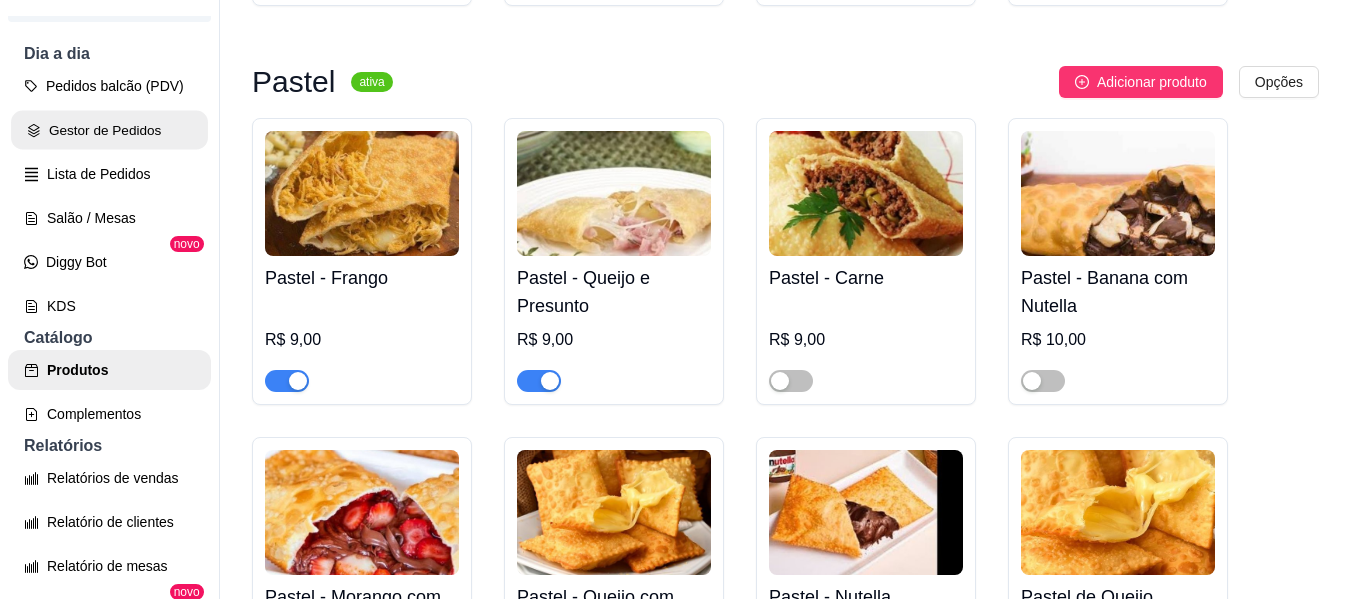 click on "Gestor de Pedidos" at bounding box center [109, 130] 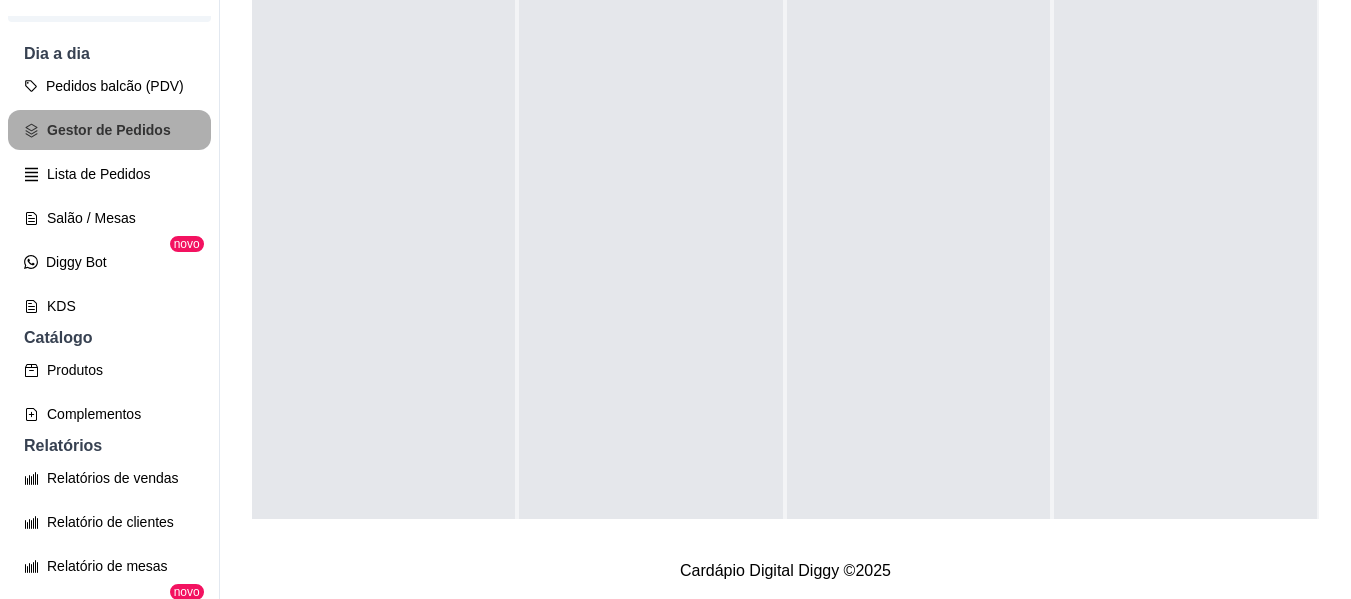 scroll, scrollTop: 0, scrollLeft: 0, axis: both 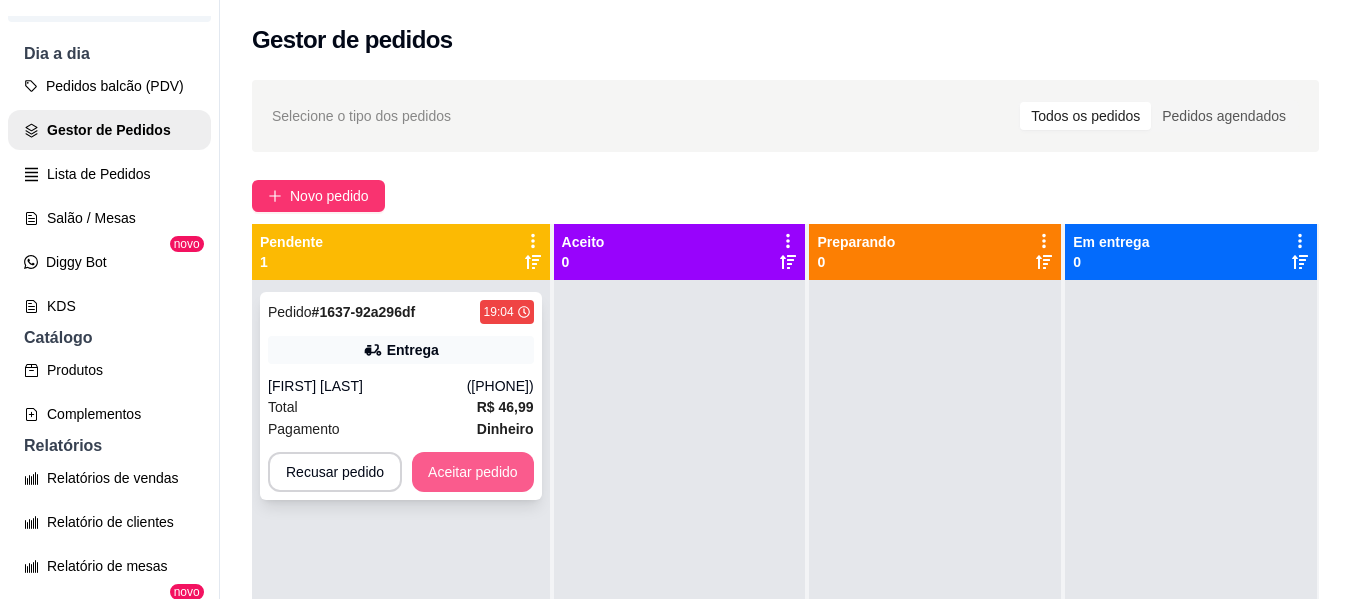 click on "Aceitar pedido" at bounding box center [473, 472] 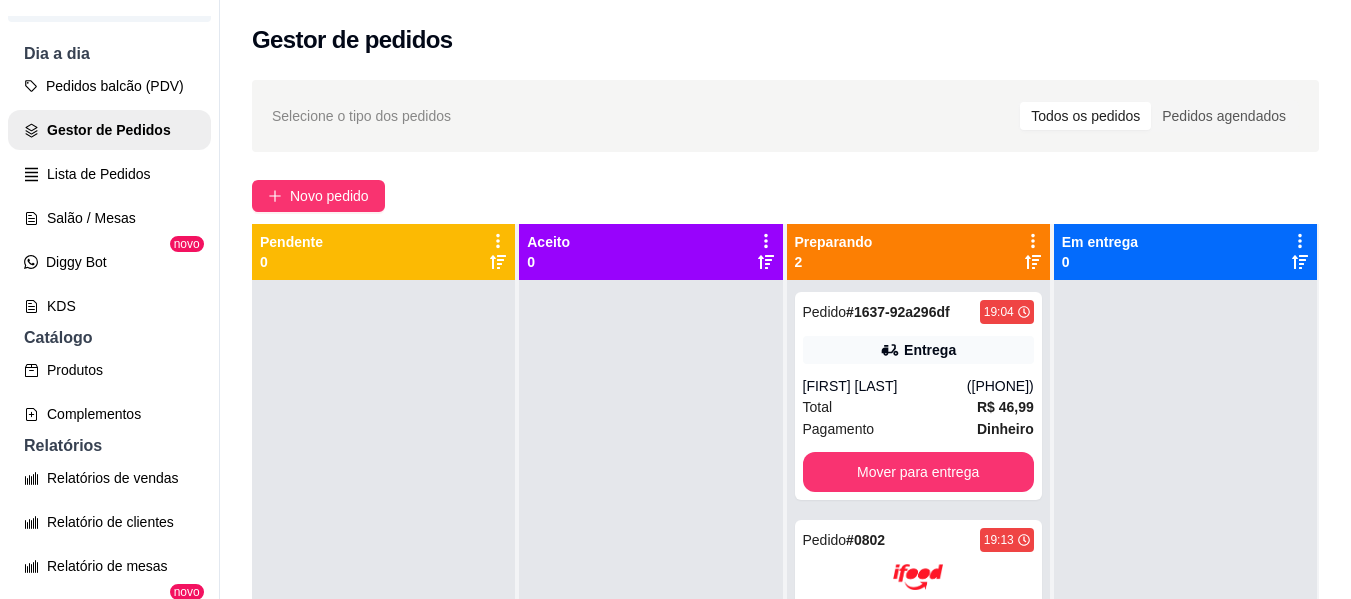 scroll, scrollTop: 56, scrollLeft: 0, axis: vertical 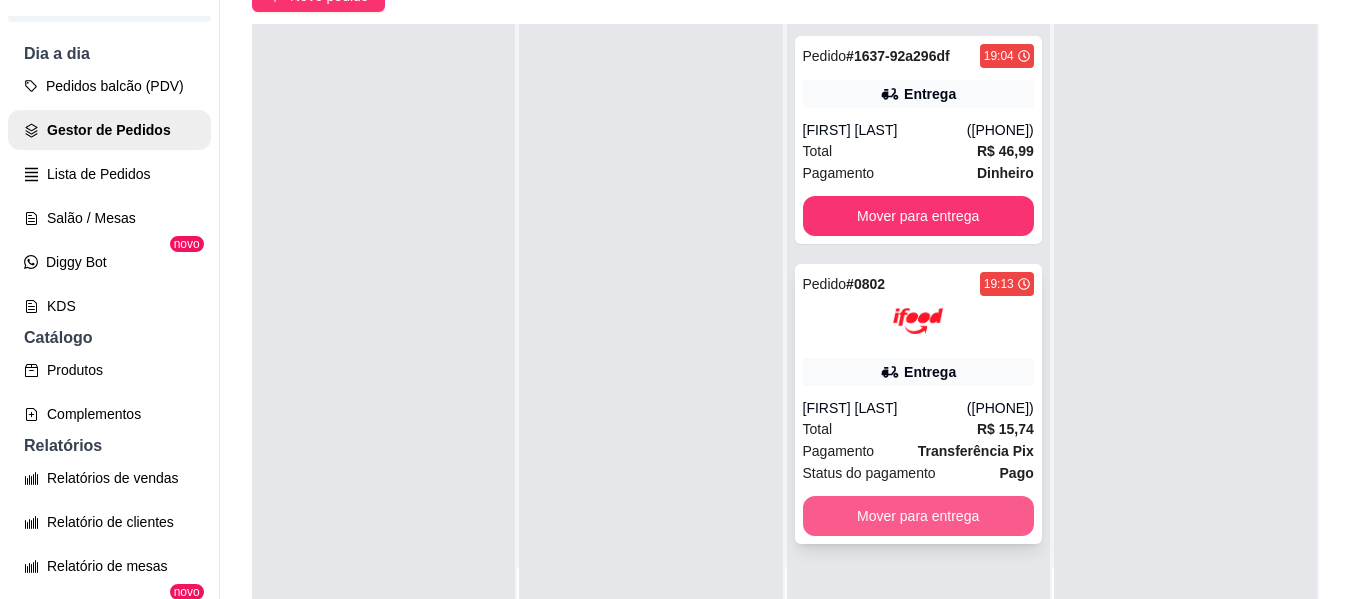 click on "Mover para entrega" at bounding box center [918, 516] 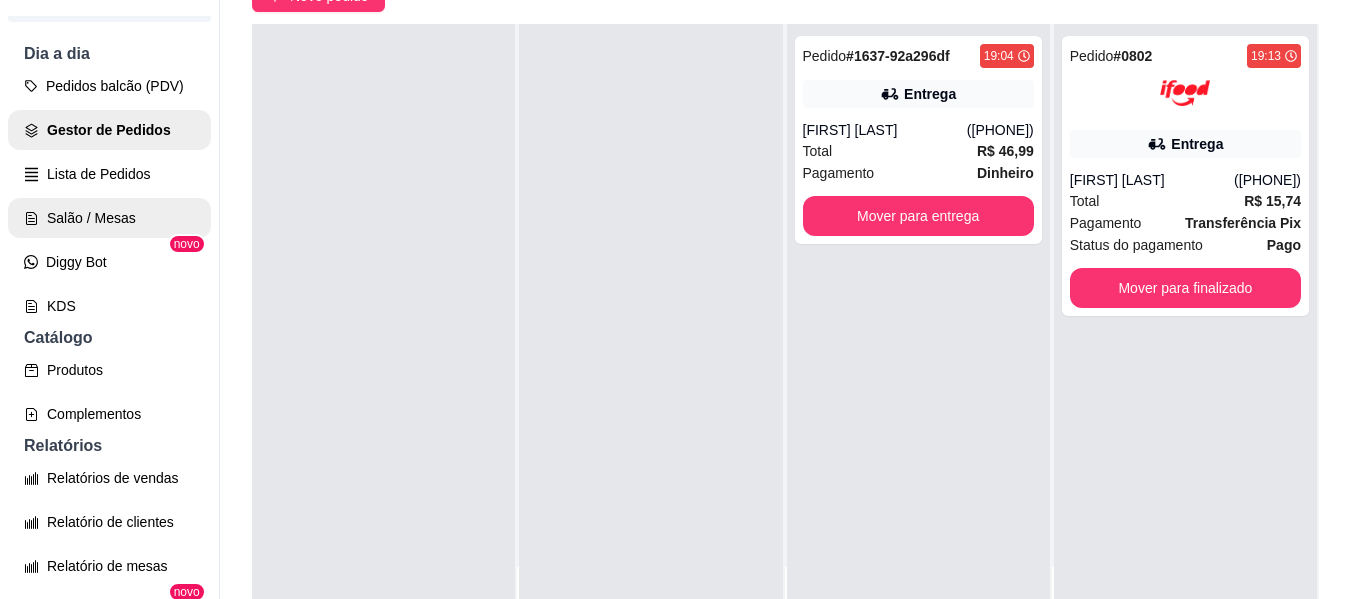 click on "Salão / Mesas" at bounding box center [109, 218] 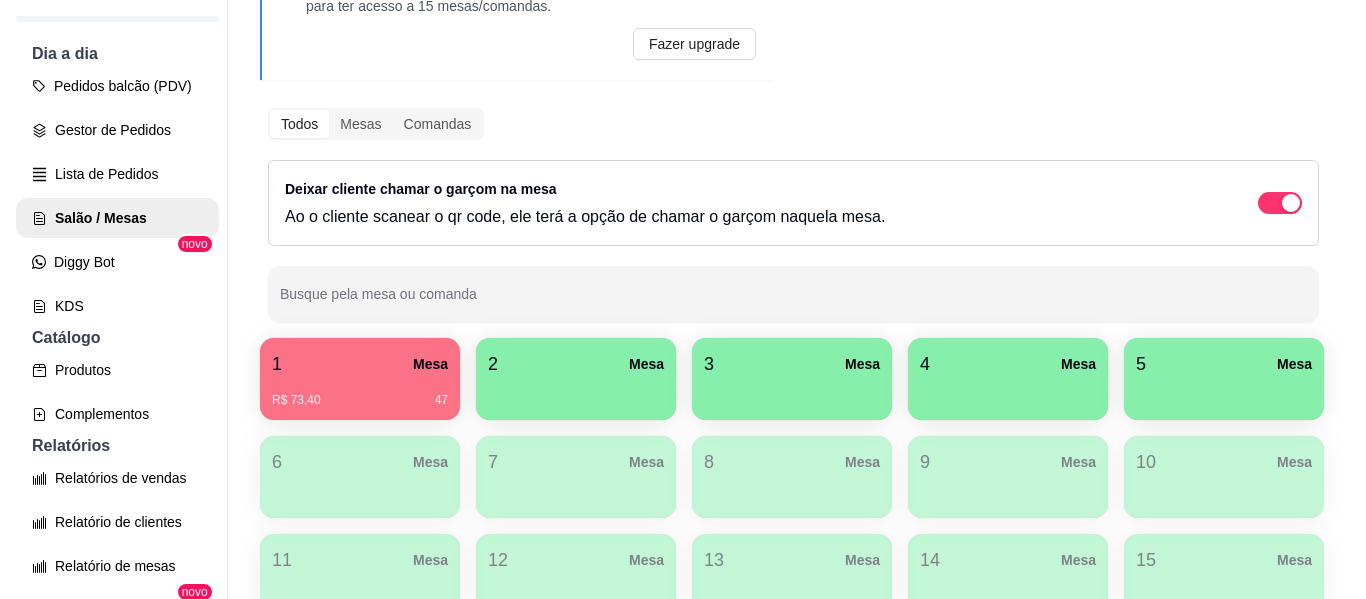 scroll, scrollTop: 200, scrollLeft: 0, axis: vertical 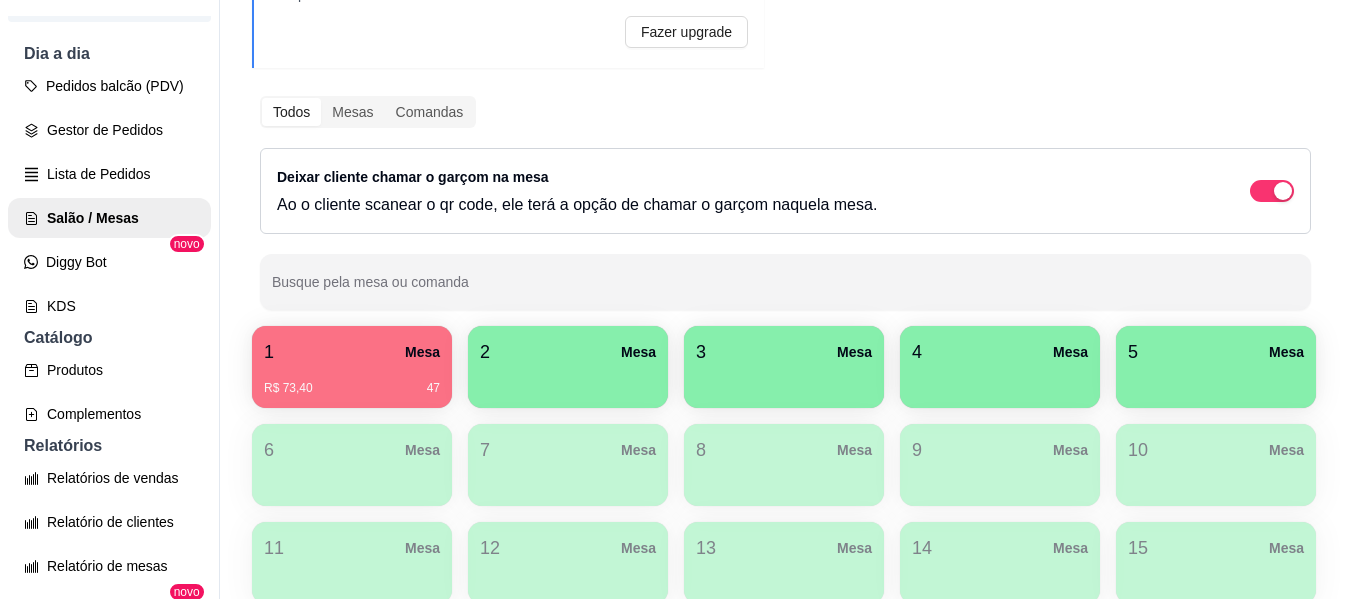 click at bounding box center (568, 381) 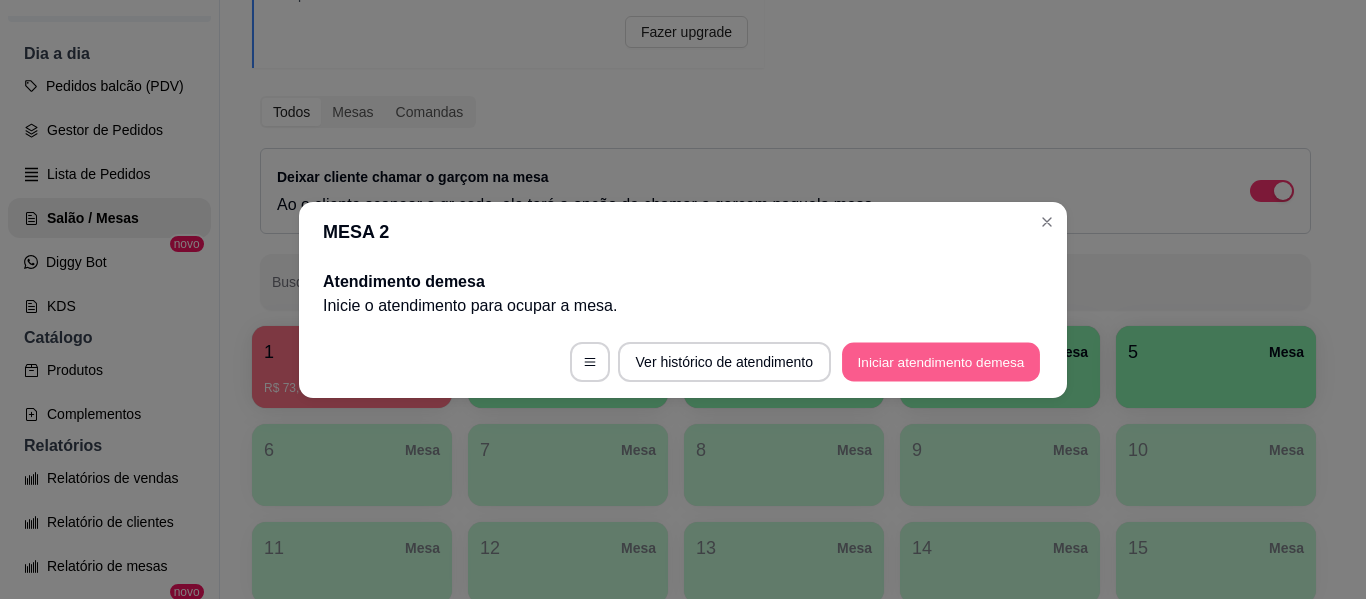 click on "Iniciar atendimento de  mesa" at bounding box center [941, 361] 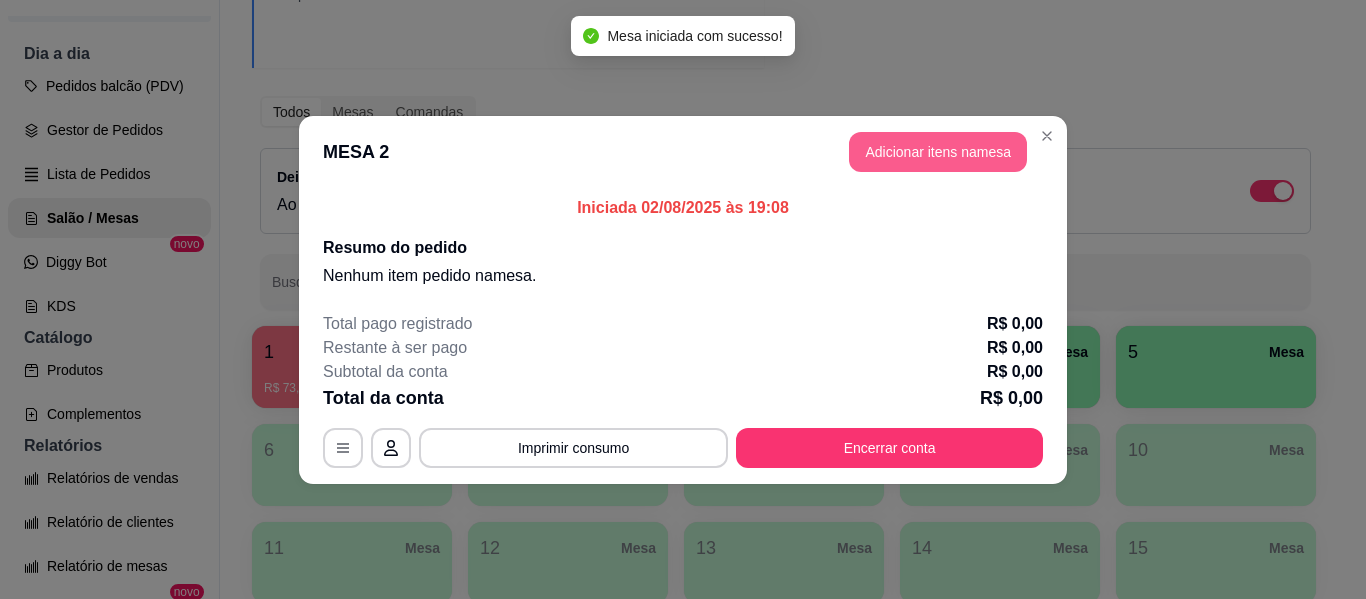 click on "Adicionar itens na  mesa" at bounding box center [938, 152] 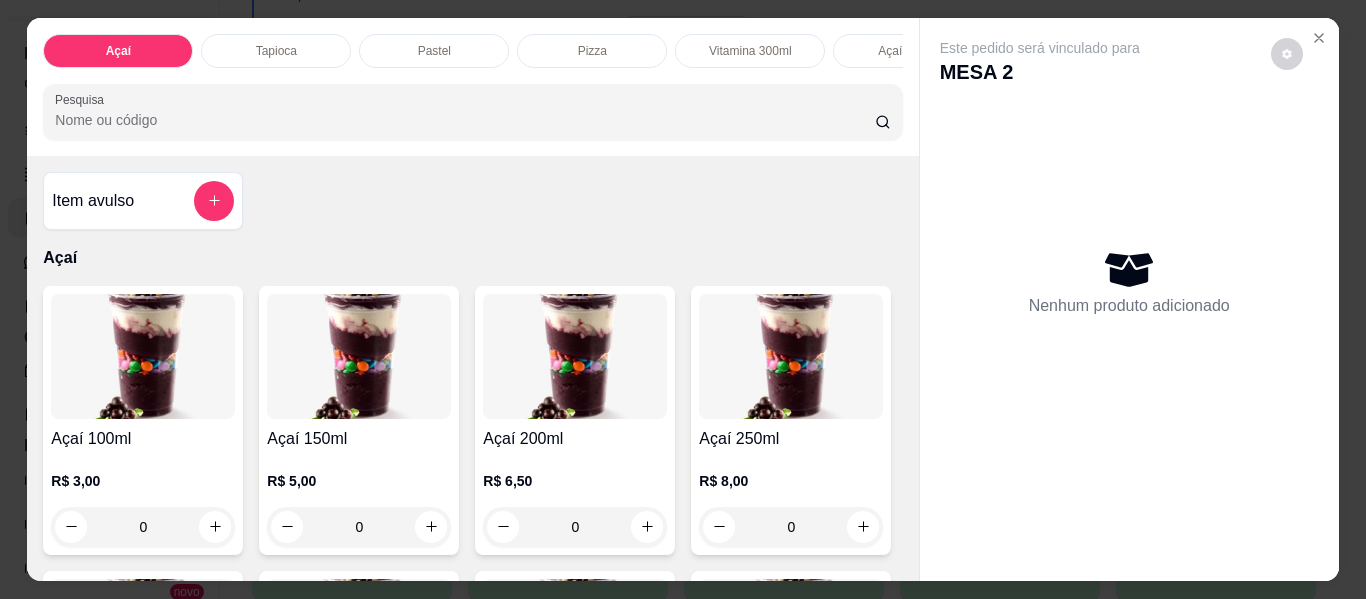 scroll, scrollTop: 400, scrollLeft: 0, axis: vertical 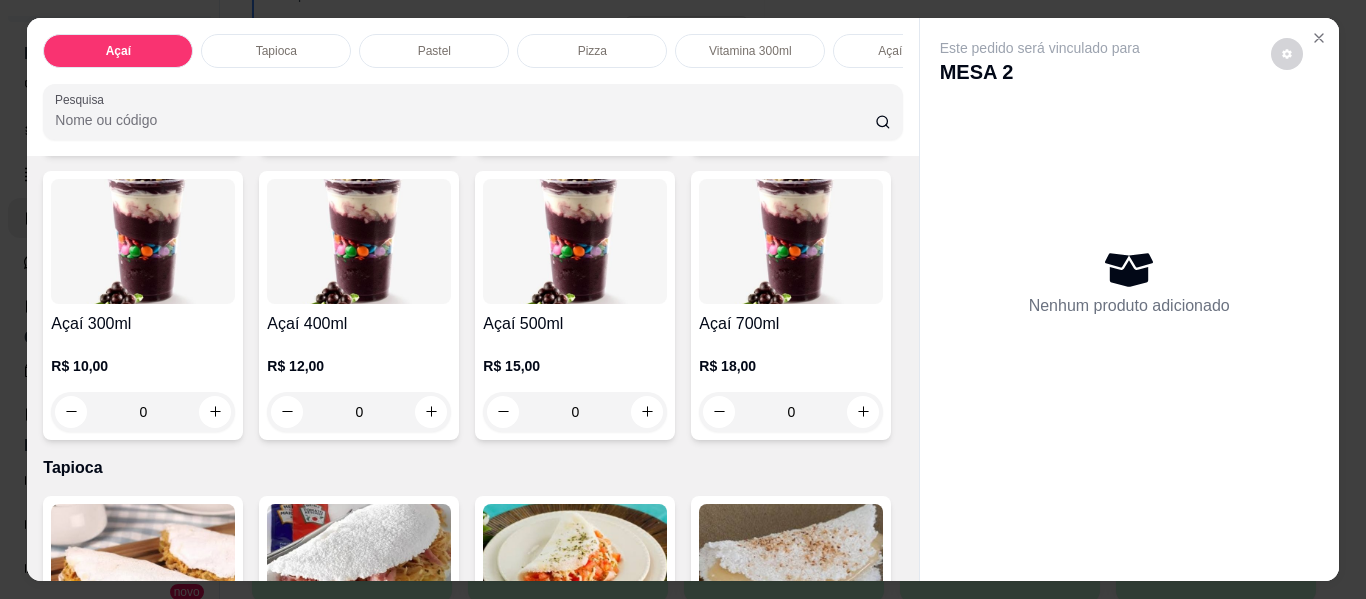 click on "0" at bounding box center [359, 412] 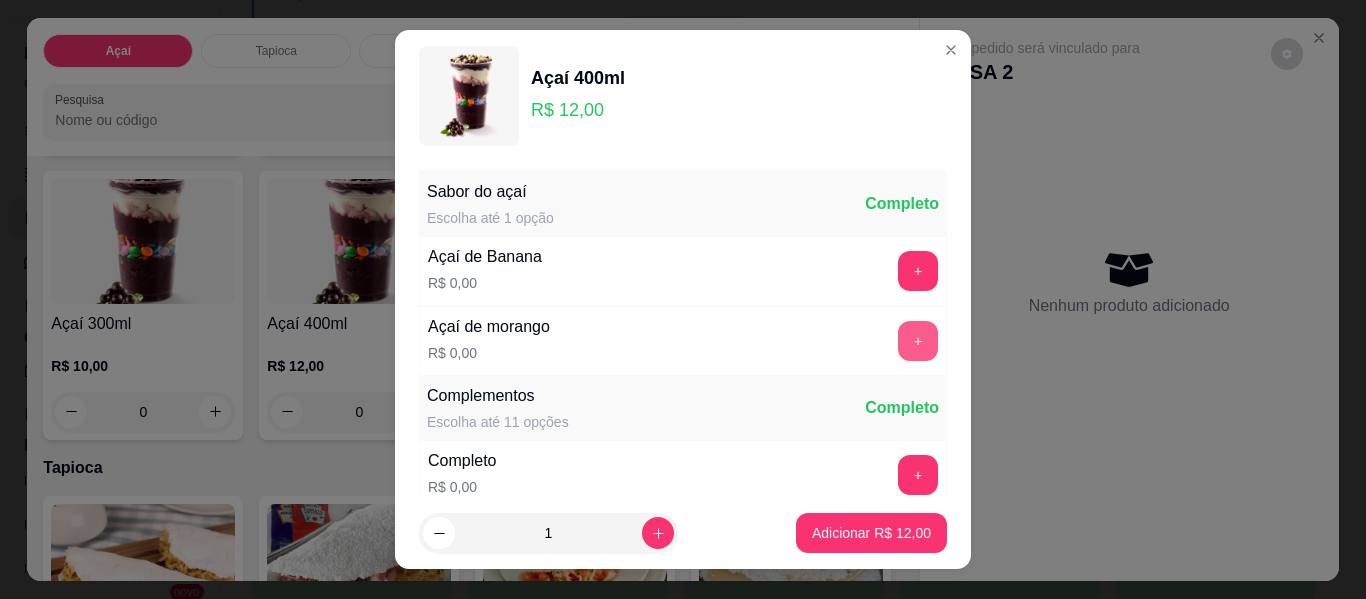 click on "+" at bounding box center (918, 341) 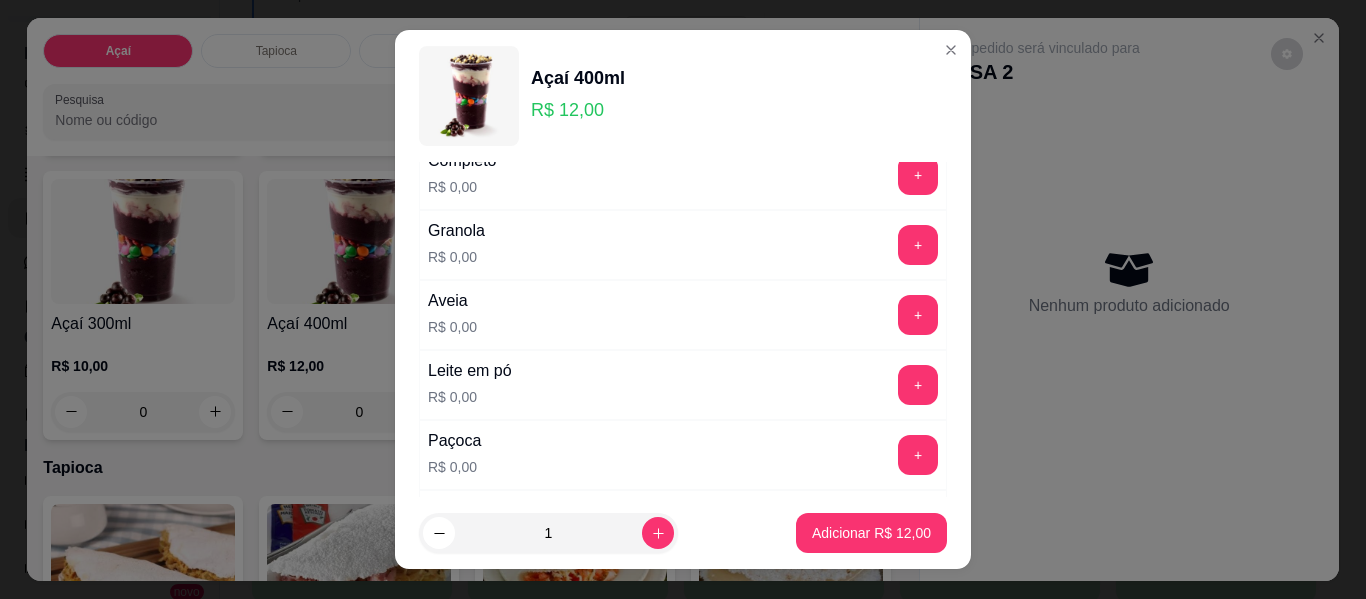 scroll, scrollTop: 400, scrollLeft: 0, axis: vertical 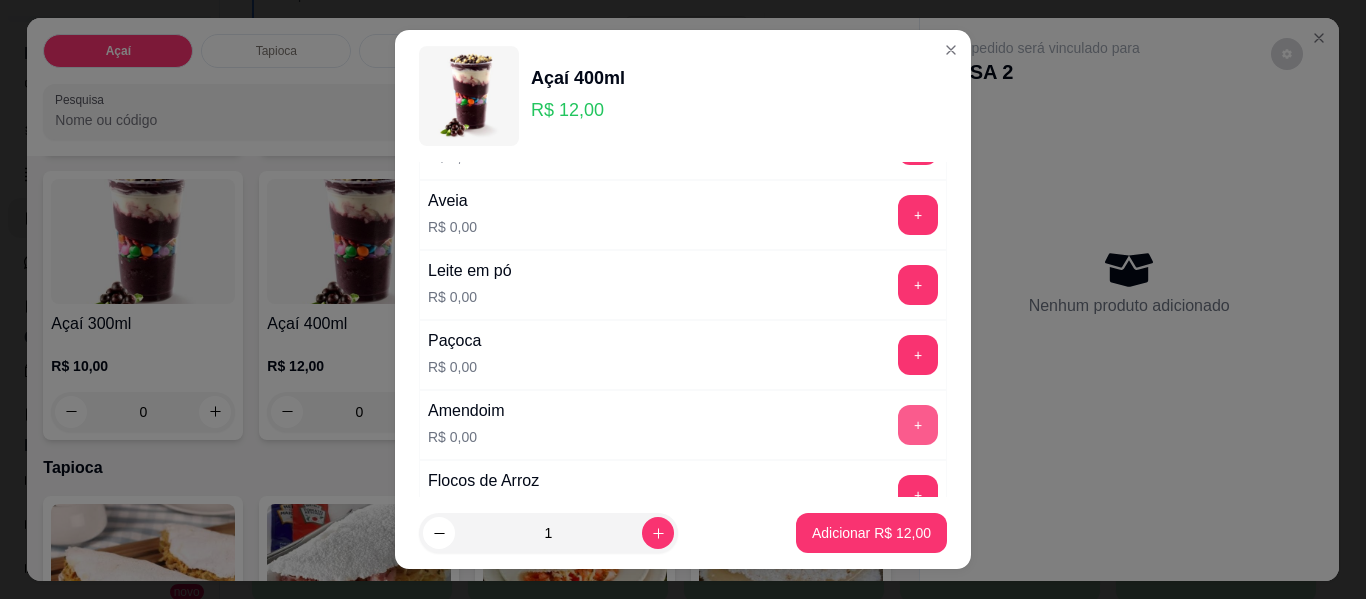 click on "+" at bounding box center (918, 425) 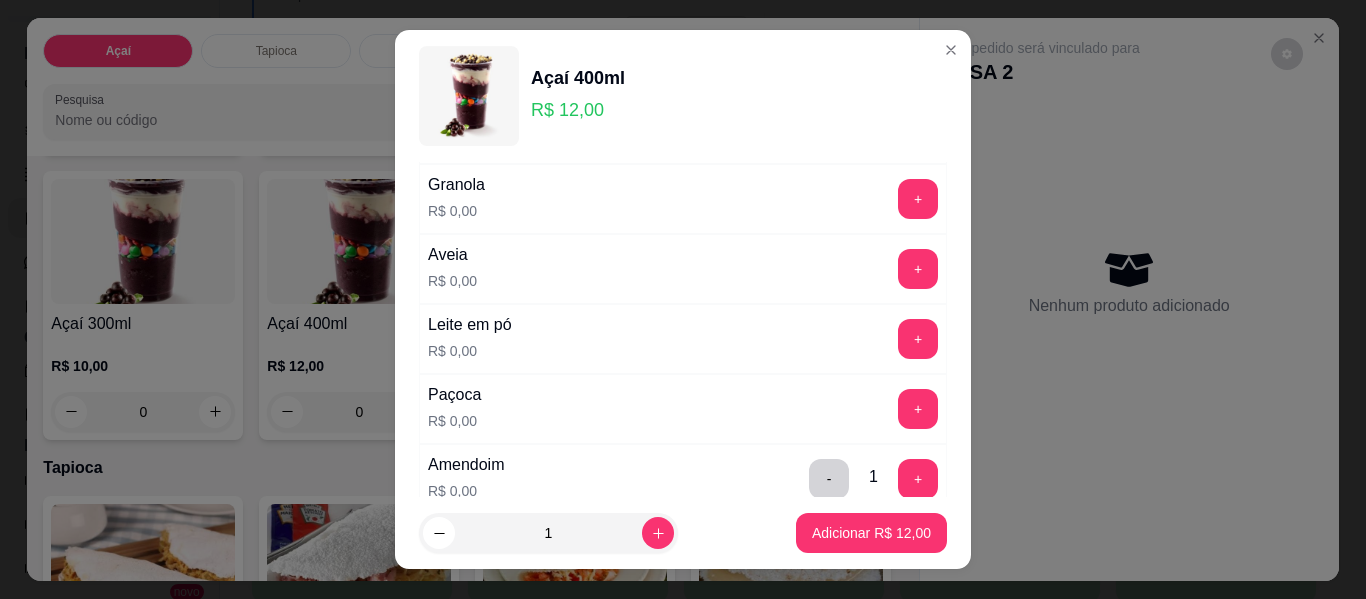 scroll, scrollTop: 300, scrollLeft: 0, axis: vertical 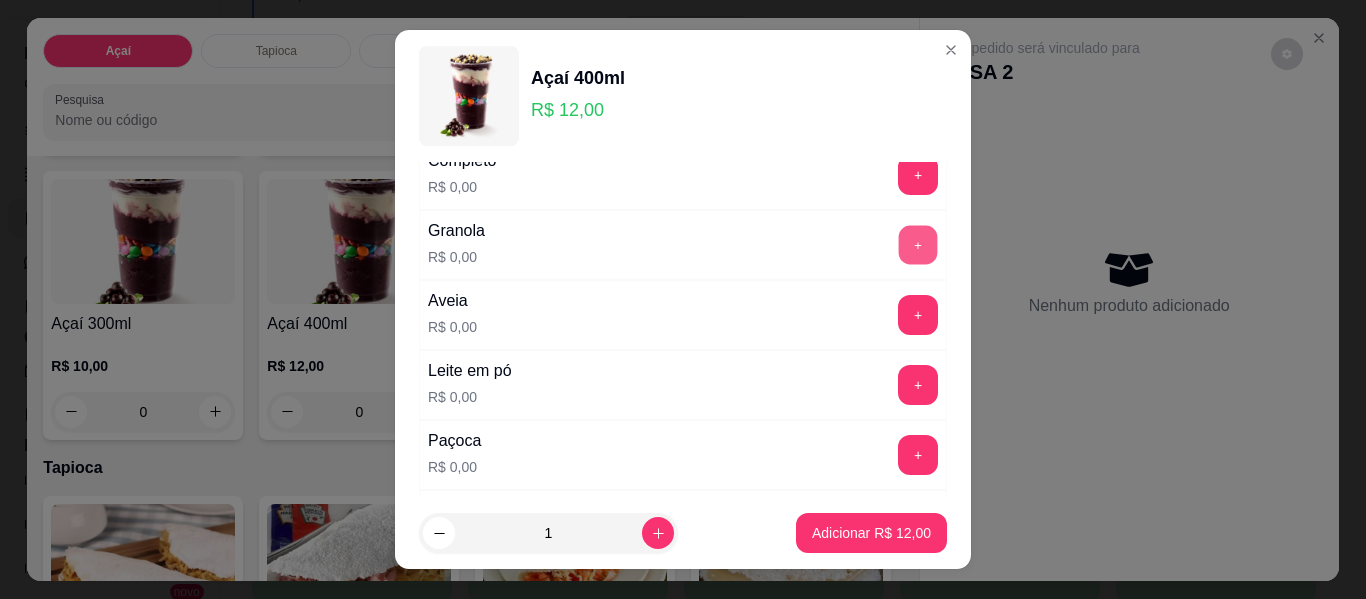 click on "+" at bounding box center (918, 245) 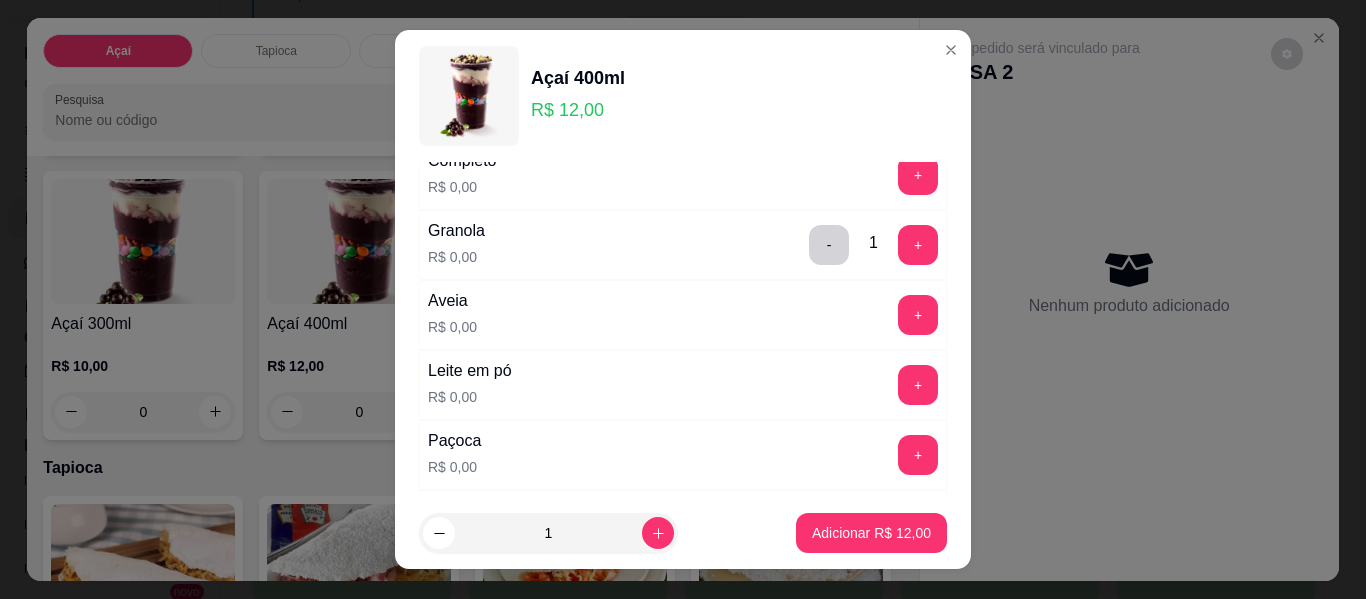scroll, scrollTop: 400, scrollLeft: 0, axis: vertical 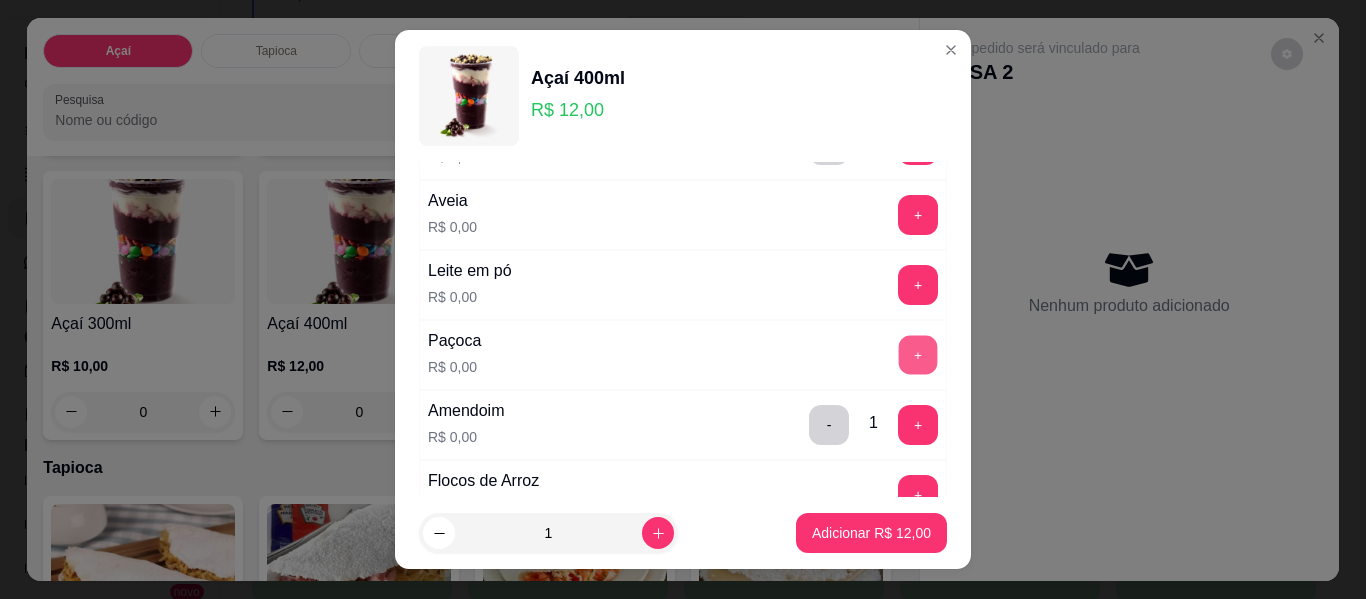 click on "+" at bounding box center [918, 355] 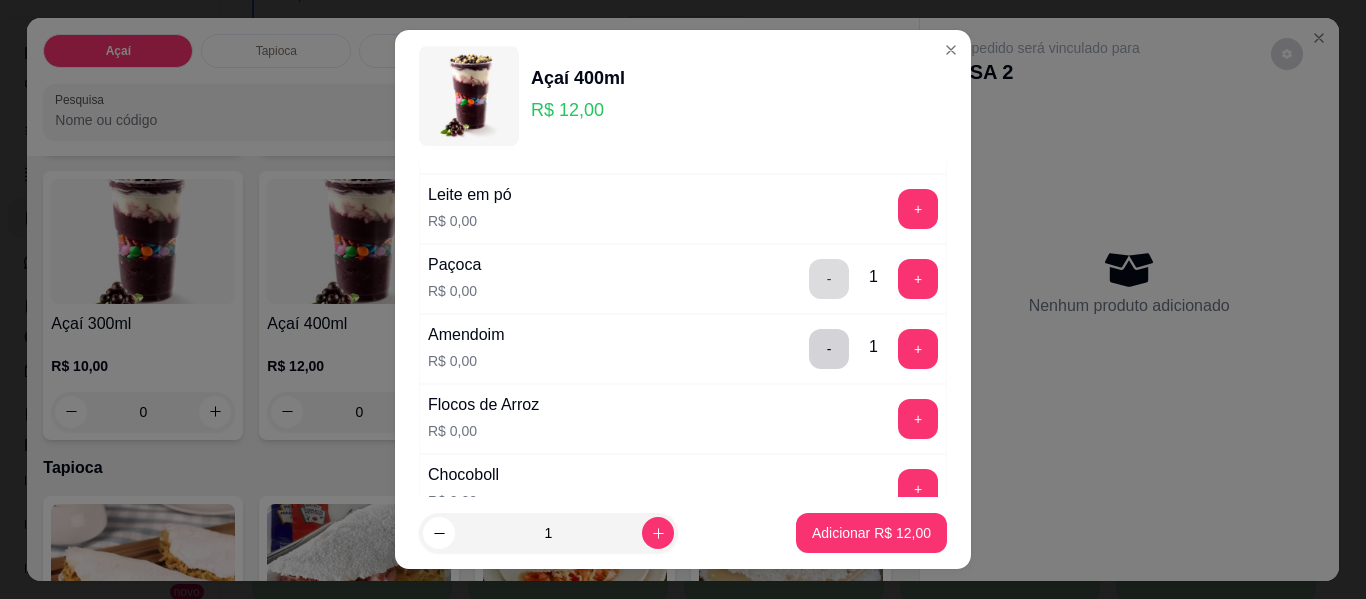 scroll, scrollTop: 600, scrollLeft: 0, axis: vertical 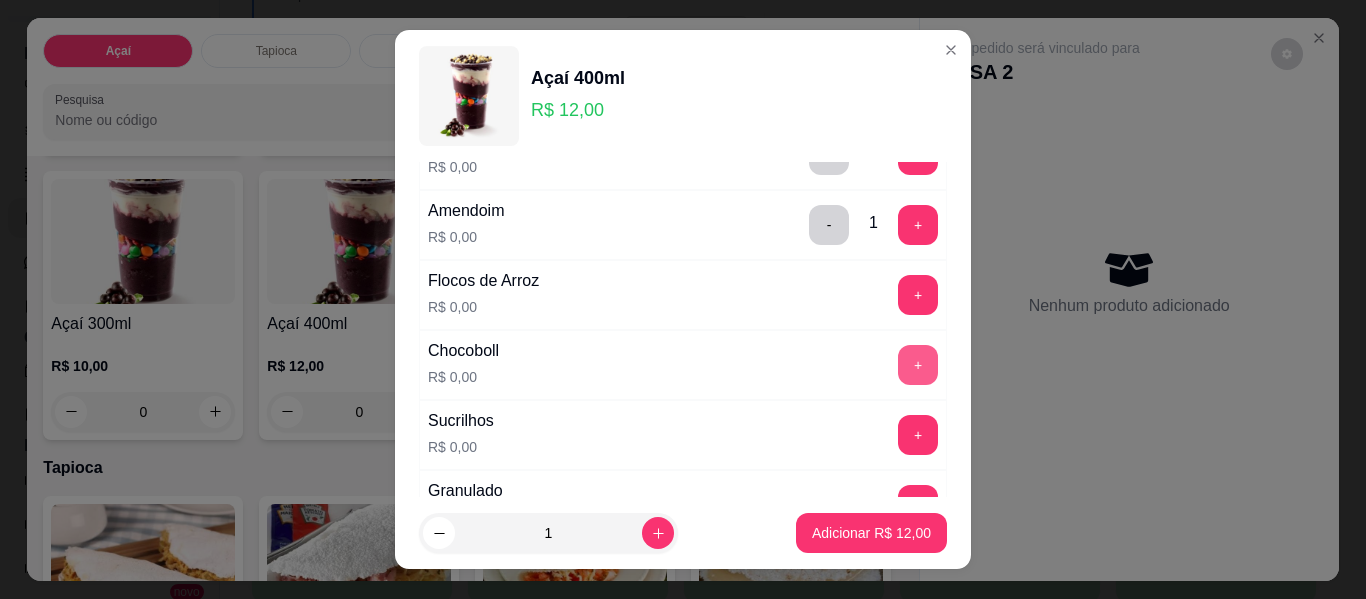 click on "+" at bounding box center [918, 365] 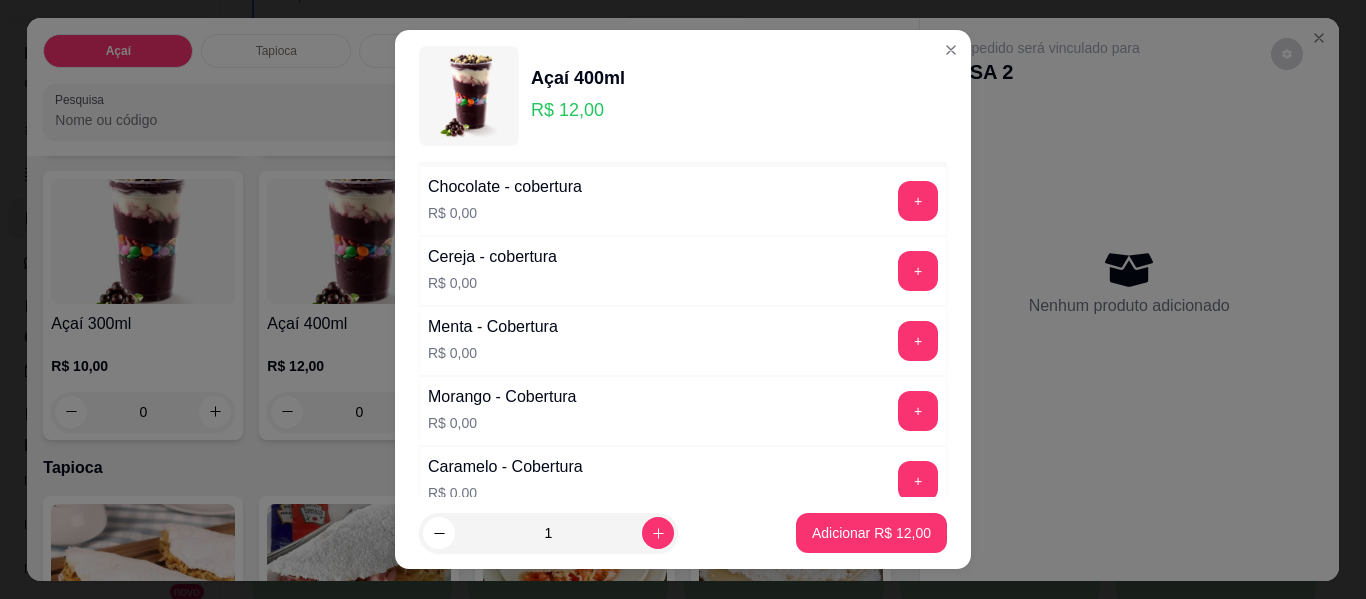 scroll, scrollTop: 1200, scrollLeft: 0, axis: vertical 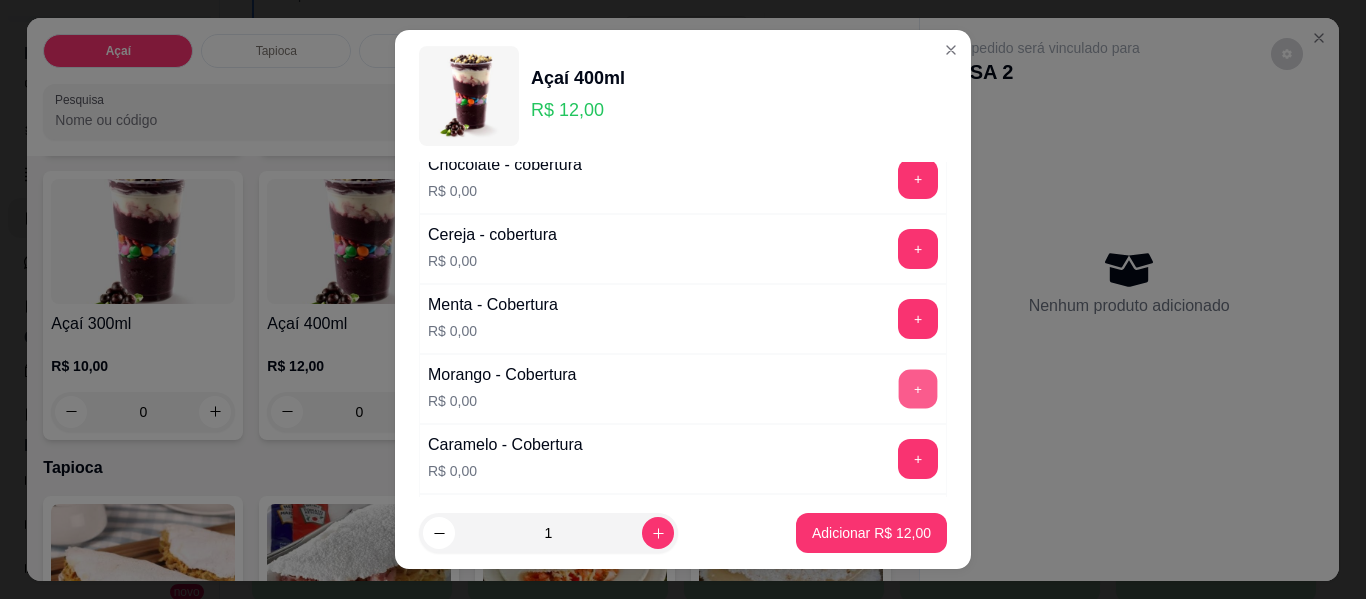 click on "+" at bounding box center [918, 389] 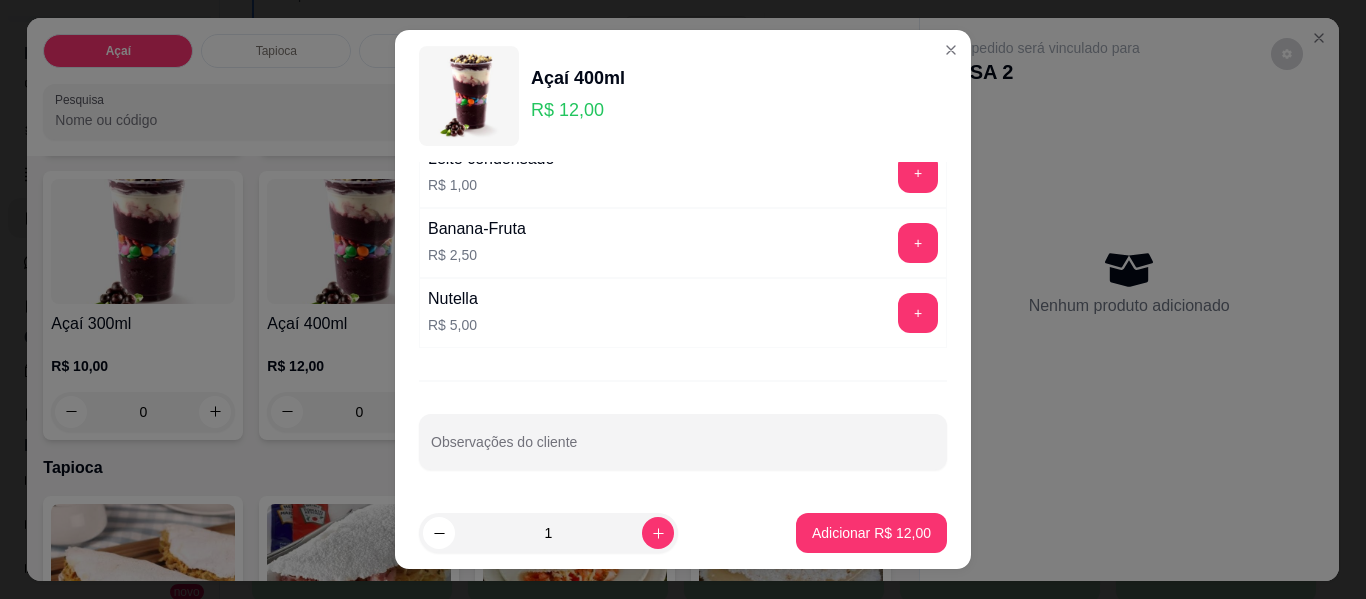 scroll, scrollTop: 1831, scrollLeft: 0, axis: vertical 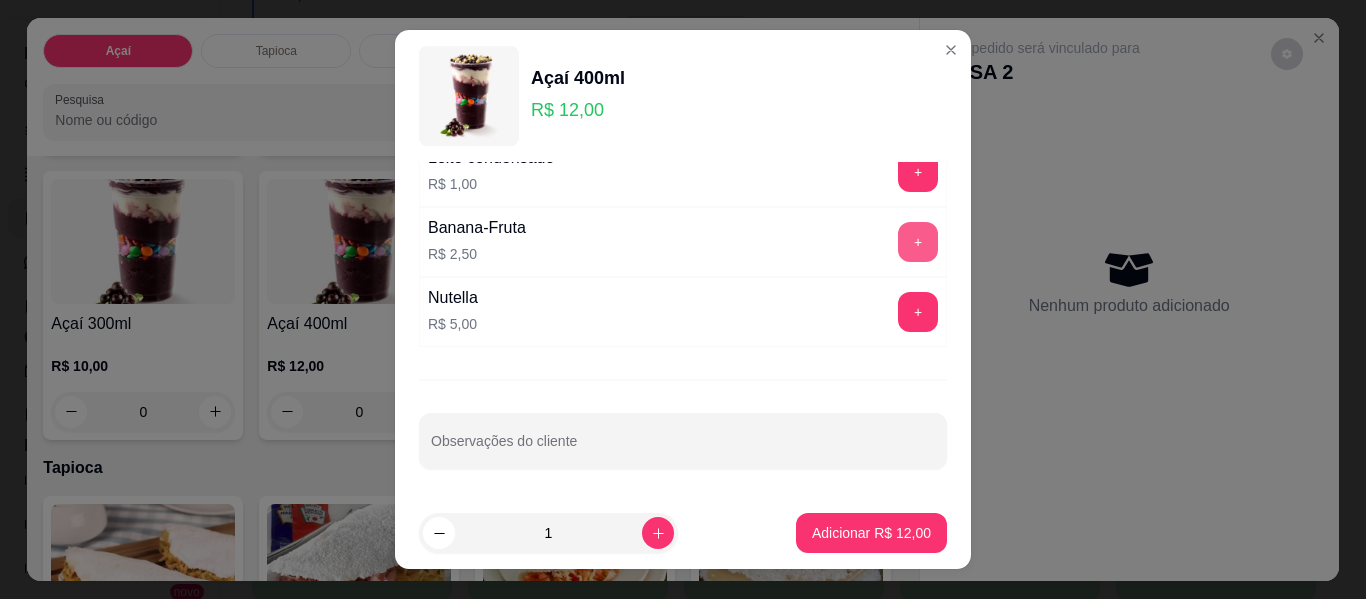 click on "+" at bounding box center [918, 242] 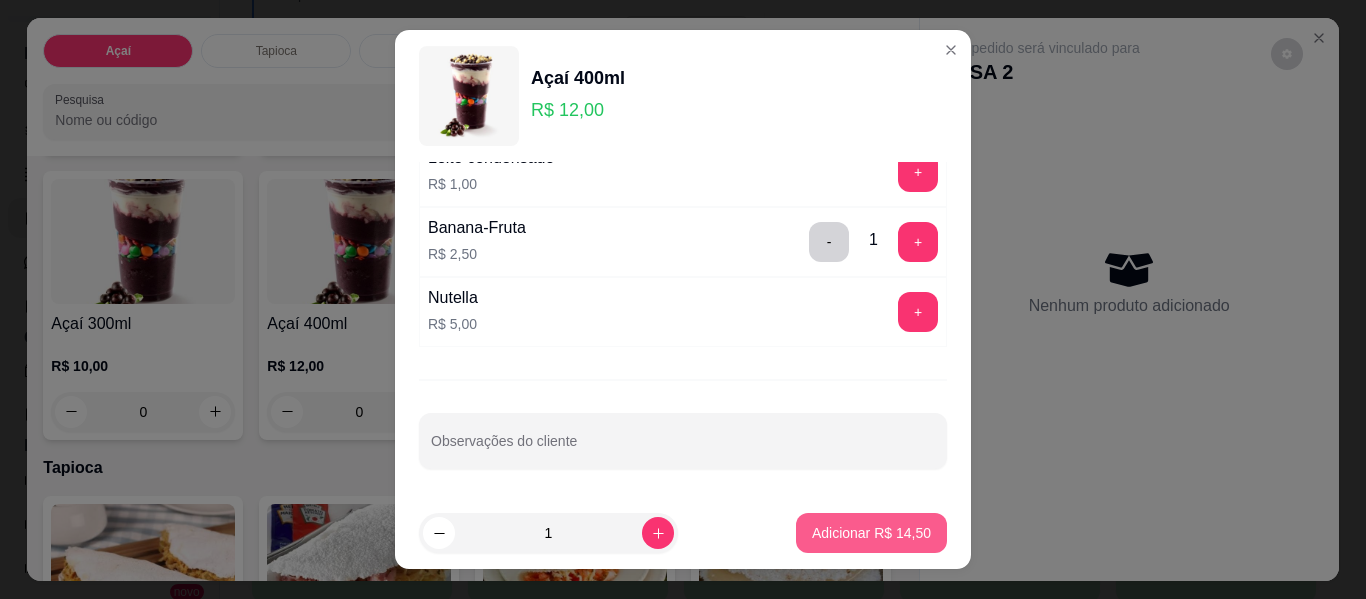 click on "Adicionar   R$ 14,50" at bounding box center [871, 533] 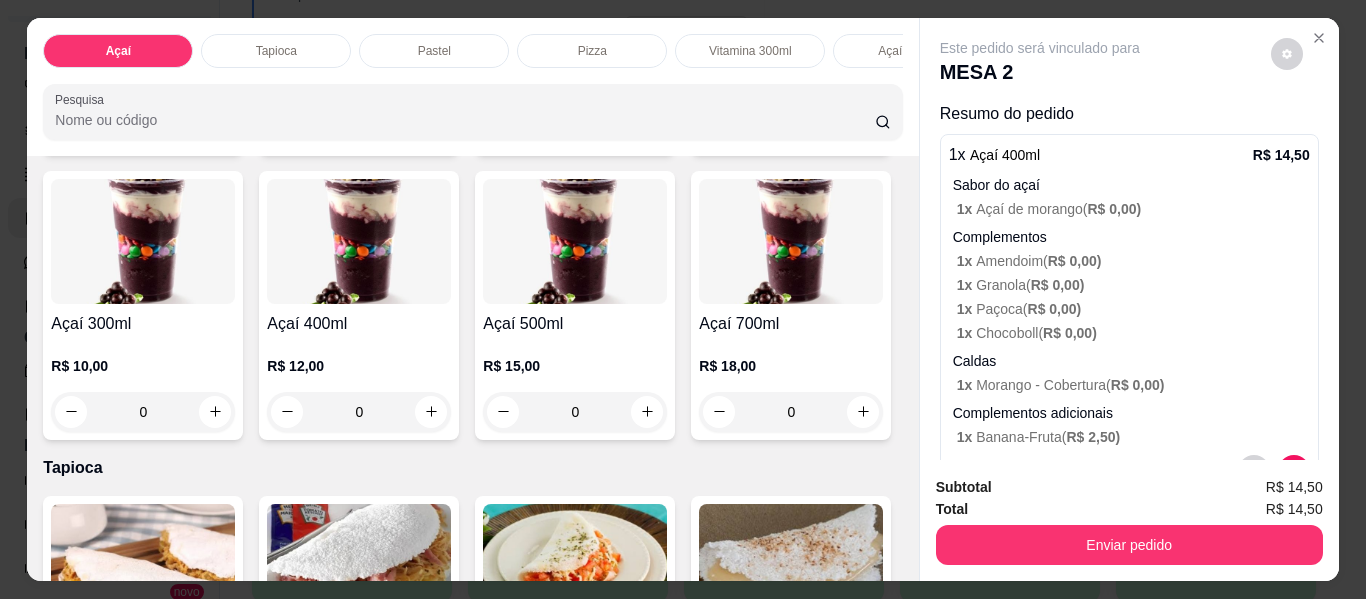 scroll, scrollTop: 0, scrollLeft: 0, axis: both 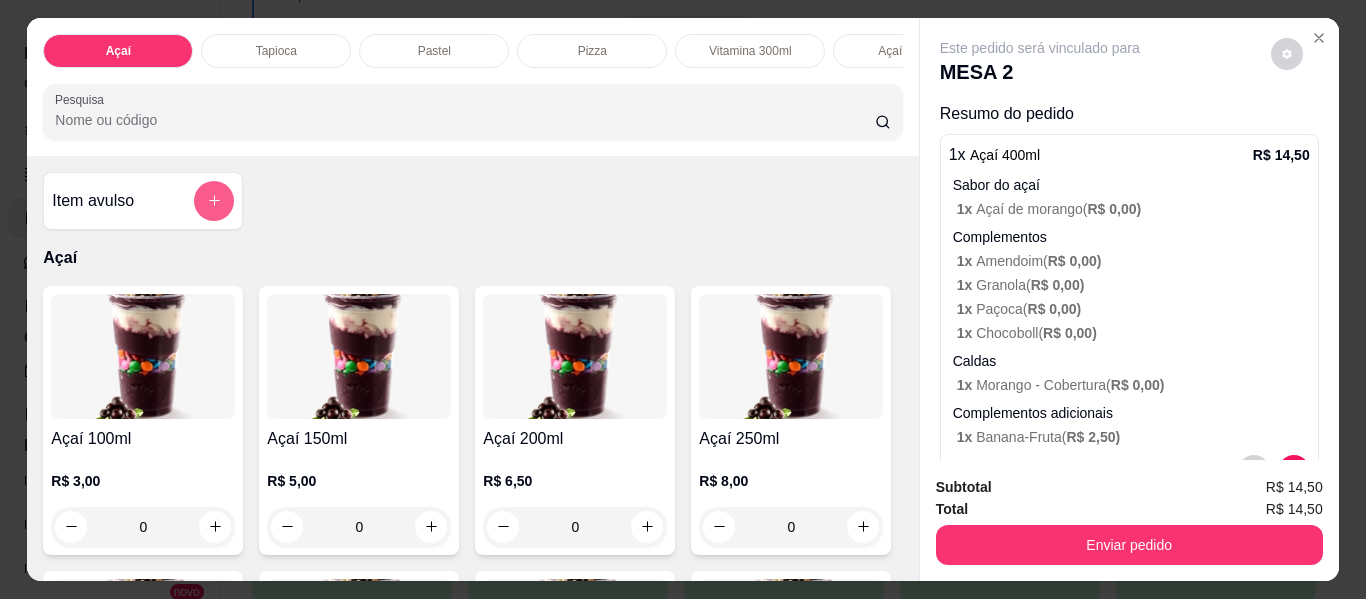 click 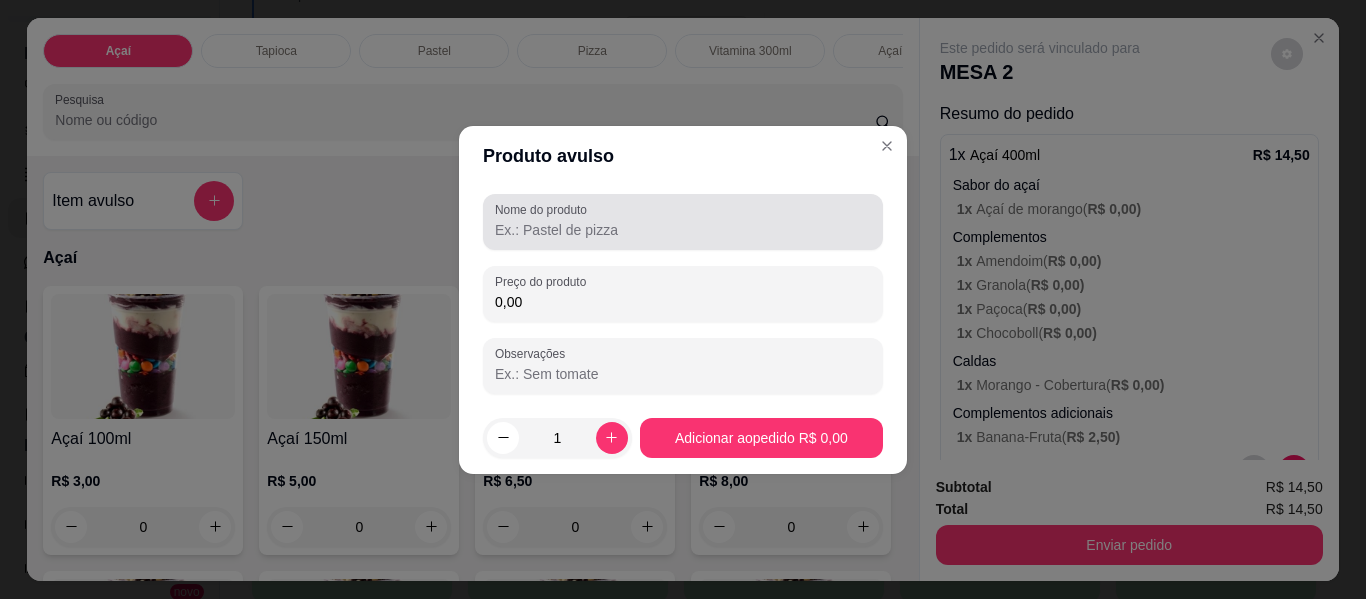 click on "Nome do produto" at bounding box center (683, 230) 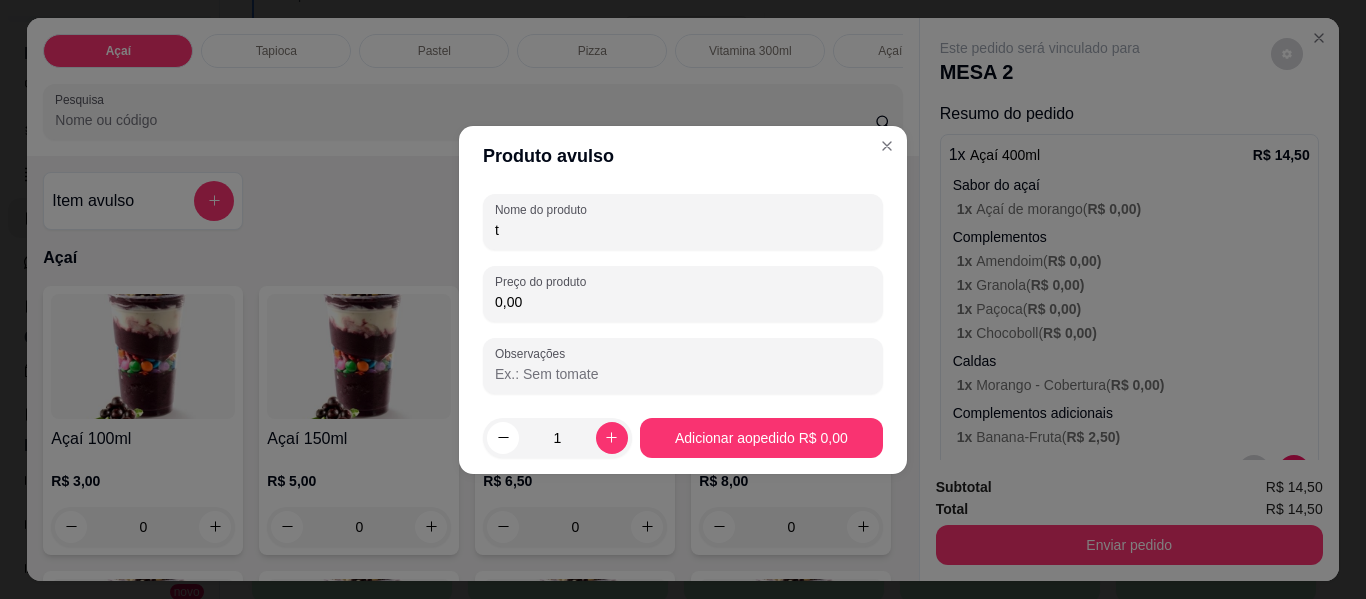 type on "t" 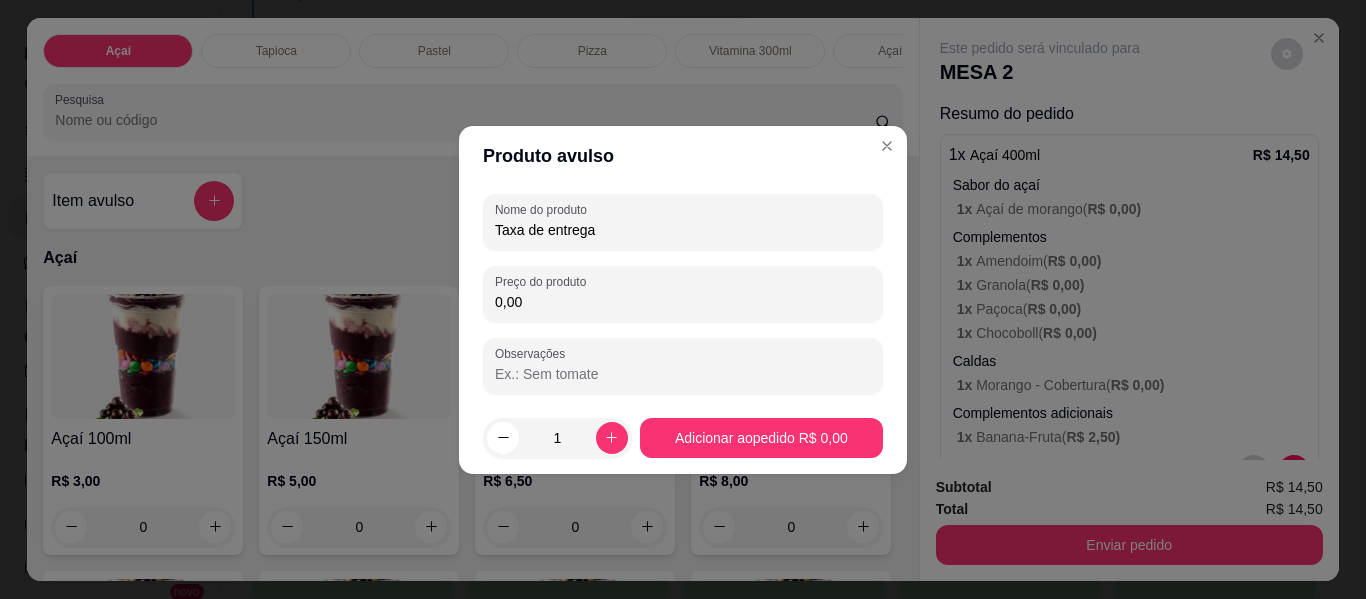 type on "Taxa de entrega" 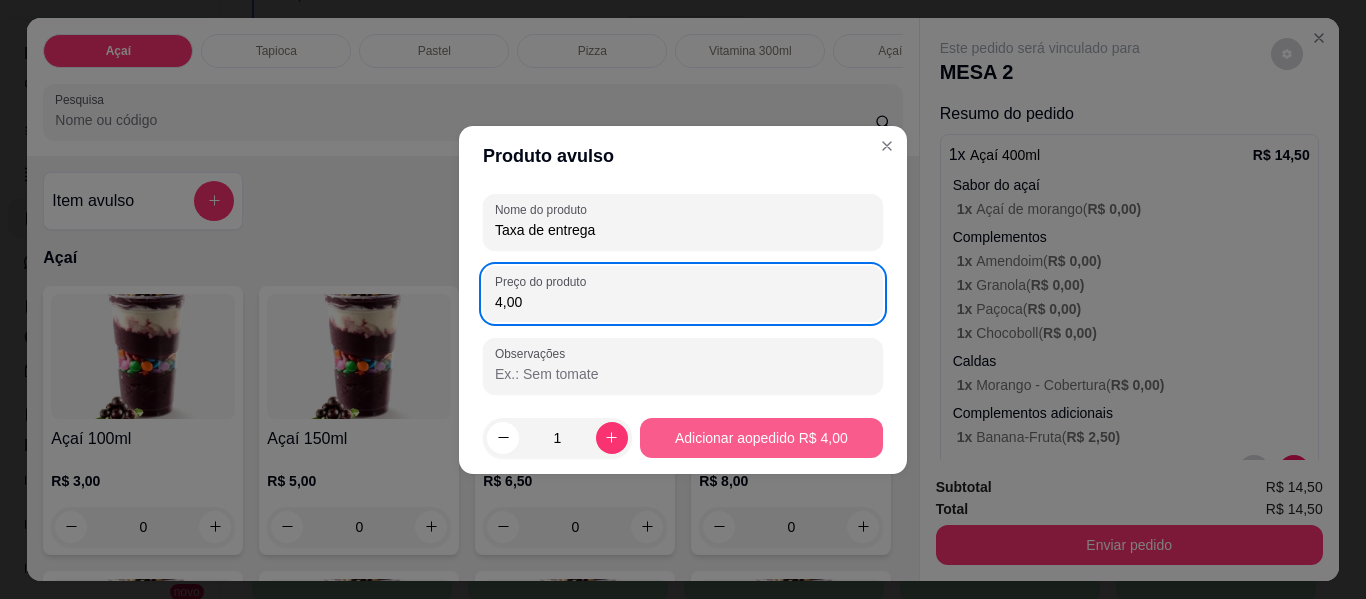 type on "4,00" 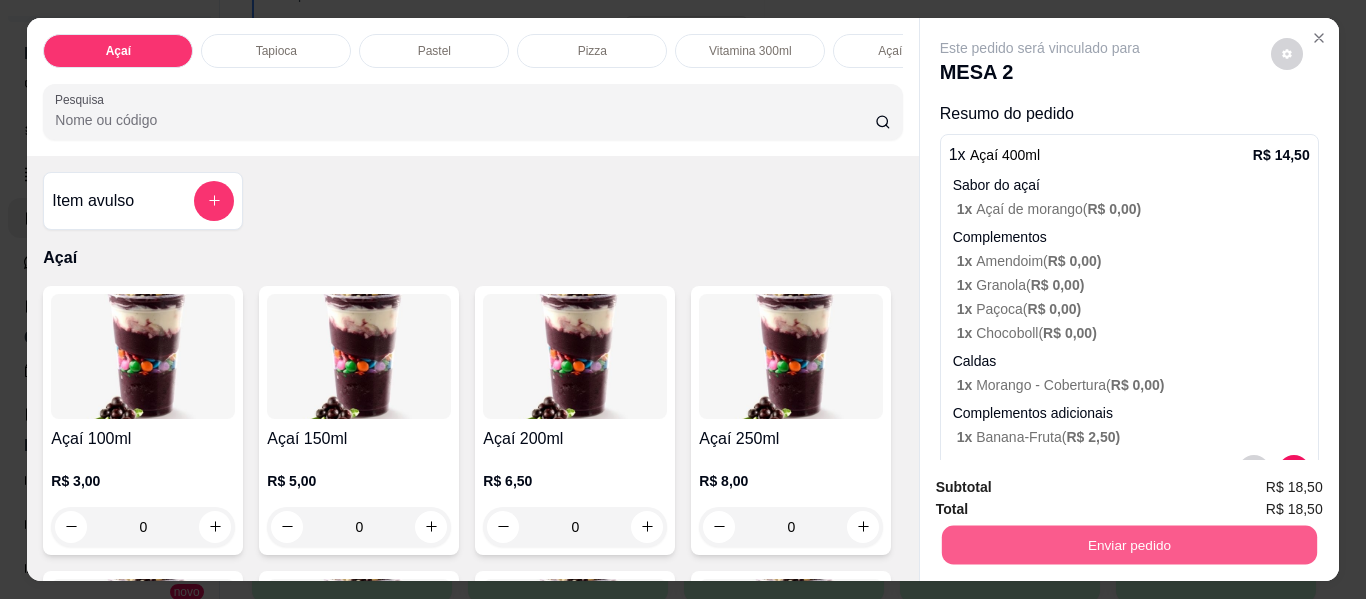 click on "Enviar pedido" at bounding box center (1128, 545) 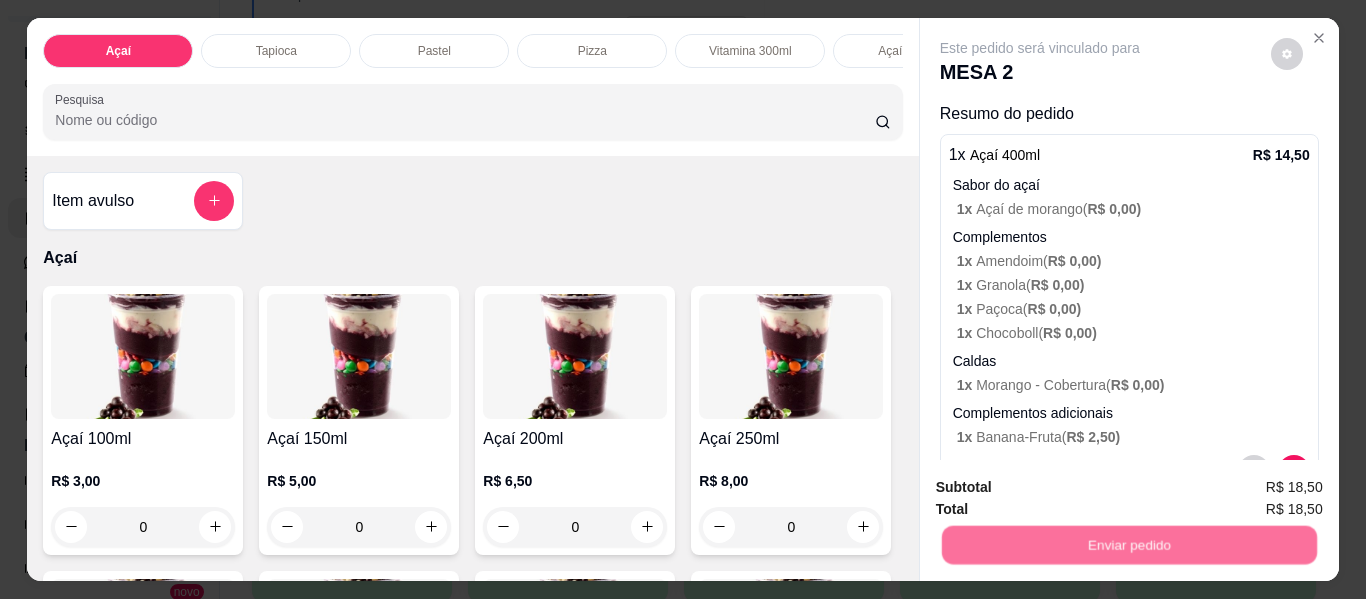 click on "Não registrar e enviar pedido" at bounding box center (1063, 488) 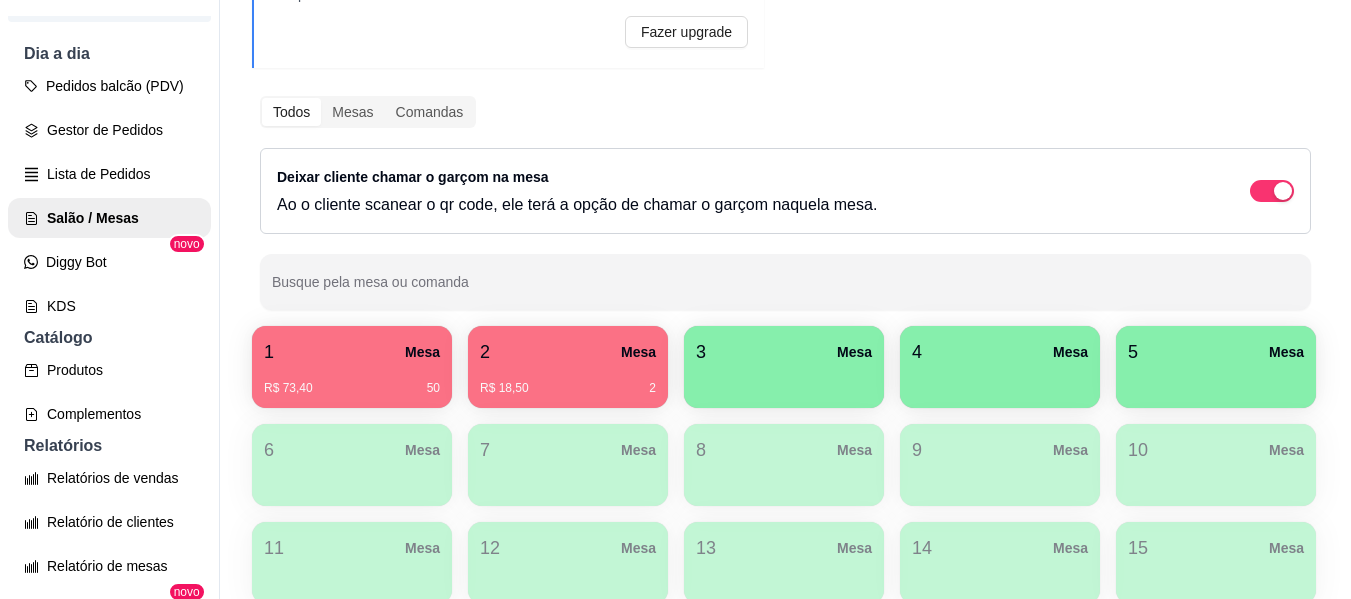 click on "R$ 73,40 50" at bounding box center (352, 381) 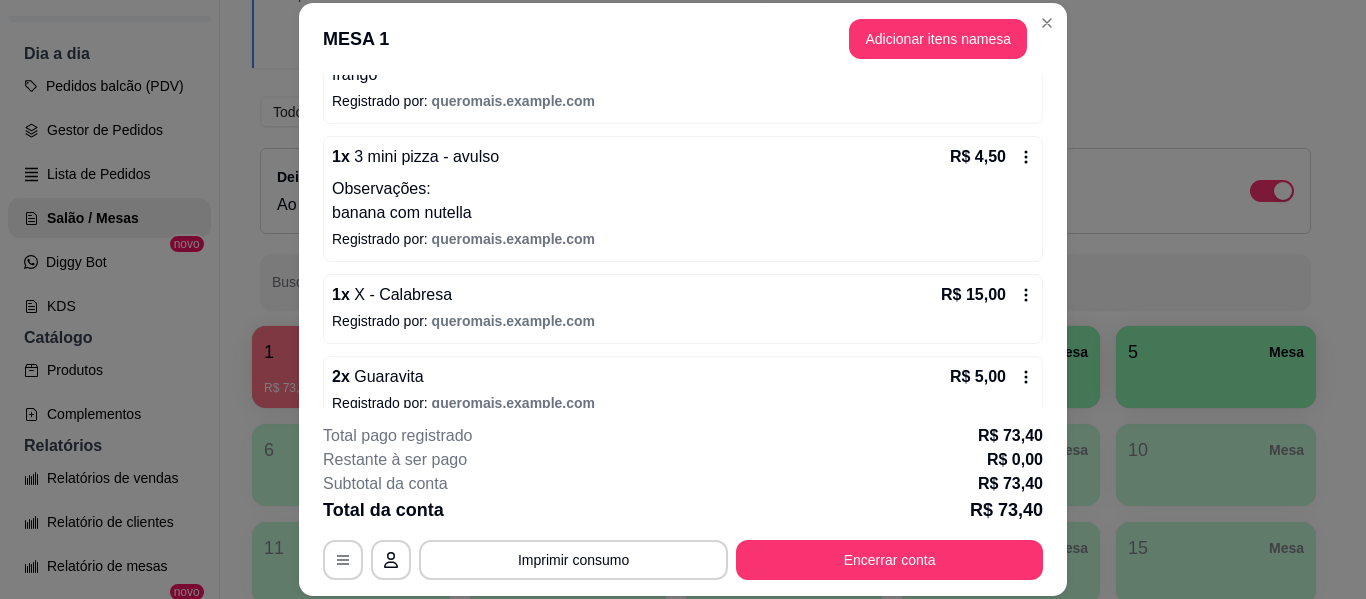 scroll, scrollTop: 374, scrollLeft: 0, axis: vertical 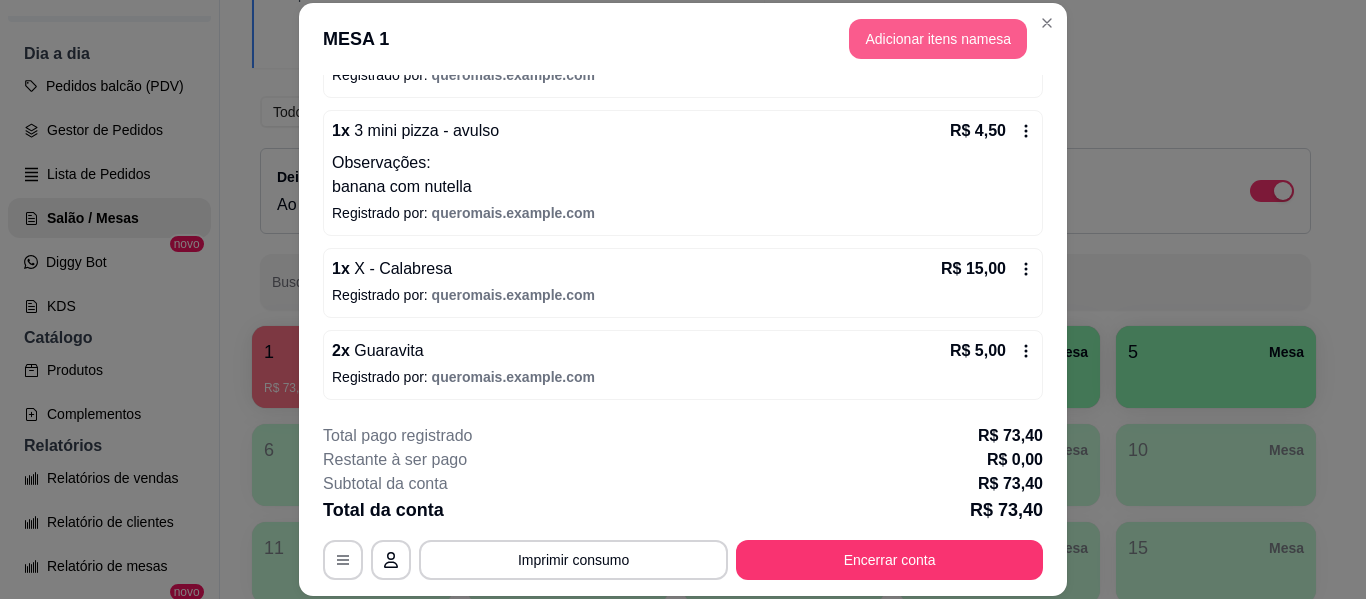 click on "Adicionar itens na  mesa" at bounding box center (938, 39) 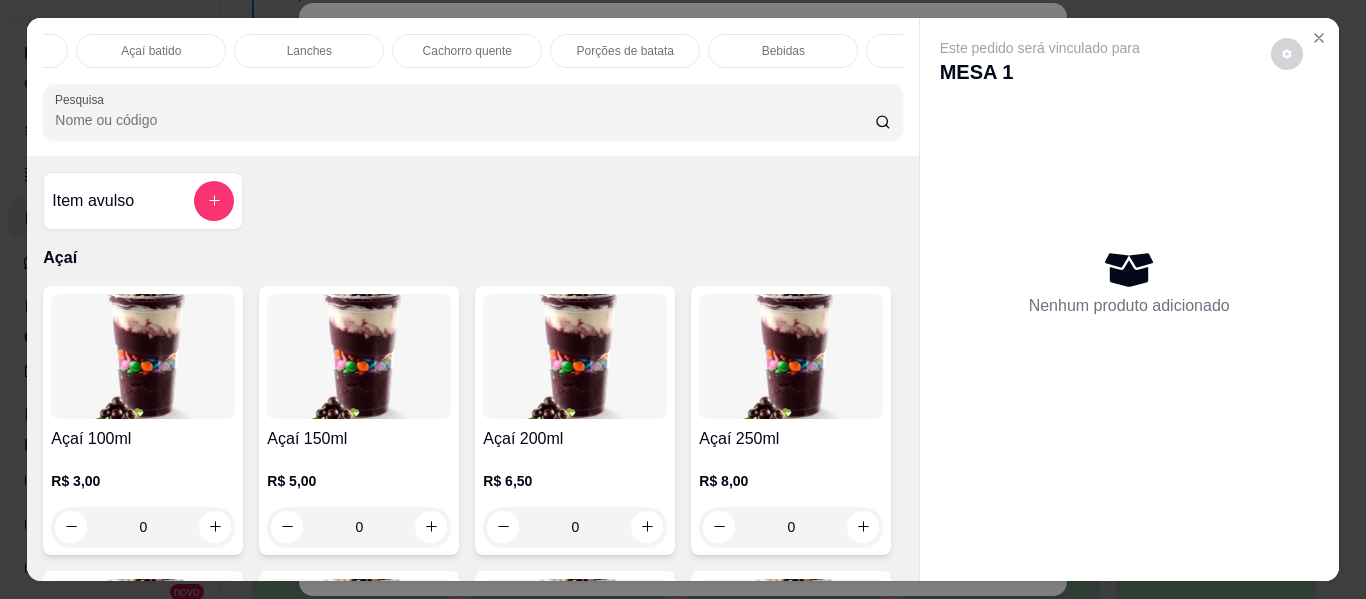 scroll, scrollTop: 0, scrollLeft: 926, axis: horizontal 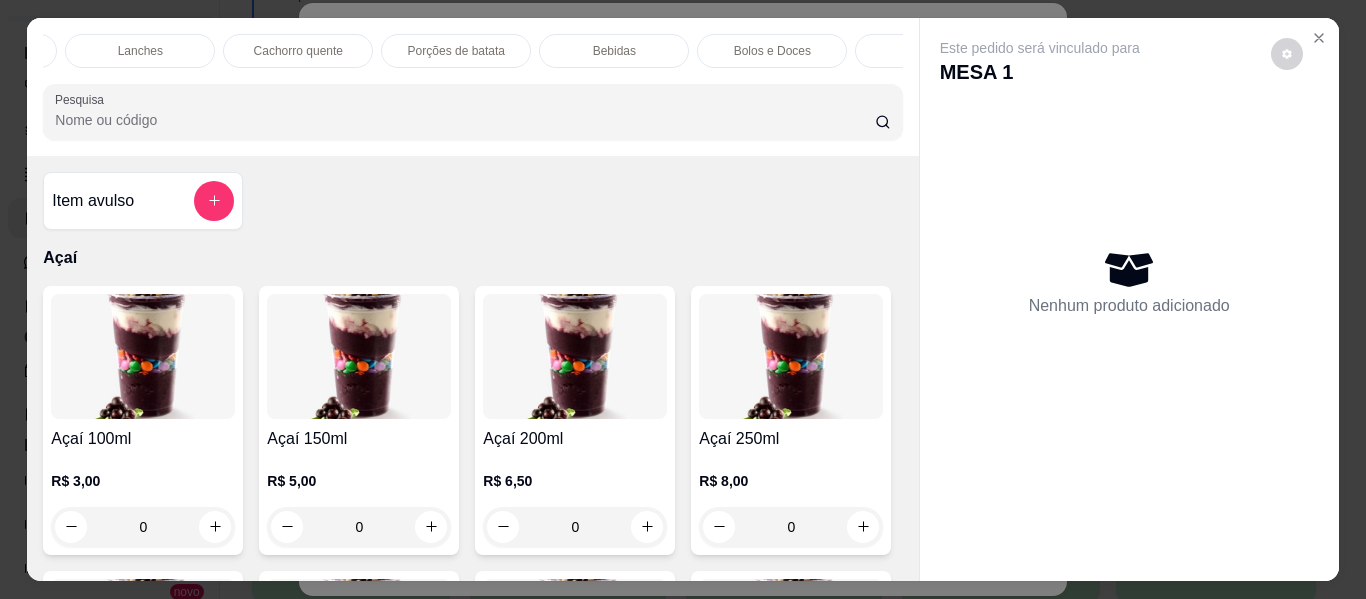 click on "Bebidas" at bounding box center (614, 51) 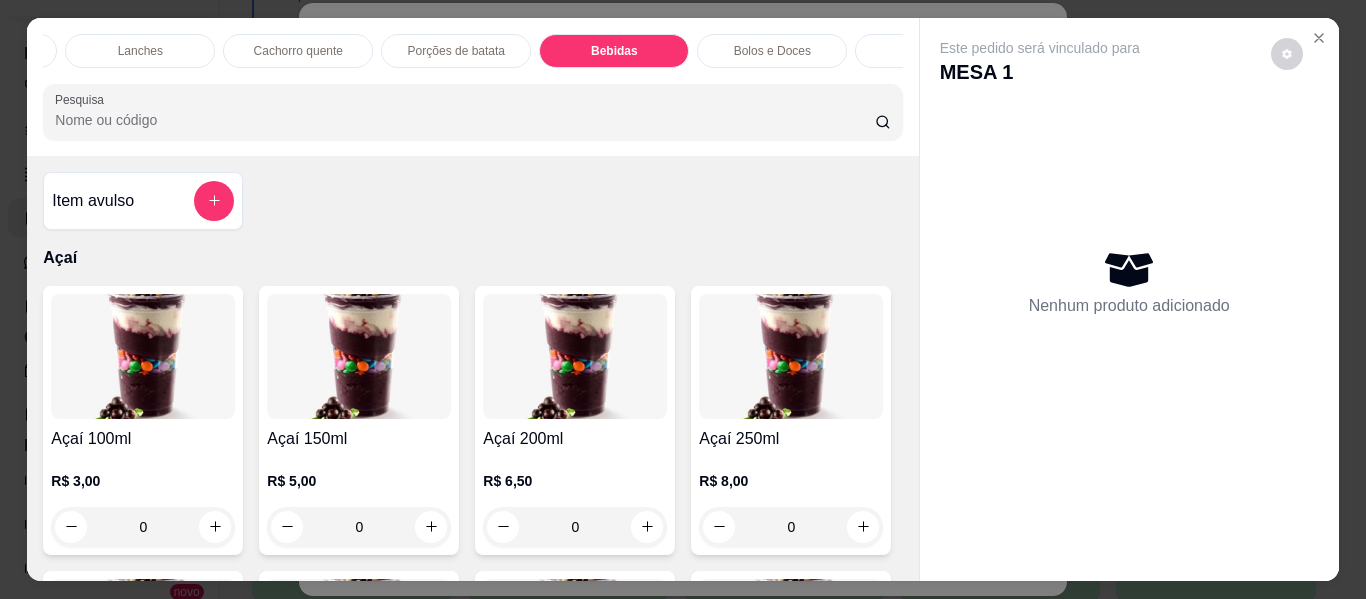 scroll, scrollTop: 5391, scrollLeft: 0, axis: vertical 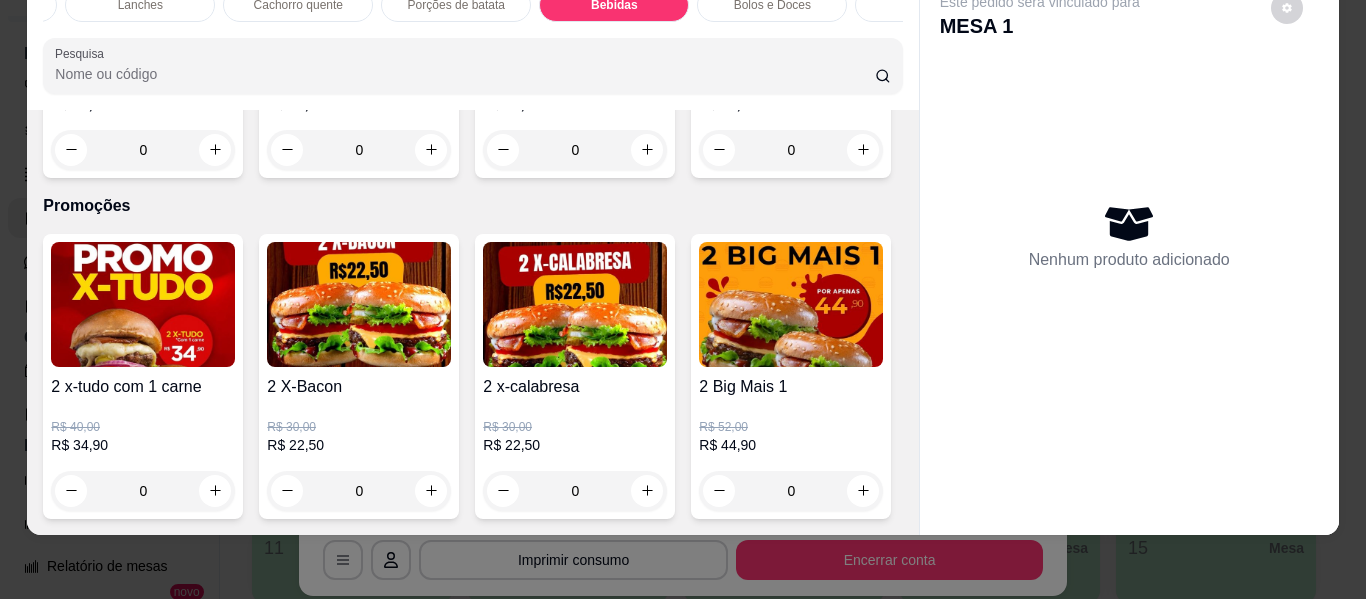 click 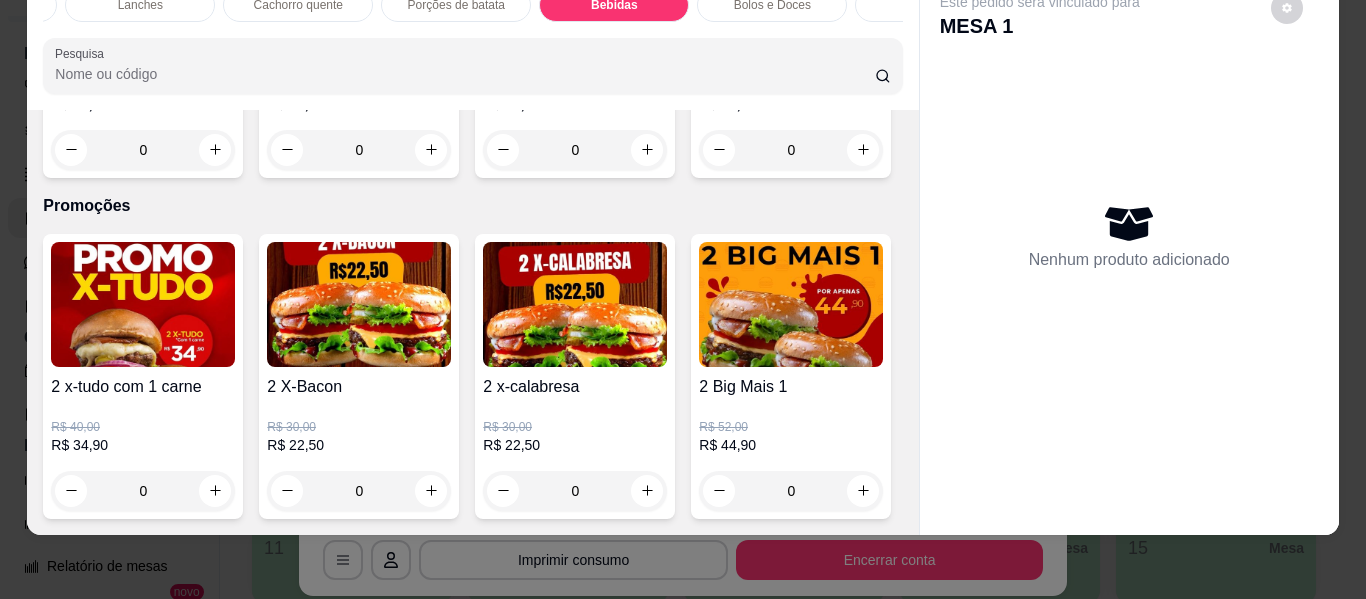 type on "1" 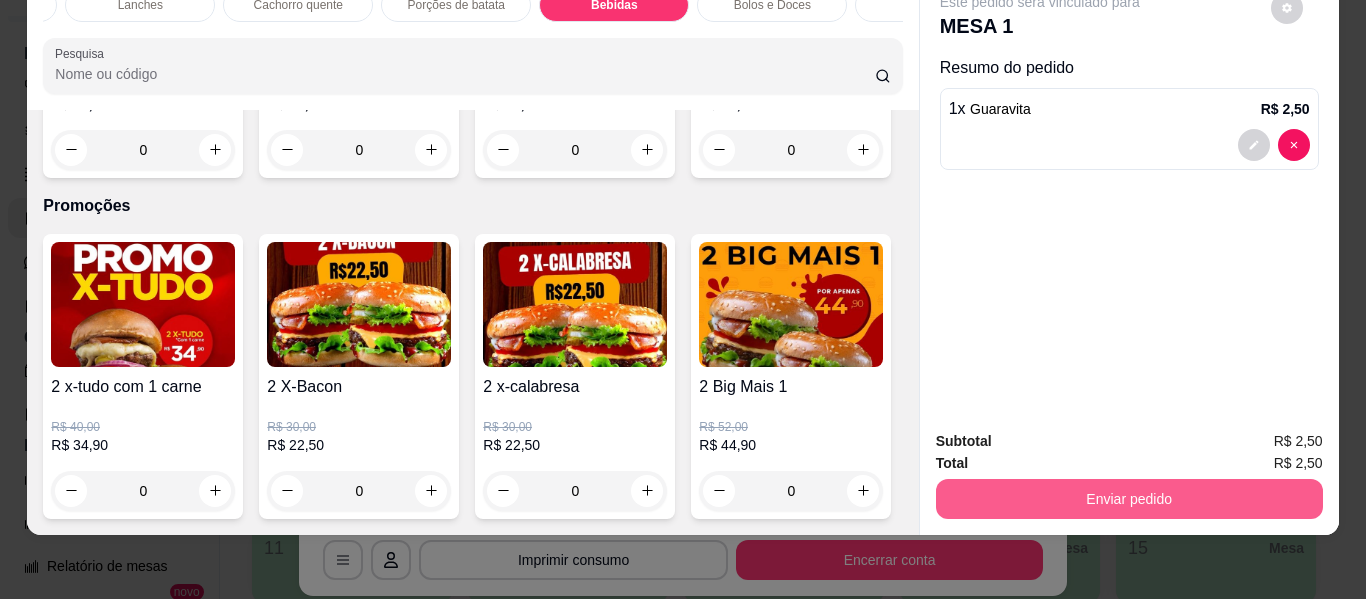click on "Enviar pedido" at bounding box center (1129, 499) 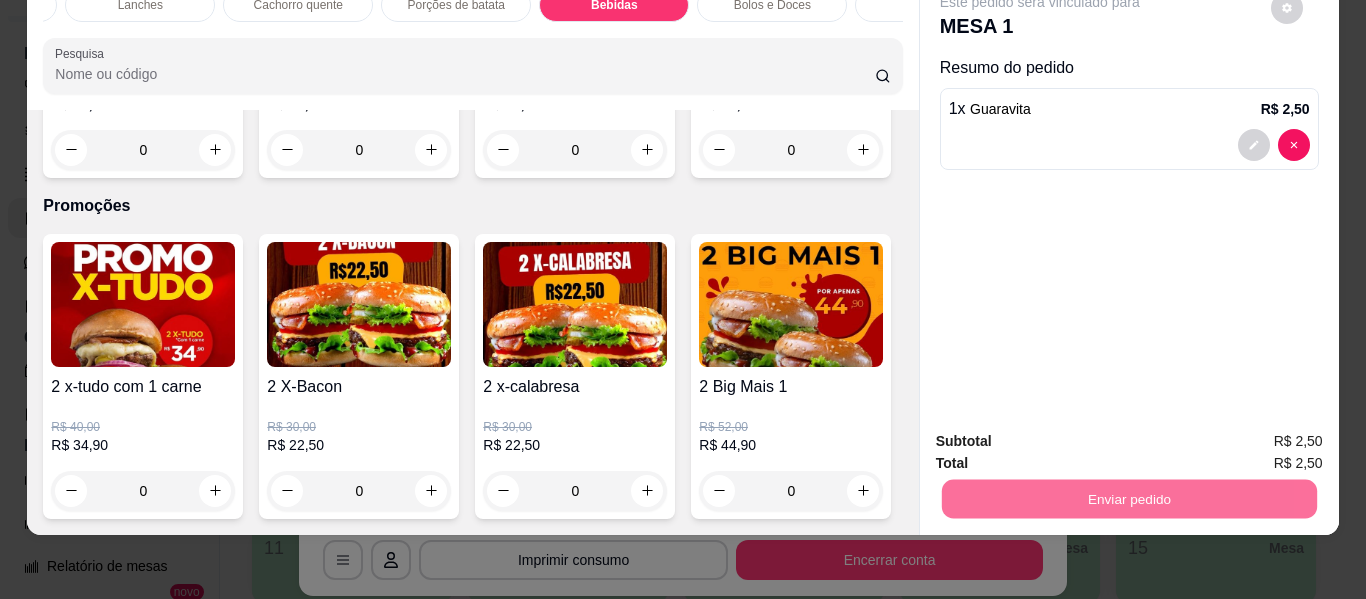 click on "Não registrar e enviar pedido" at bounding box center (1063, 433) 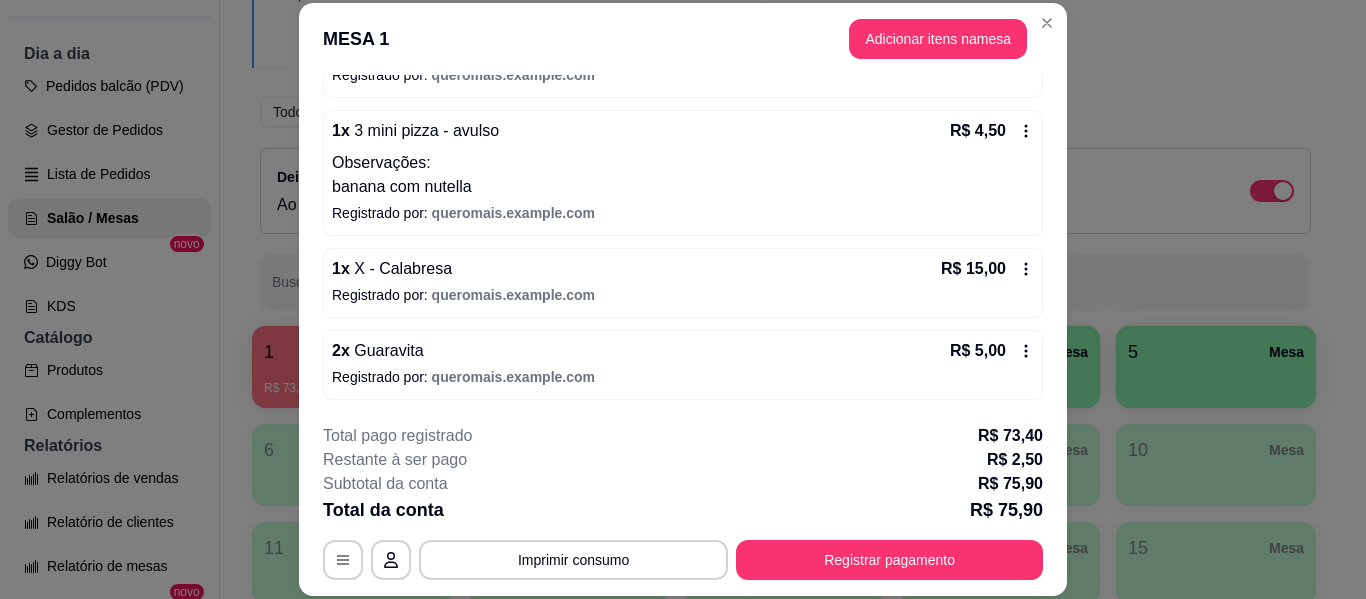 scroll, scrollTop: 456, scrollLeft: 0, axis: vertical 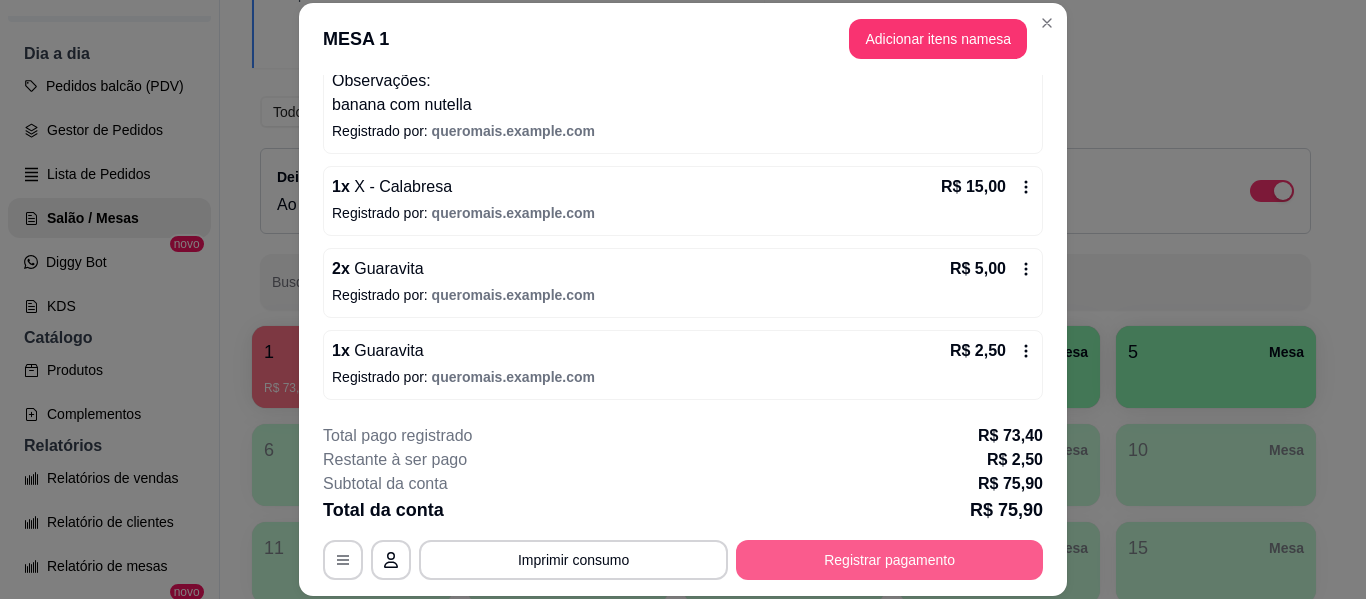 click on "Registrar pagamento" at bounding box center (889, 560) 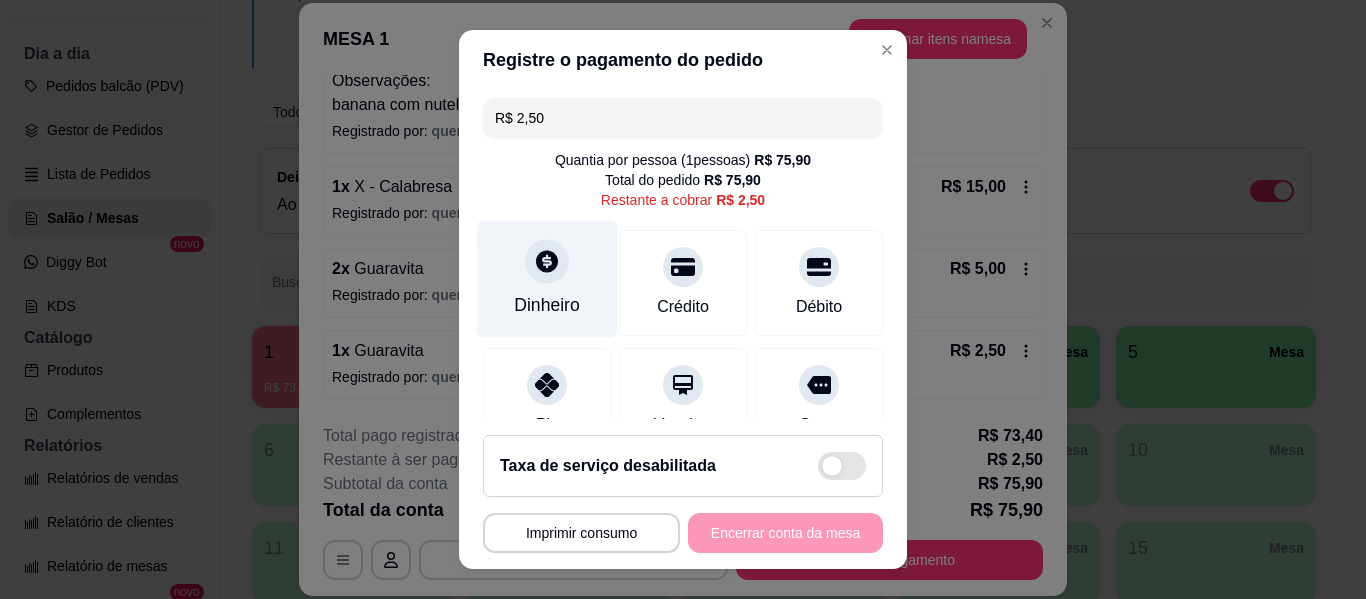 click 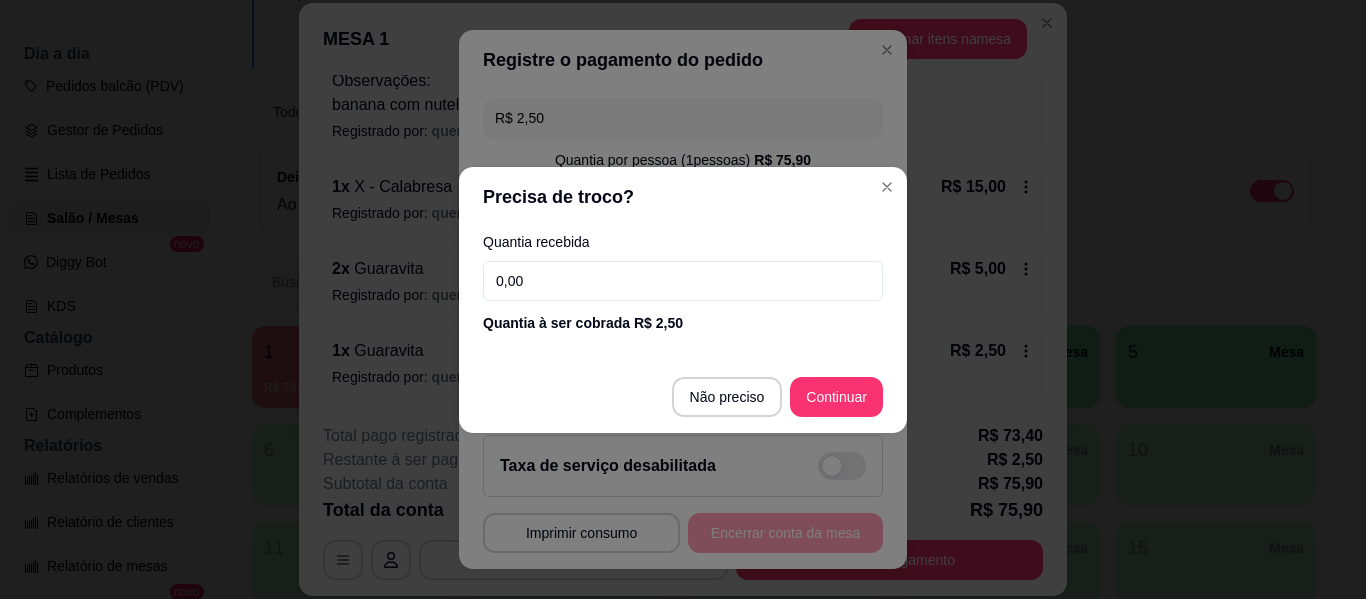 click on "Quantia recebida 0,00 Quantia à ser cobrada   R$ 2,50" at bounding box center (683, 284) 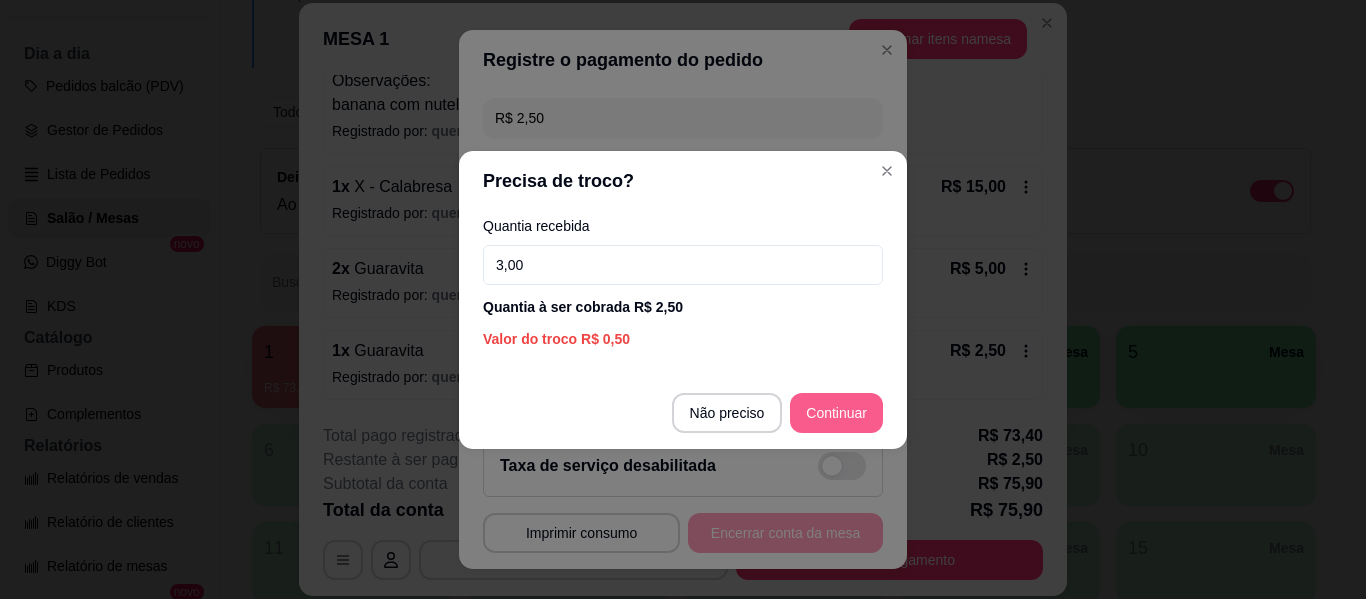 type on "3,00" 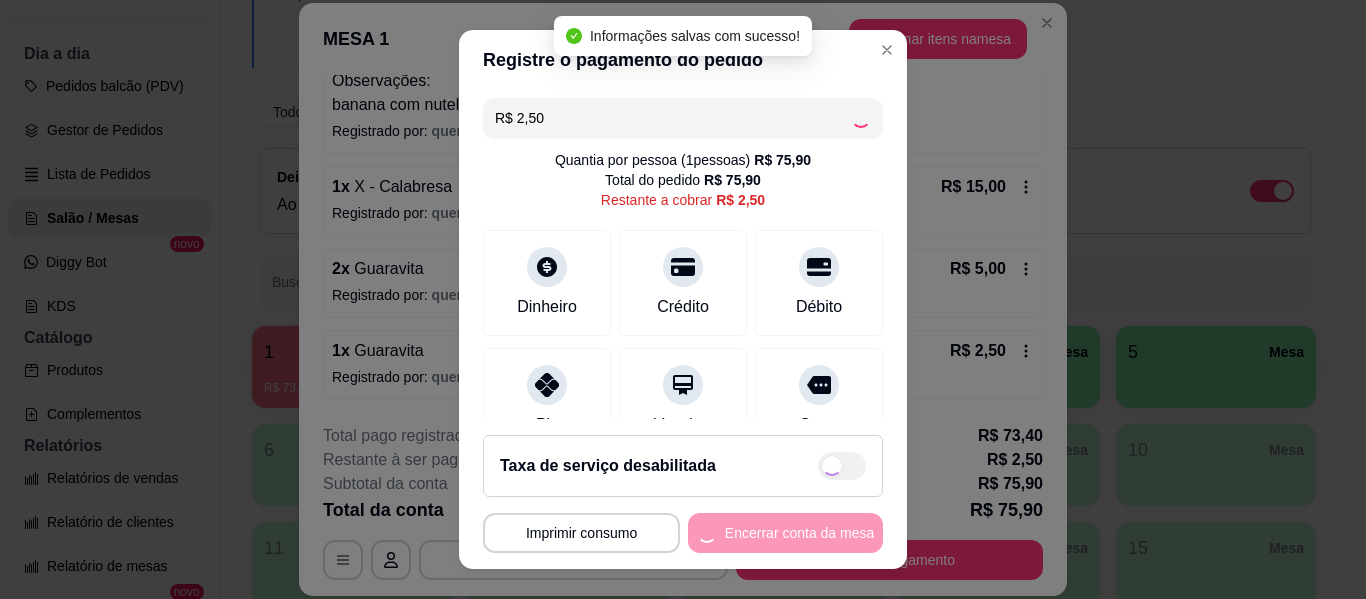 type on "R$ 0,00" 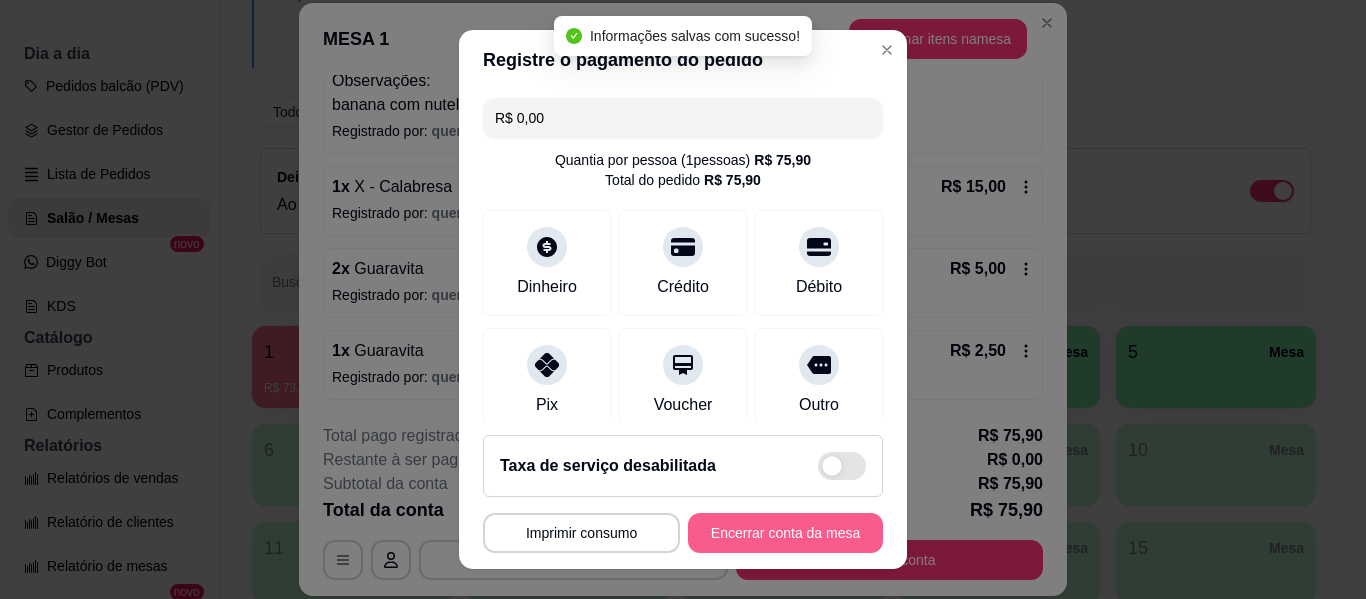 click on "Encerrar conta da mesa" at bounding box center [785, 533] 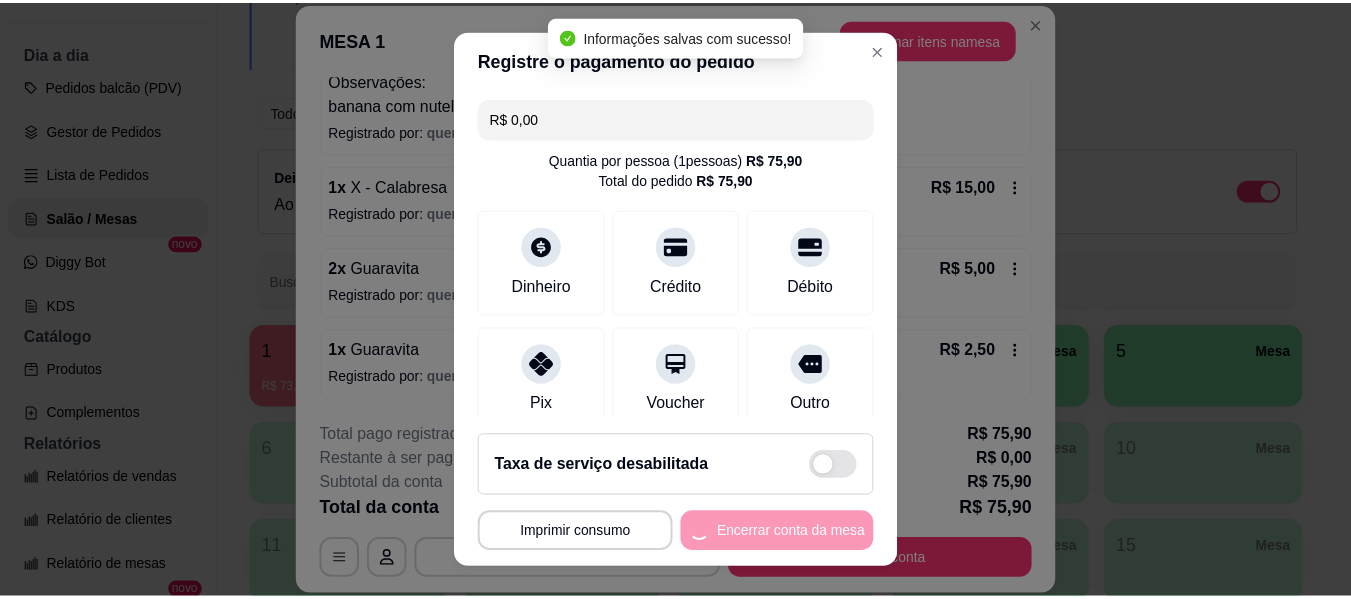 scroll, scrollTop: 0, scrollLeft: 0, axis: both 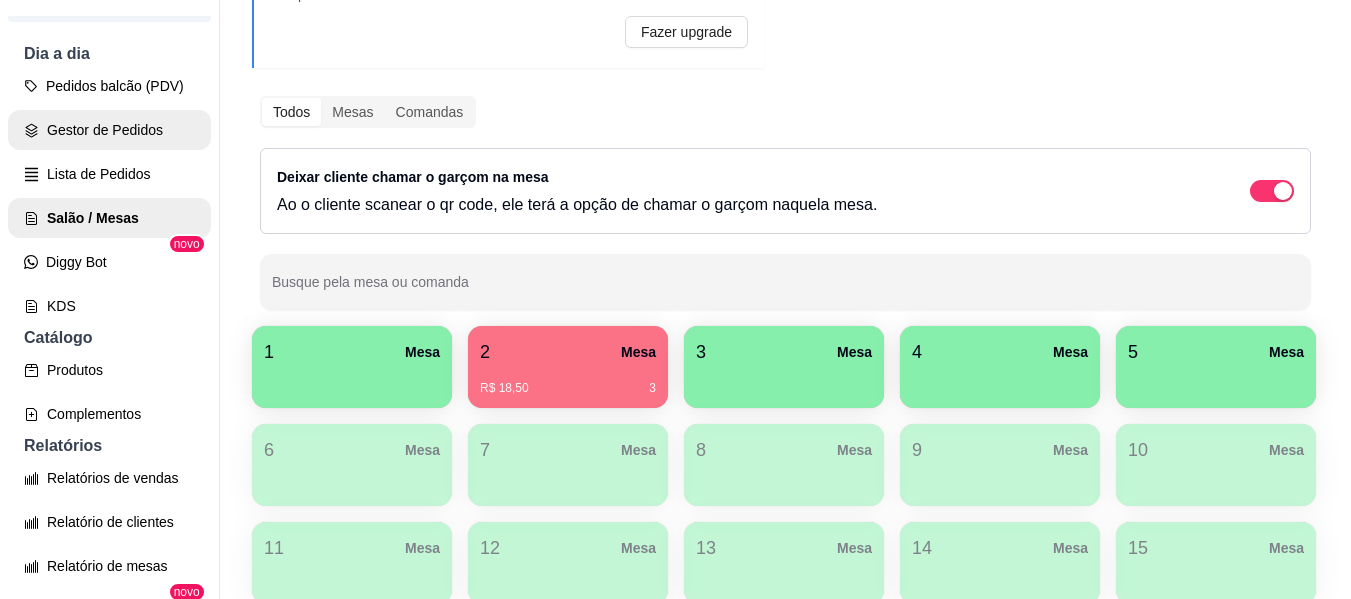 click on "Gestor de Pedidos" at bounding box center [109, 130] 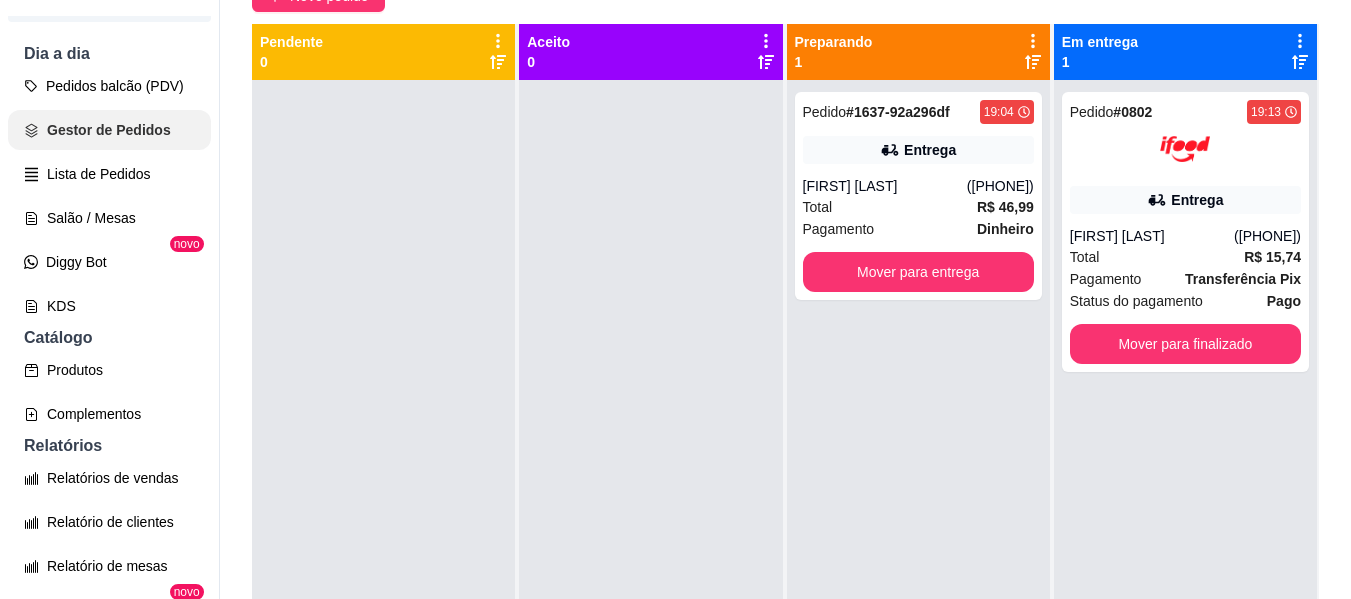 scroll, scrollTop: 0, scrollLeft: 0, axis: both 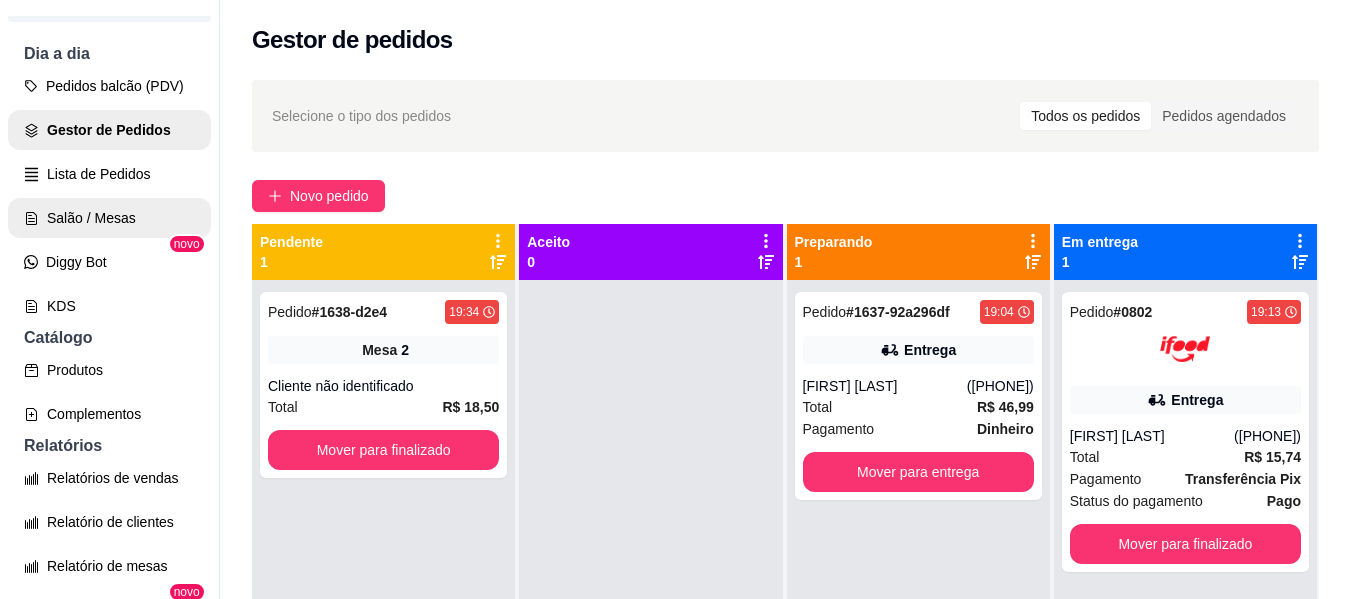 click on "Salão / Mesas" at bounding box center (109, 218) 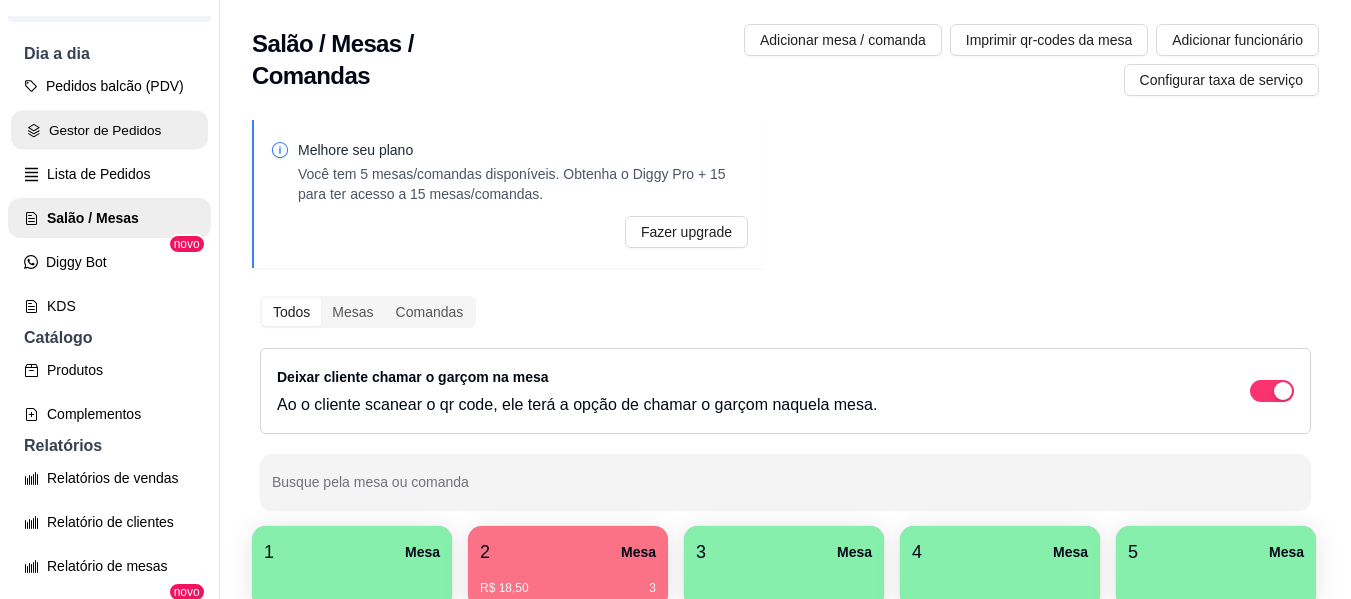 click on "Gestor de Pedidos" at bounding box center [109, 130] 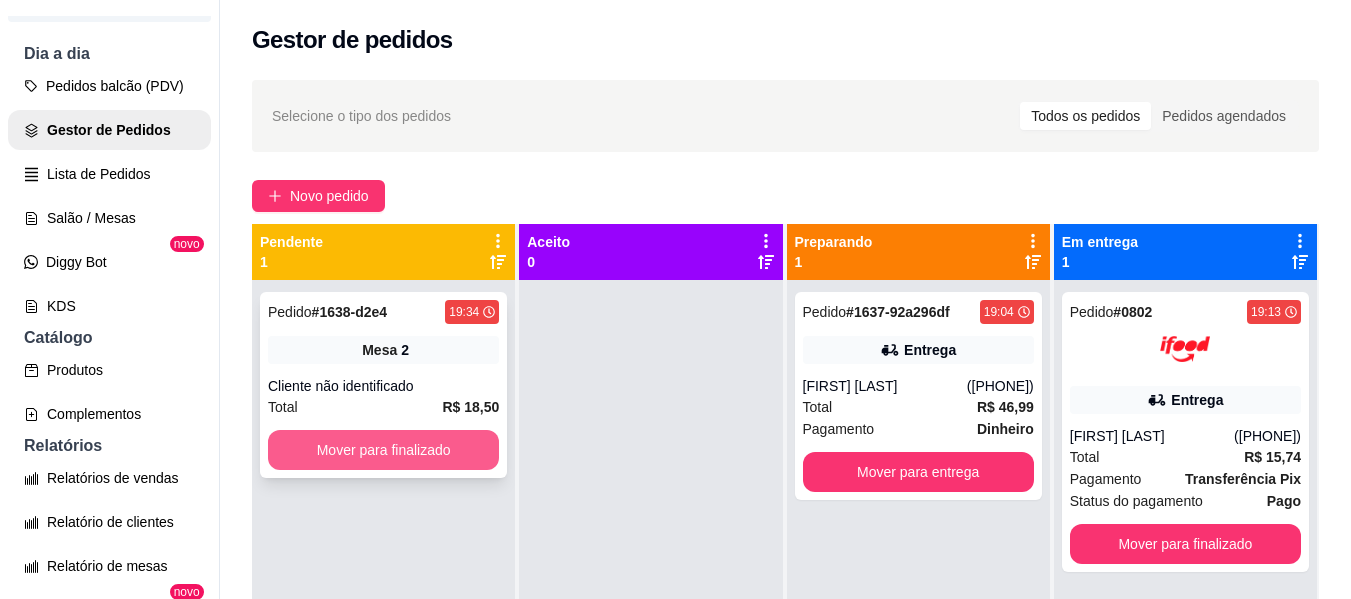 click on "Mover para finalizado" at bounding box center (383, 450) 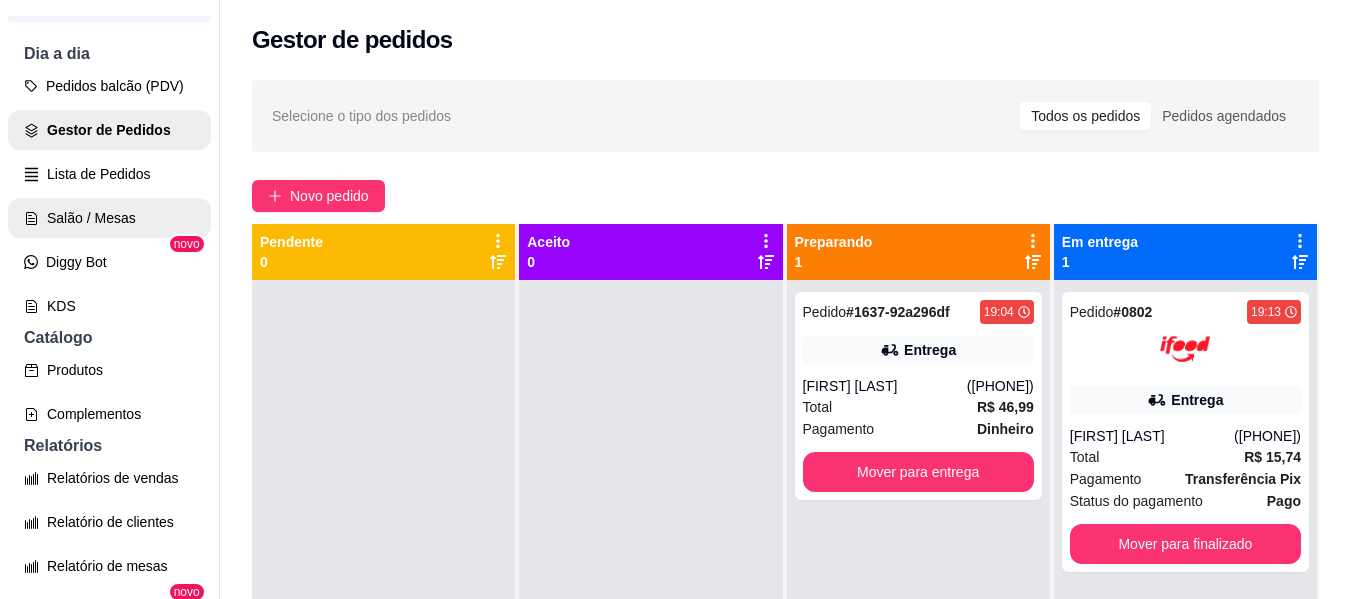 click on "Salão / Mesas" at bounding box center [109, 218] 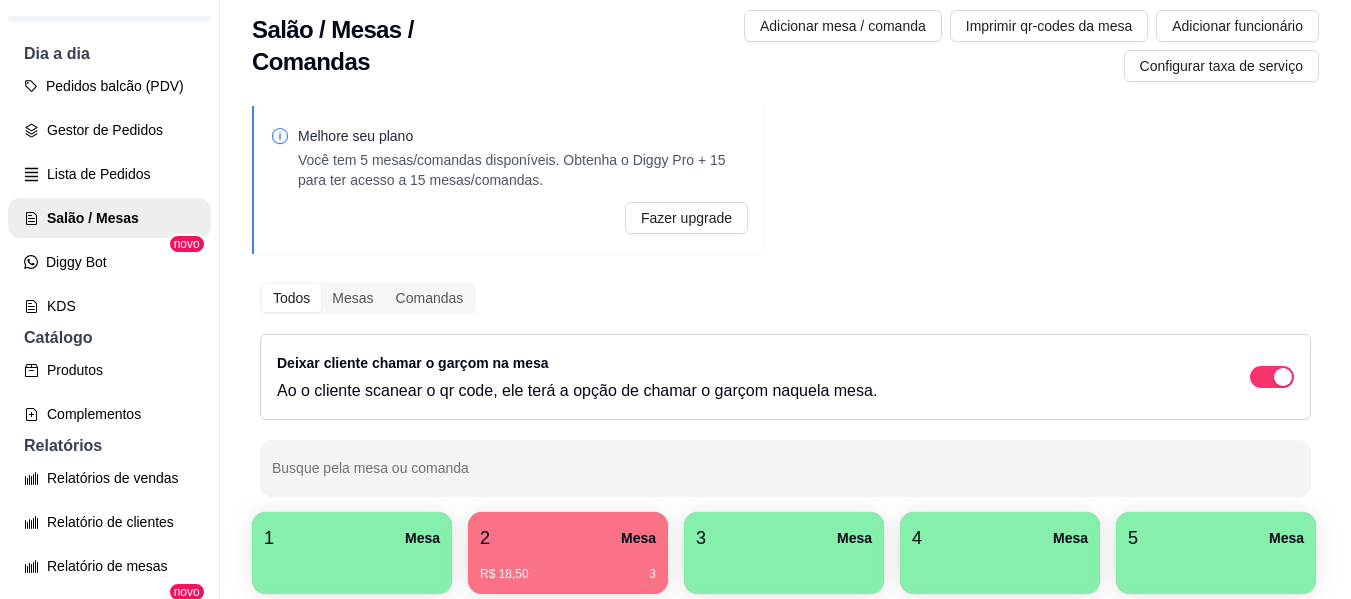 scroll, scrollTop: 0, scrollLeft: 0, axis: both 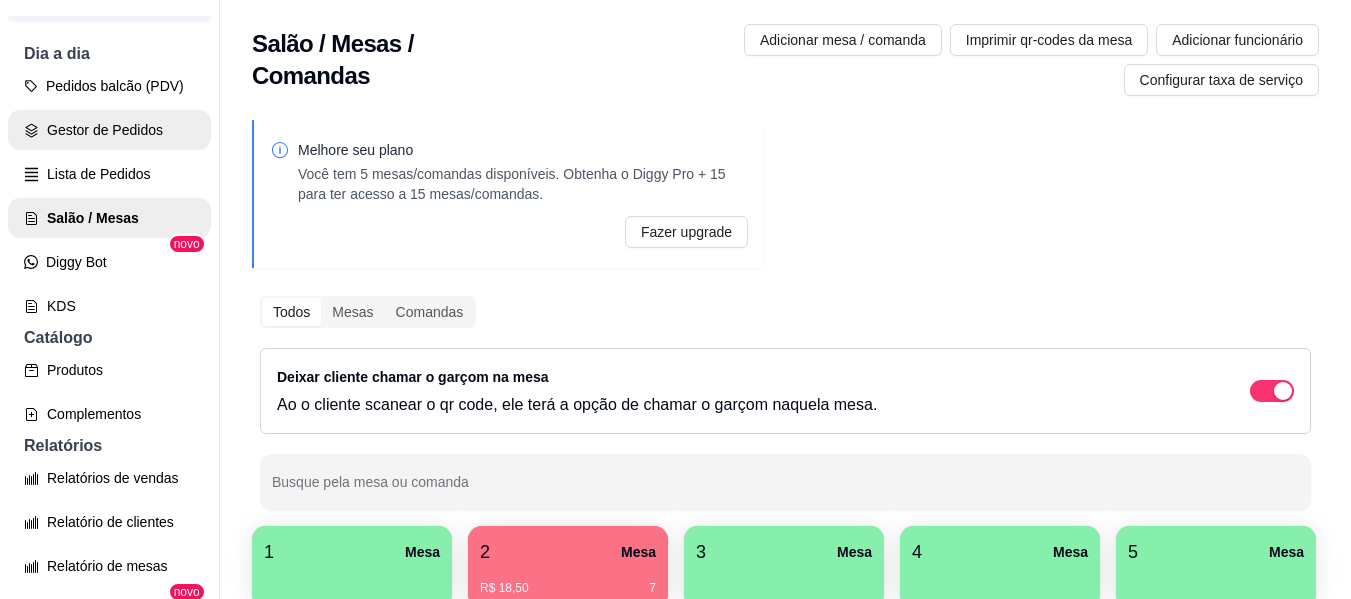click on "Gestor de Pedidos" at bounding box center [109, 130] 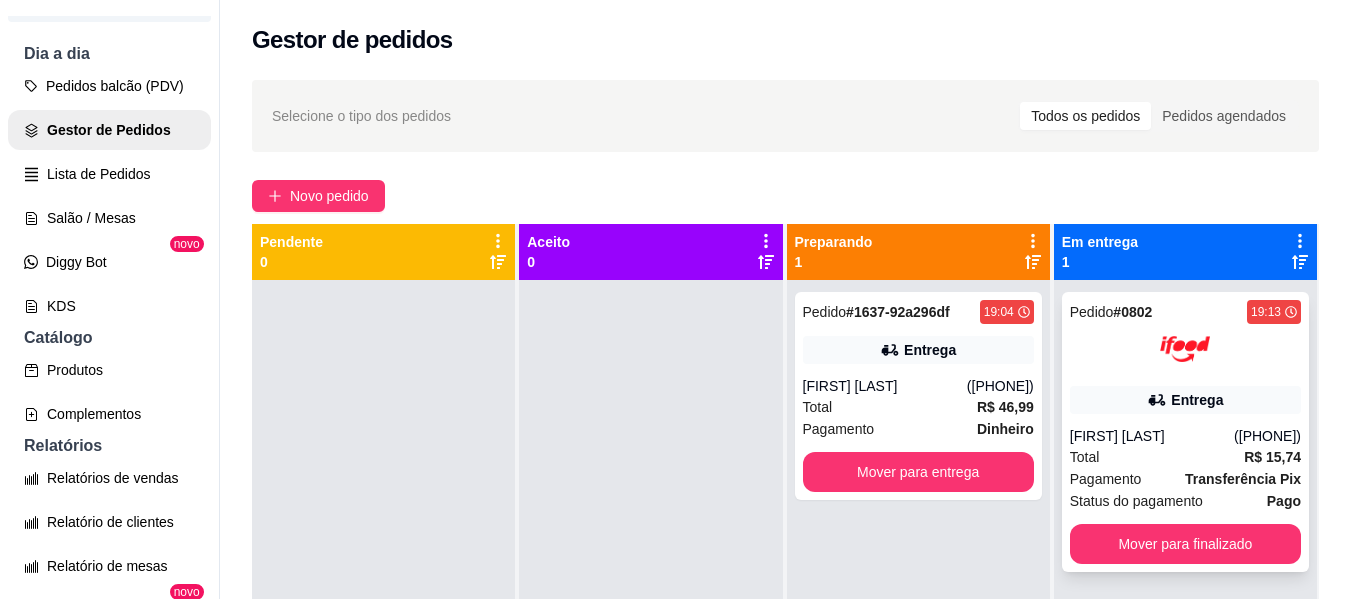 click on "Total R$ 15,74" at bounding box center (1185, 457) 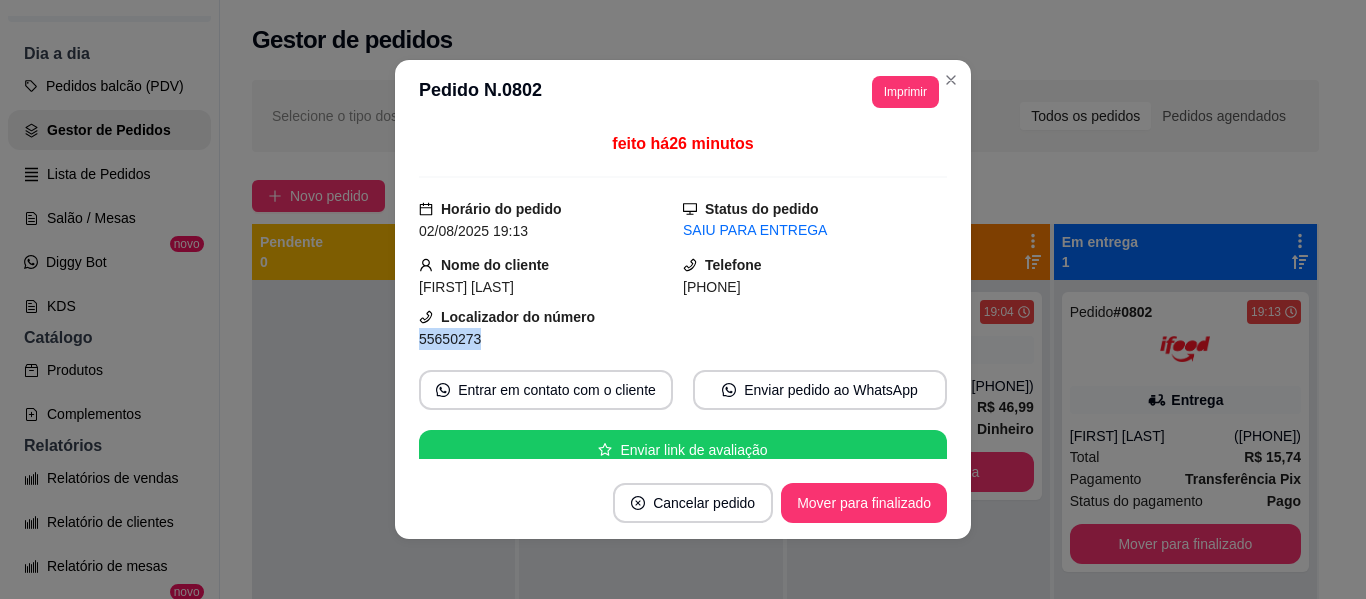 drag, startPoint x: 413, startPoint y: 339, endPoint x: 540, endPoint y: 339, distance: 127 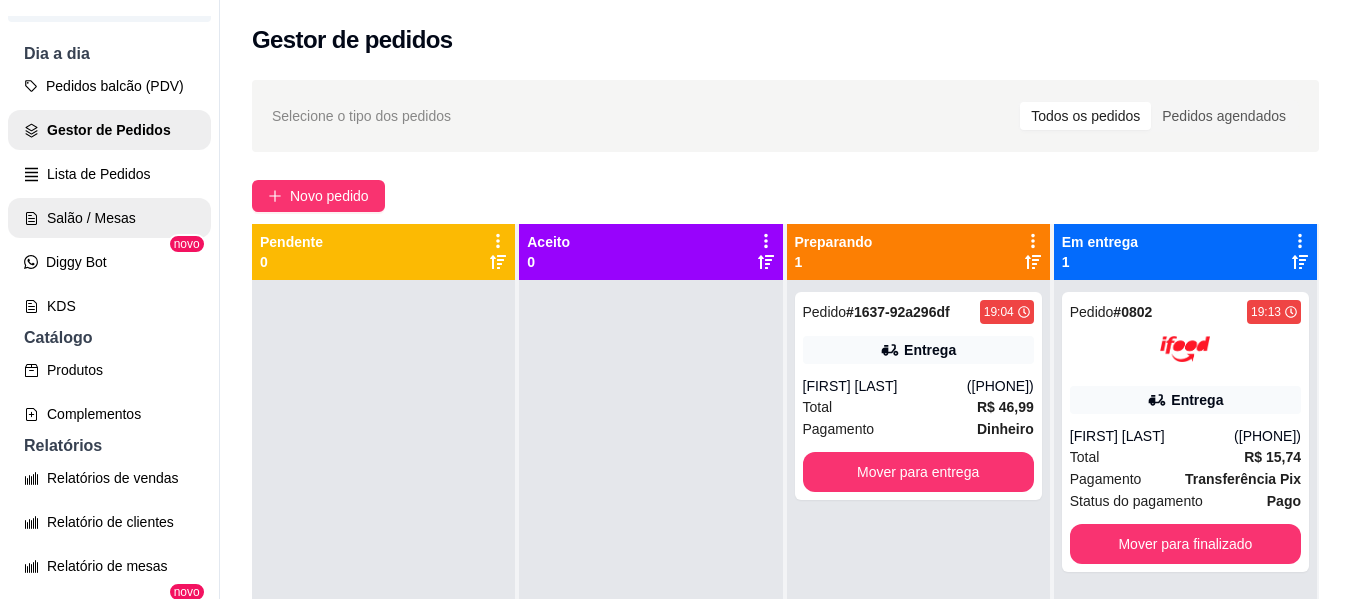 click on "Salão / Mesas" at bounding box center (109, 218) 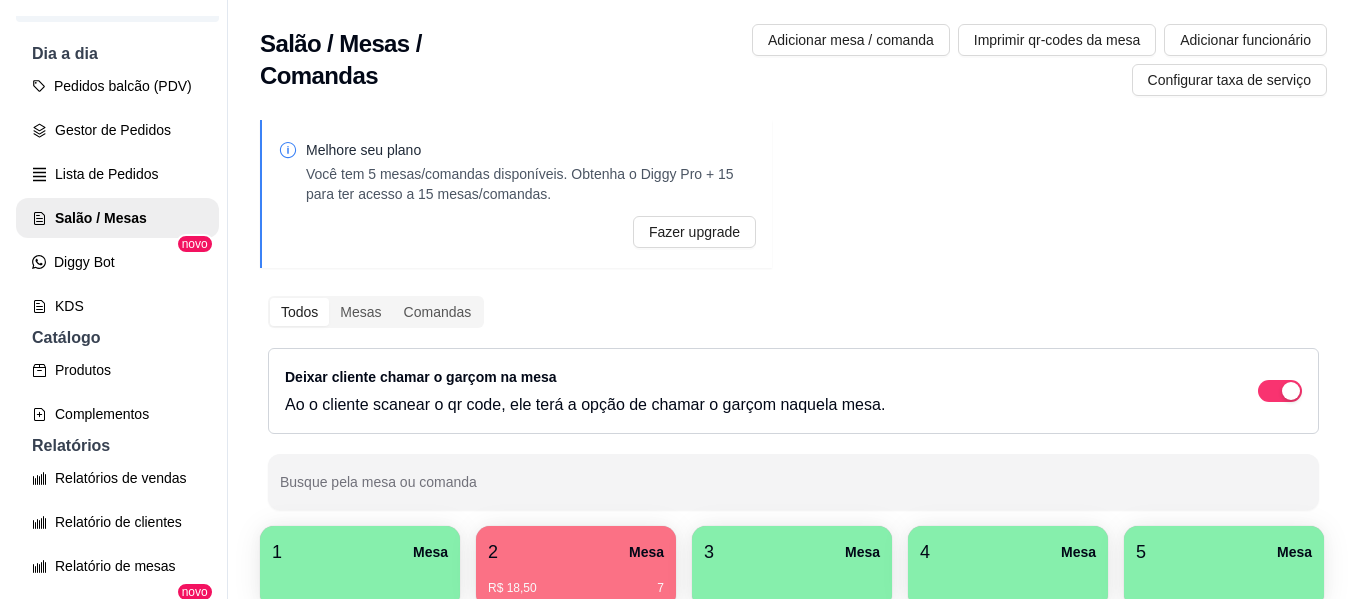 scroll, scrollTop: 200, scrollLeft: 0, axis: vertical 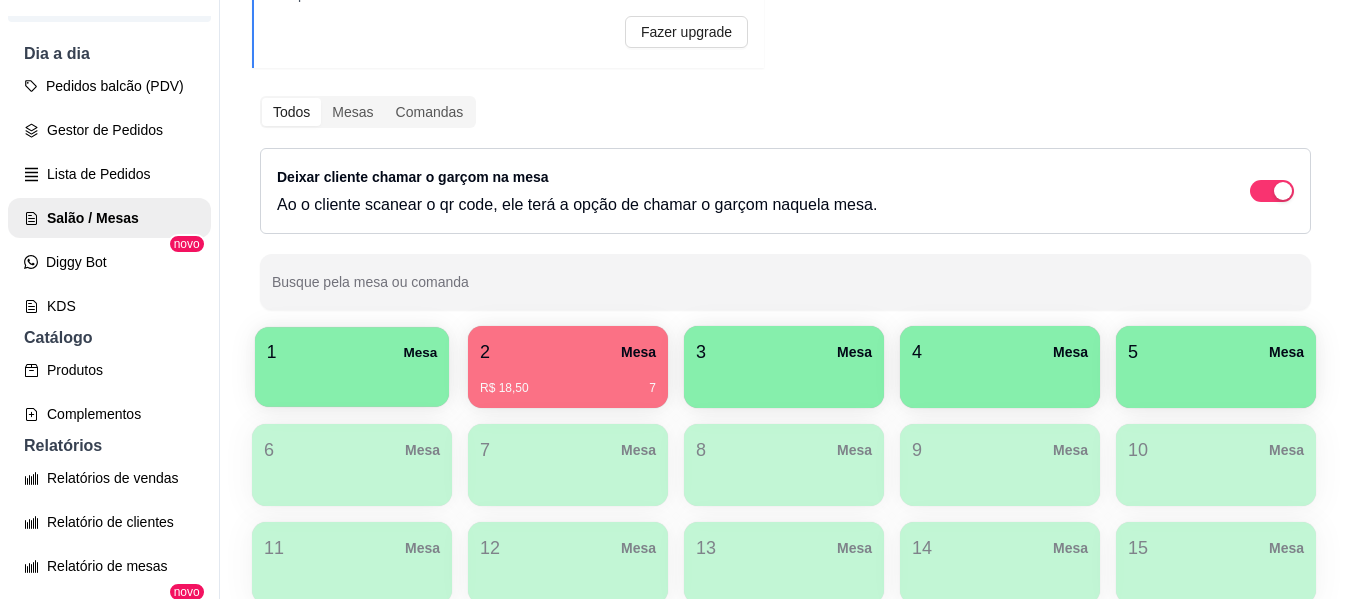 click on "1 Mesa" at bounding box center [352, 352] 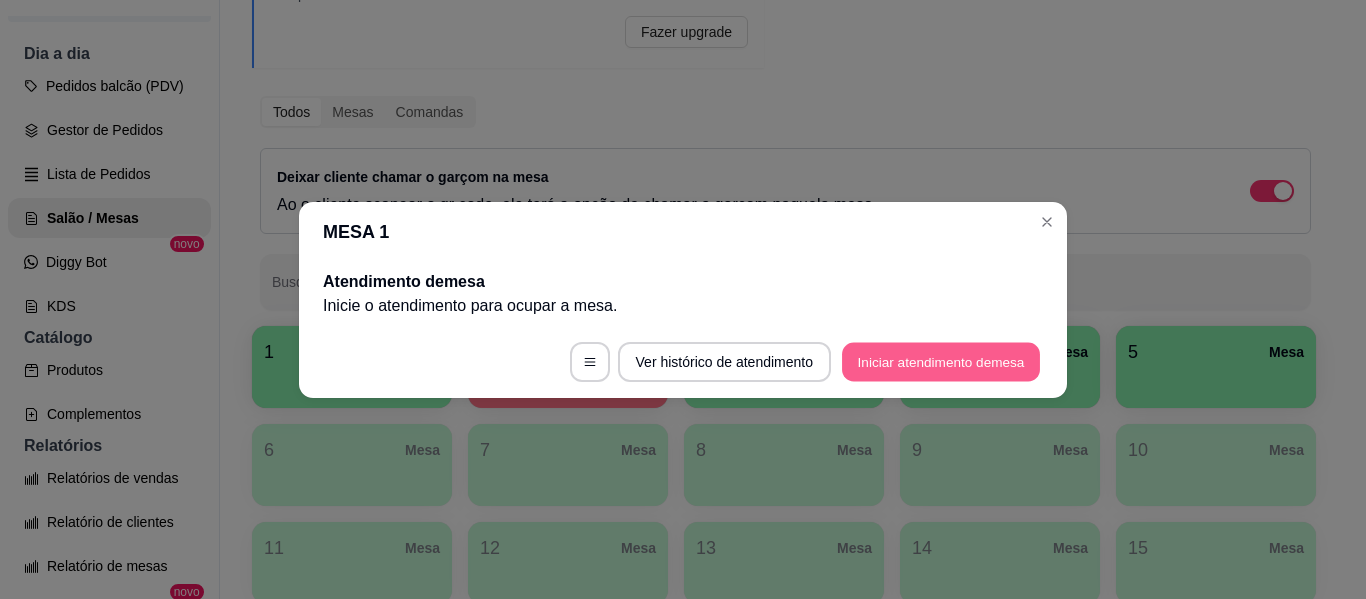 click on "Iniciar atendimento de  mesa" at bounding box center [941, 361] 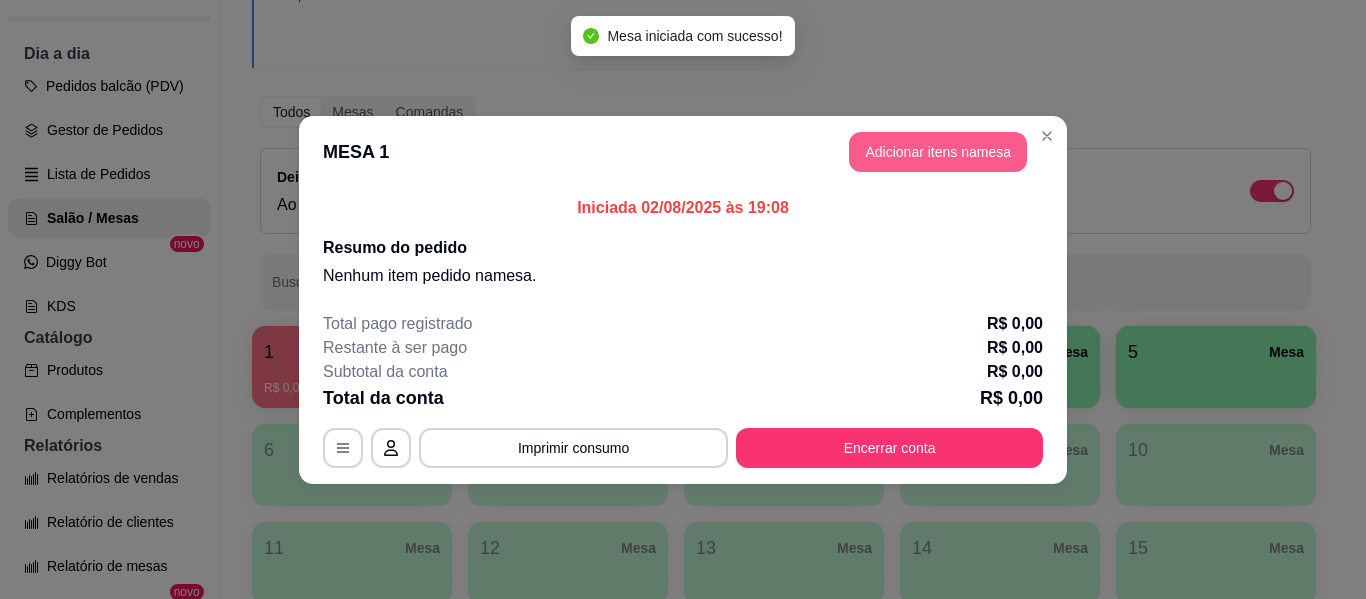 click on "Adicionar itens na  mesa" at bounding box center [938, 152] 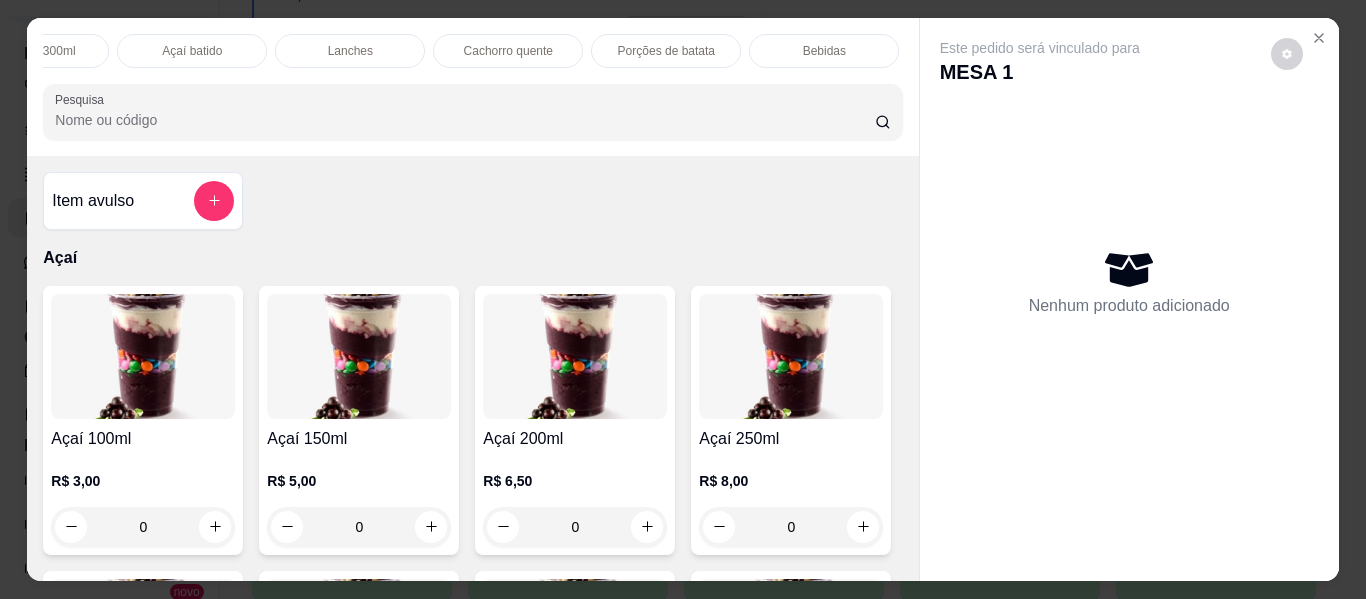 scroll, scrollTop: 0, scrollLeft: 731, axis: horizontal 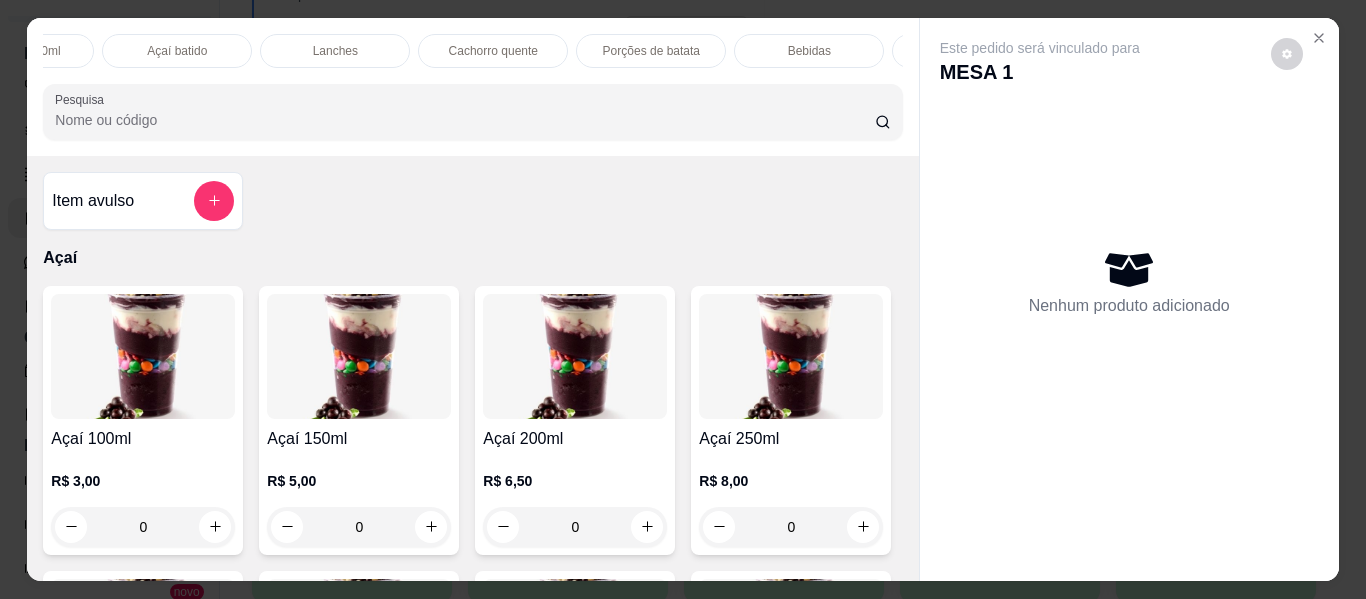 click on "Lanches" at bounding box center [335, 51] 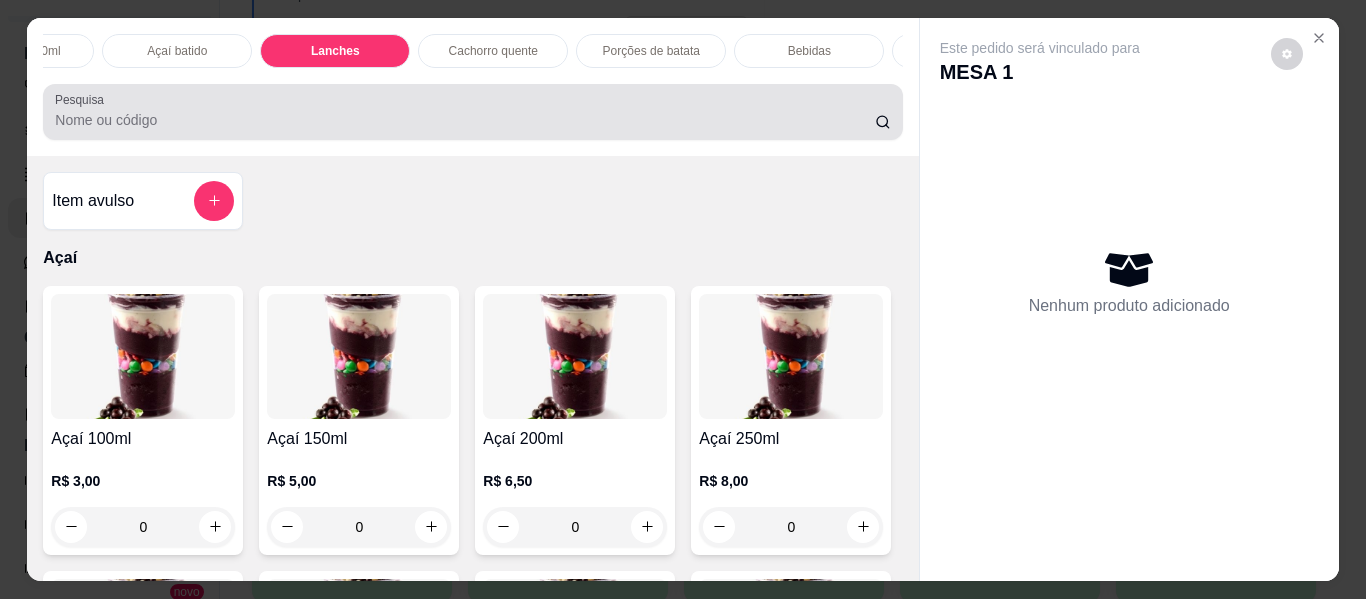 scroll, scrollTop: 3537, scrollLeft: 0, axis: vertical 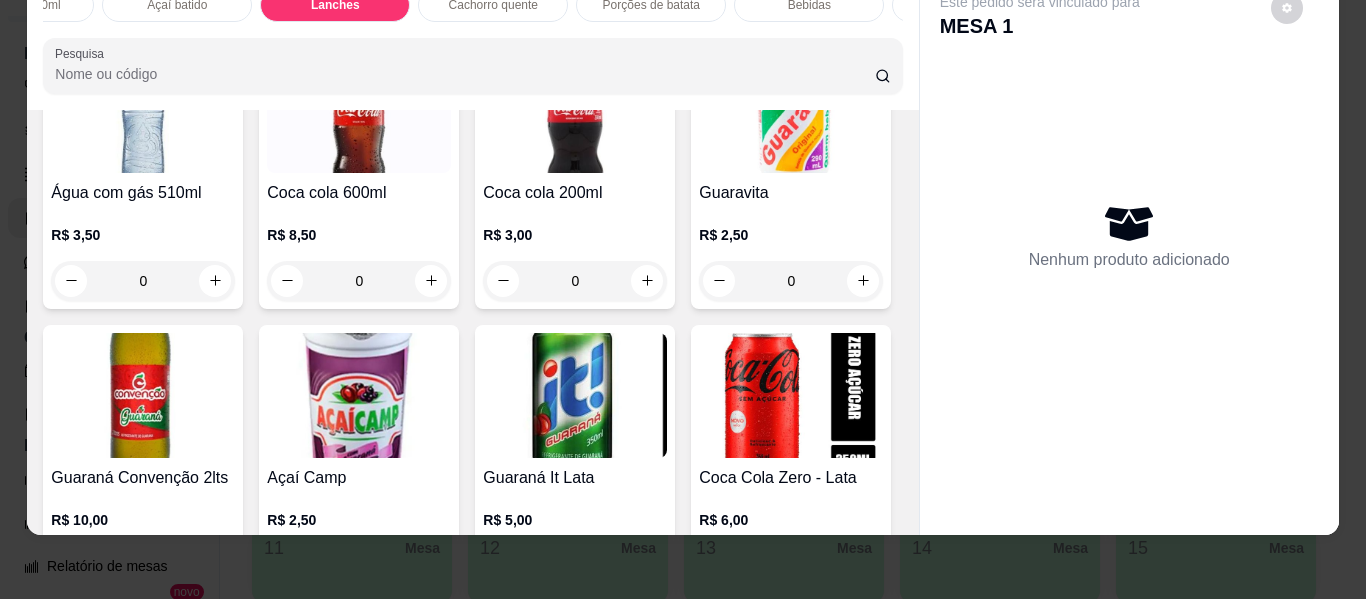 click on "0" at bounding box center (575, -1003) 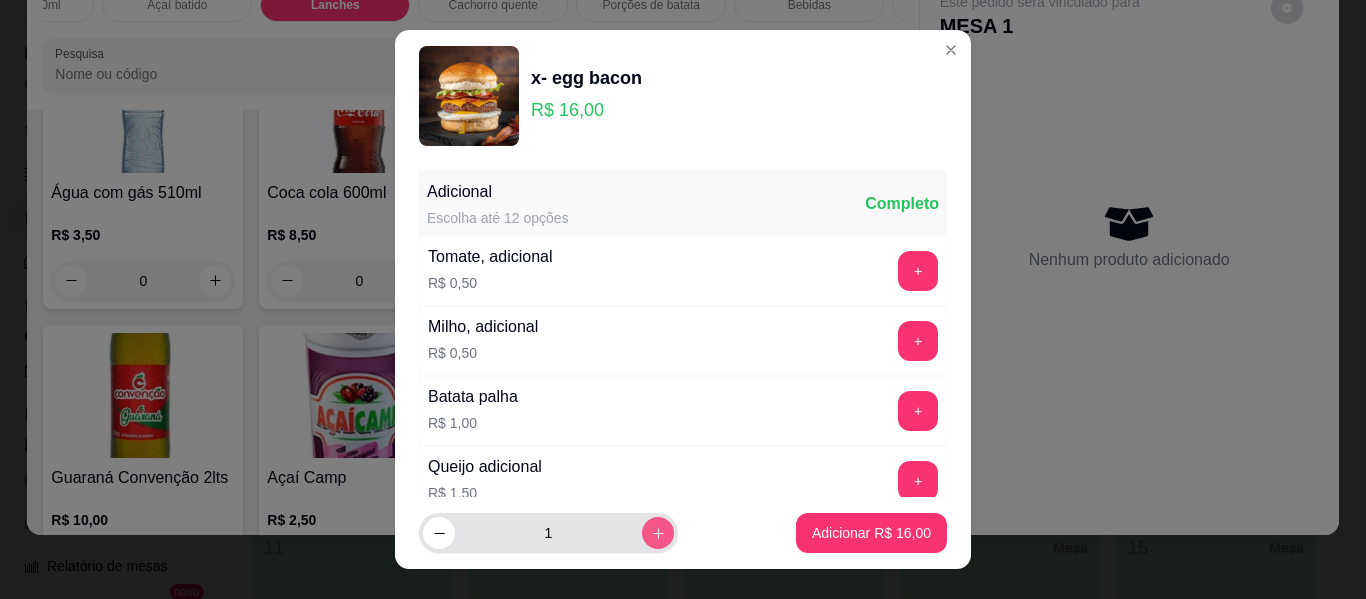click 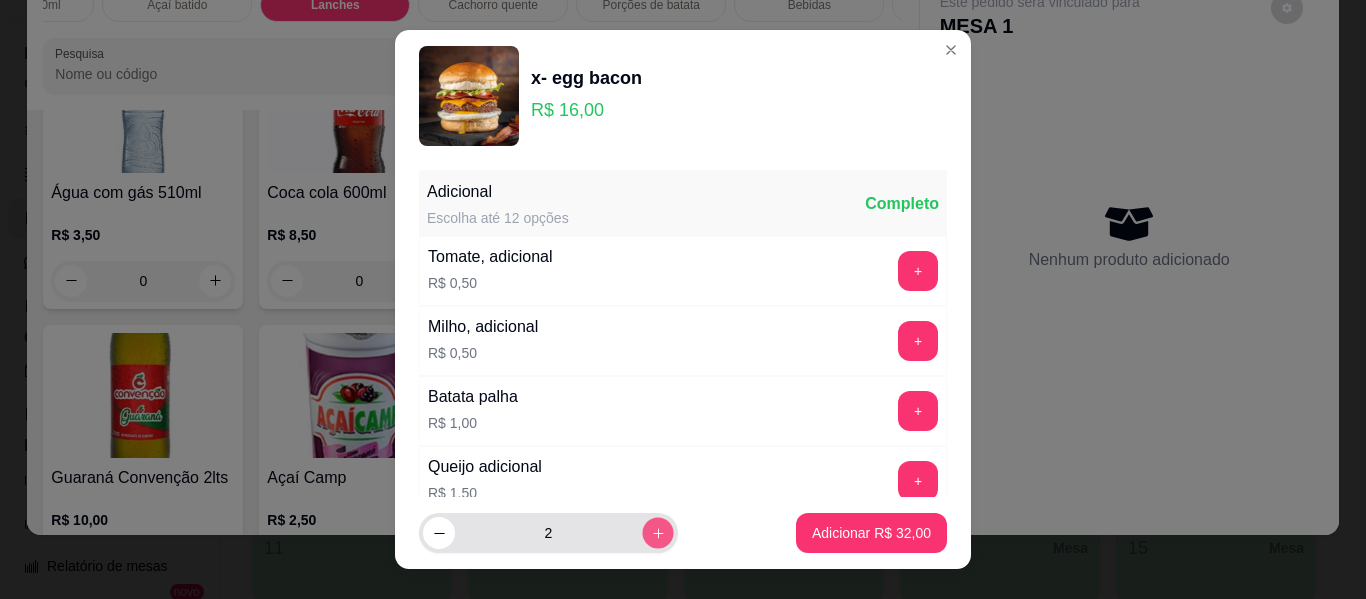 click 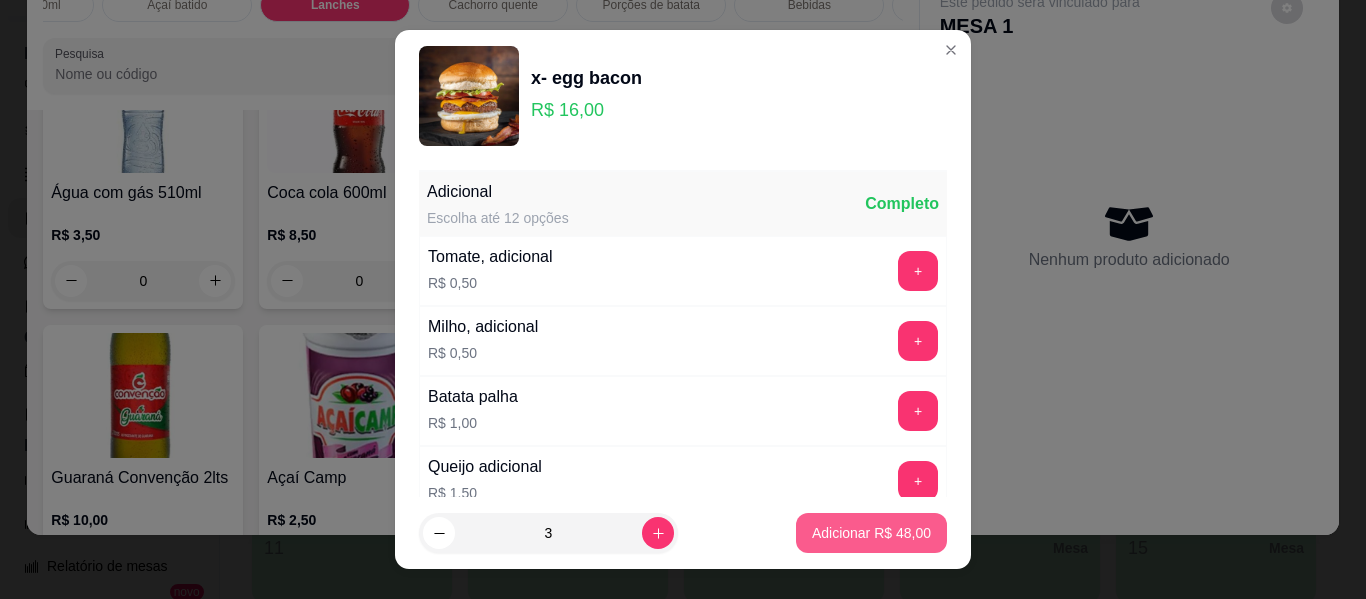 click on "Adicionar   R$ 48,00" at bounding box center (871, 533) 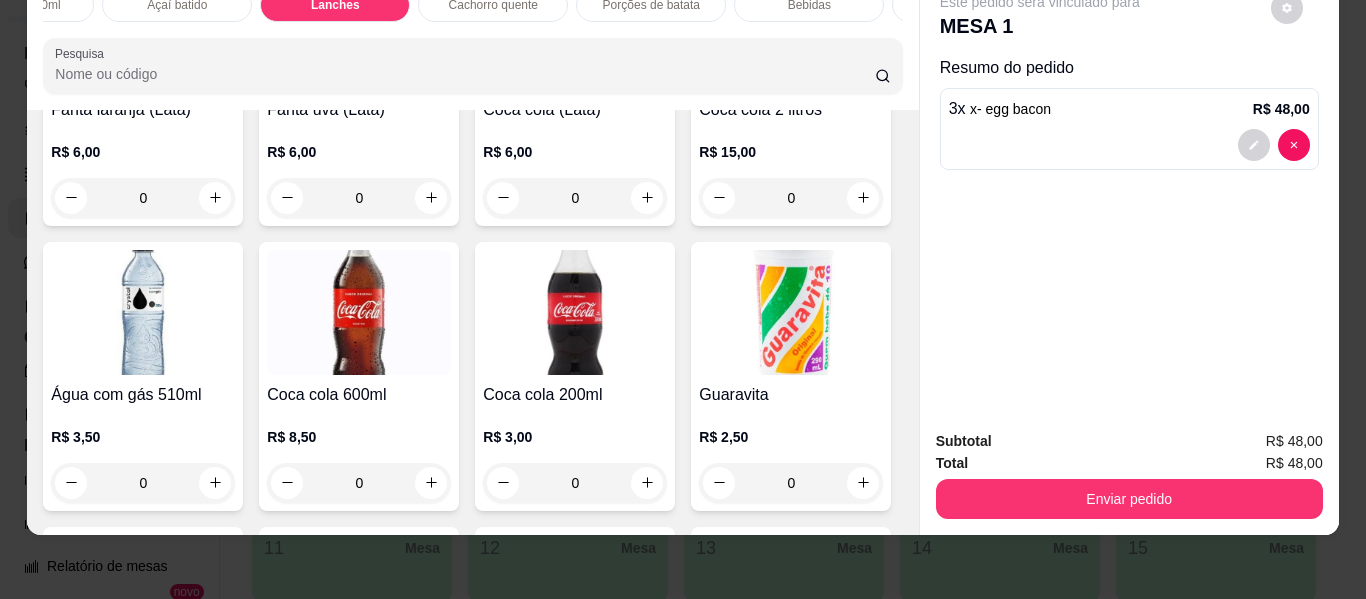 scroll, scrollTop: 4037, scrollLeft: 0, axis: vertical 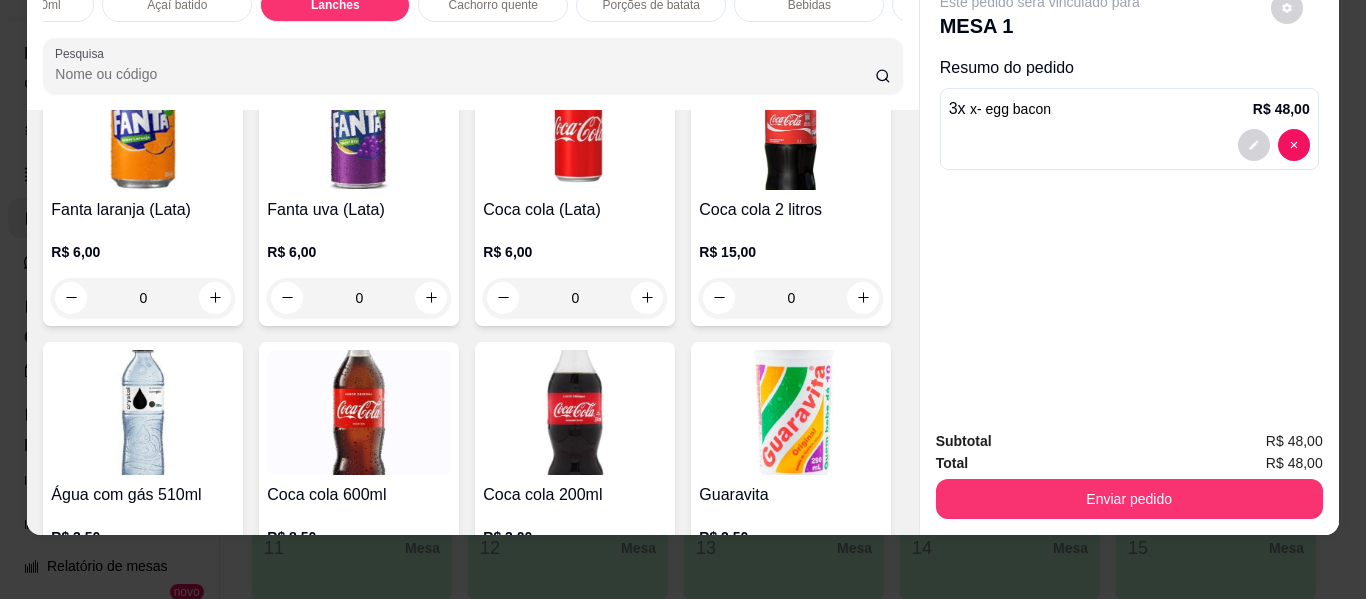 click on "0" at bounding box center (359, -988) 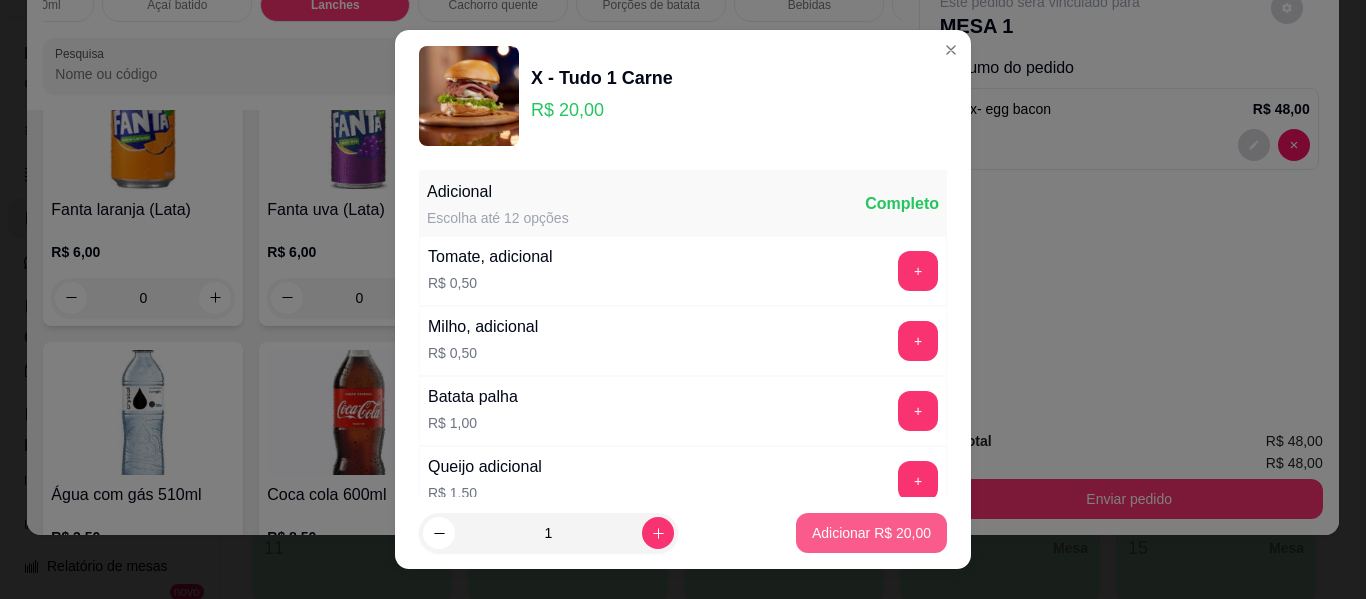 click on "Adicionar   R$ 20,00" at bounding box center (871, 533) 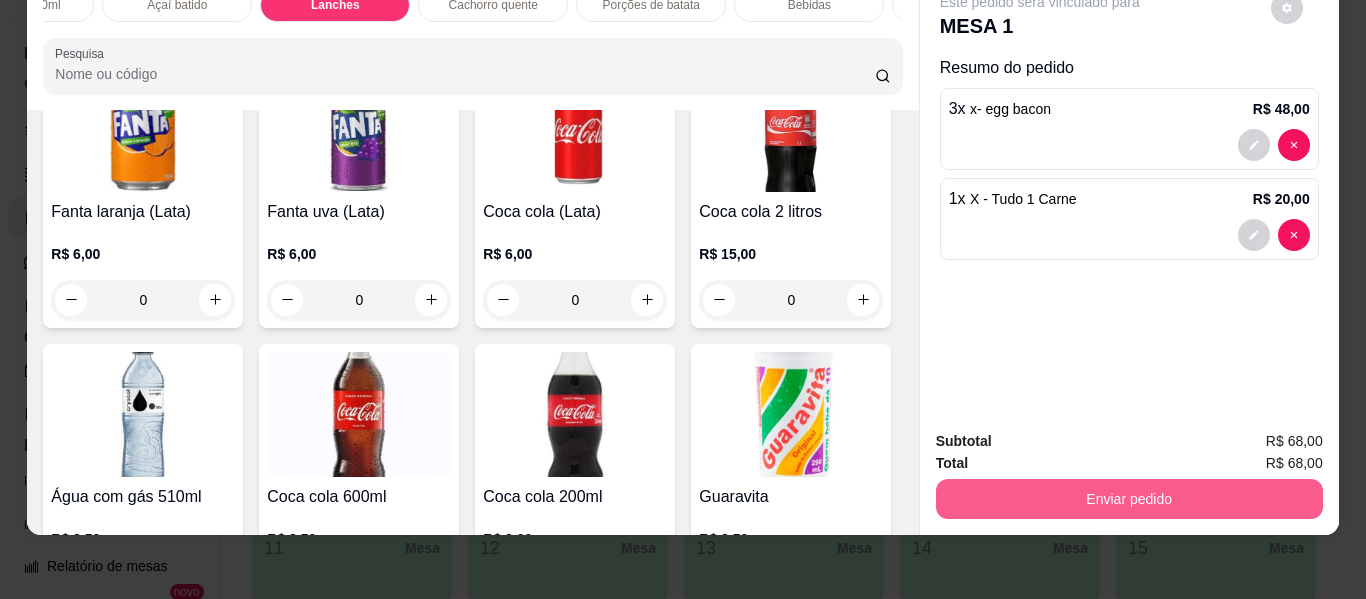 scroll, scrollTop: 4039, scrollLeft: 0, axis: vertical 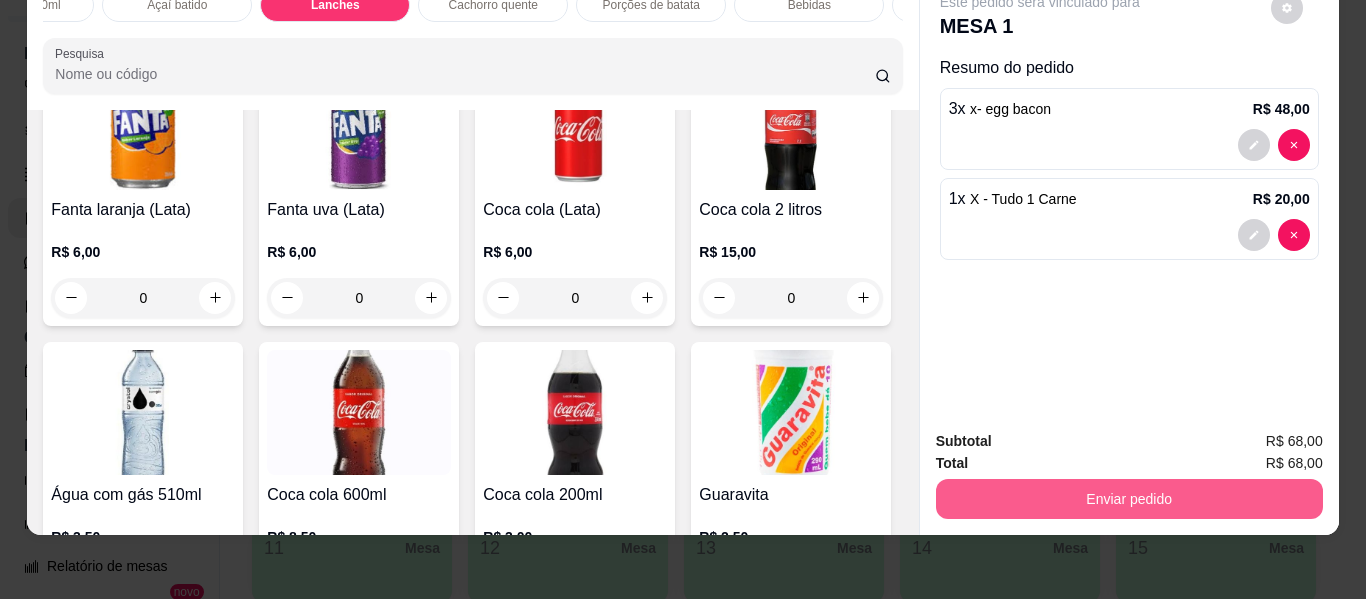 click on "Enviar pedido" at bounding box center [1129, 499] 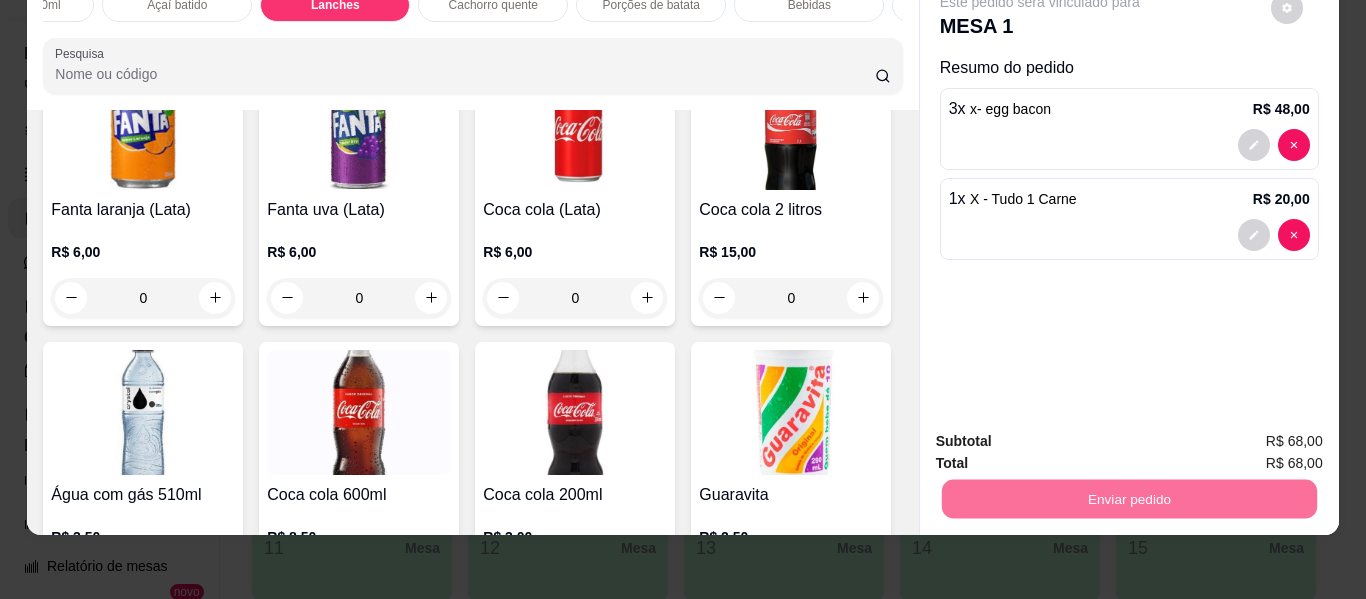 click on "Não registrar e enviar pedido" at bounding box center [1063, 434] 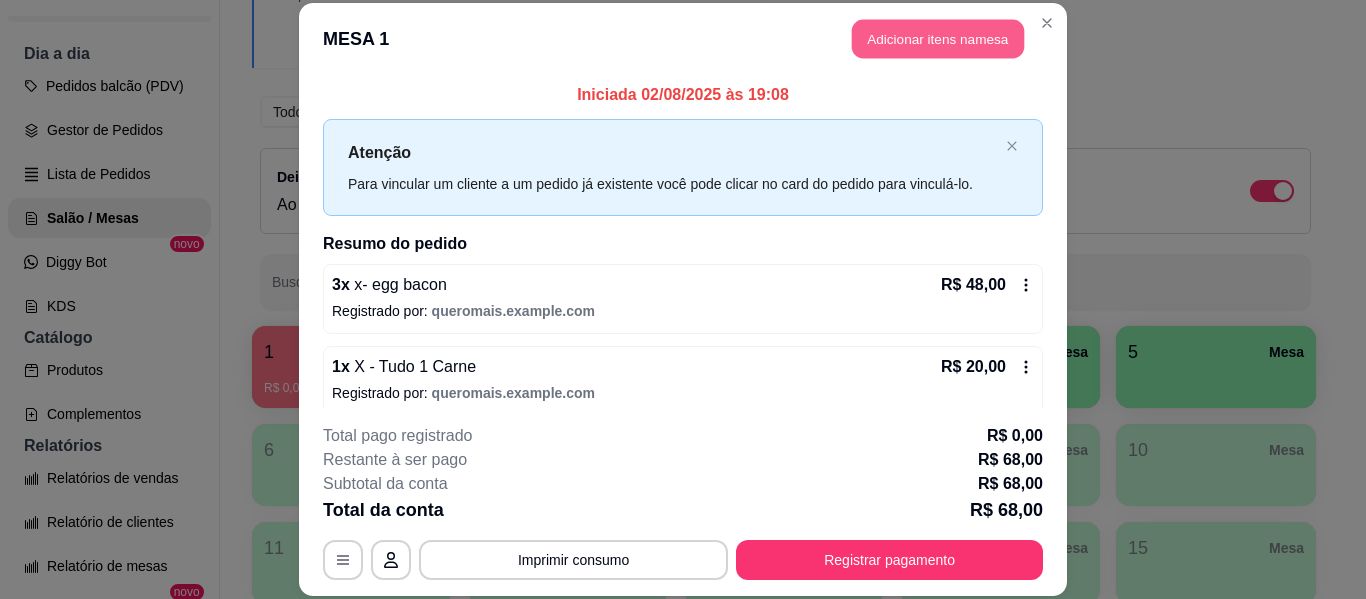 click on "Adicionar itens na  mesa" at bounding box center [938, 39] 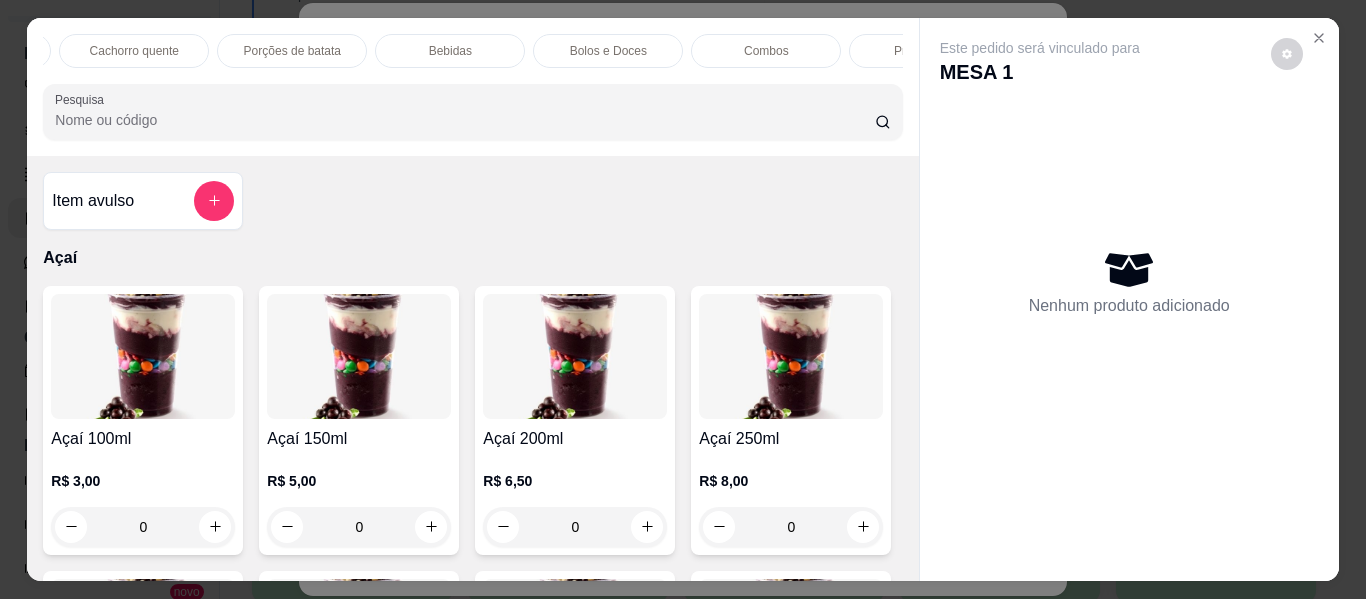 scroll, scrollTop: 0, scrollLeft: 1095, axis: horizontal 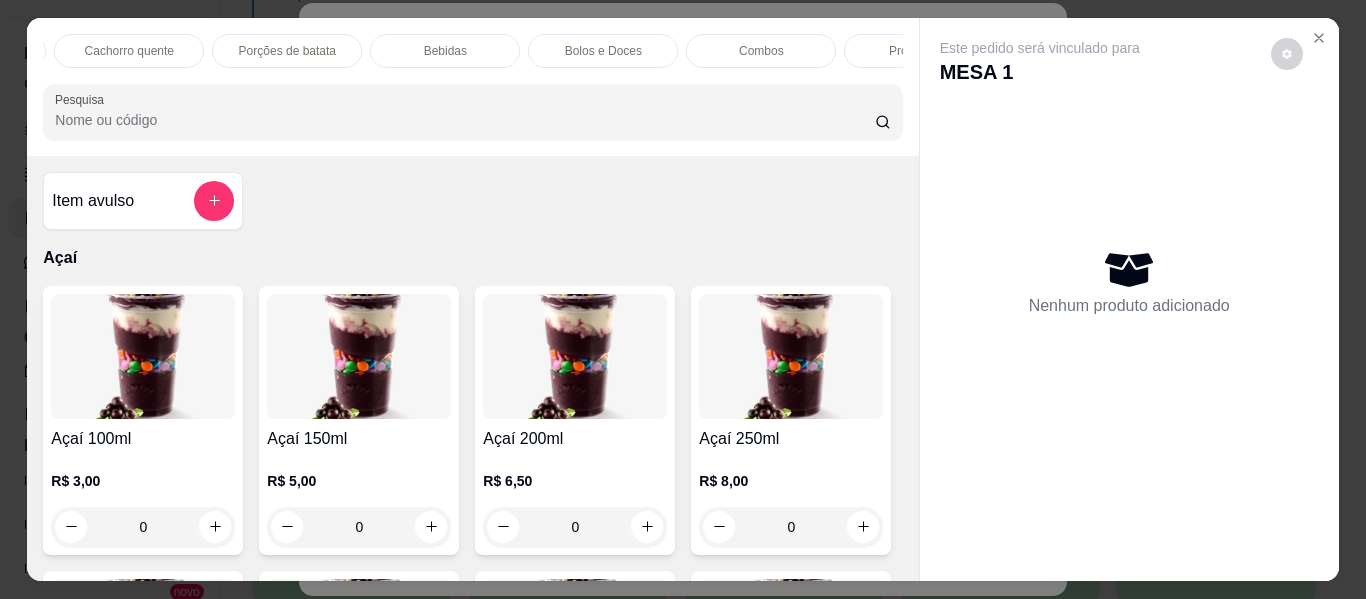 click on "Bebidas" at bounding box center (445, 51) 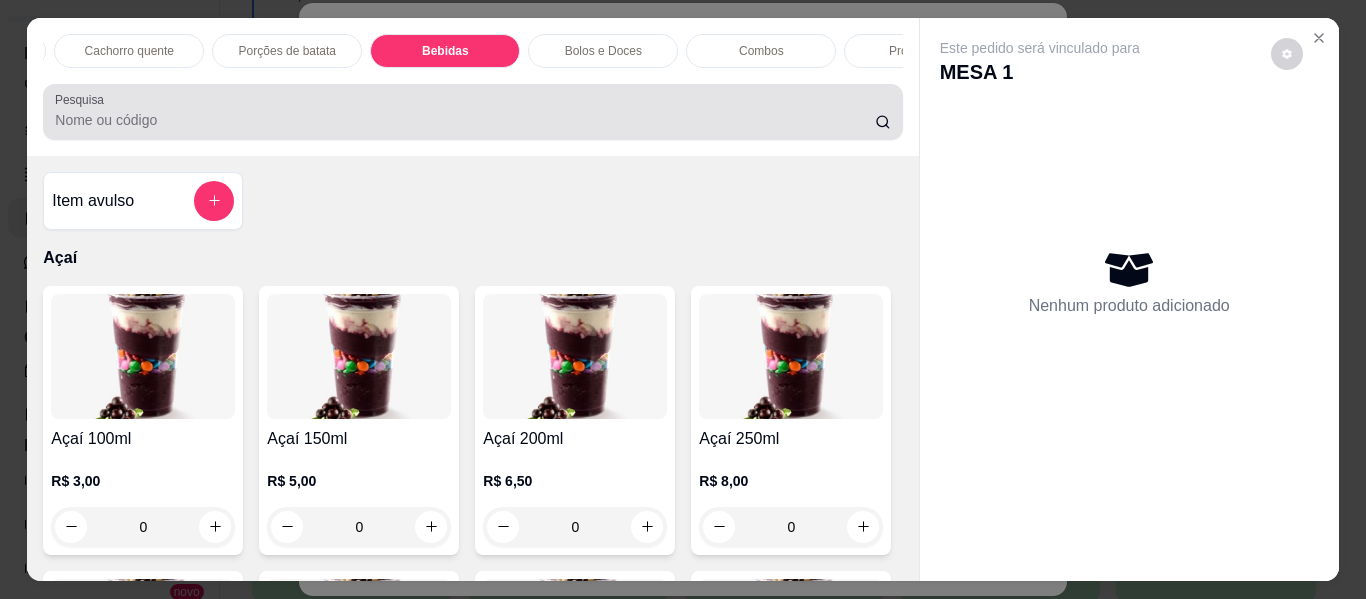 scroll, scrollTop: 5391, scrollLeft: 0, axis: vertical 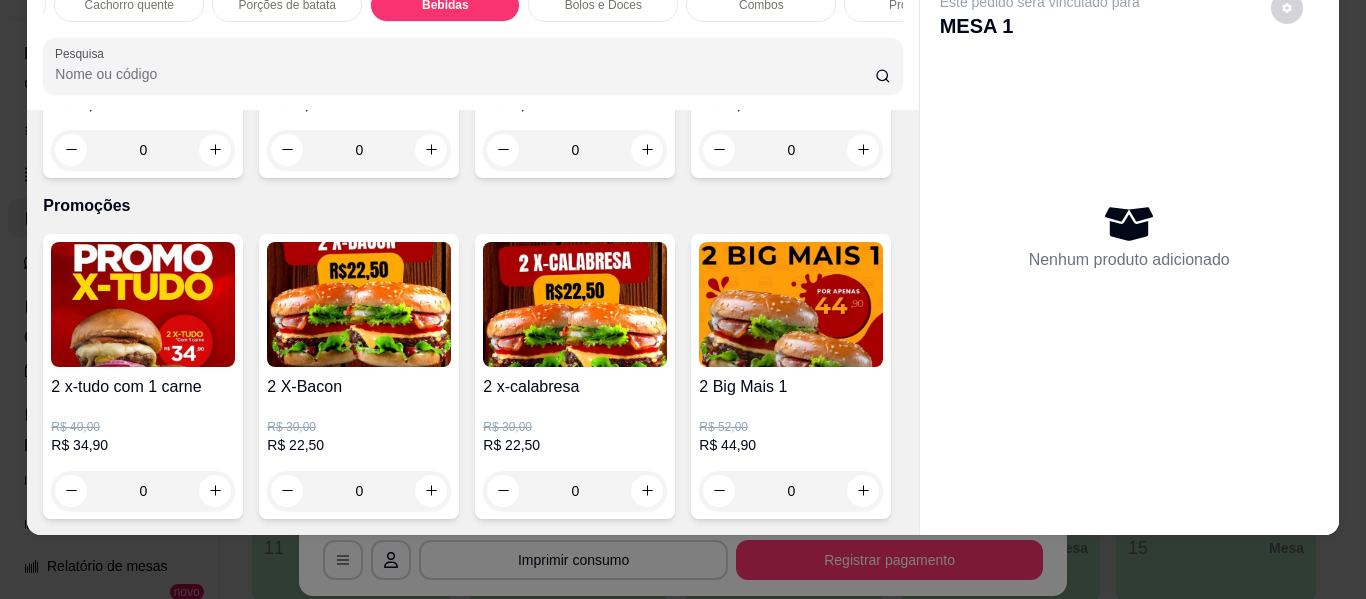 click 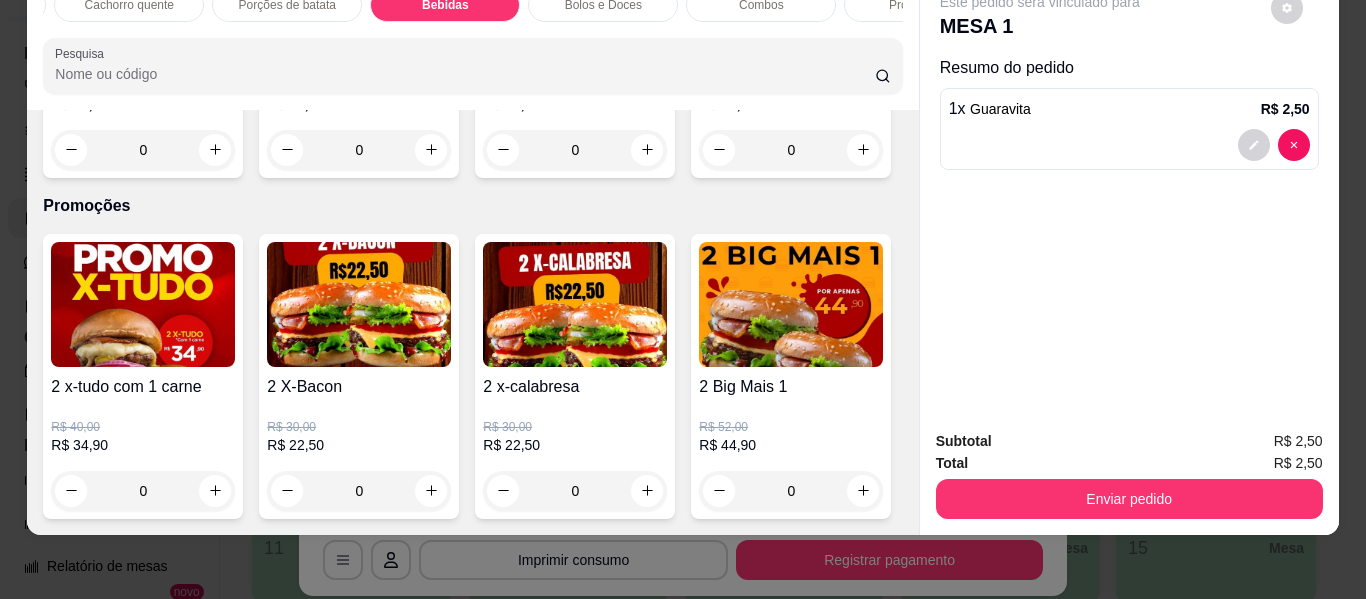 click 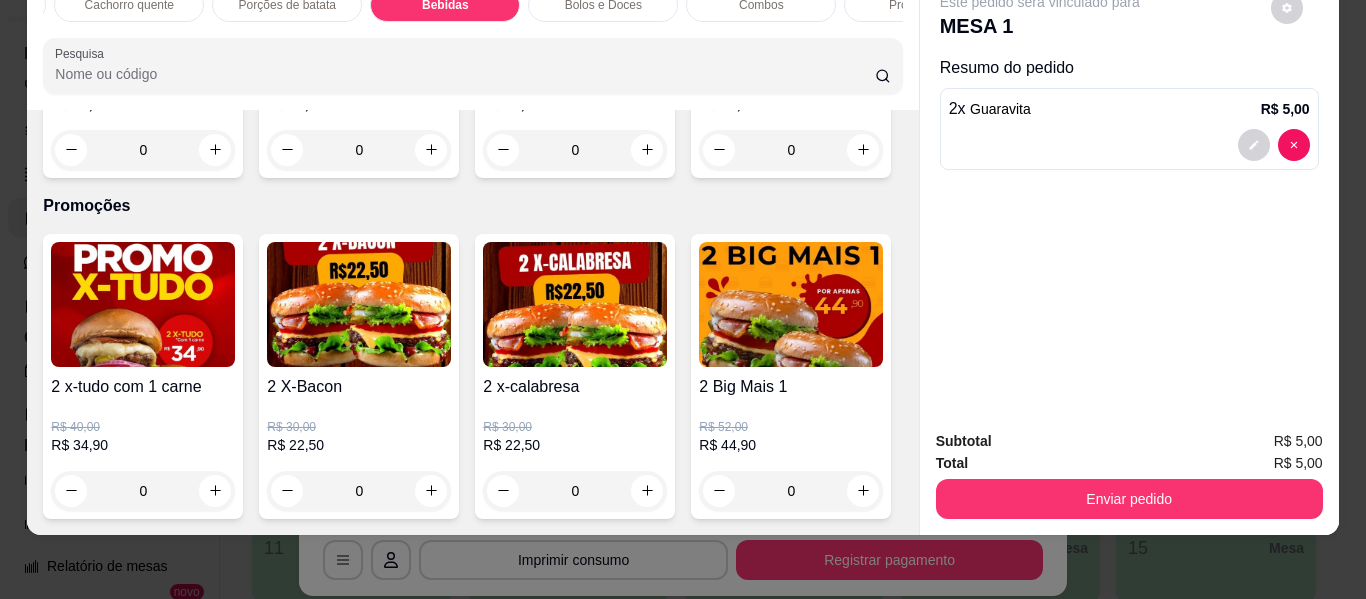 click 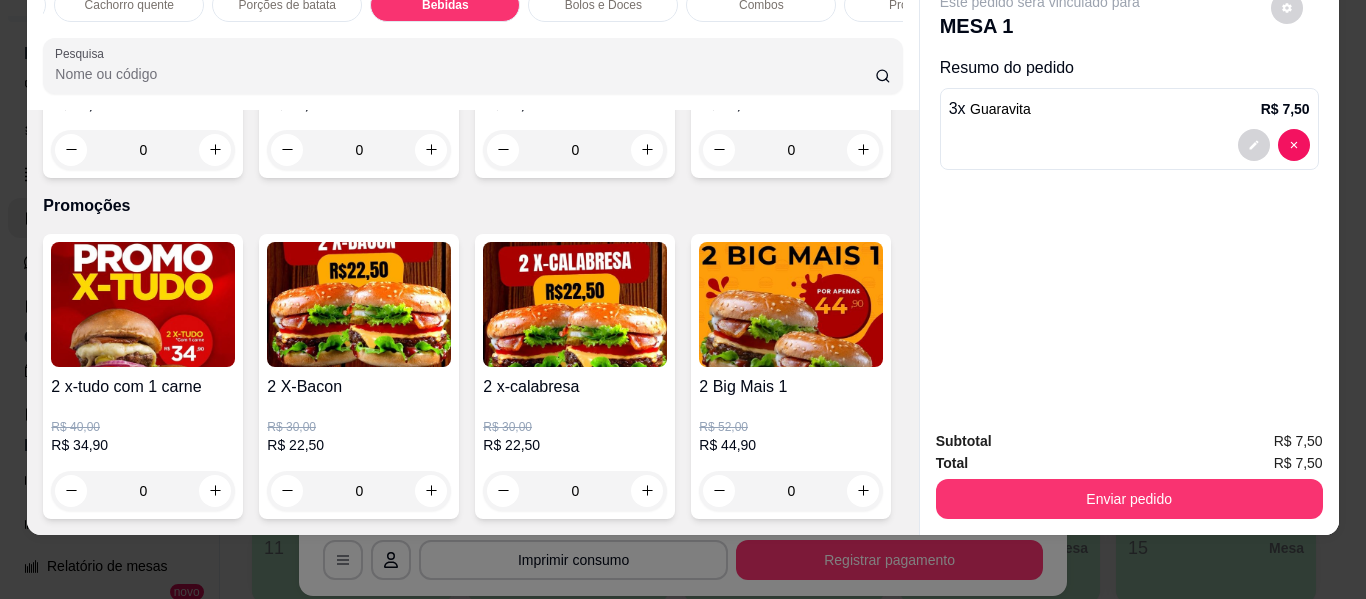 click 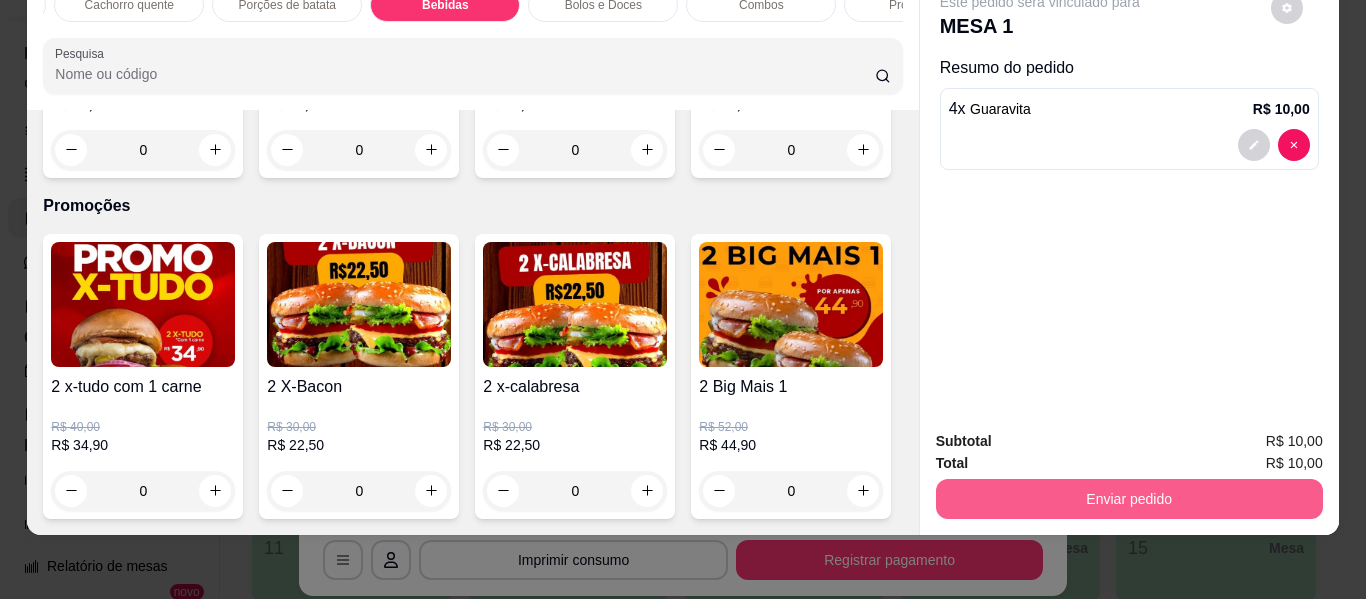 click on "Enviar pedido" at bounding box center [1129, 499] 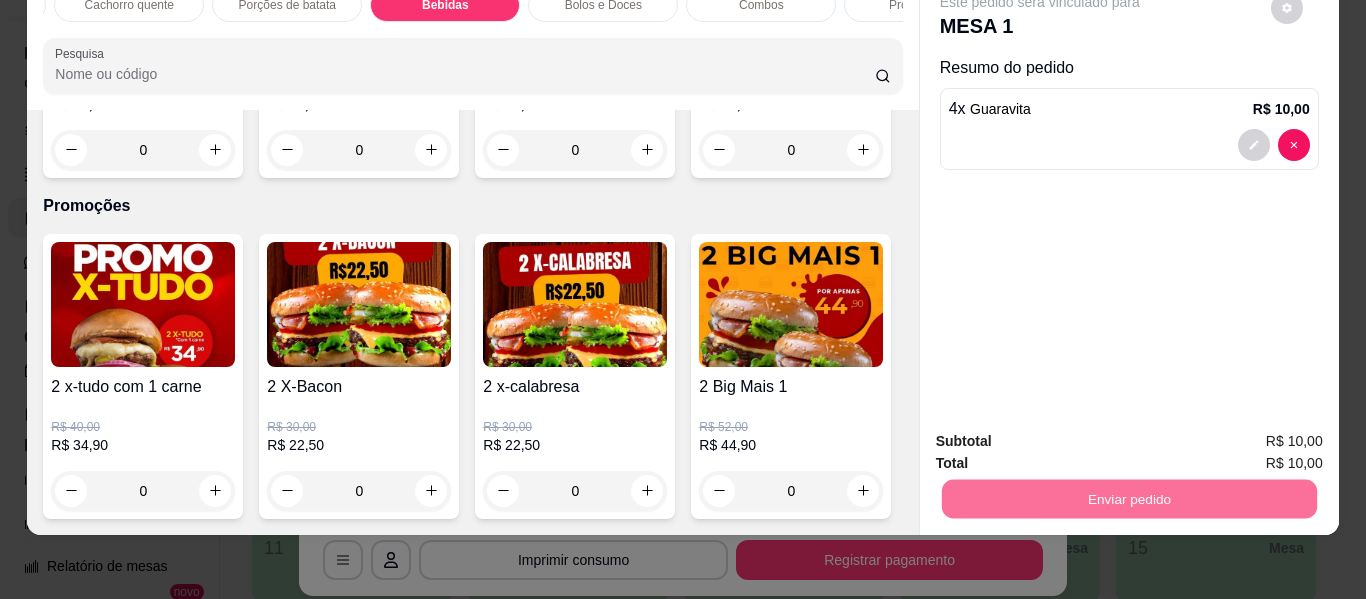 click on "Não registrar e enviar pedido" at bounding box center [1063, 434] 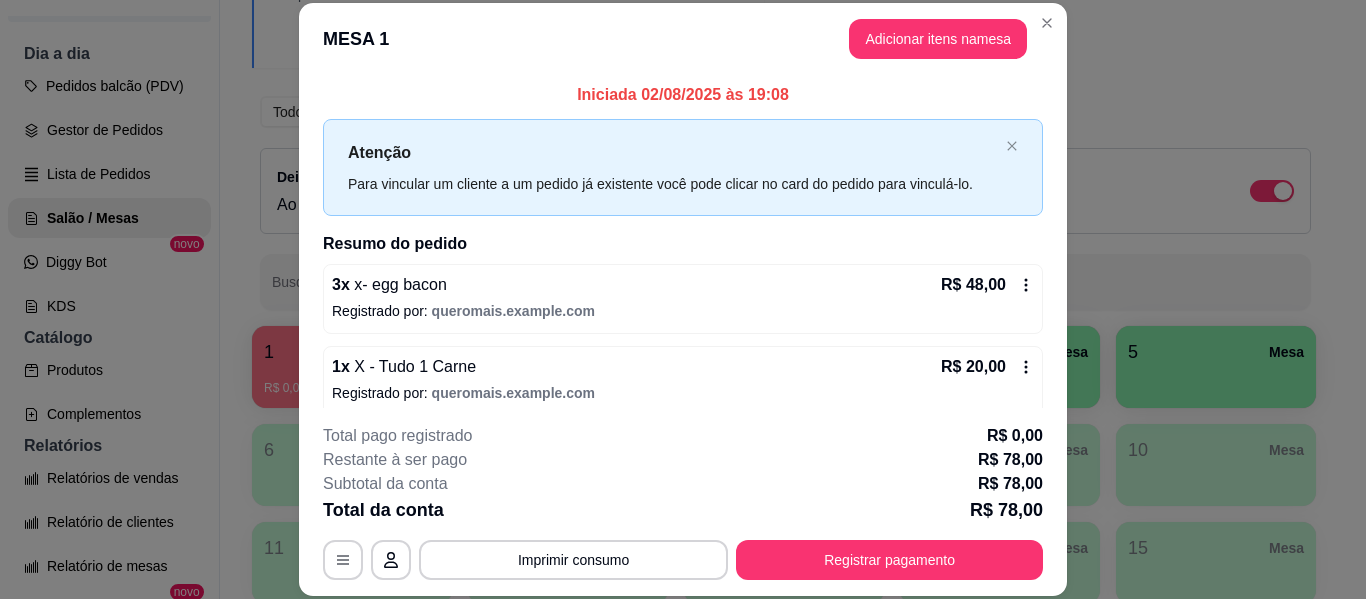 scroll, scrollTop: 98, scrollLeft: 0, axis: vertical 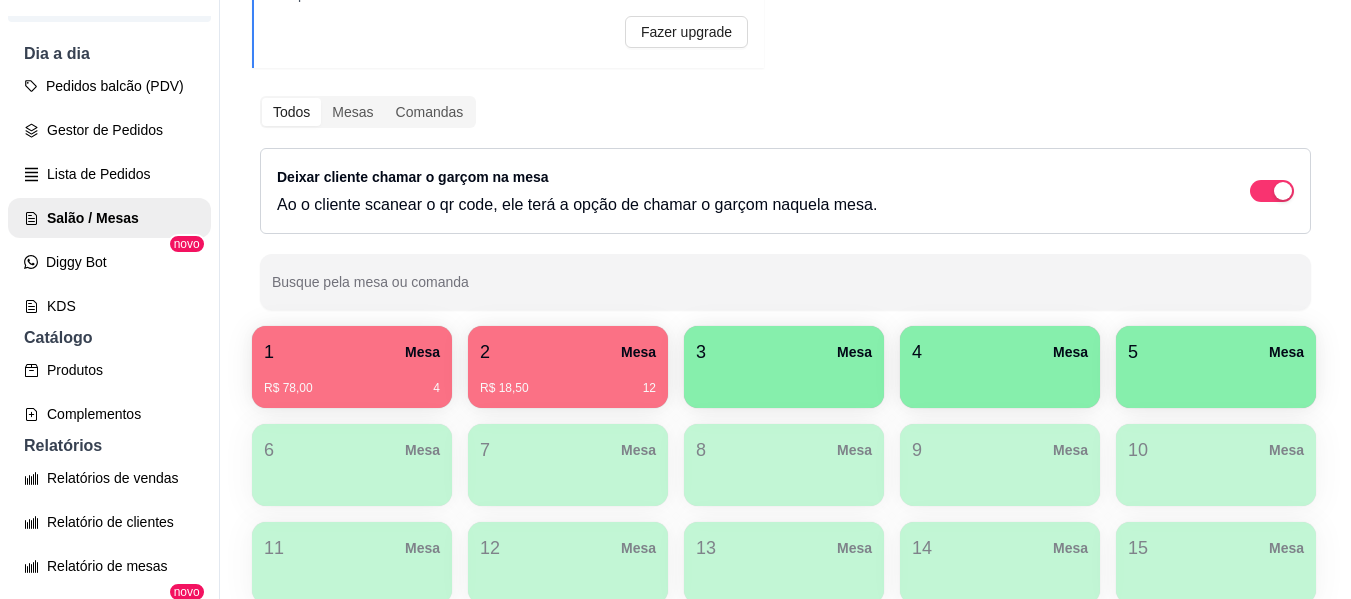 click on "1 Mesa" at bounding box center (352, 352) 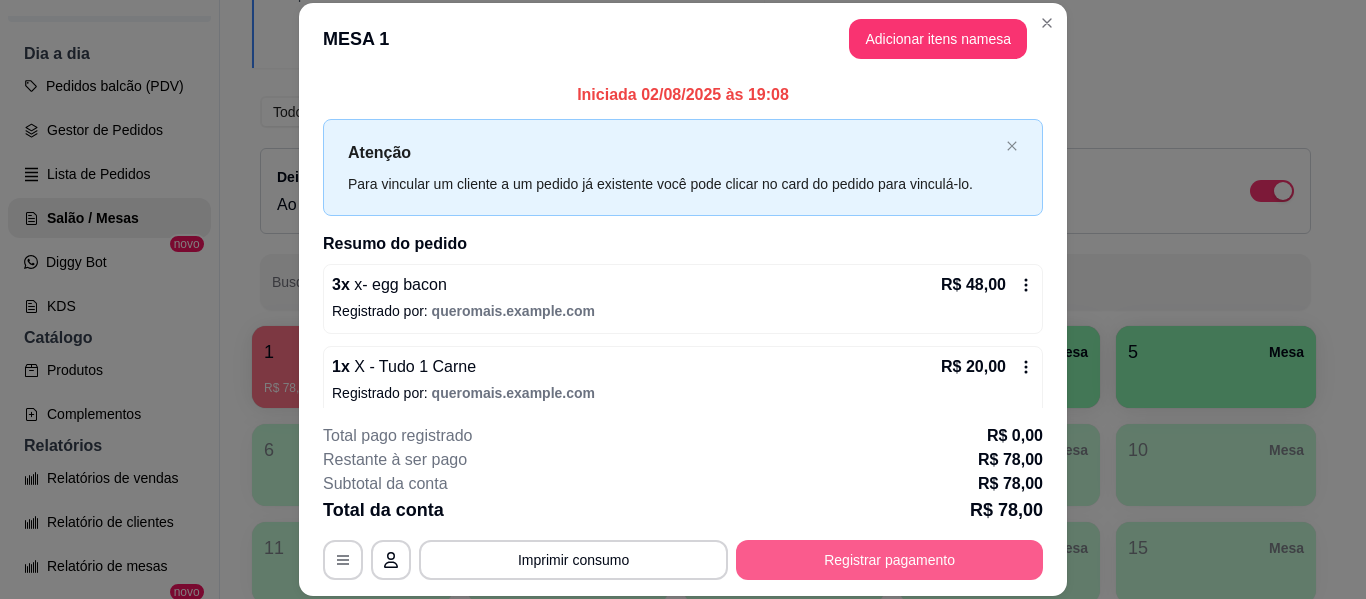 click on "Registrar pagamento" at bounding box center [889, 560] 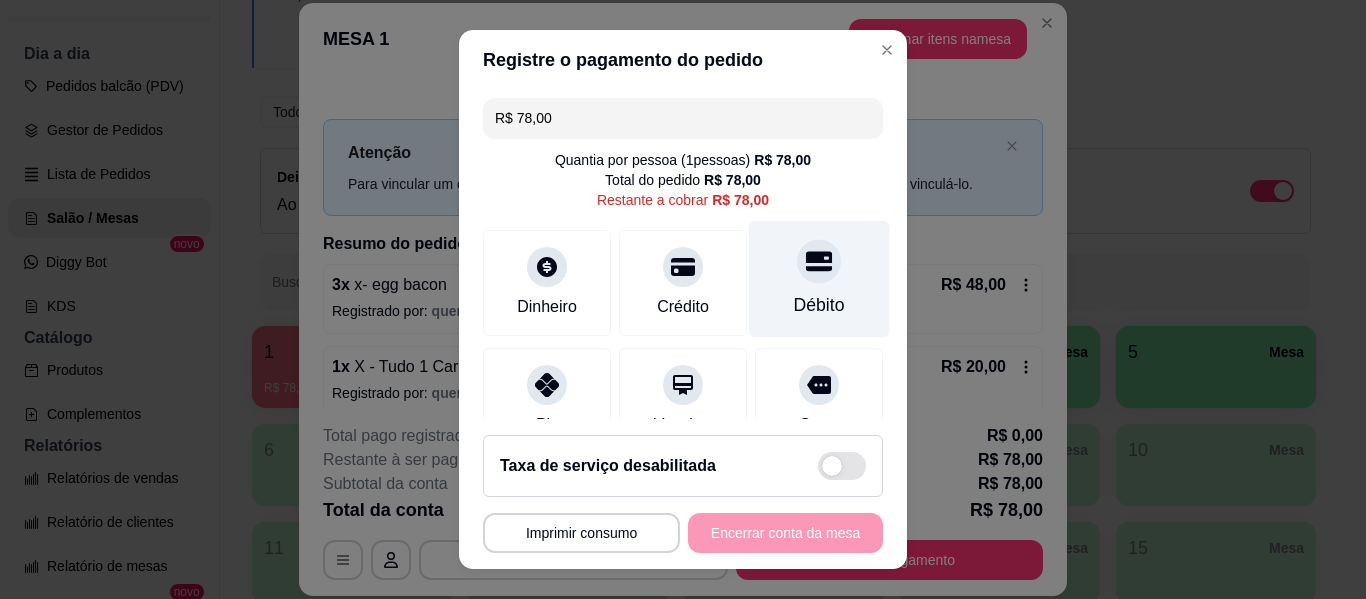 click 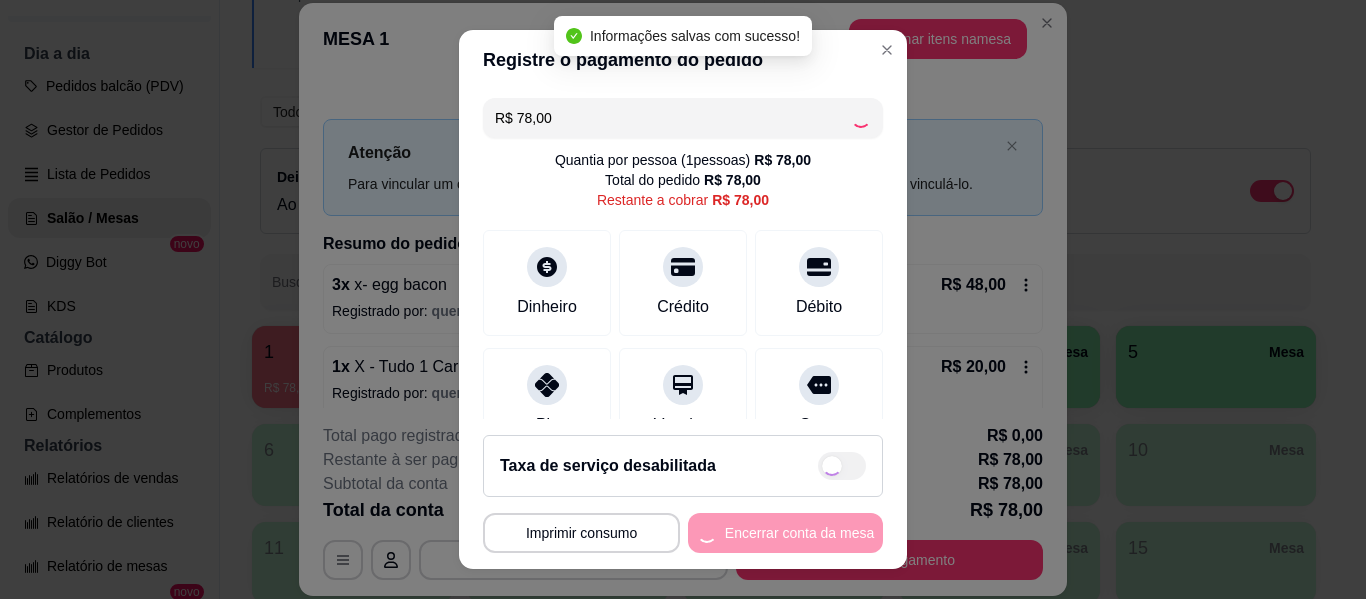 type on "R$ 0,00" 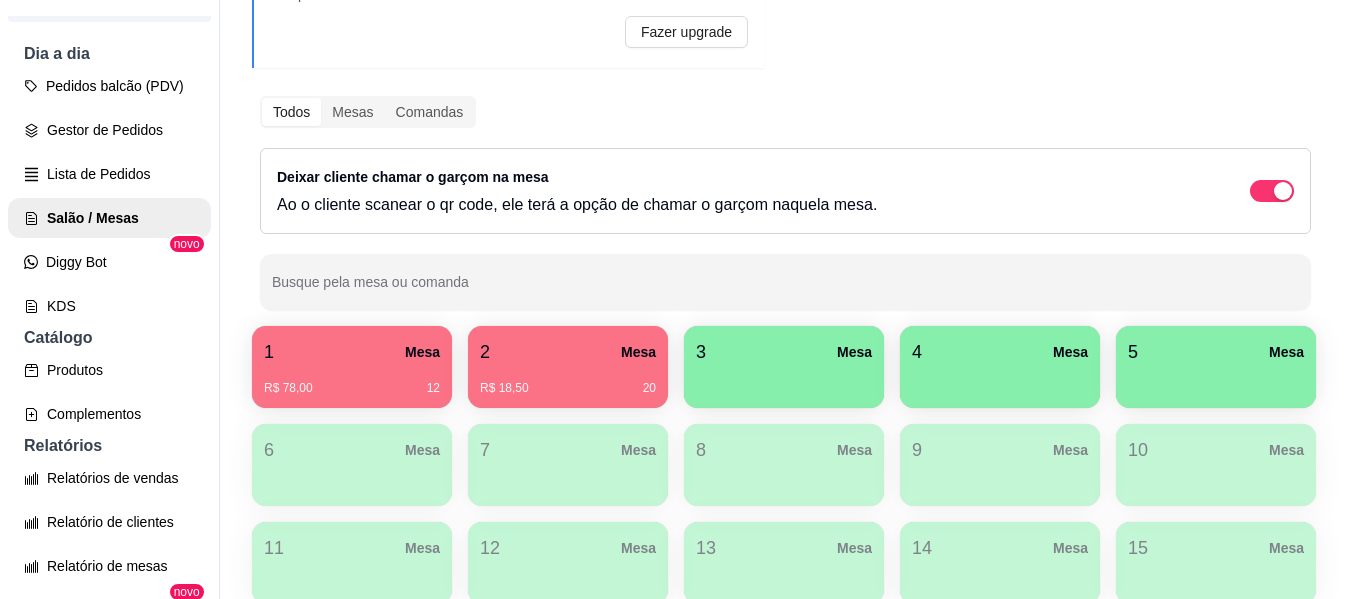 click at bounding box center (784, 381) 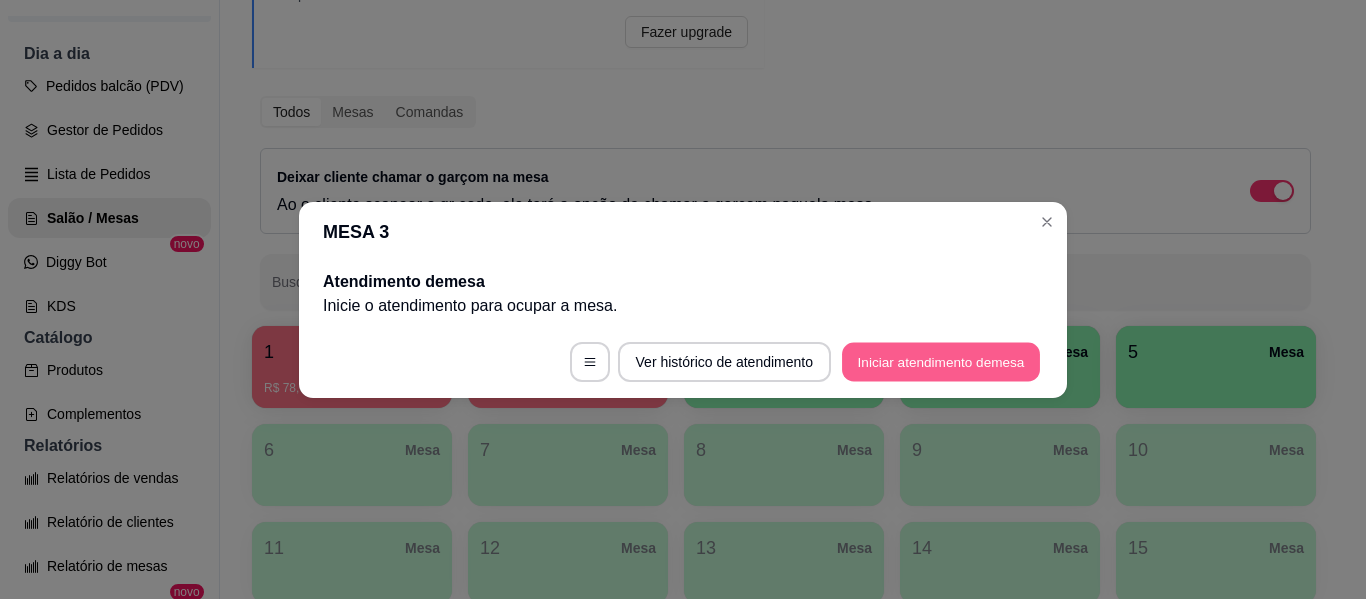click on "Iniciar atendimento de  mesa" at bounding box center (941, 361) 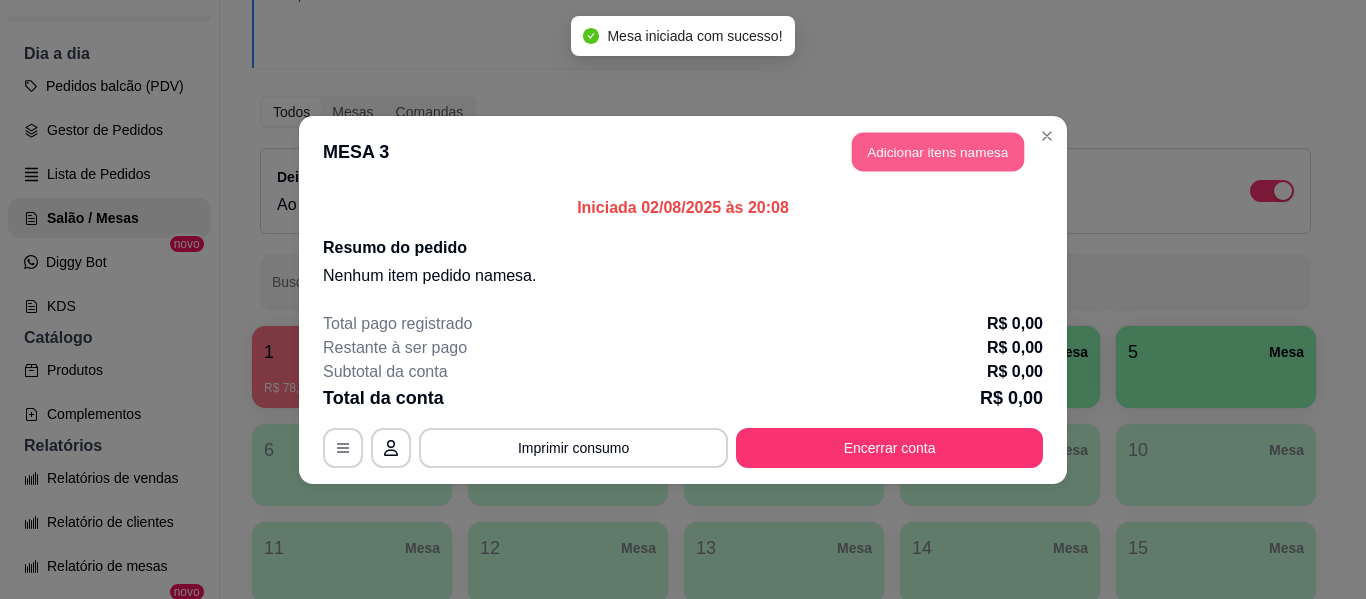 click on "Adicionar itens na  mesa" at bounding box center (938, 151) 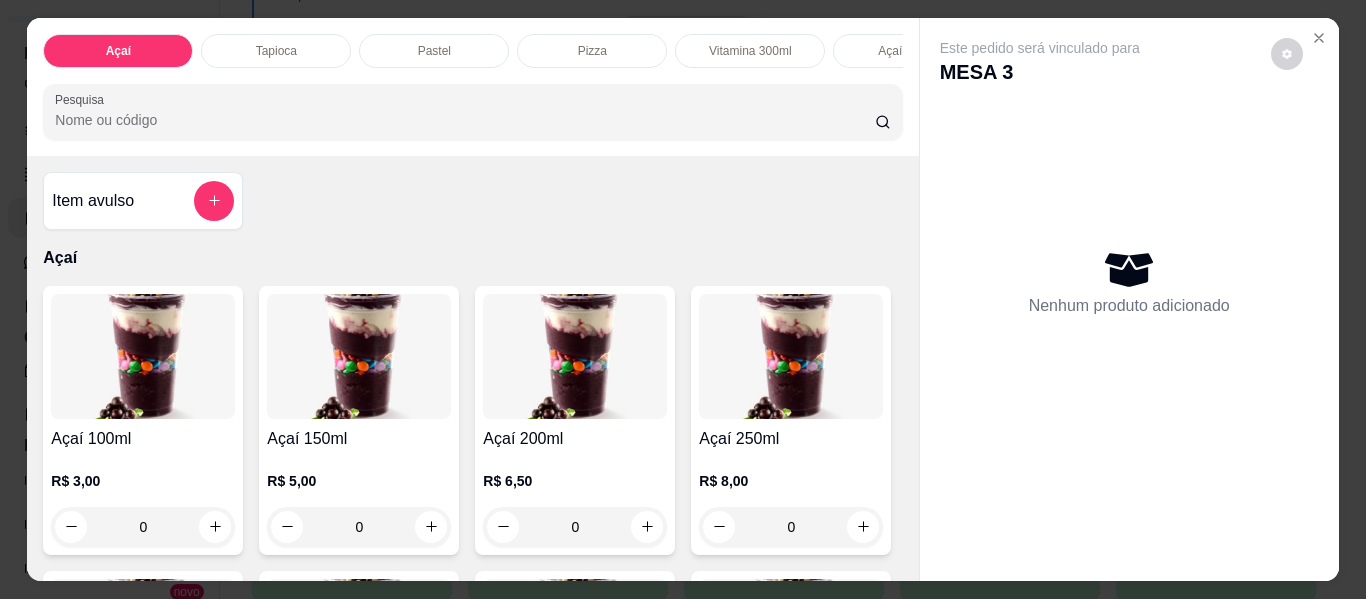 scroll, scrollTop: 0, scrollLeft: 375, axis: horizontal 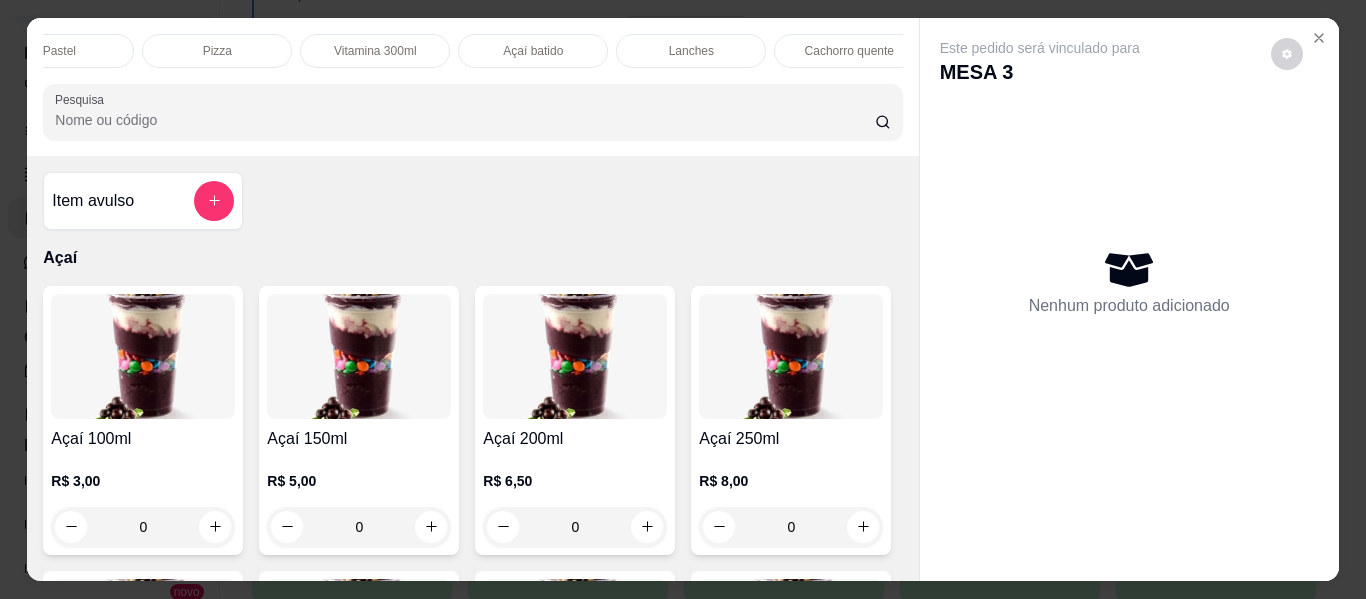 click on "Pizza" at bounding box center (217, 51) 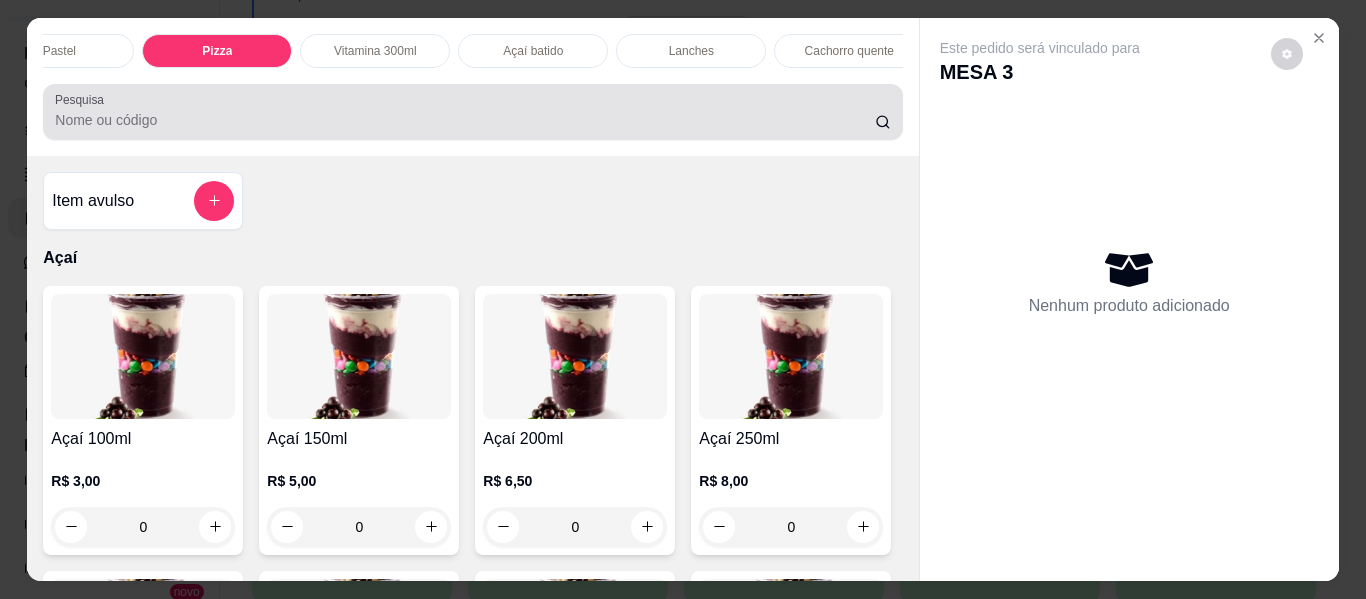 scroll, scrollTop: 2277, scrollLeft: 0, axis: vertical 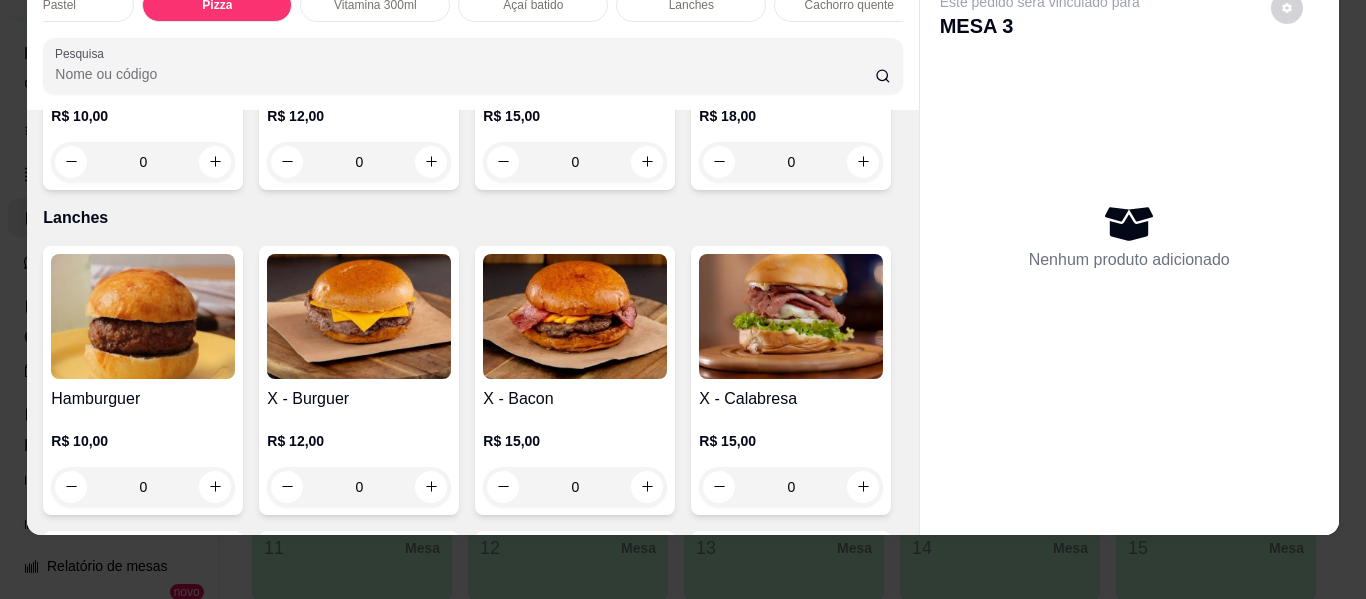 click on "0" at bounding box center [143, -488] 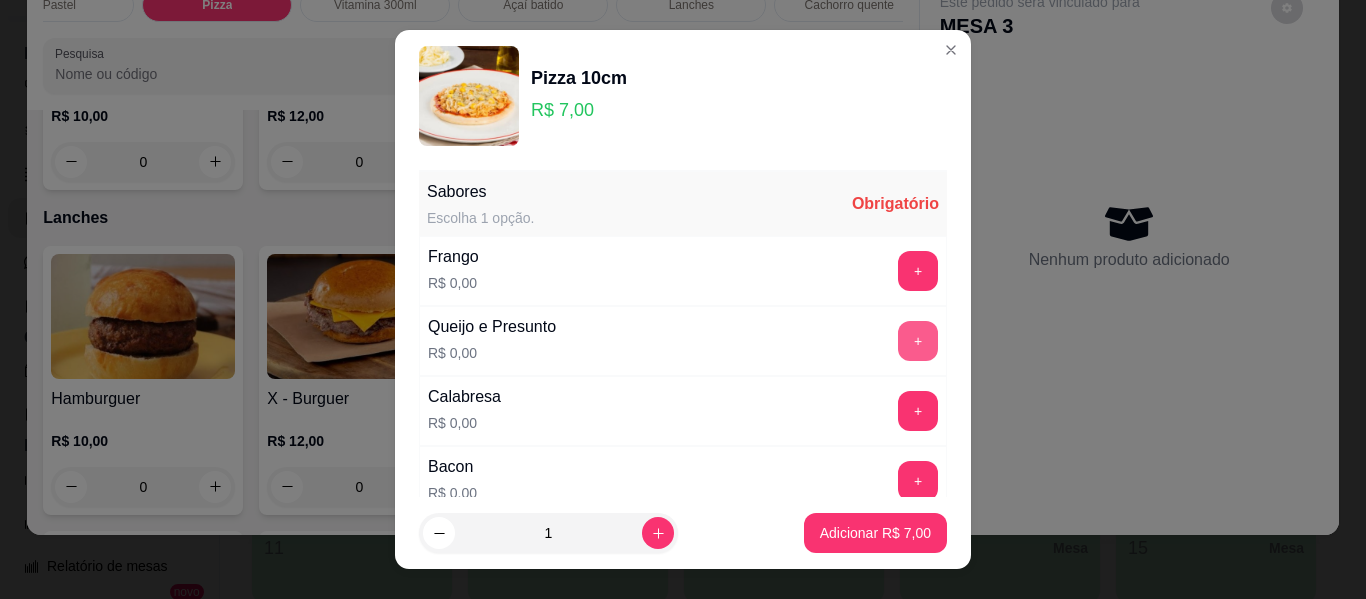 click on "+" at bounding box center (918, 341) 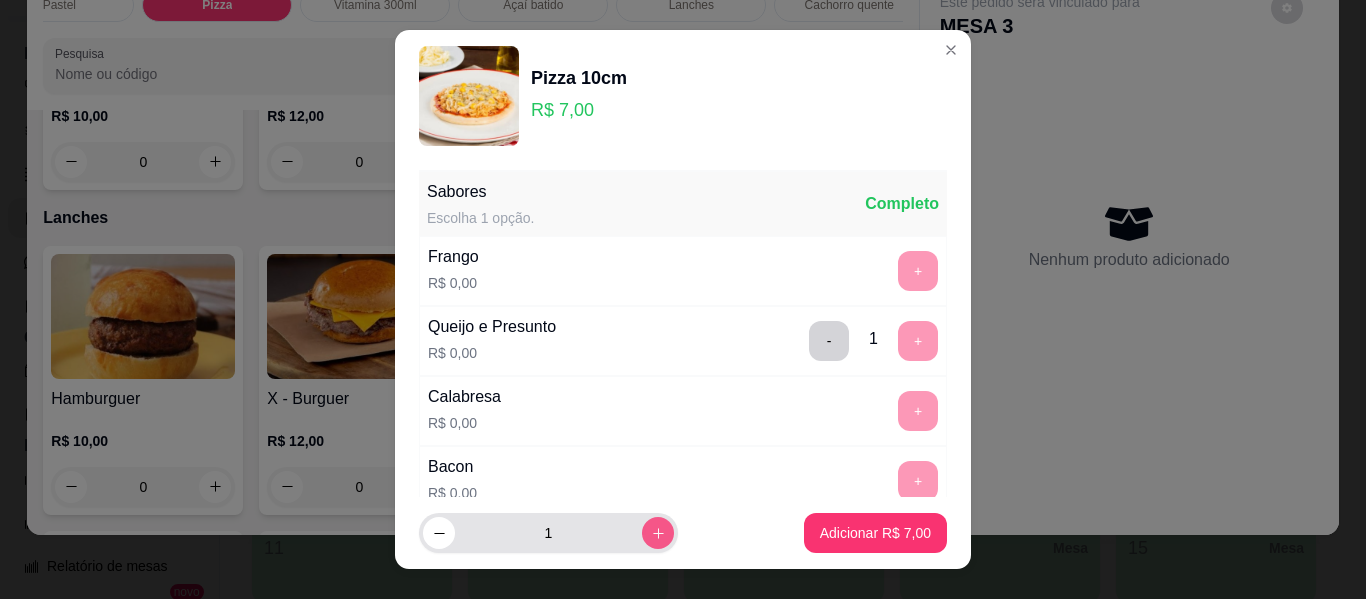 click at bounding box center [658, 533] 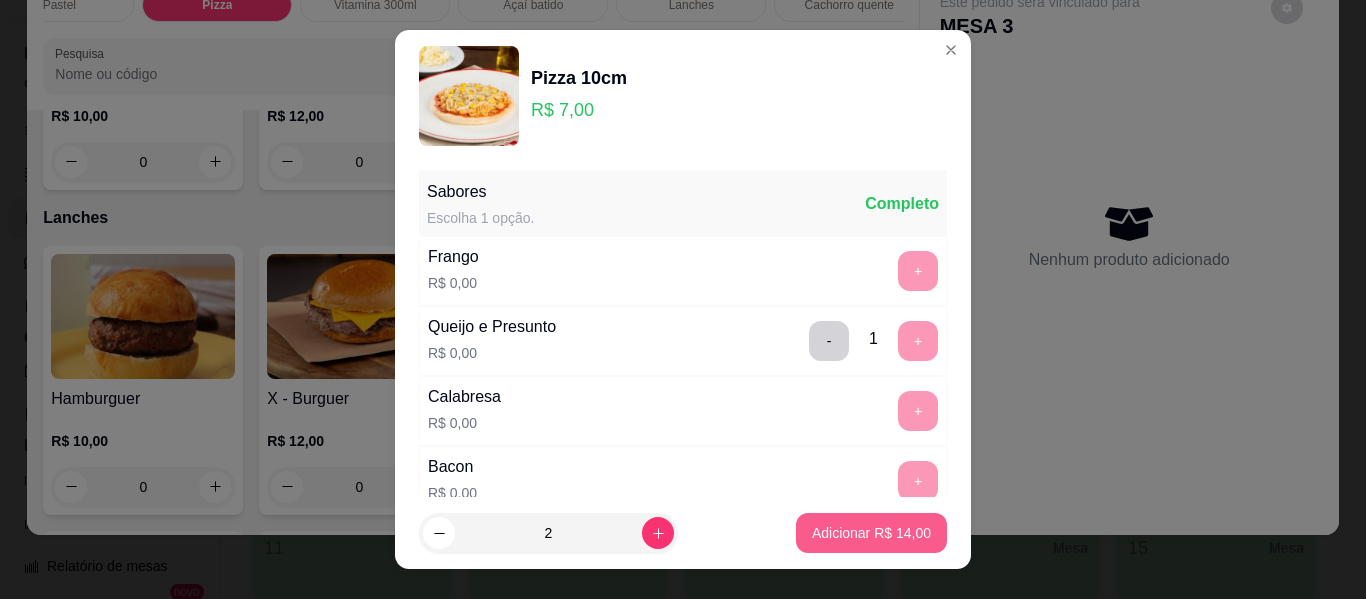 click on "Adicionar   R$ 14,00" at bounding box center (871, 533) 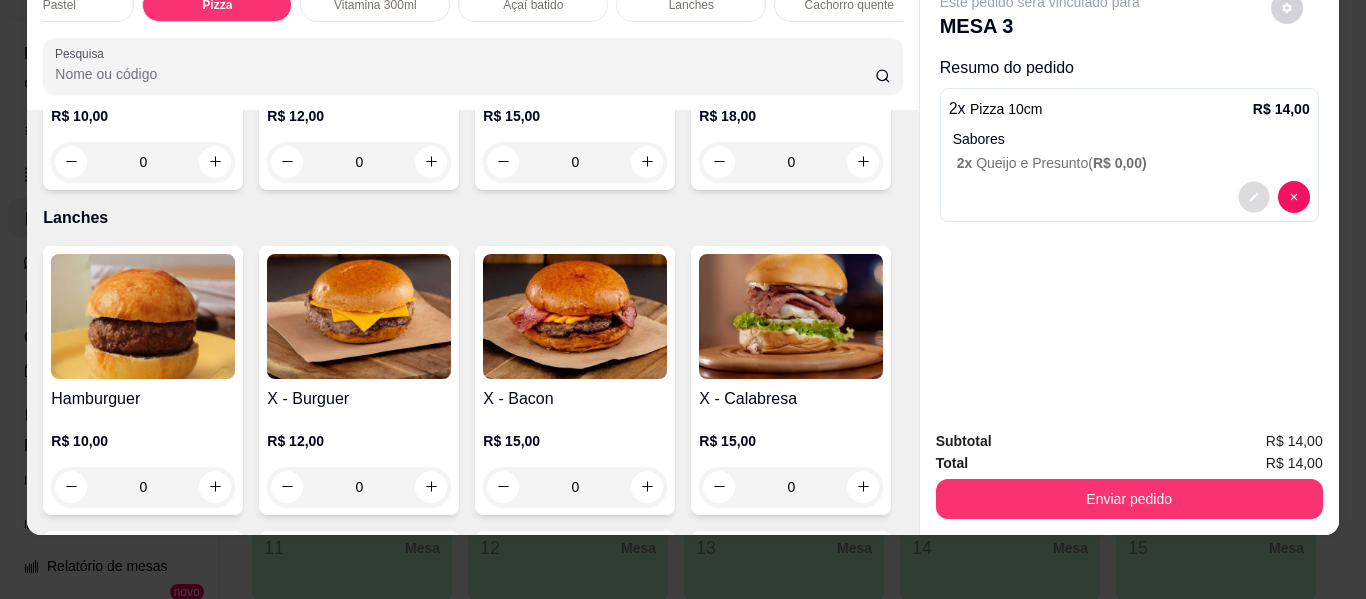 click at bounding box center [1253, 196] 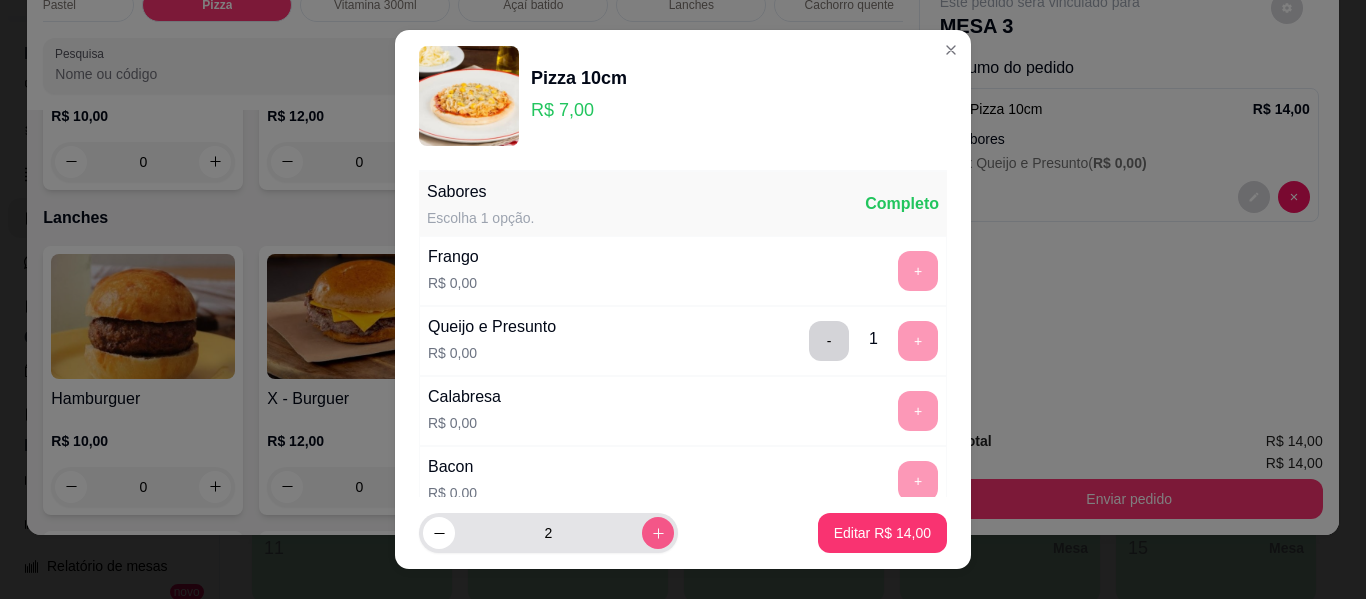 click 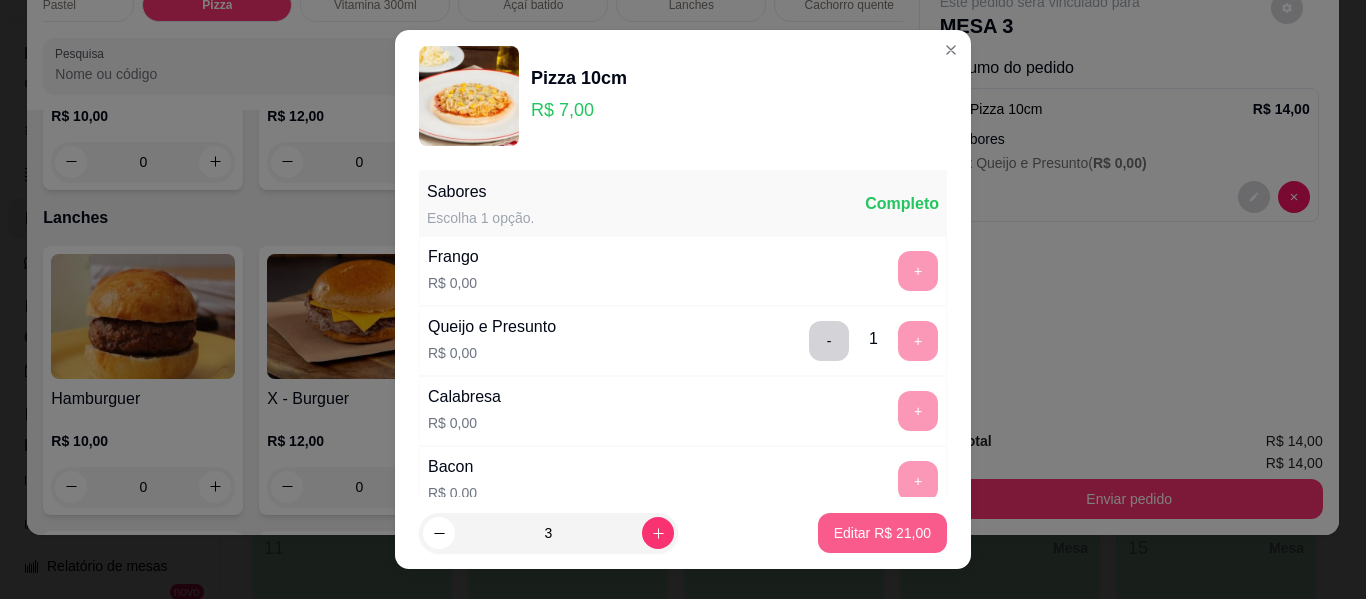 click on "Editar   R$ 21,00" at bounding box center (882, 533) 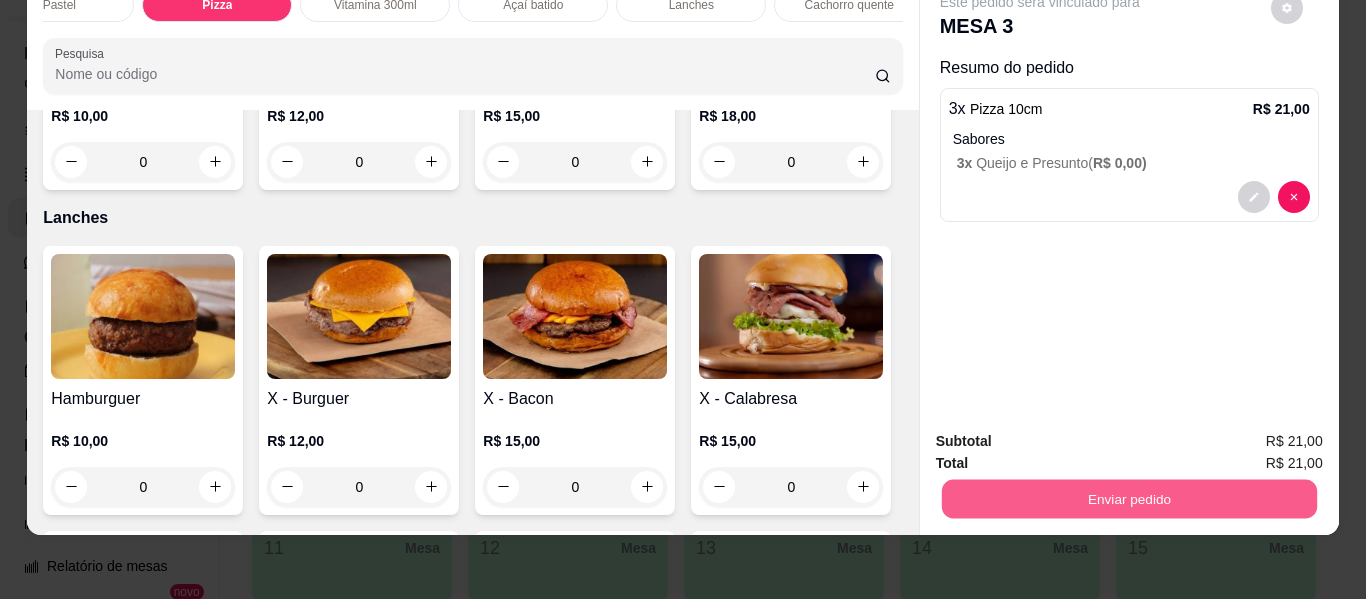 click on "Enviar pedido" at bounding box center [1128, 499] 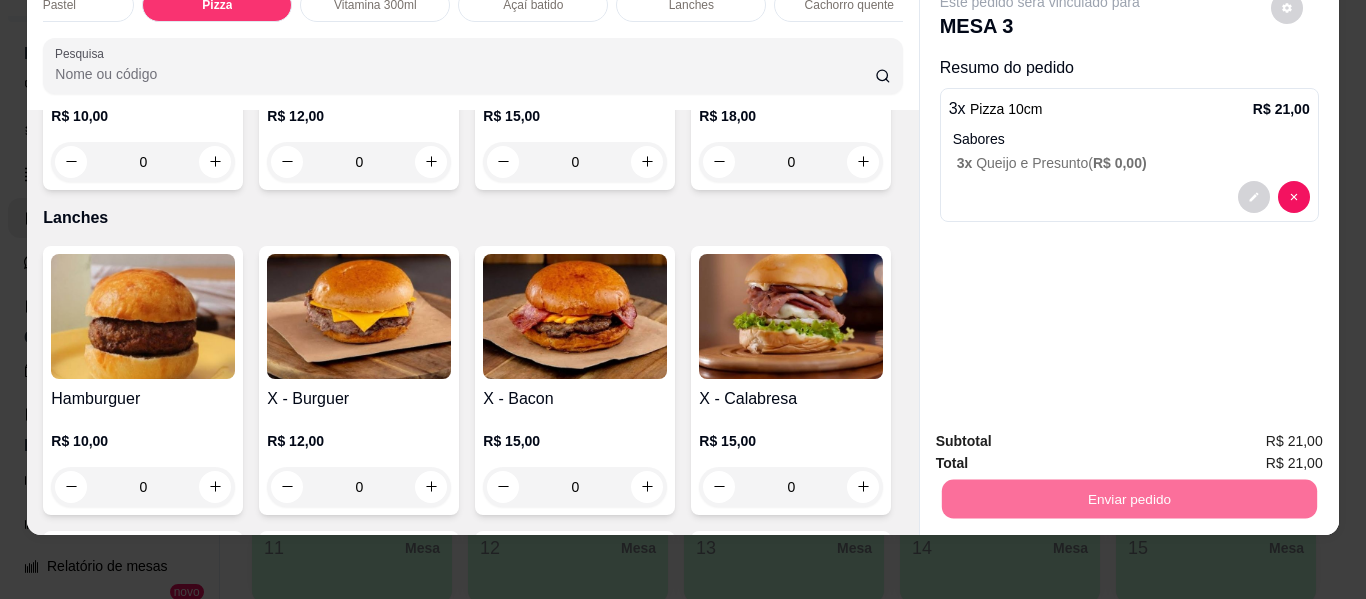 click on "Não registrar e enviar pedido" at bounding box center (1063, 434) 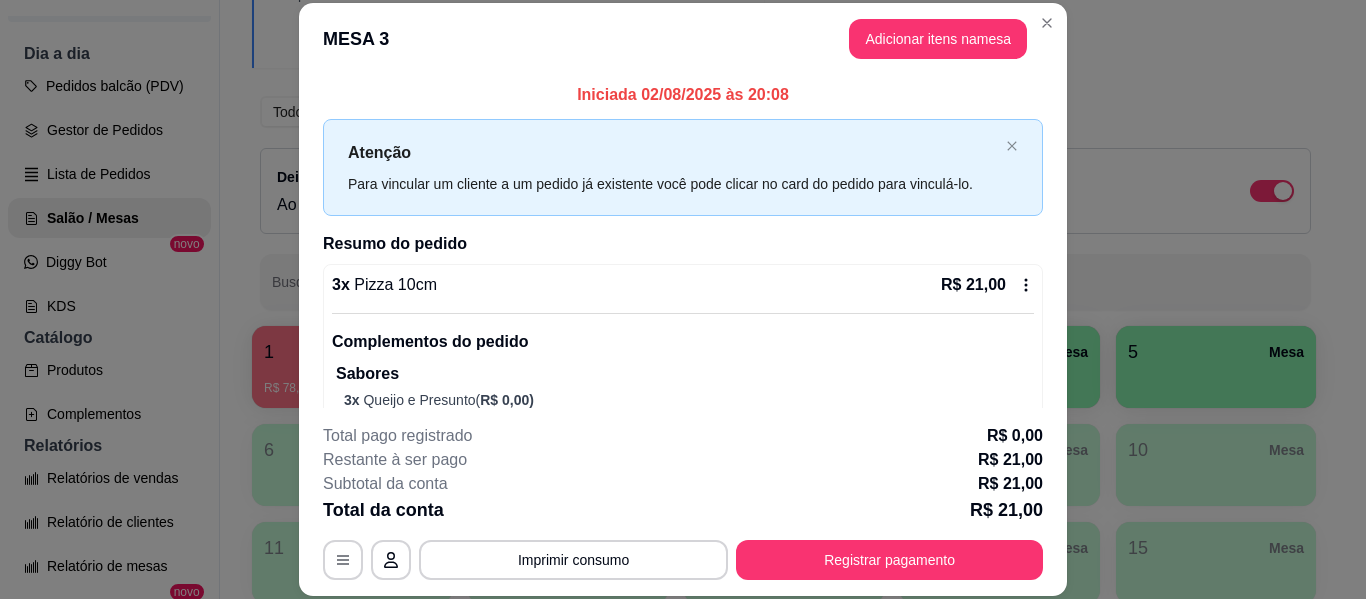 scroll, scrollTop: 47, scrollLeft: 0, axis: vertical 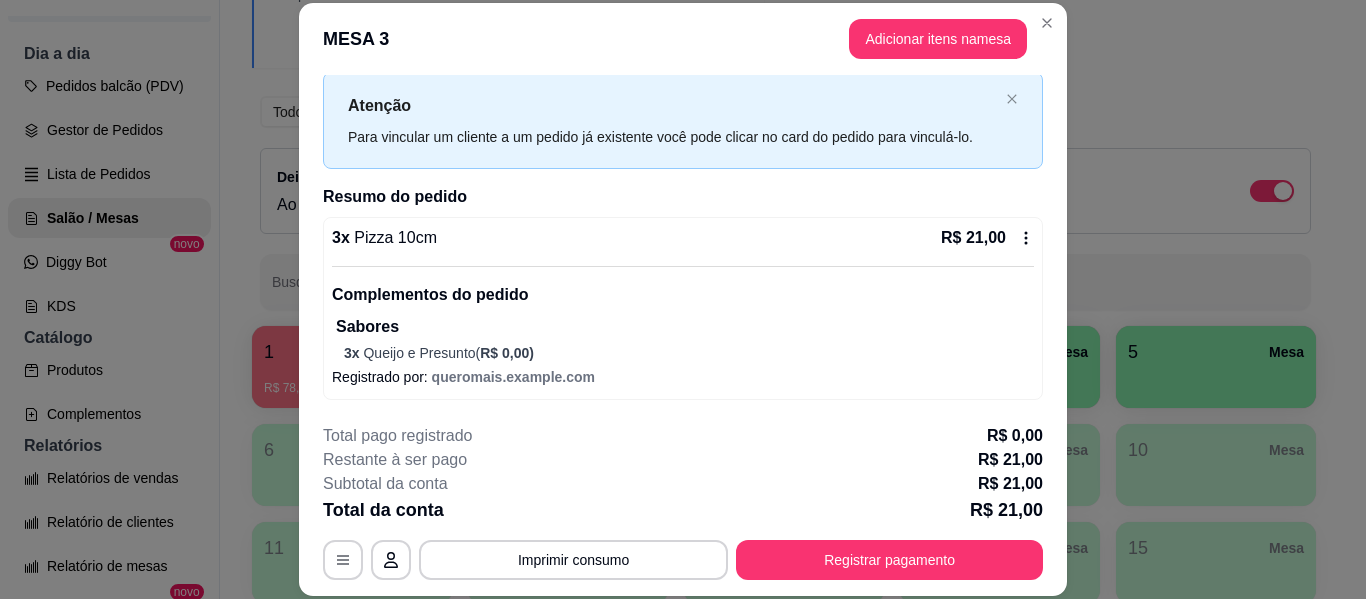 click 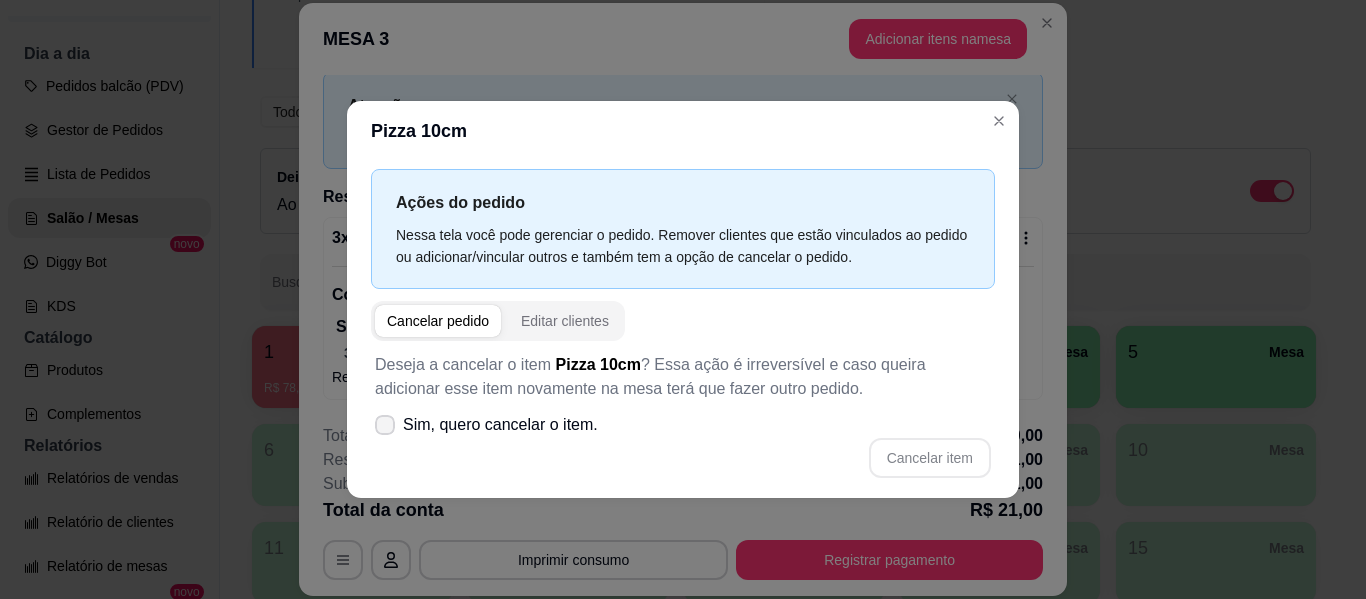 click on "Sim, quero cancelar o item." at bounding box center (500, 425) 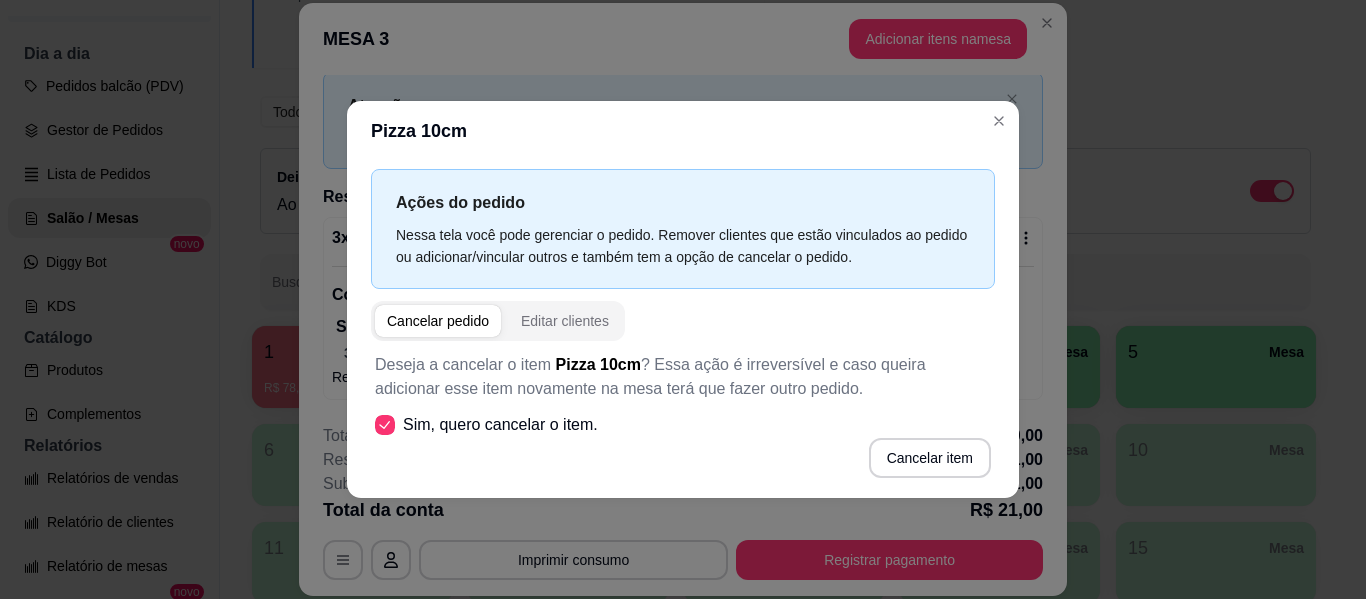 click on "Cancelar pedido" at bounding box center [438, 321] 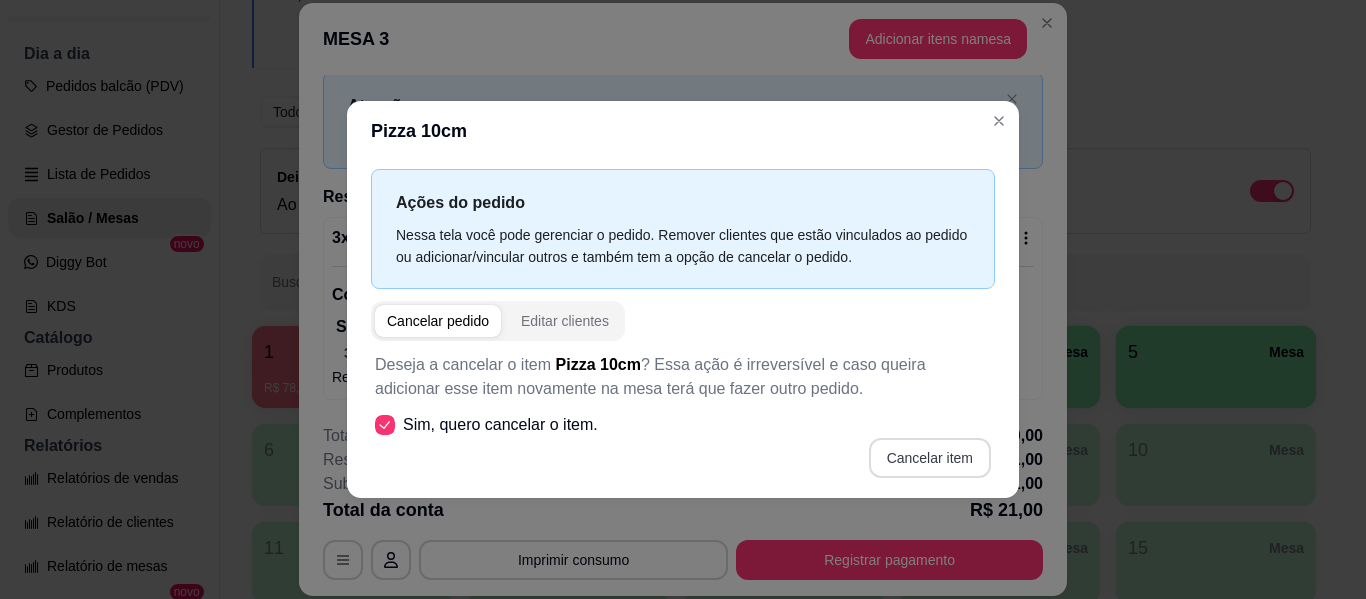 click on "Cancelar item" at bounding box center [930, 458] 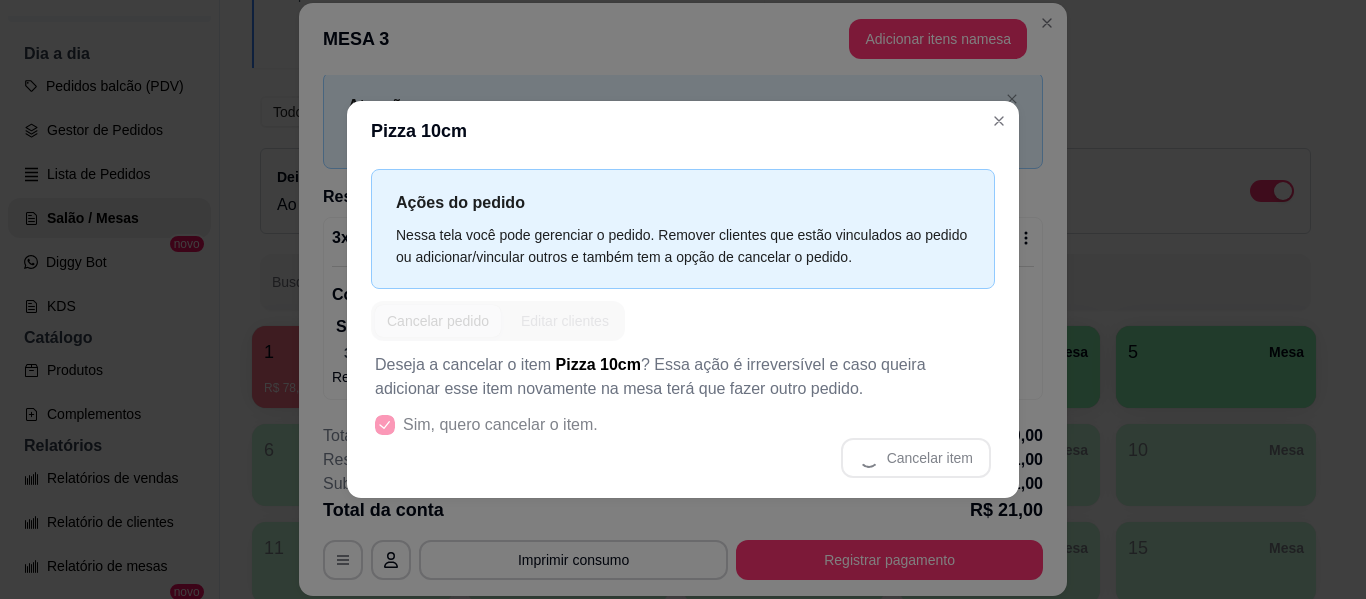scroll, scrollTop: 0, scrollLeft: 0, axis: both 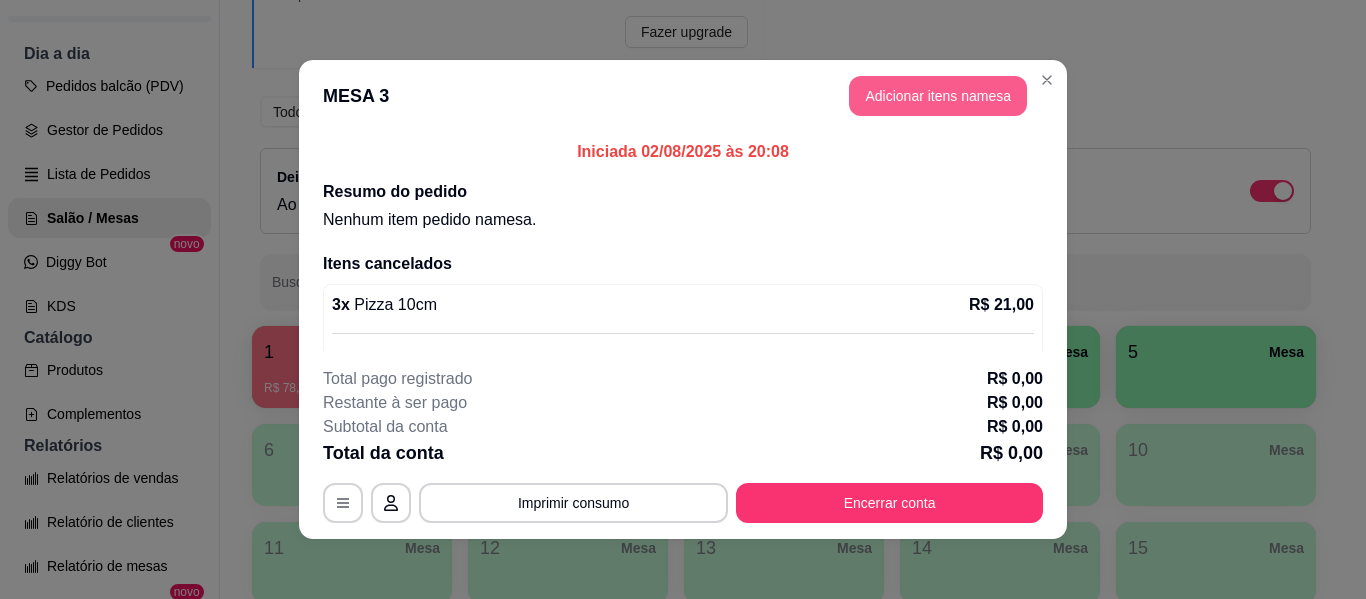 click on "Adicionar itens na  mesa" at bounding box center (938, 96) 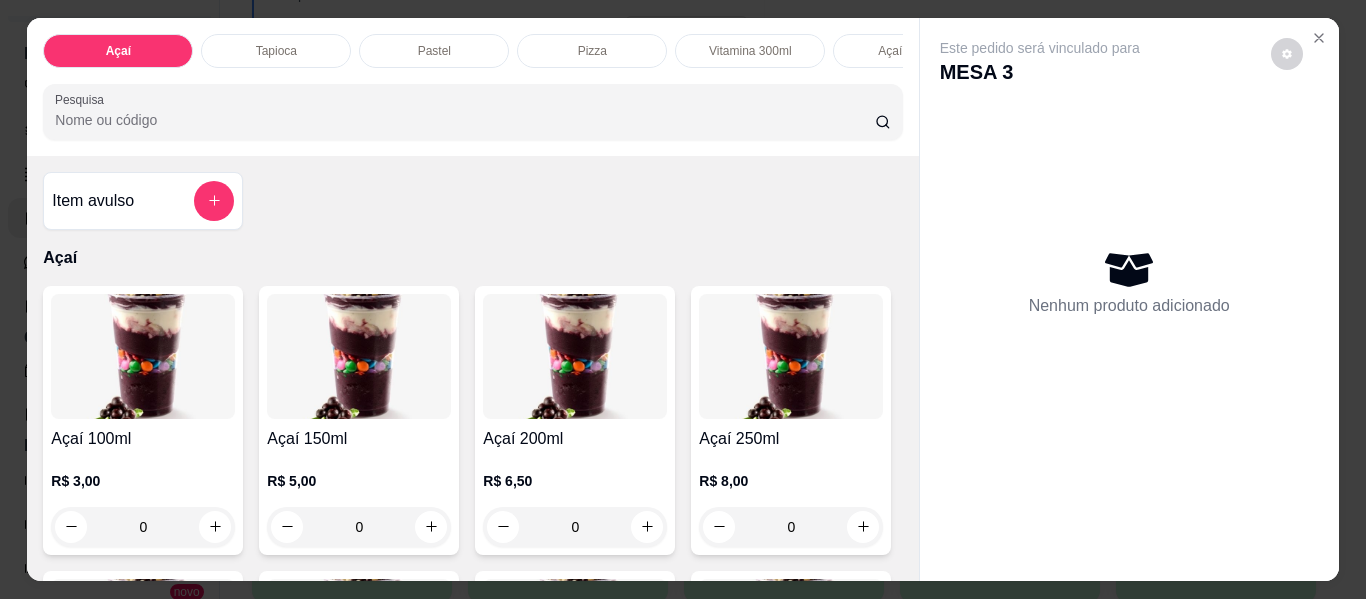 scroll, scrollTop: 0, scrollLeft: 485, axis: horizontal 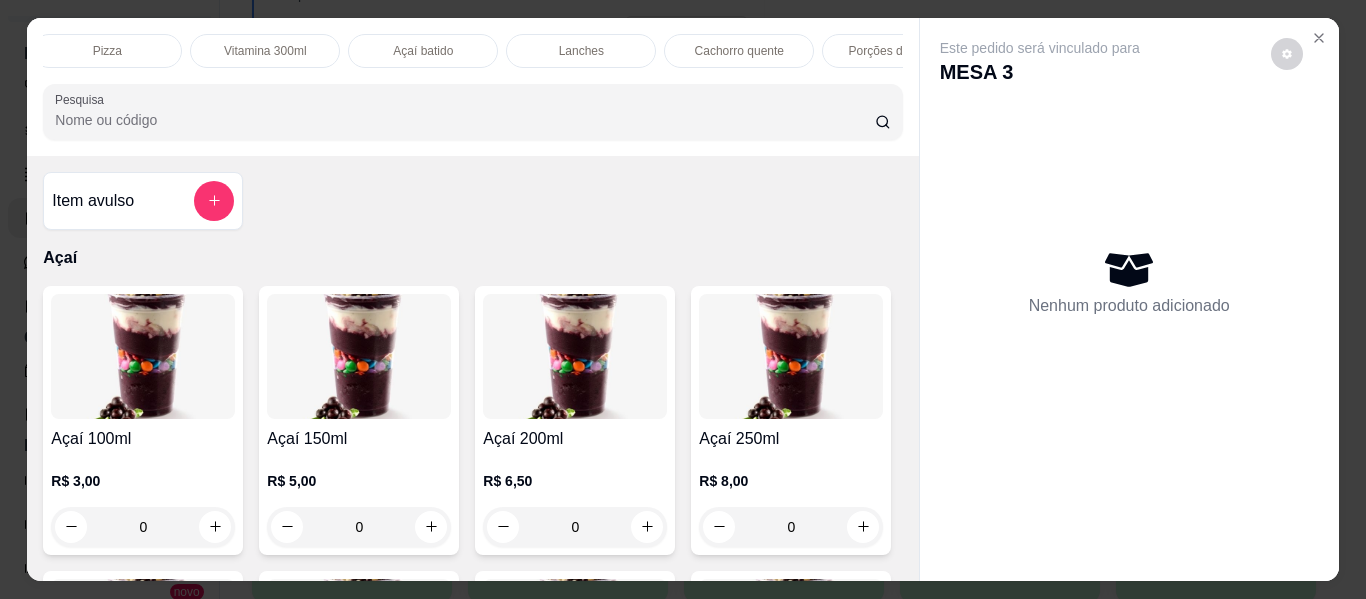 click on "Pizza" at bounding box center [107, 51] 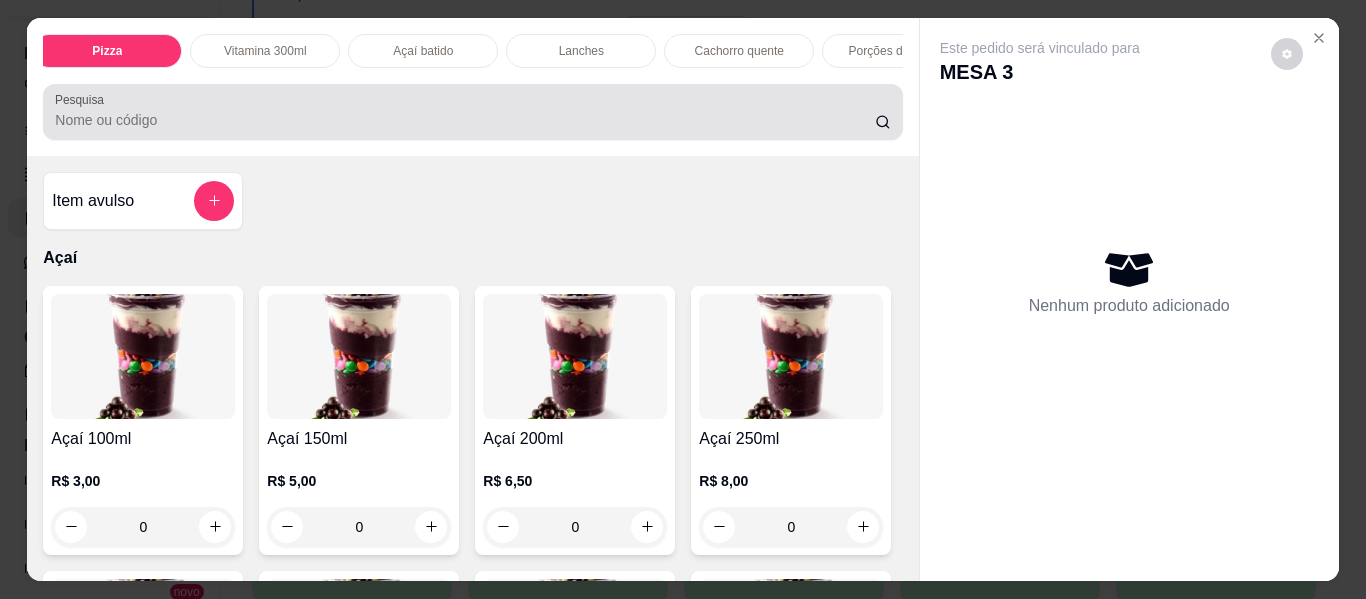 scroll, scrollTop: 2277, scrollLeft: 0, axis: vertical 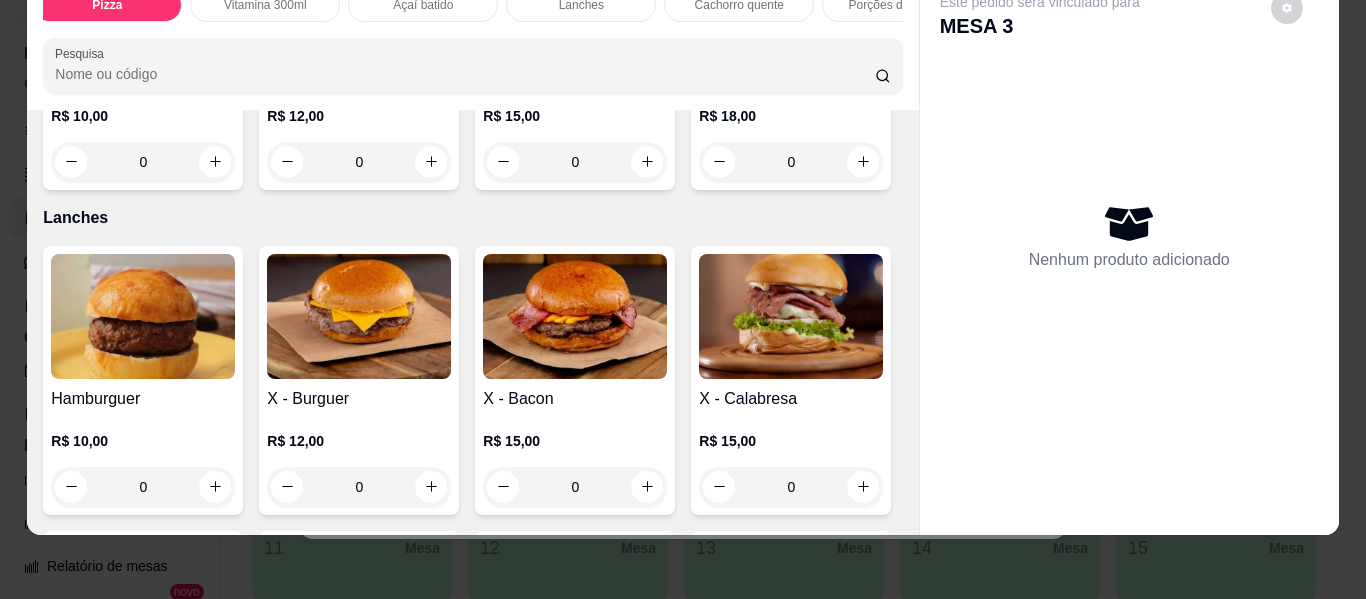 click on "0" at bounding box center [359, -488] 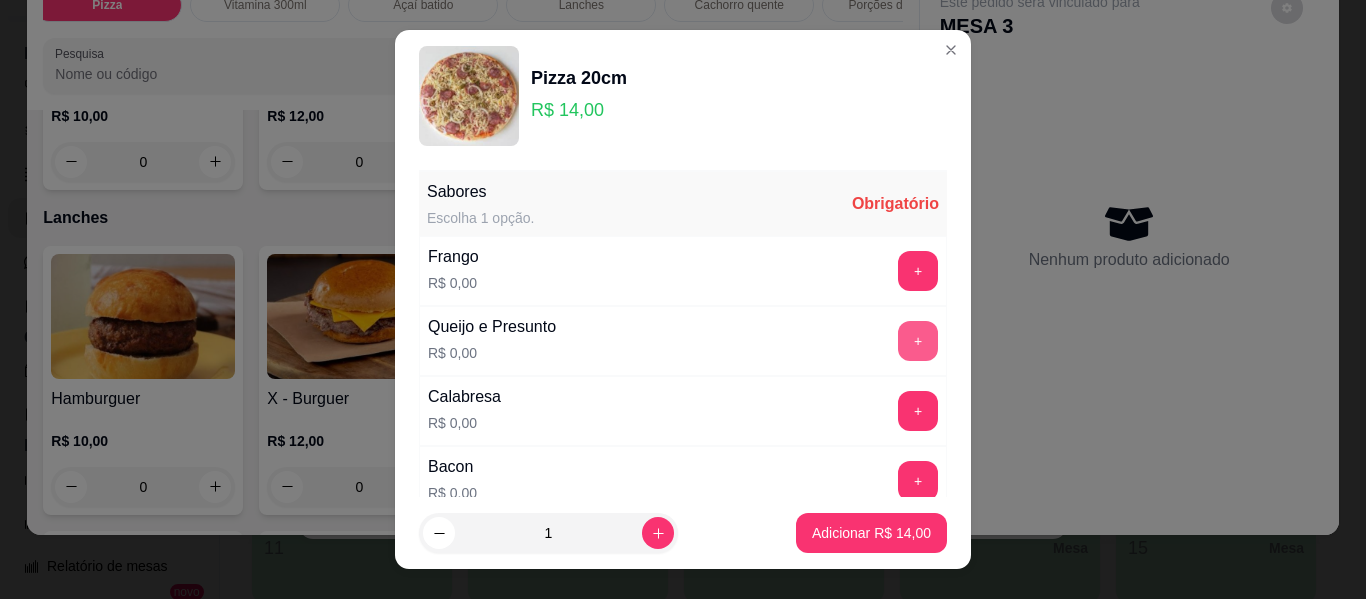click on "+" at bounding box center (918, 341) 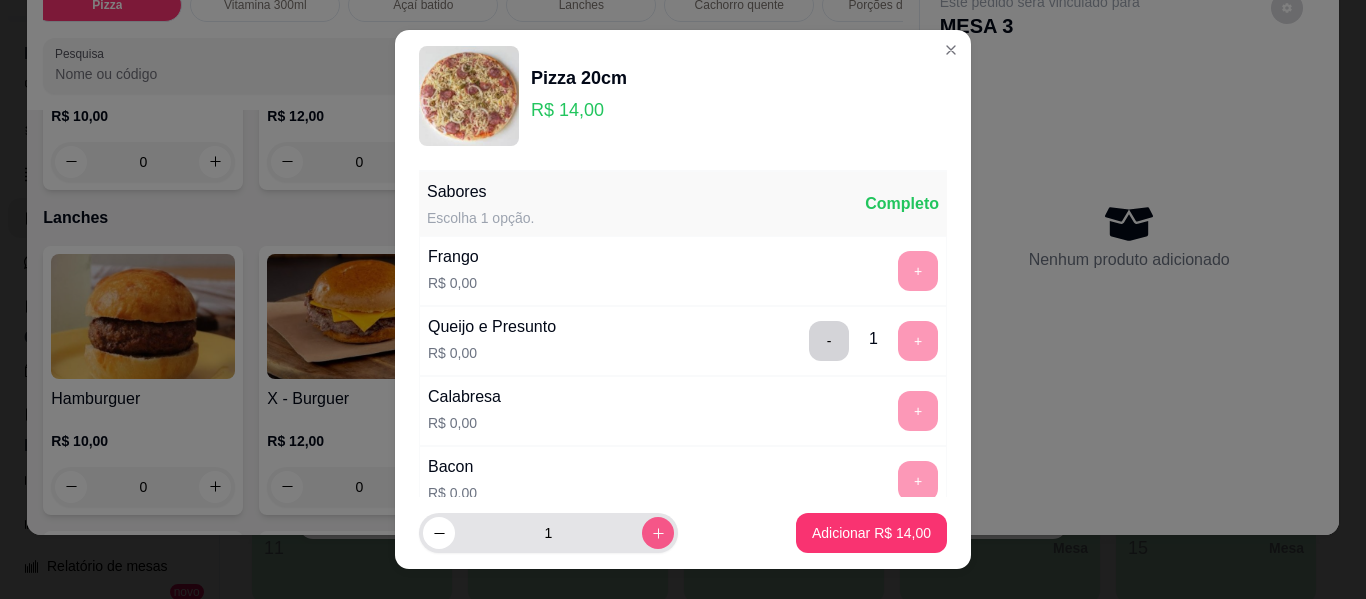 click 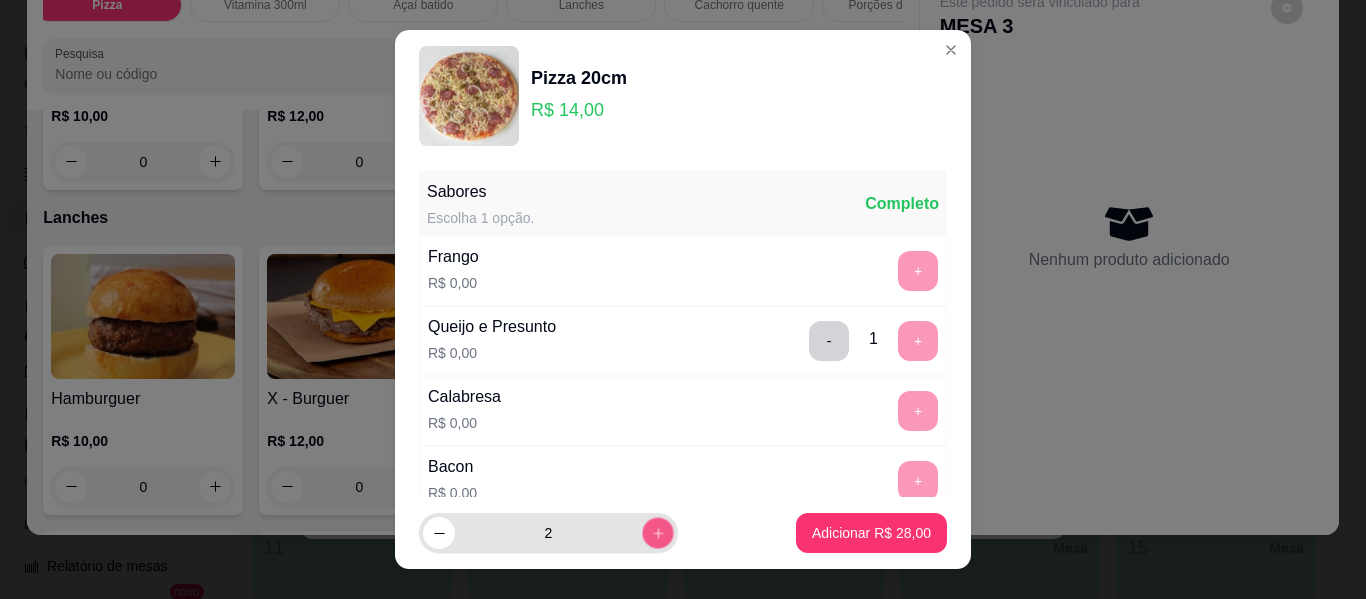 click 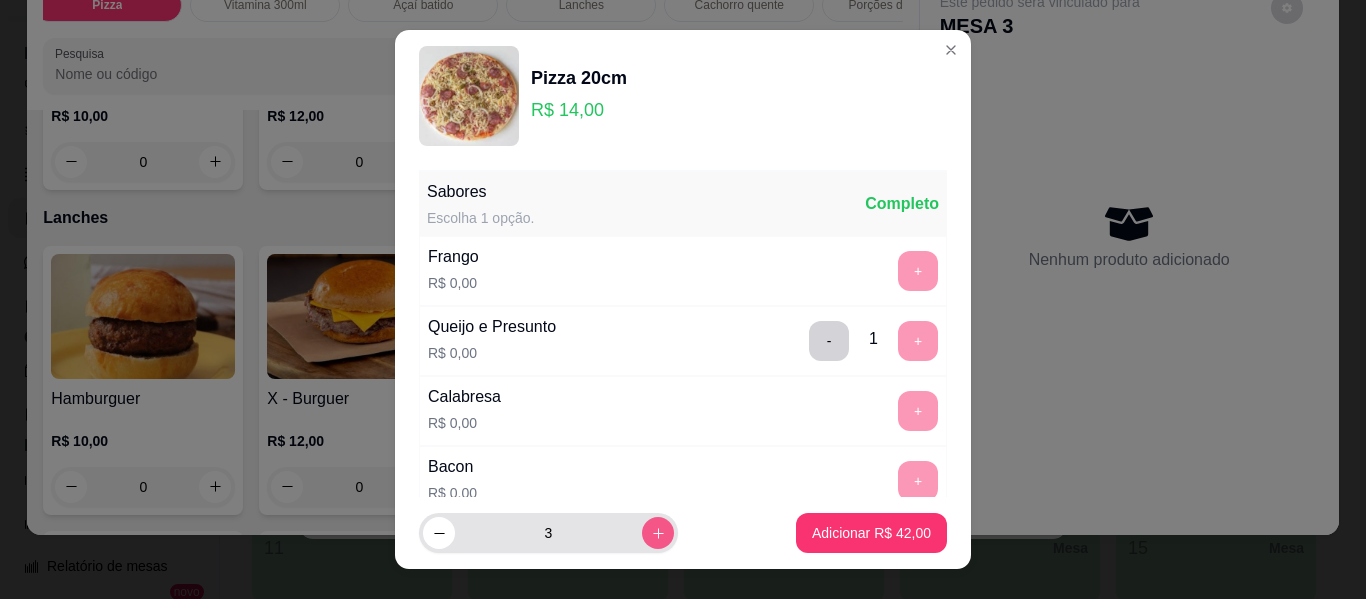 click 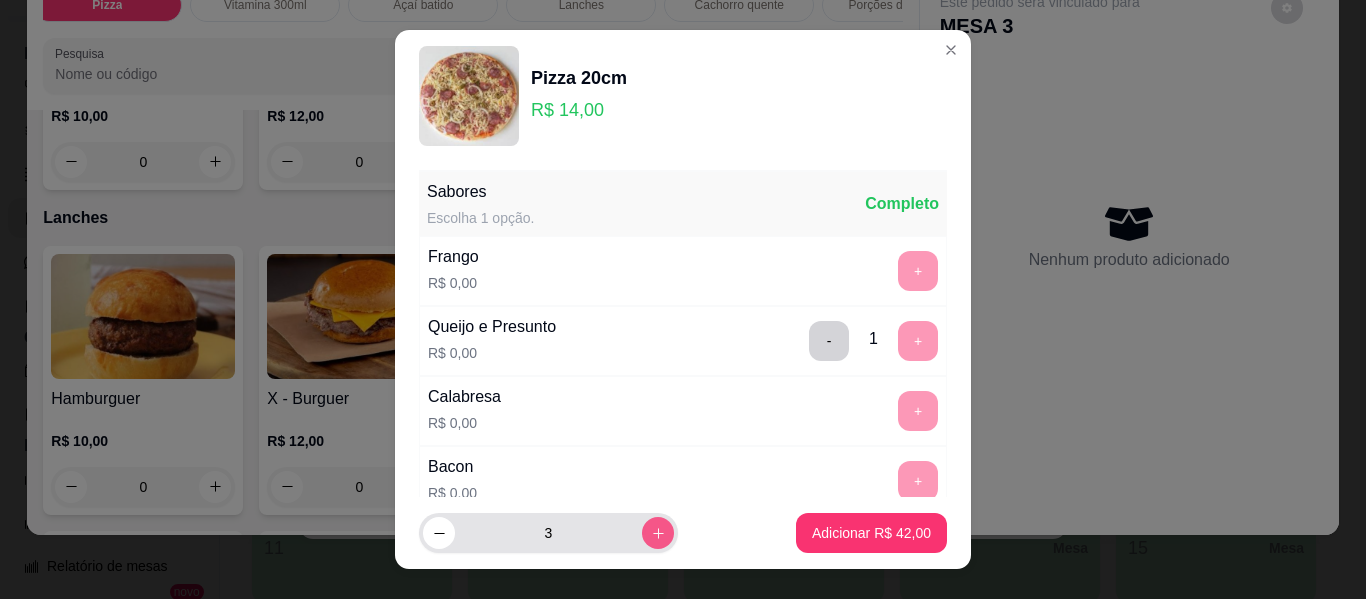 type on "4" 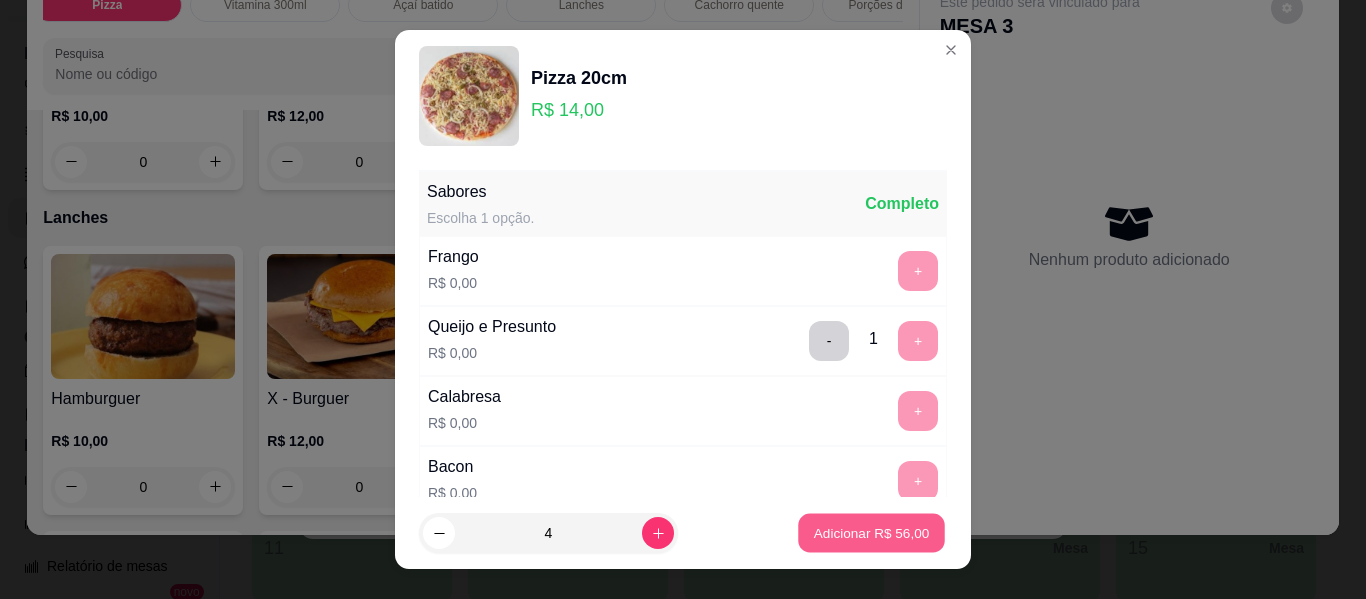 click on "Adicionar   R$ 56,00" at bounding box center [872, 532] 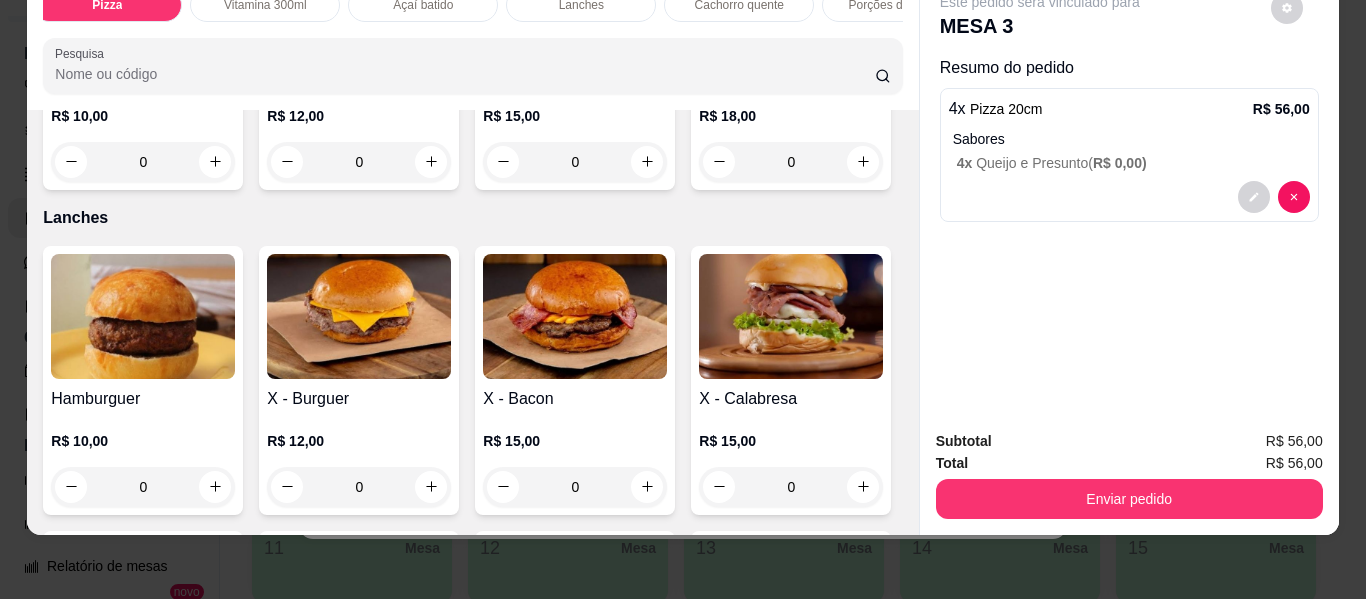 click on "0" at bounding box center [359, -488] 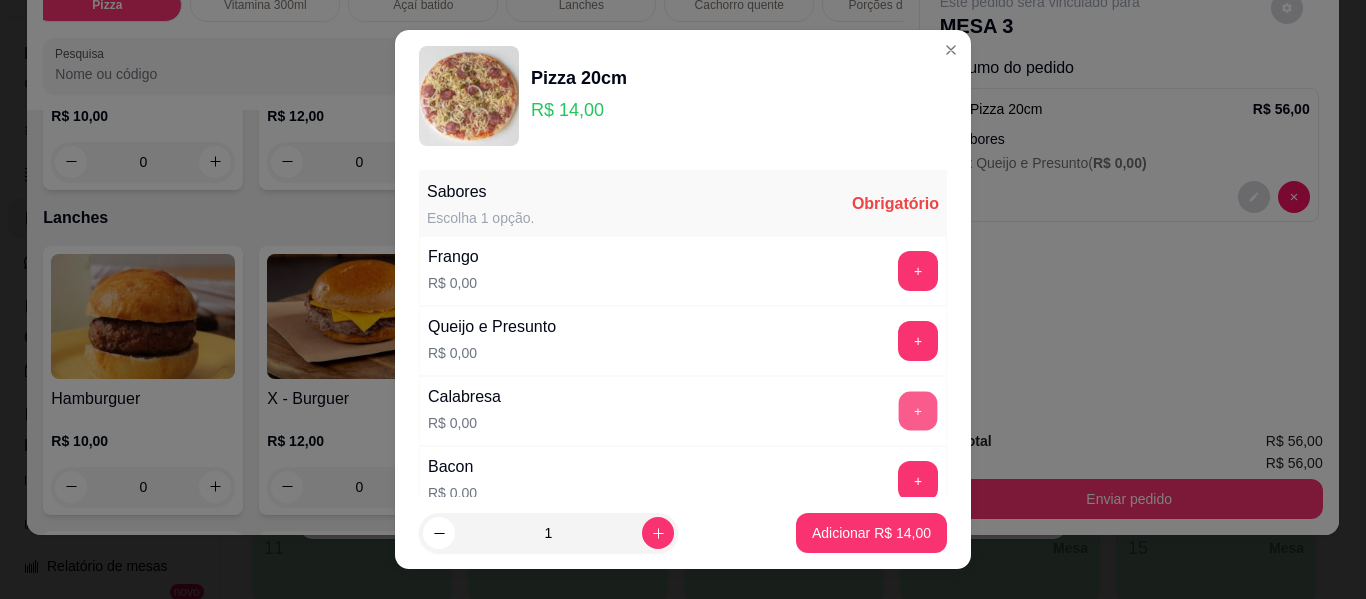 click on "+" at bounding box center [918, 411] 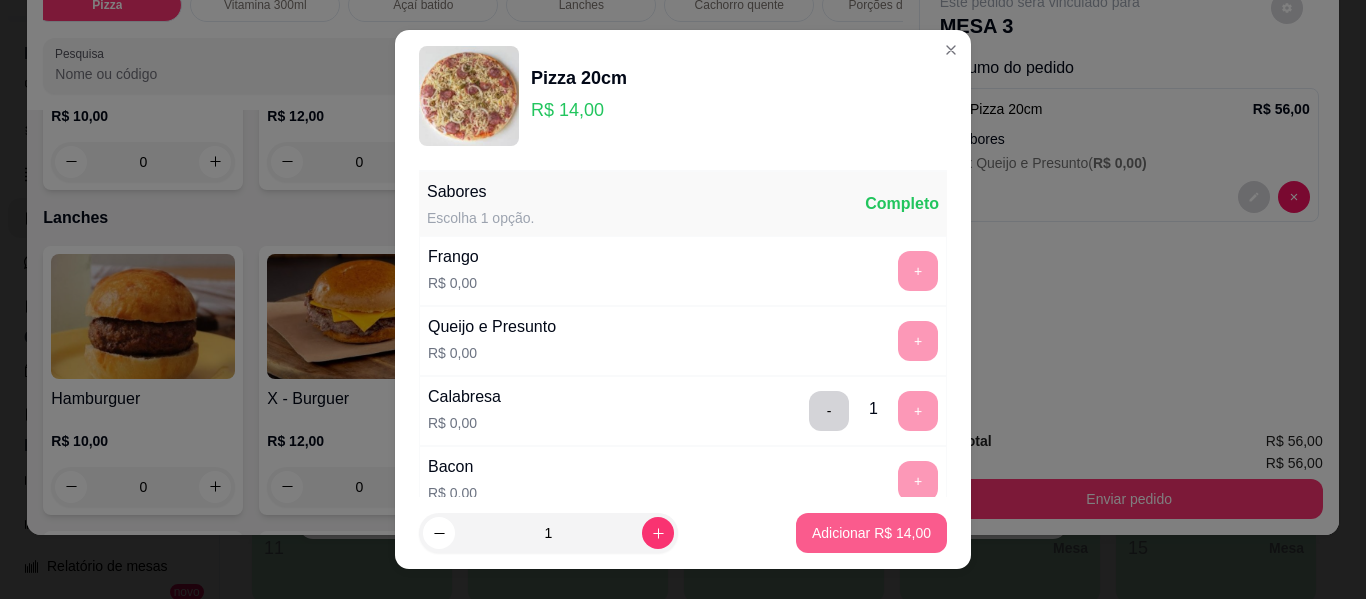 click on "Adicionar   R$ 14,00" at bounding box center [871, 533] 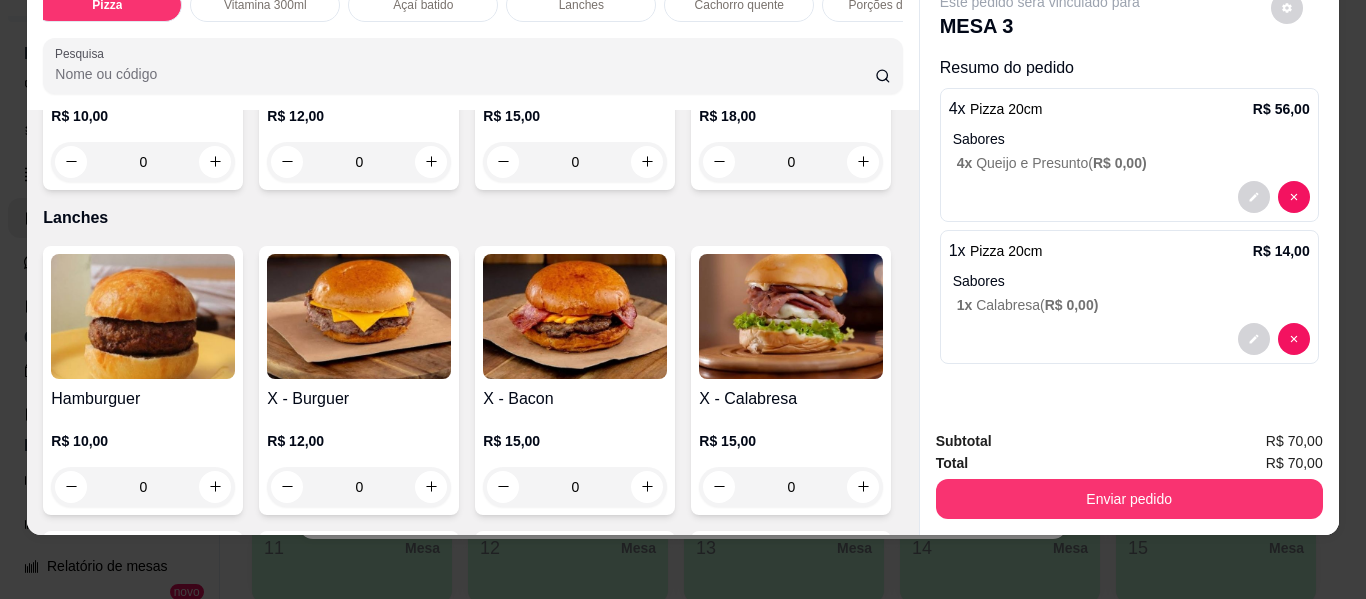 click on "0" at bounding box center [359, -488] 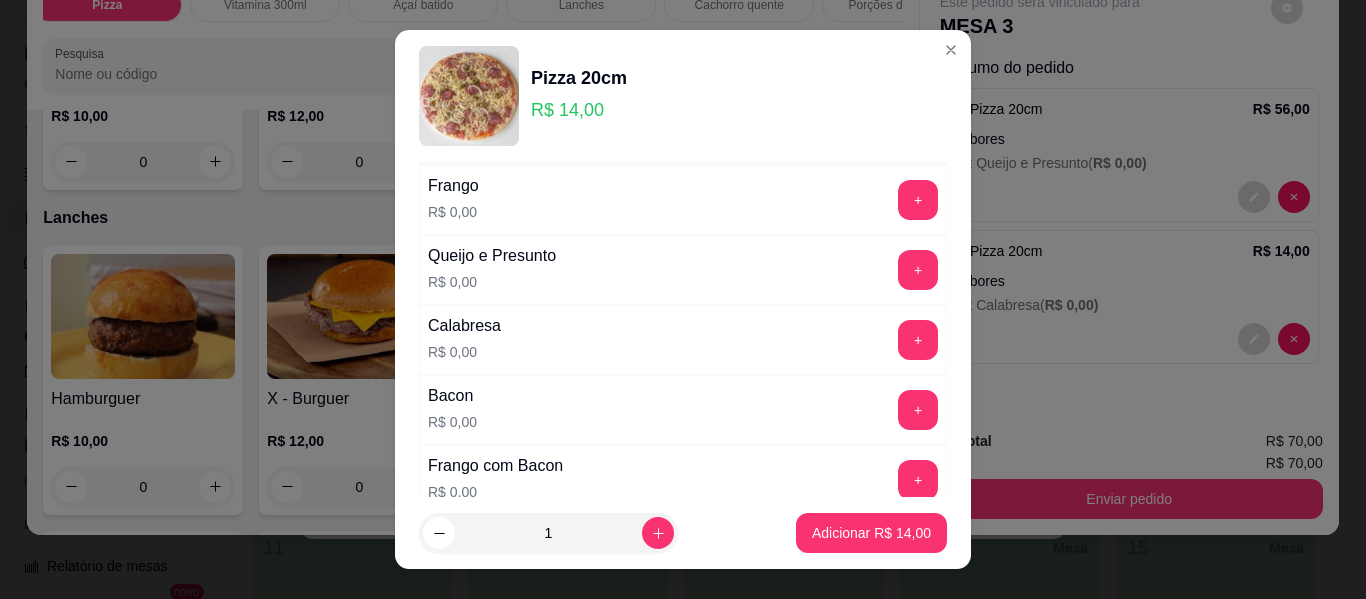 scroll, scrollTop: 100, scrollLeft: 0, axis: vertical 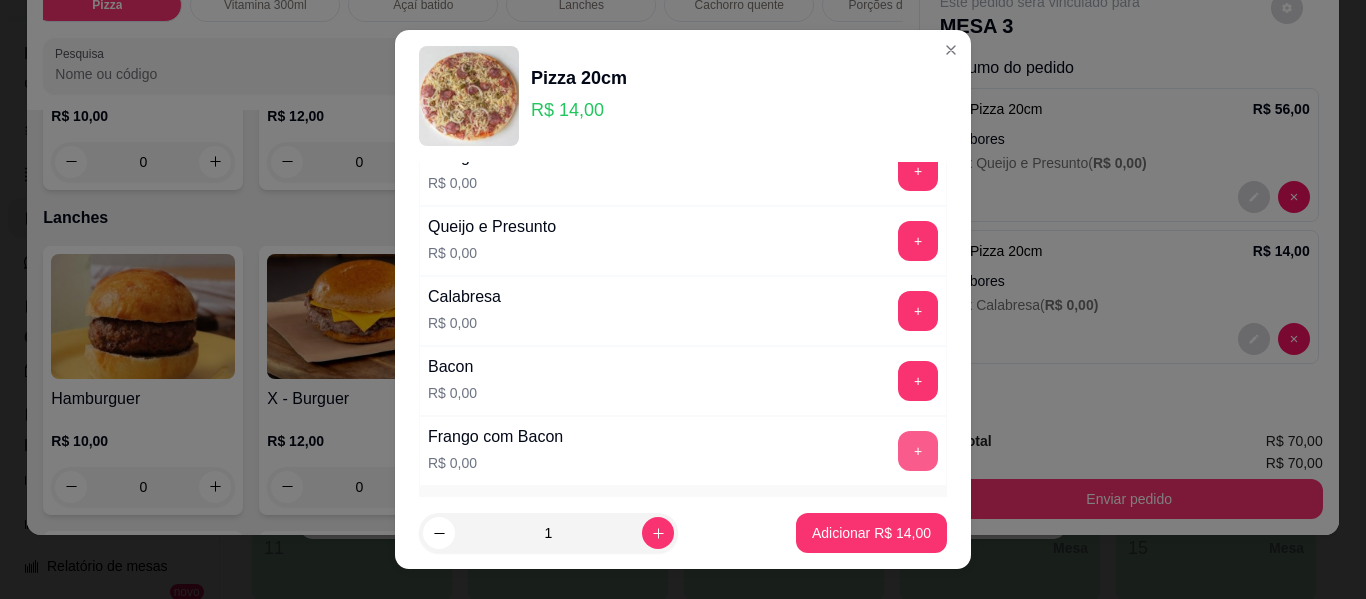 click on "+" at bounding box center [918, 451] 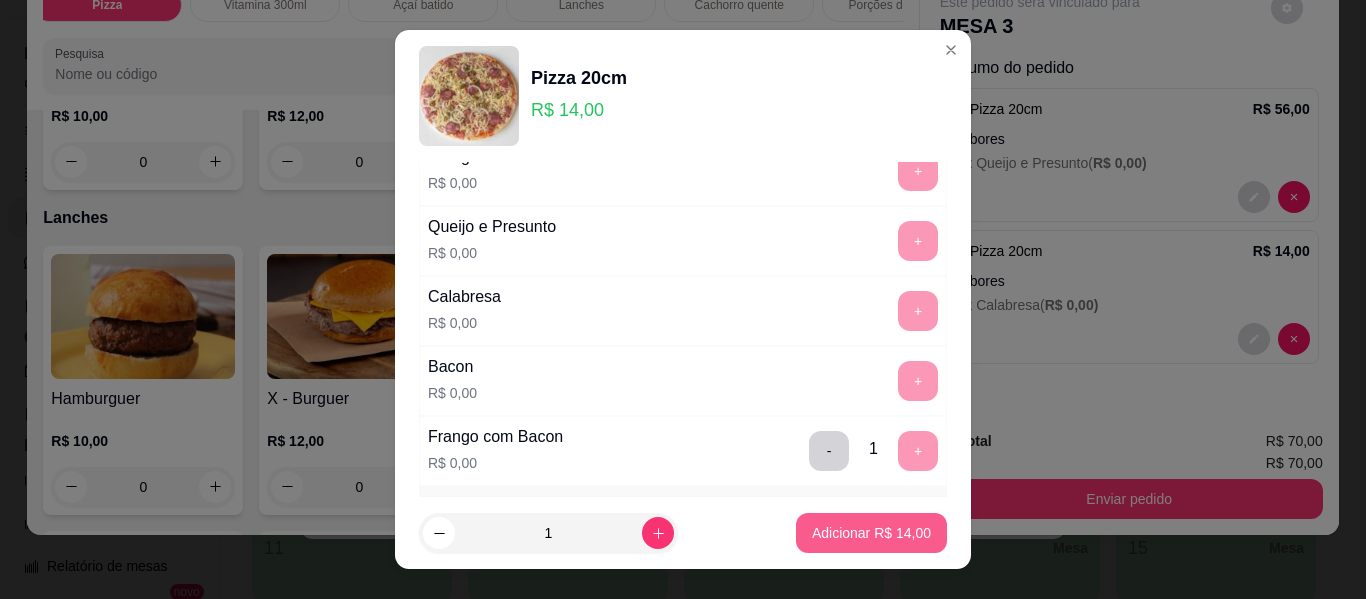 click on "Adicionar   R$ 14,00" at bounding box center (871, 533) 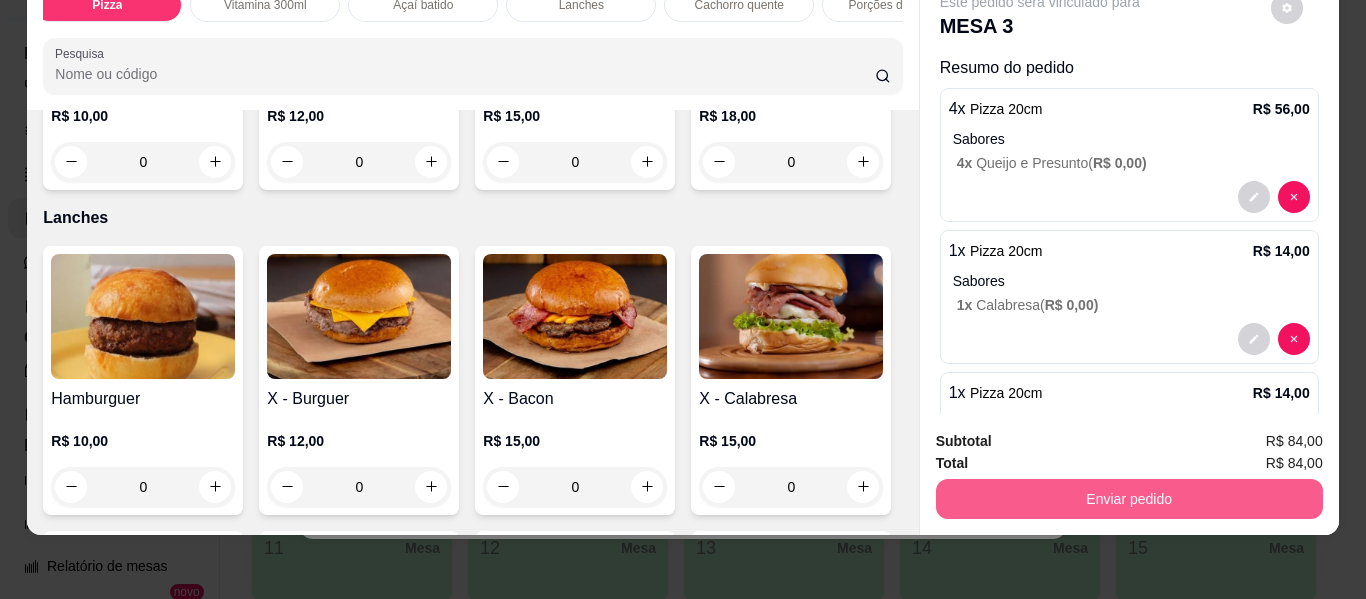 click on "Enviar pedido" at bounding box center (1129, 499) 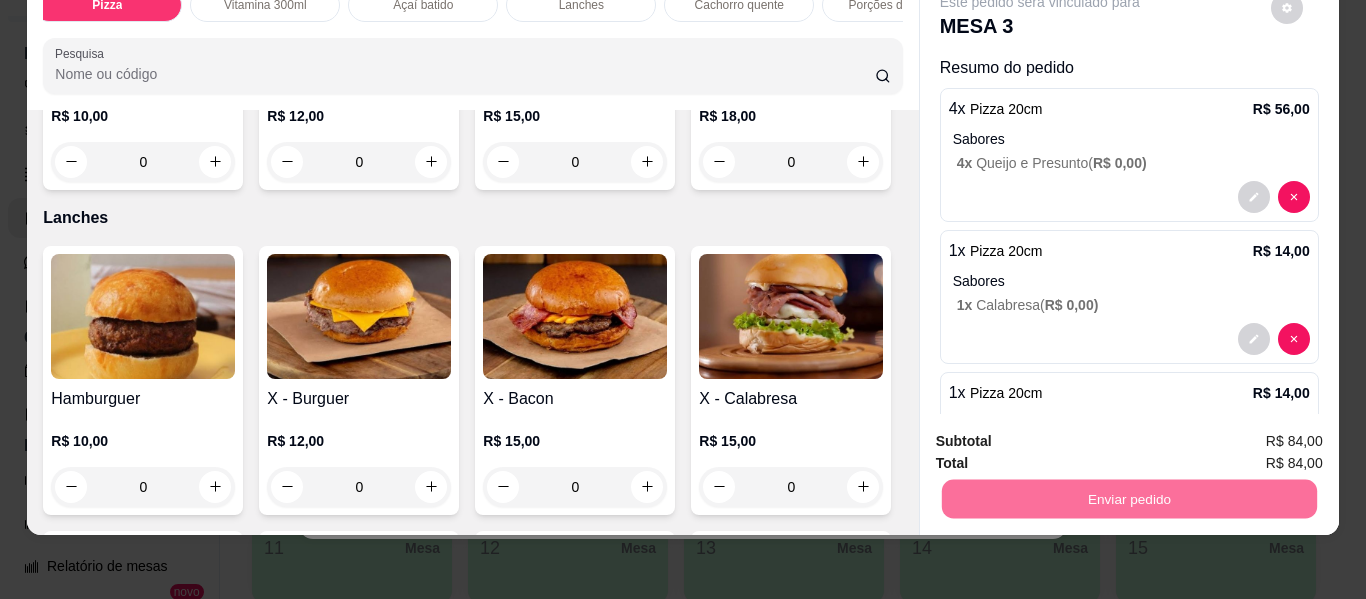 click on "Não registrar e enviar pedido" at bounding box center (1063, 435) 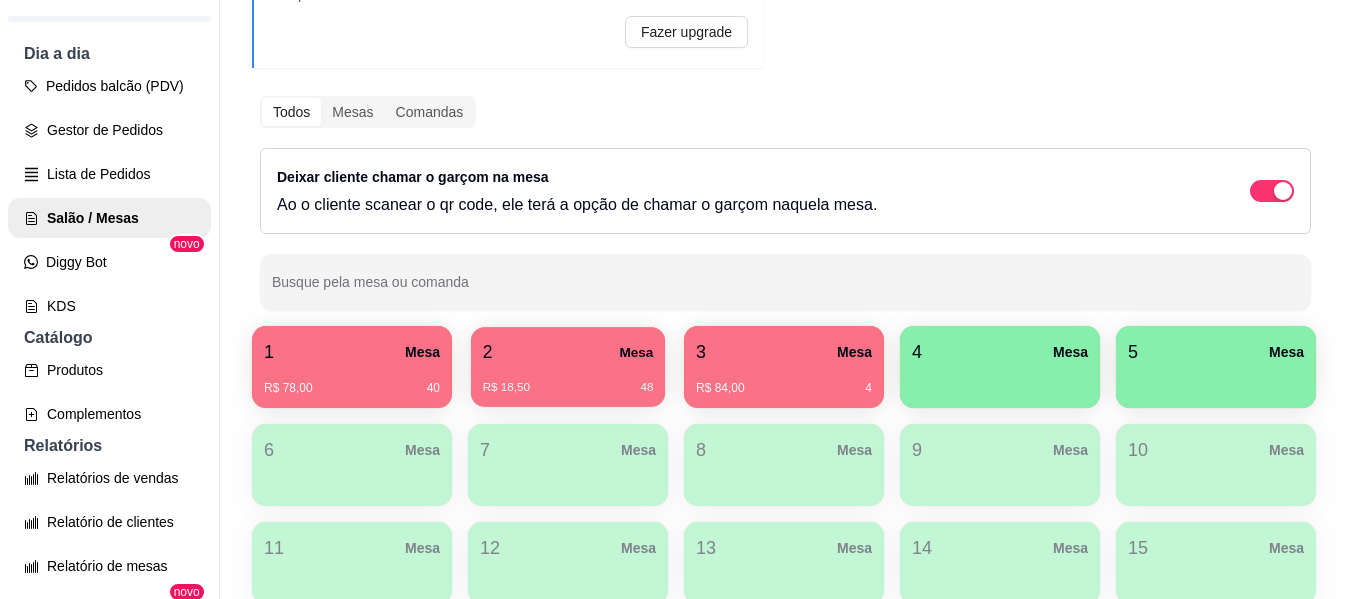 click on "R$ 18,50 48" at bounding box center [568, 380] 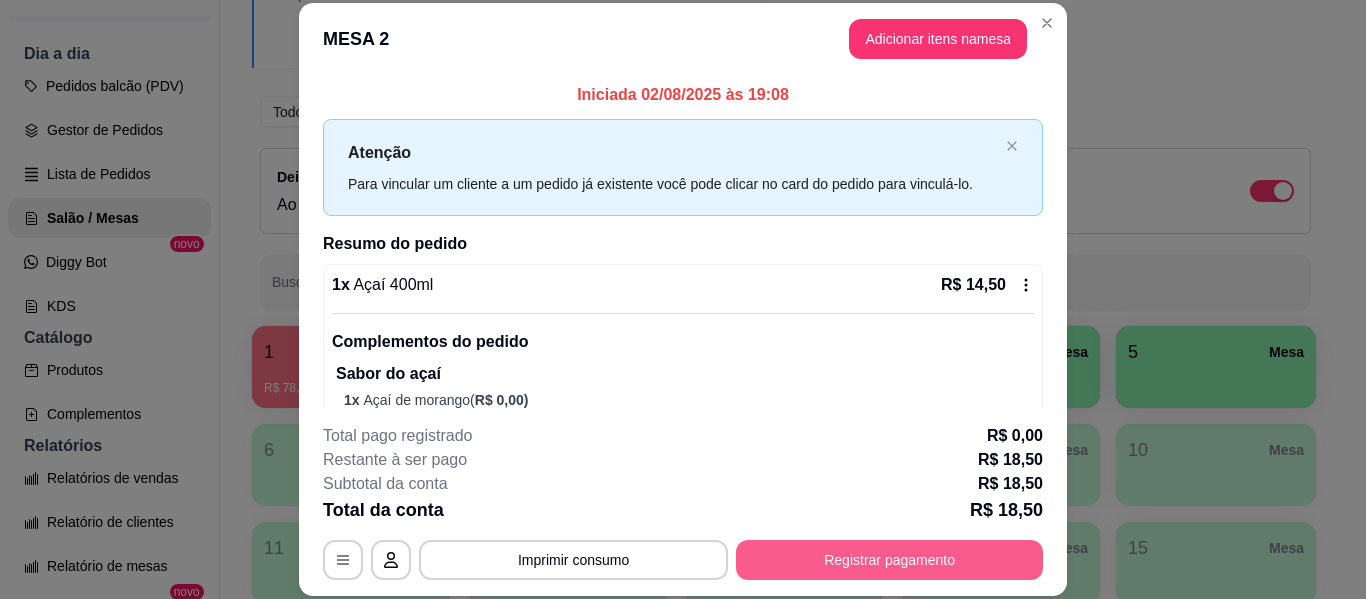 click on "Registrar pagamento" at bounding box center (889, 560) 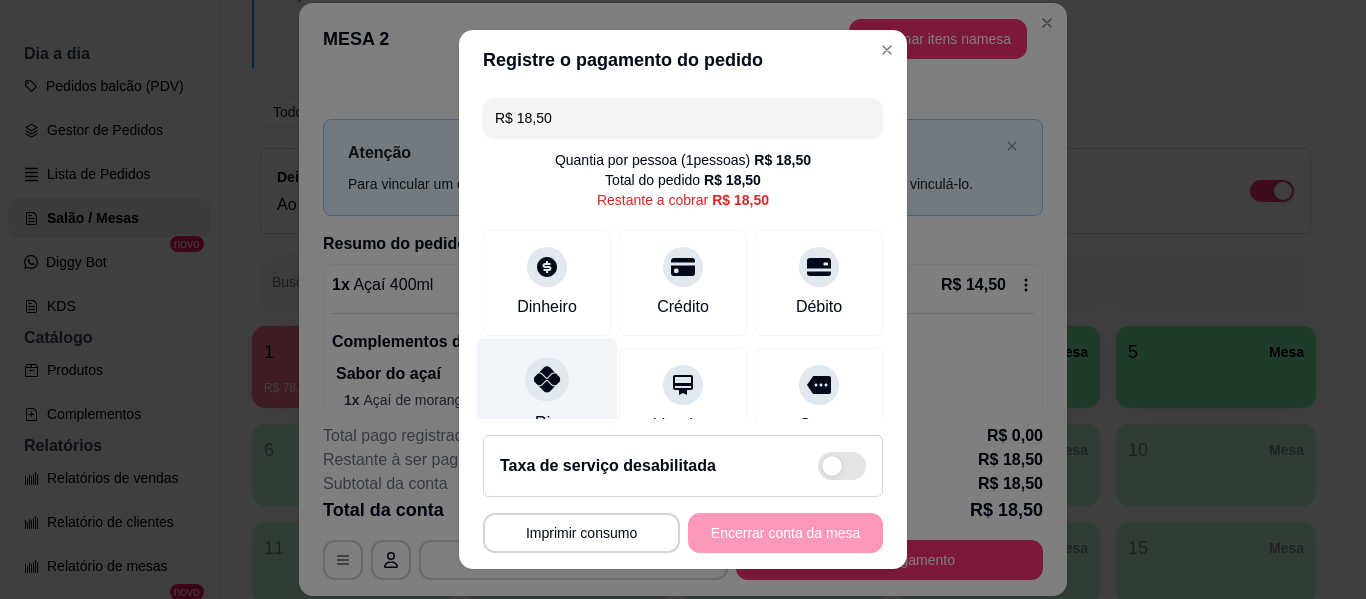click 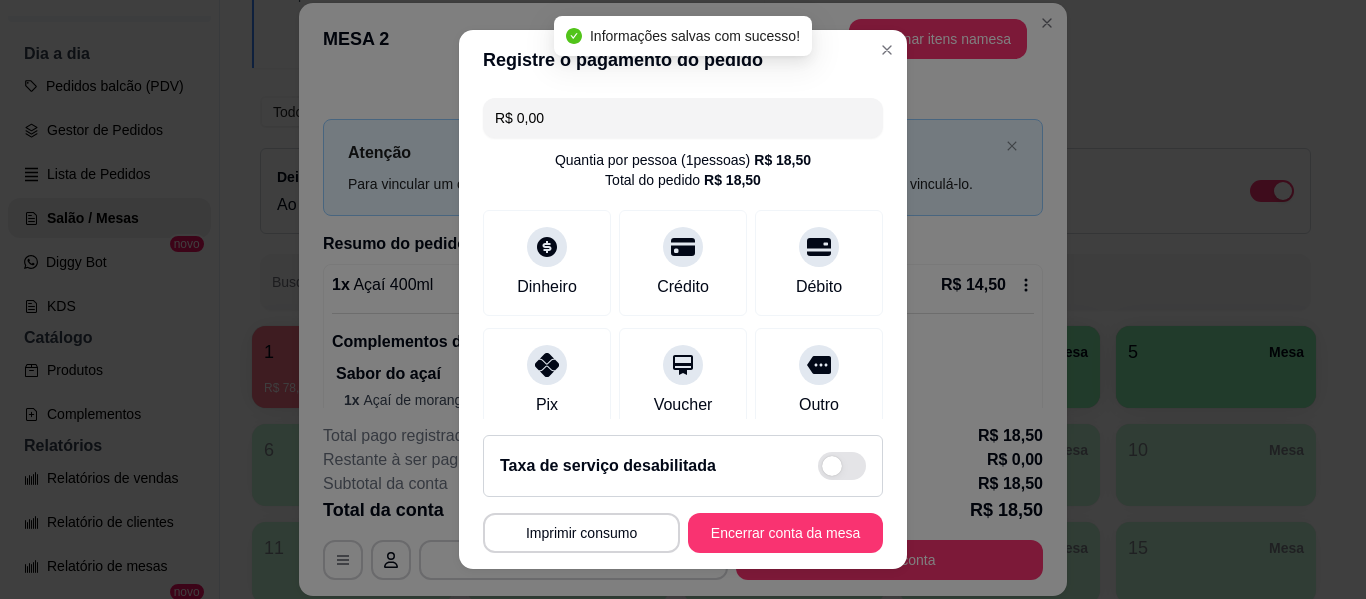 type on "R$ 0,00" 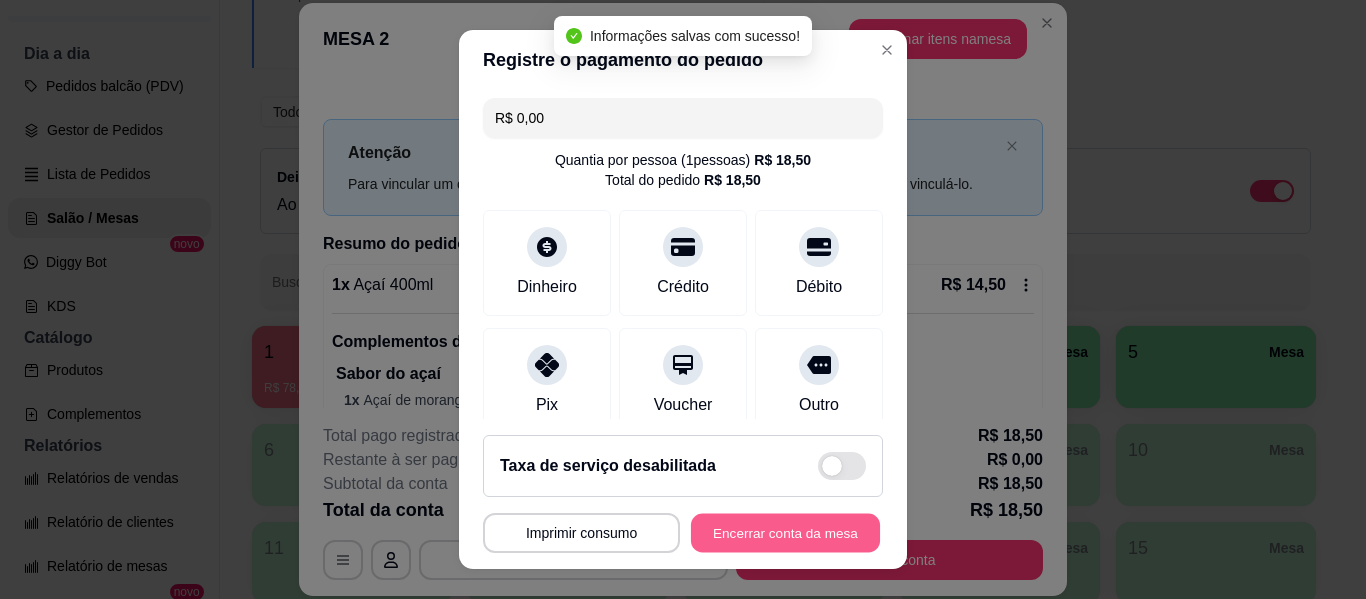 click on "Encerrar conta da mesa" at bounding box center [785, 533] 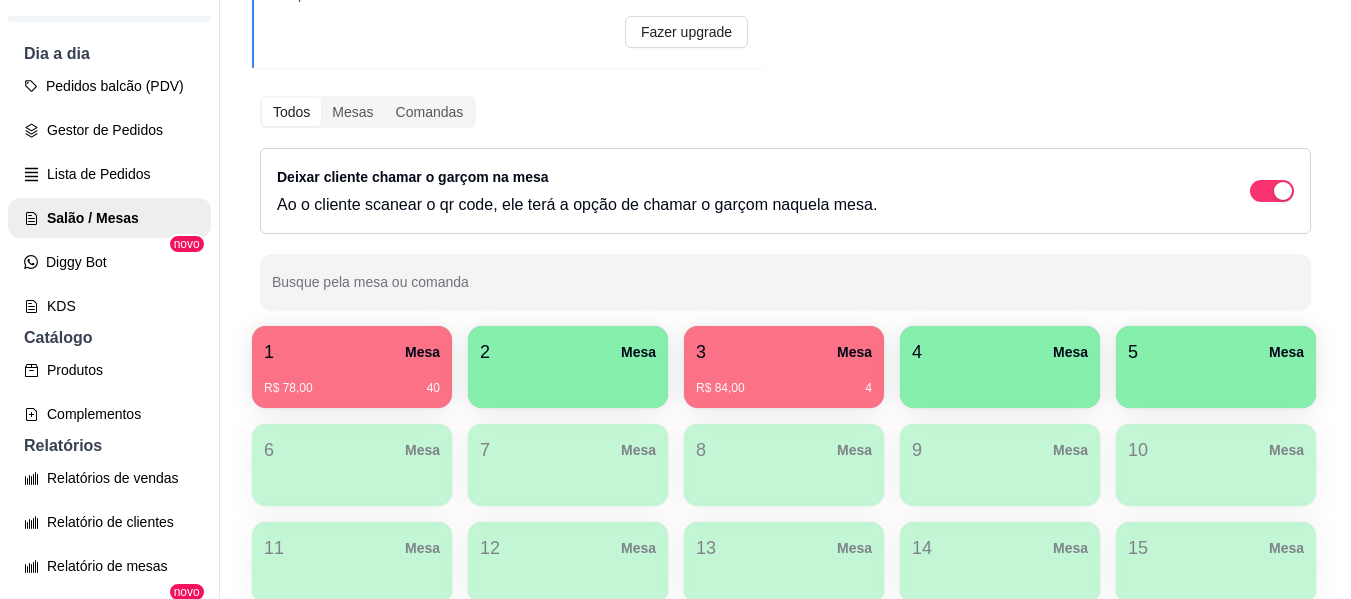 click on "1 Mesa" at bounding box center (352, 352) 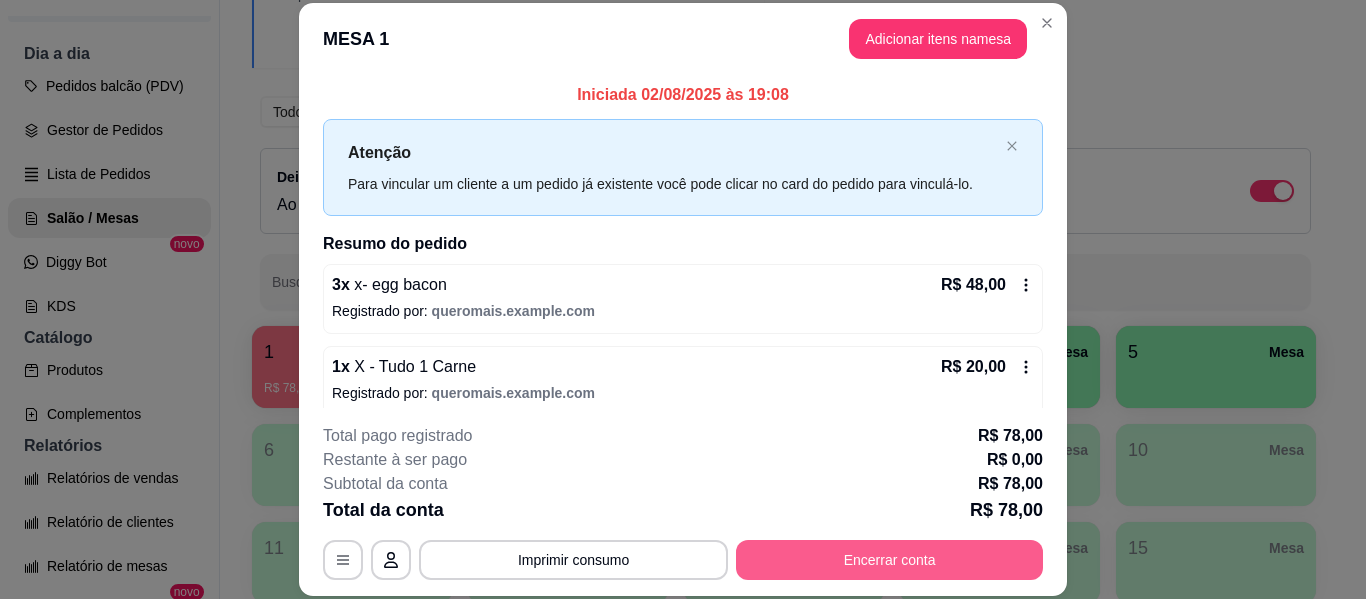 click on "Encerrar conta" at bounding box center (889, 560) 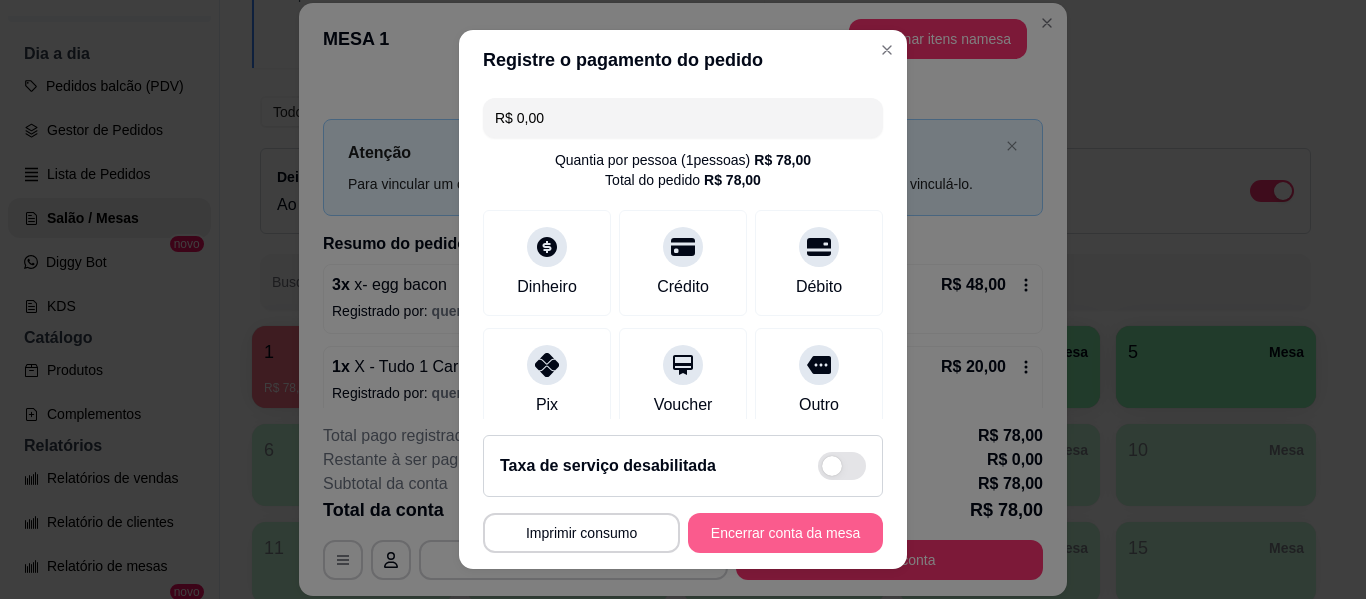 click on "Encerrar conta da mesa" at bounding box center (785, 533) 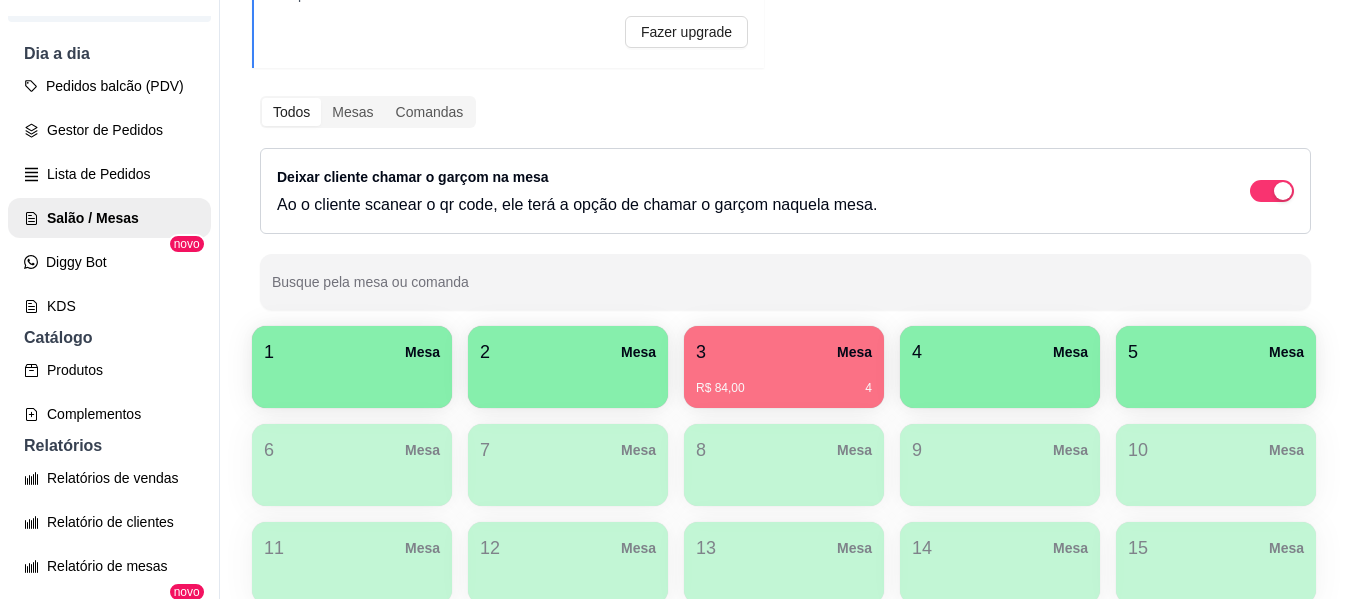 click at bounding box center (352, 381) 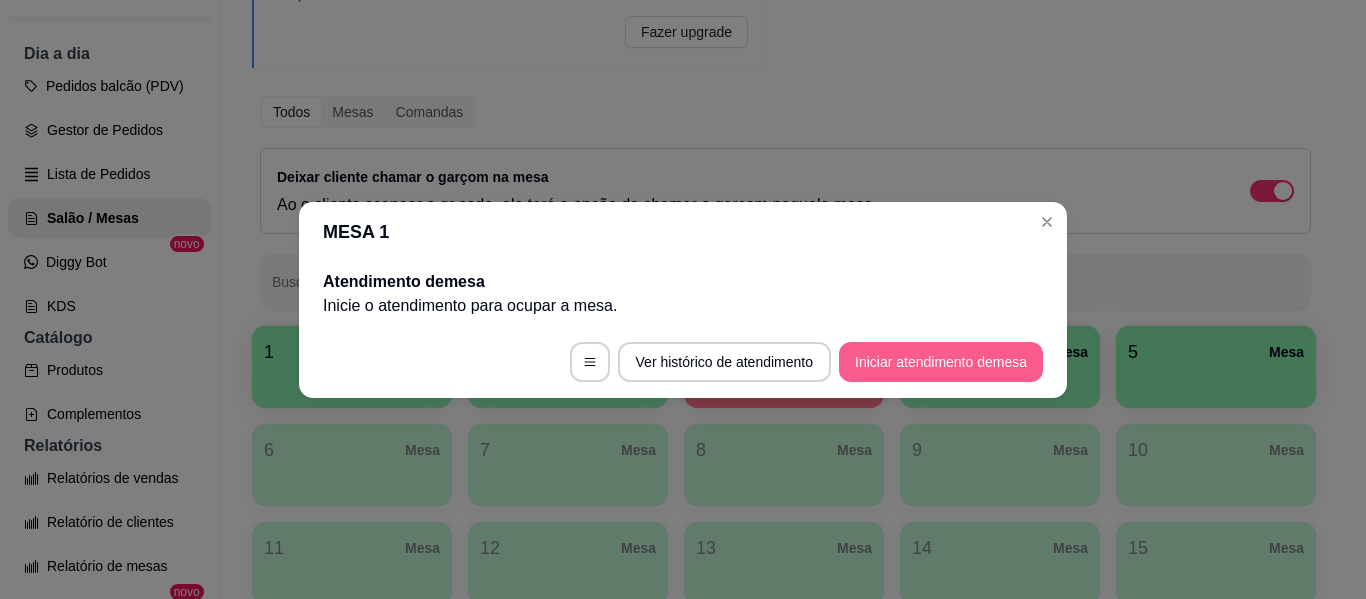 click on "Iniciar atendimento de  mesa" at bounding box center (941, 362) 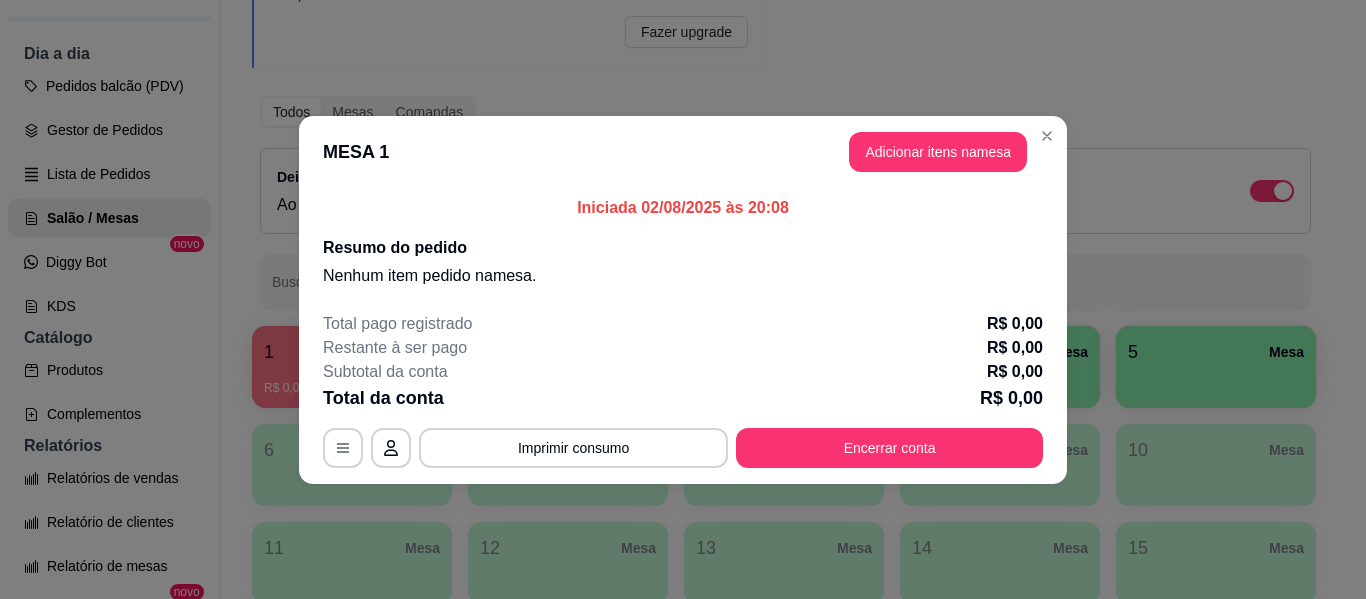 click on "MESA 1 Adicionar itens na  mesa" at bounding box center (683, 152) 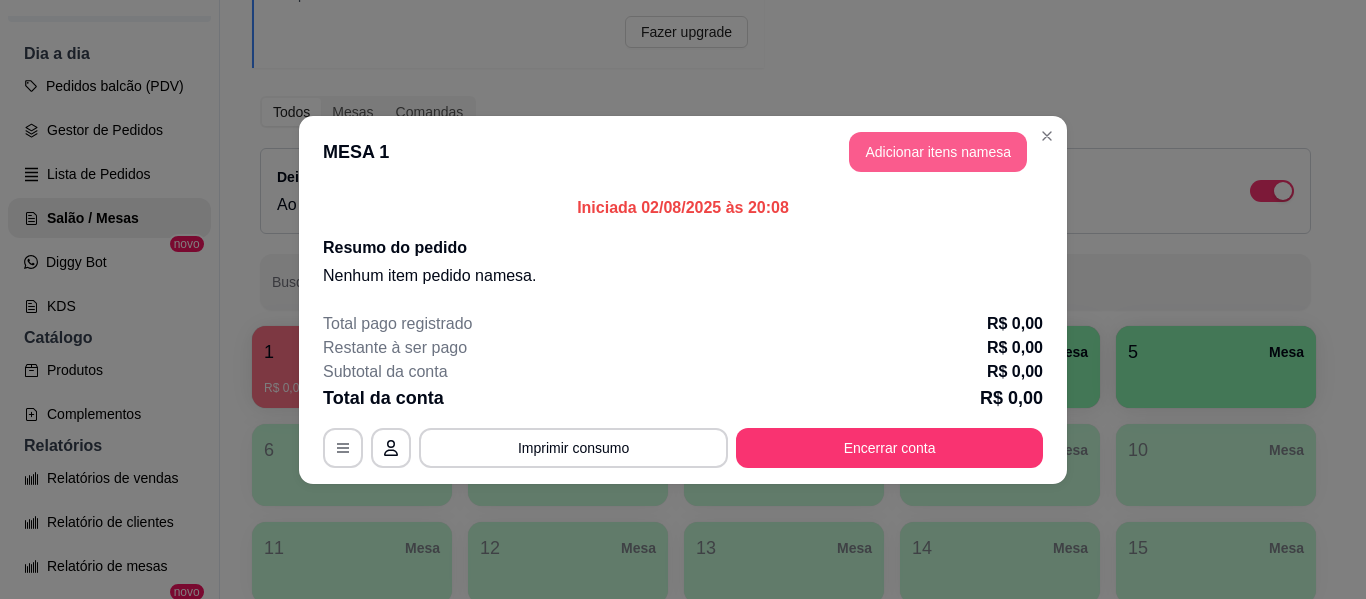 click on "Adicionar itens na  mesa" at bounding box center [938, 152] 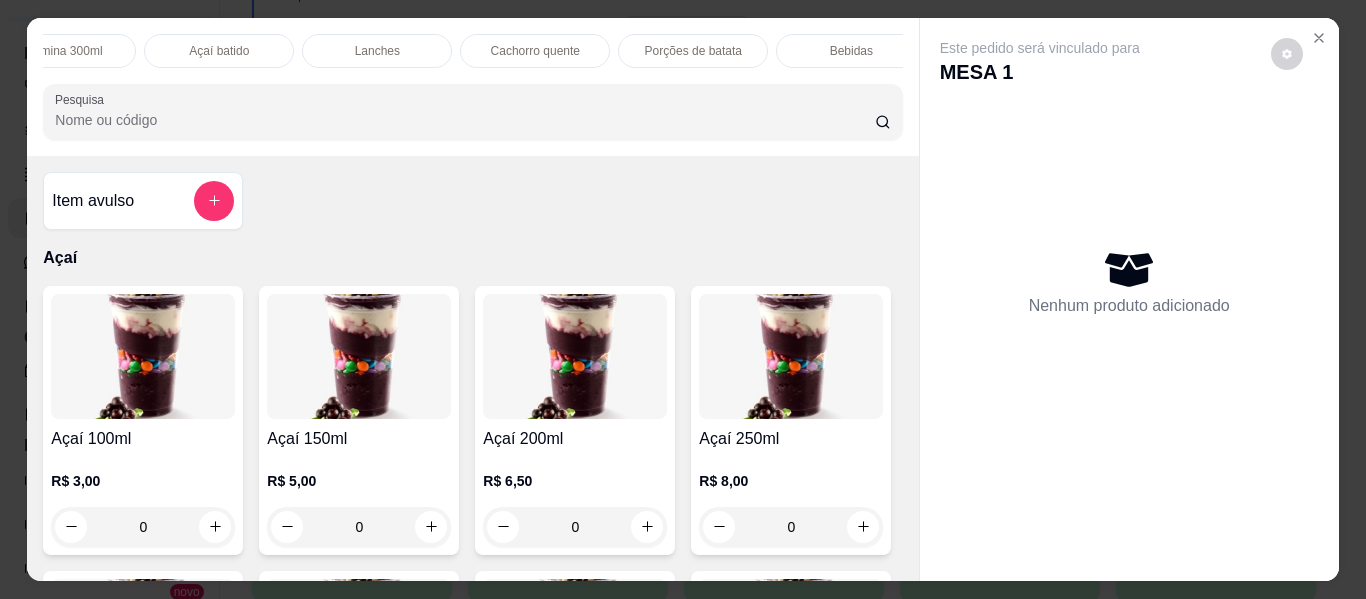 scroll, scrollTop: 0, scrollLeft: 1187, axis: horizontal 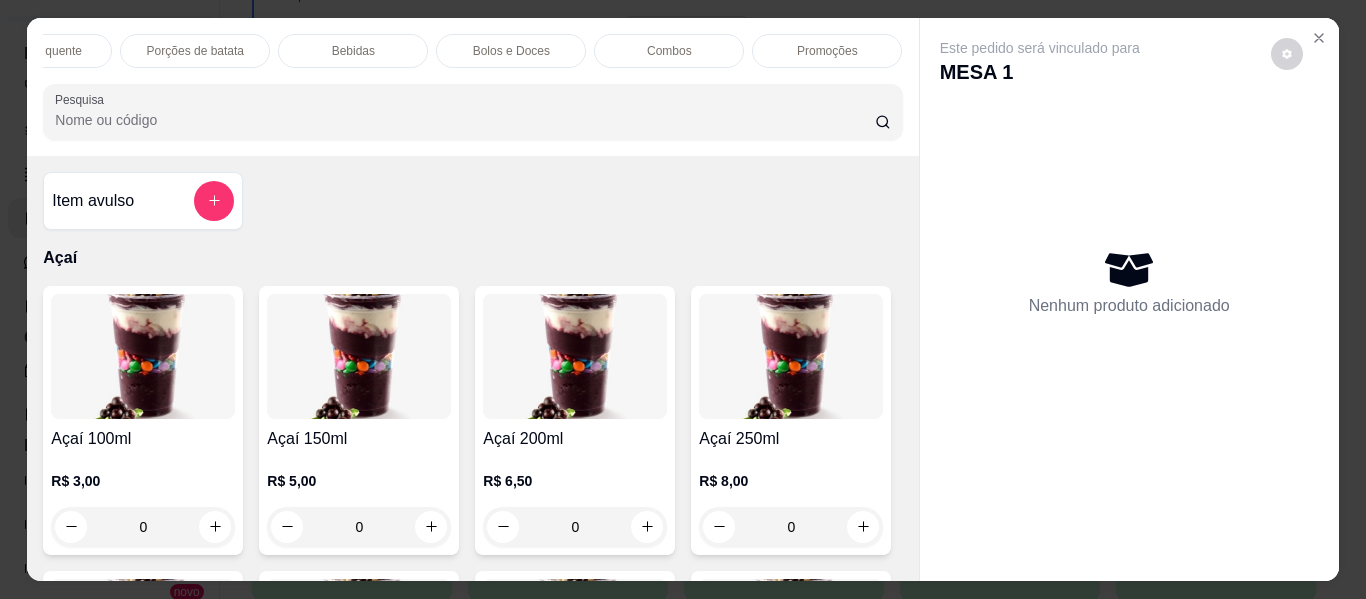 click on "Promoções" at bounding box center [827, 51] 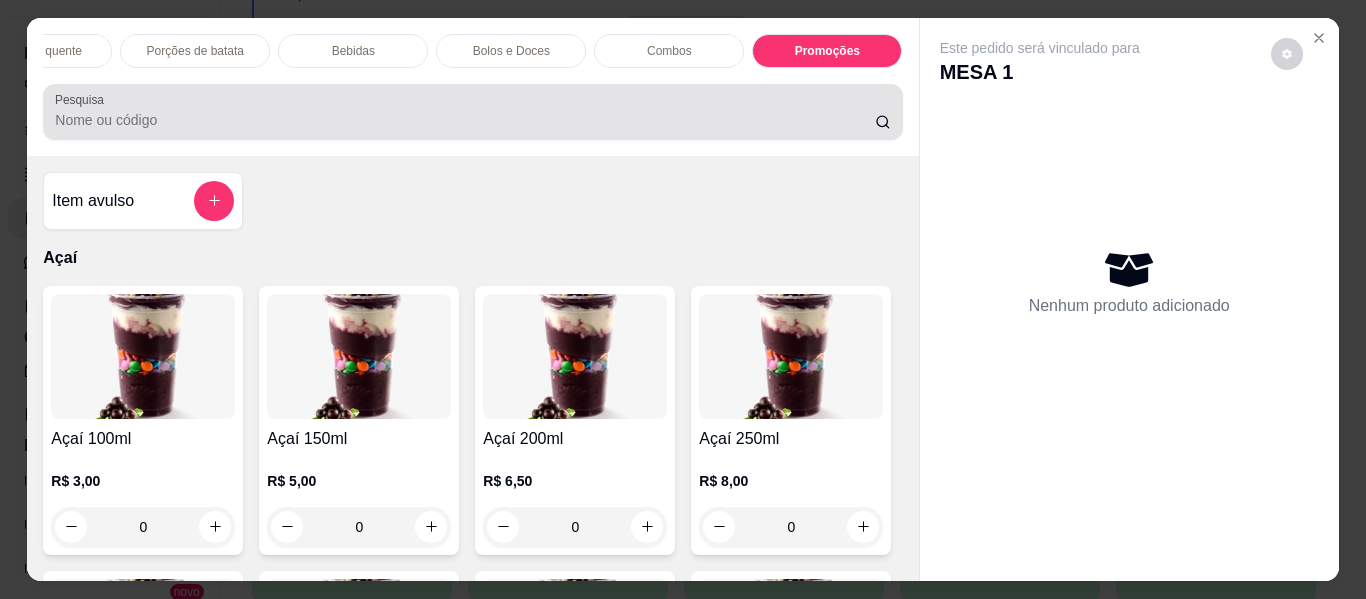 scroll, scrollTop: 7839, scrollLeft: 0, axis: vertical 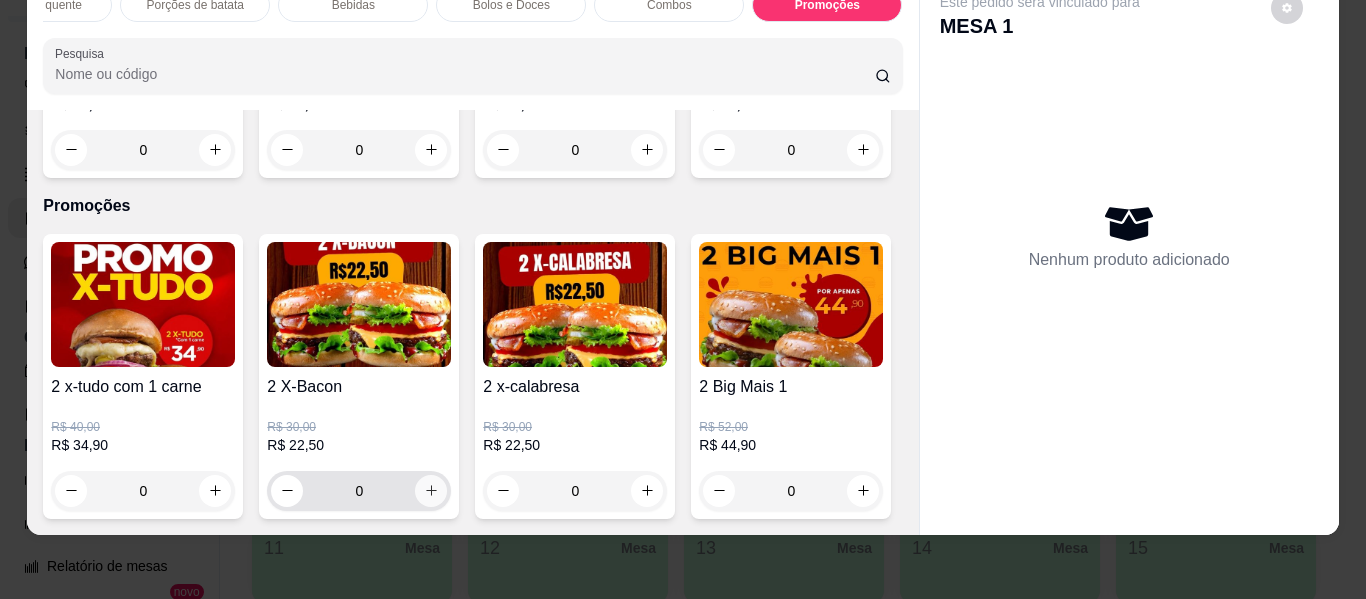 click 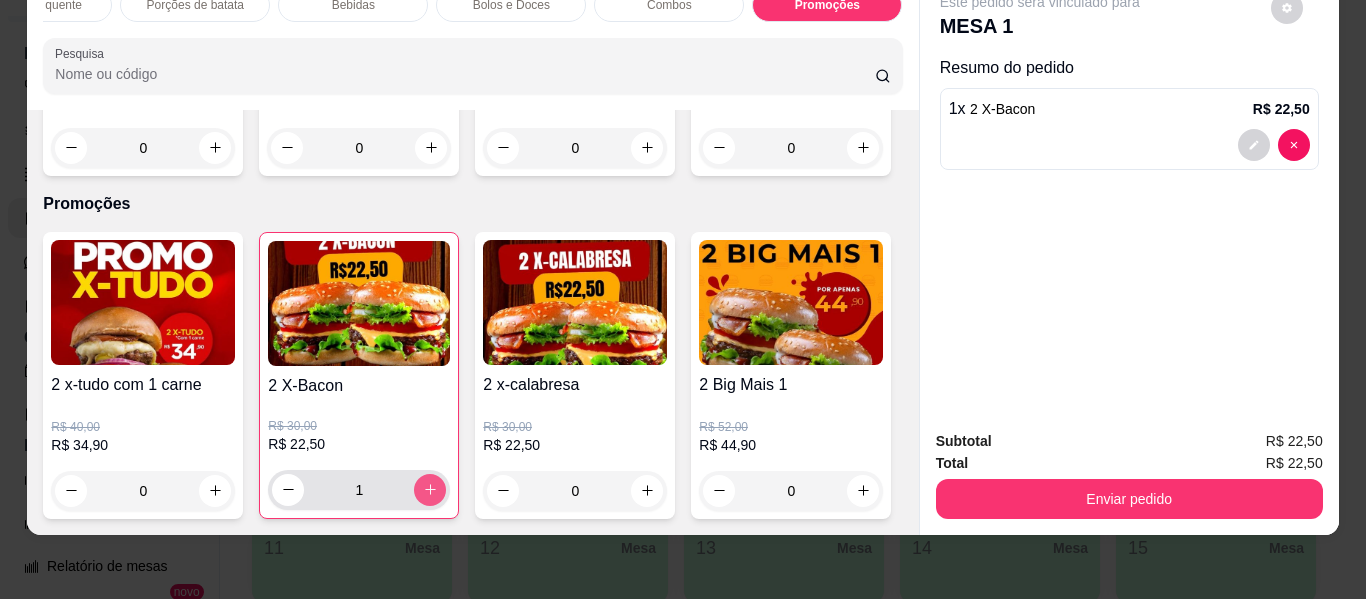type on "1" 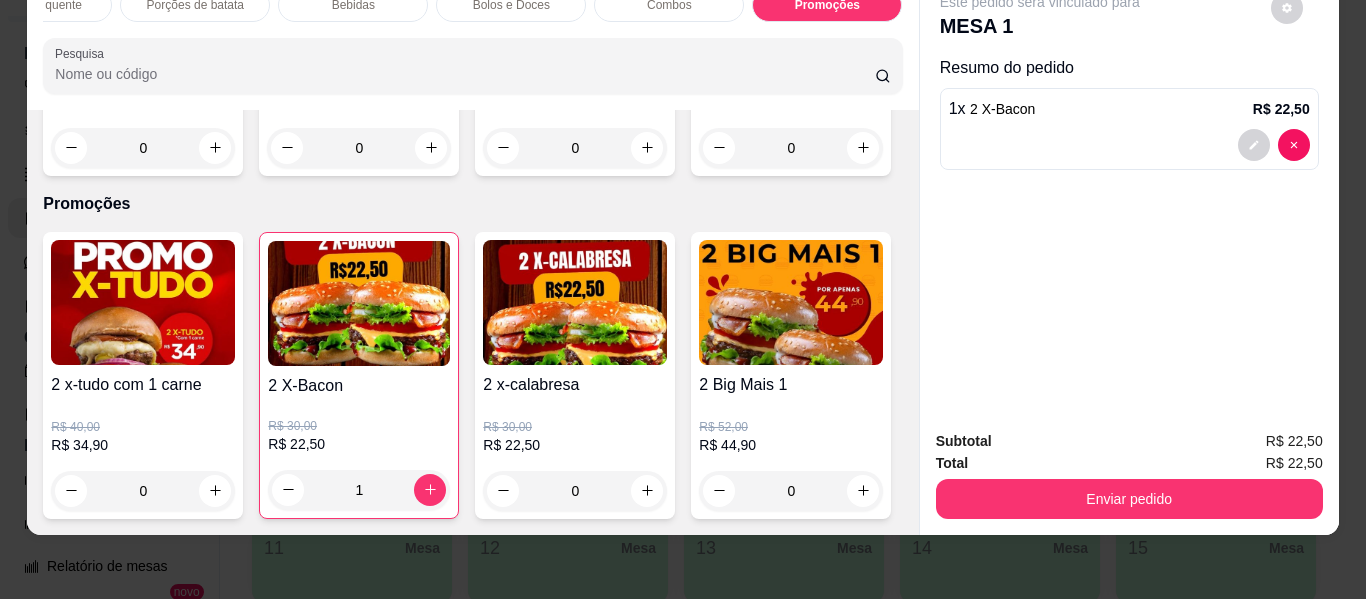 scroll, scrollTop: 7239, scrollLeft: 0, axis: vertical 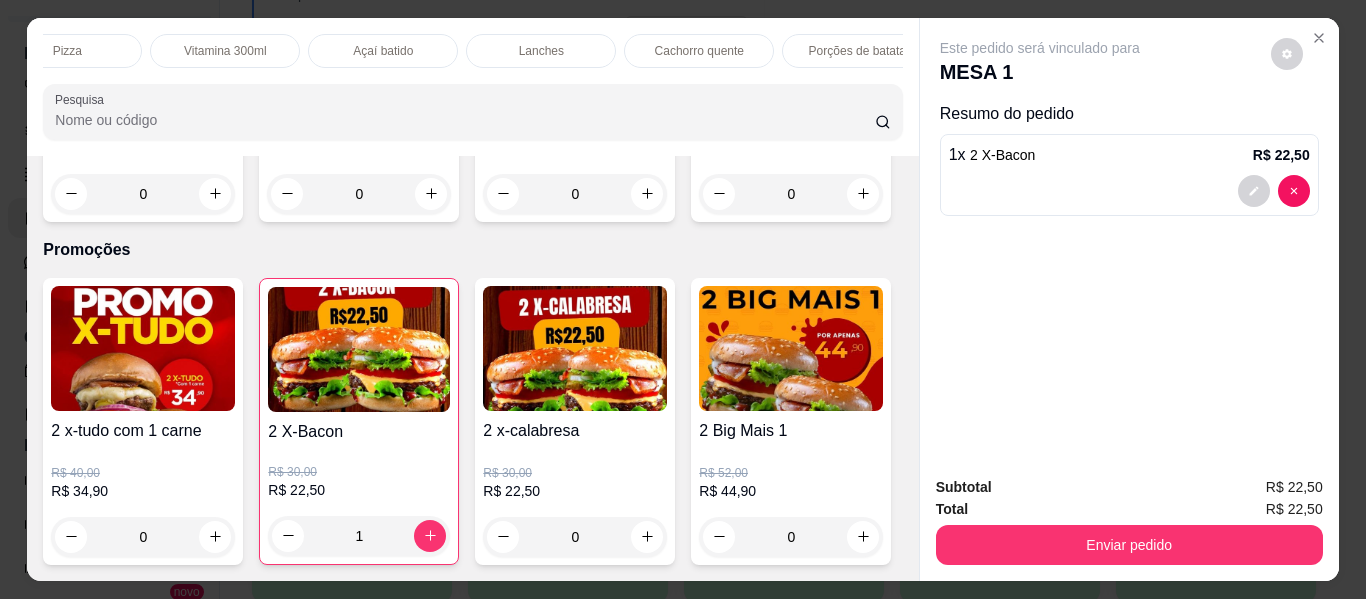 click on "Lanches" at bounding box center [541, 51] 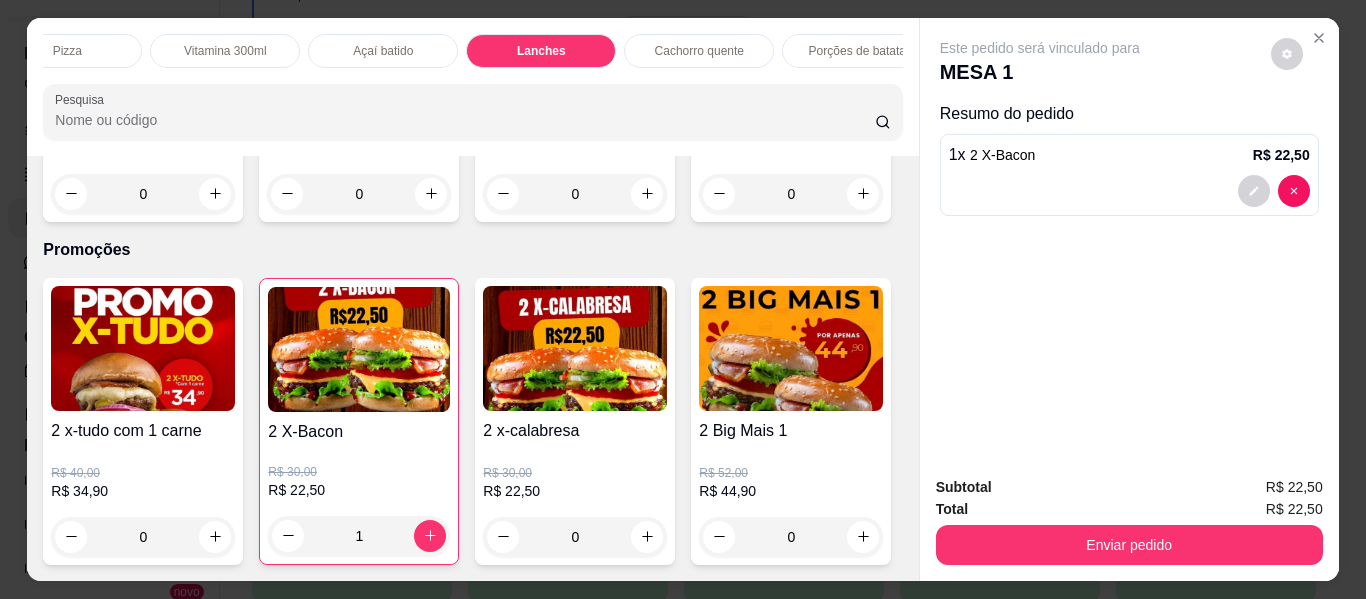 scroll, scrollTop: 3537, scrollLeft: 0, axis: vertical 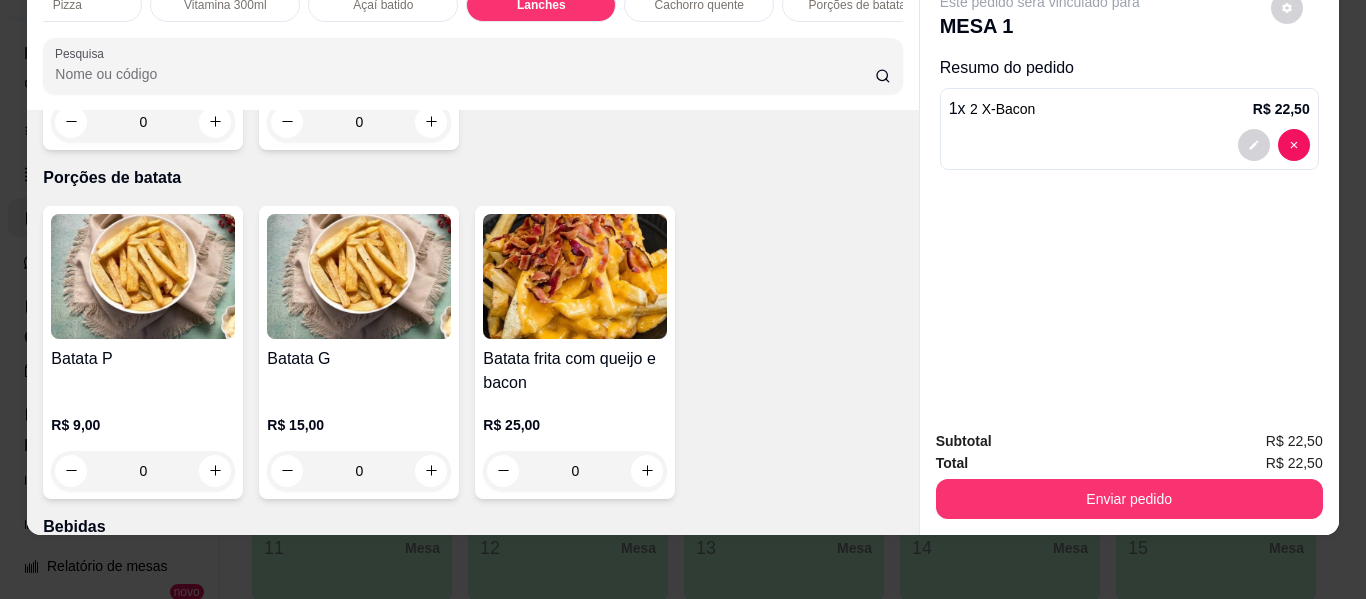 click on "0" at bounding box center (359, -773) 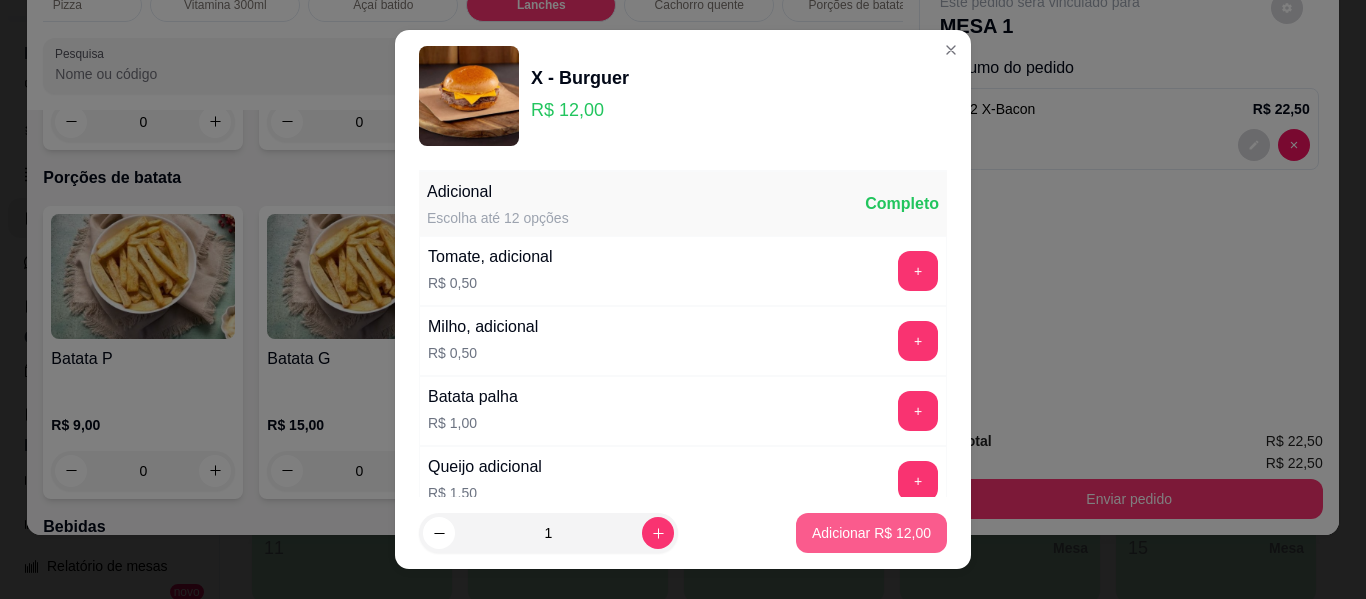 click on "Adicionar   R$ 12,00" at bounding box center (871, 533) 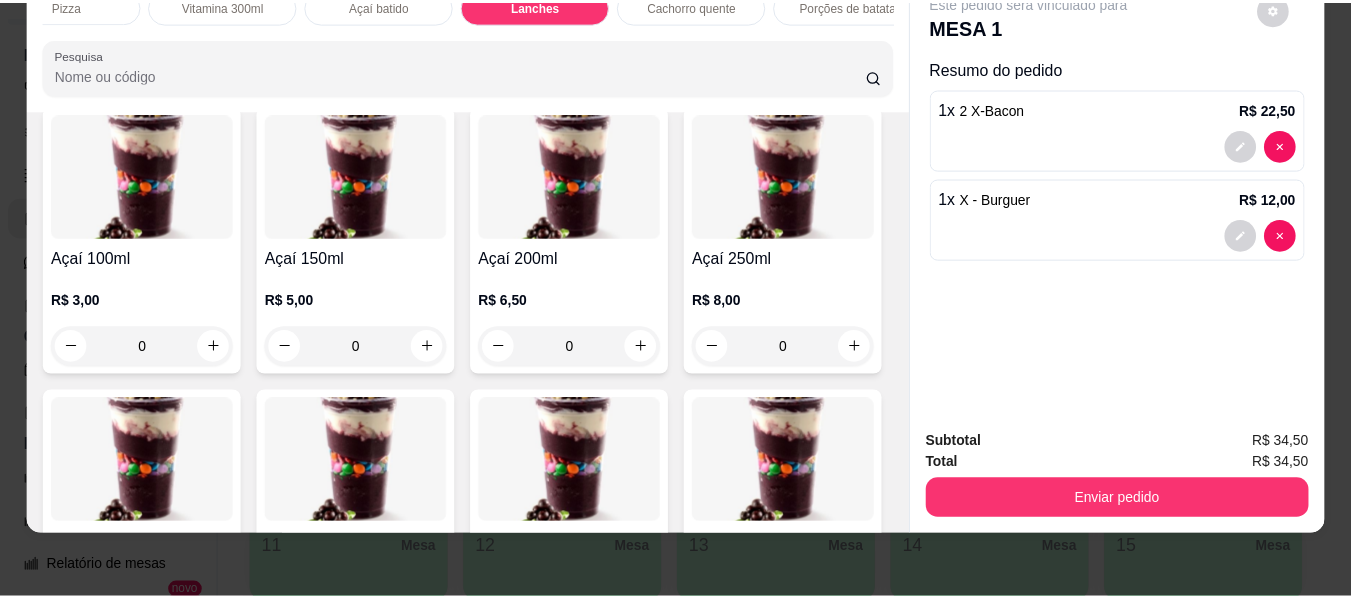 scroll, scrollTop: 0, scrollLeft: 0, axis: both 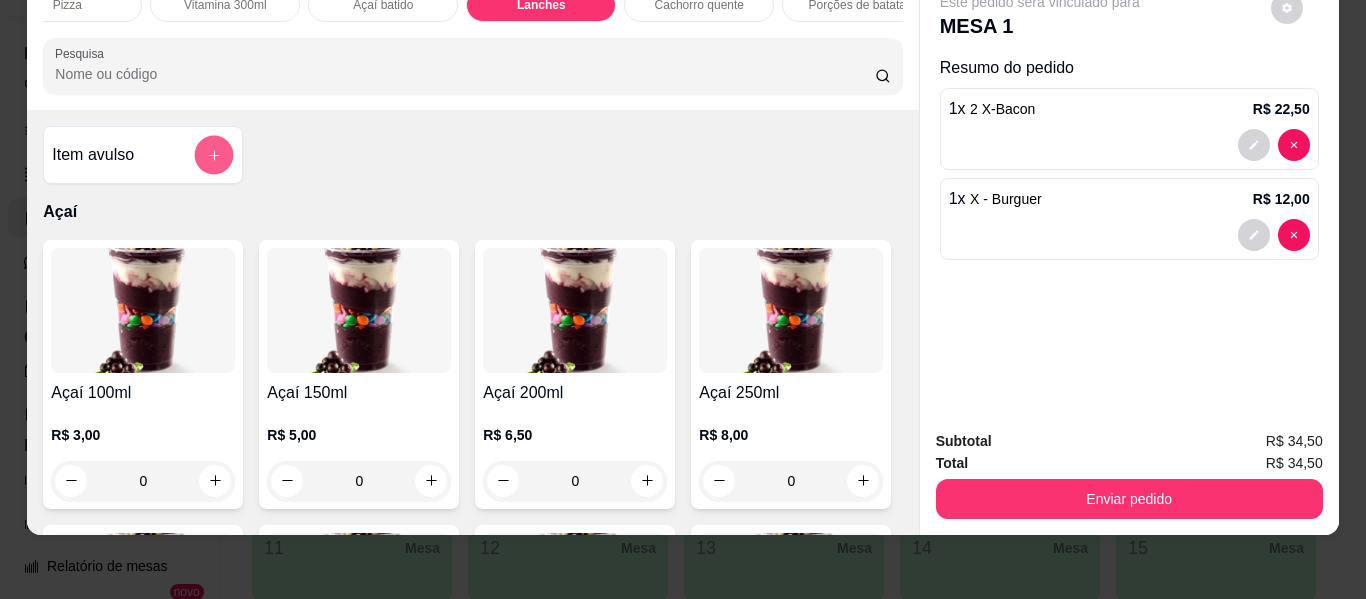 click 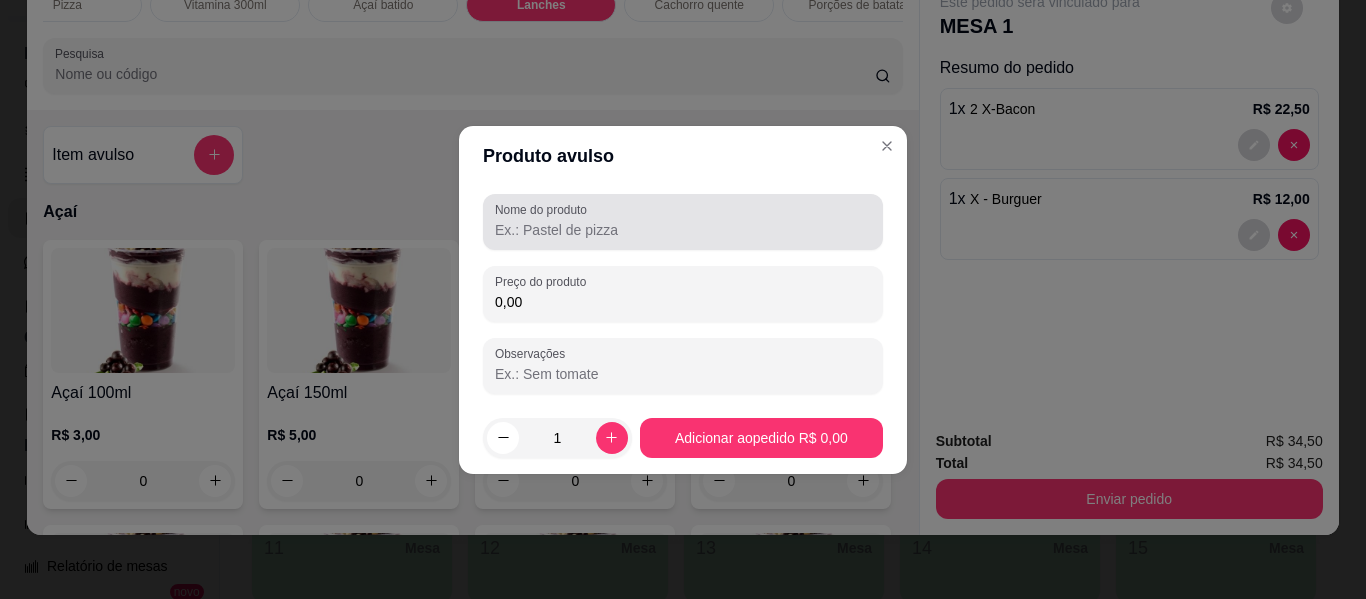 click on "Nome do produto" at bounding box center (683, 230) 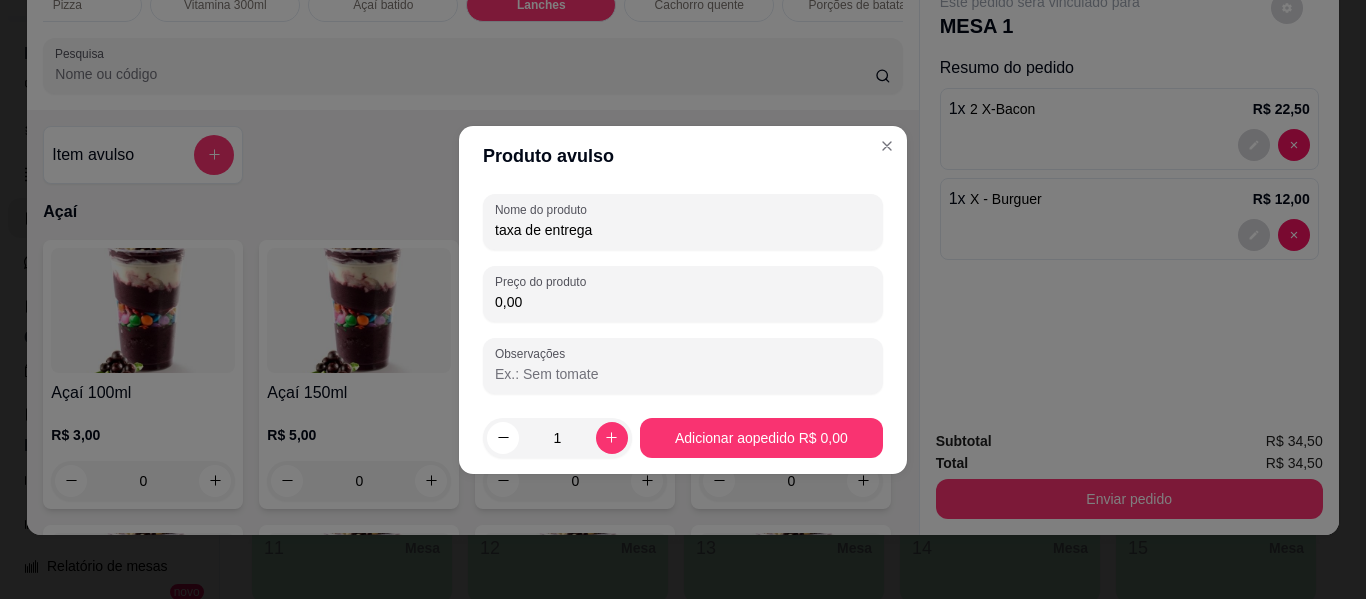 type on "taxa de entrega" 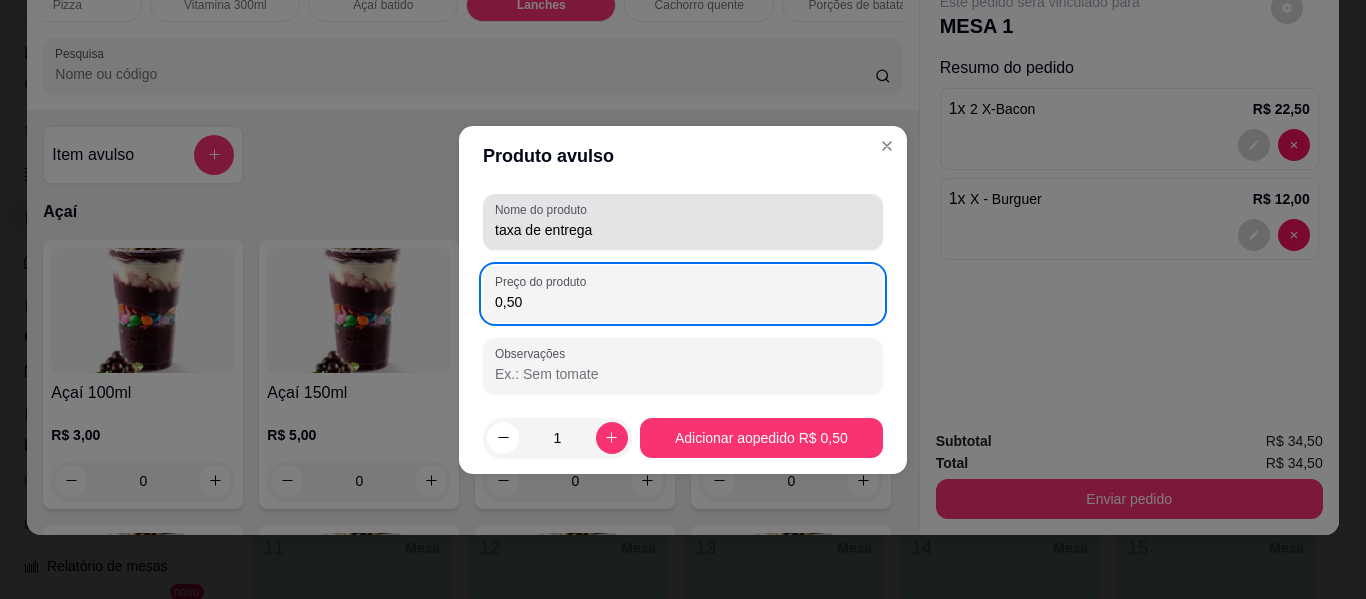 type on "5,00" 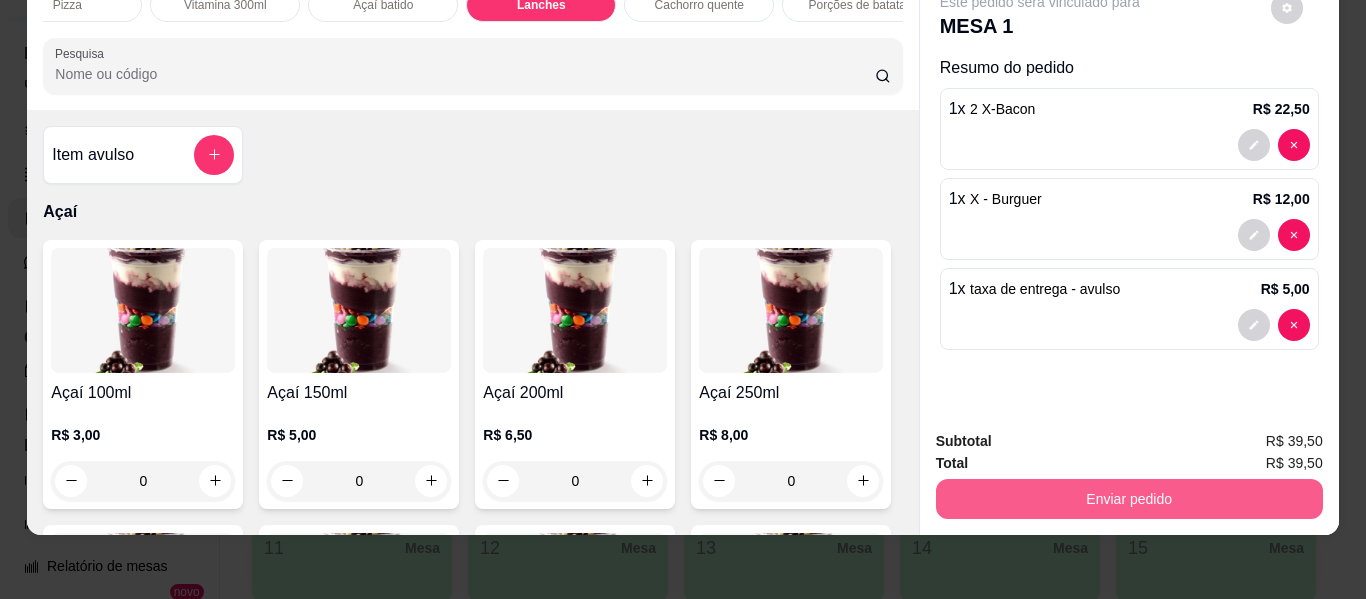 click on "Enviar pedido" at bounding box center (1129, 499) 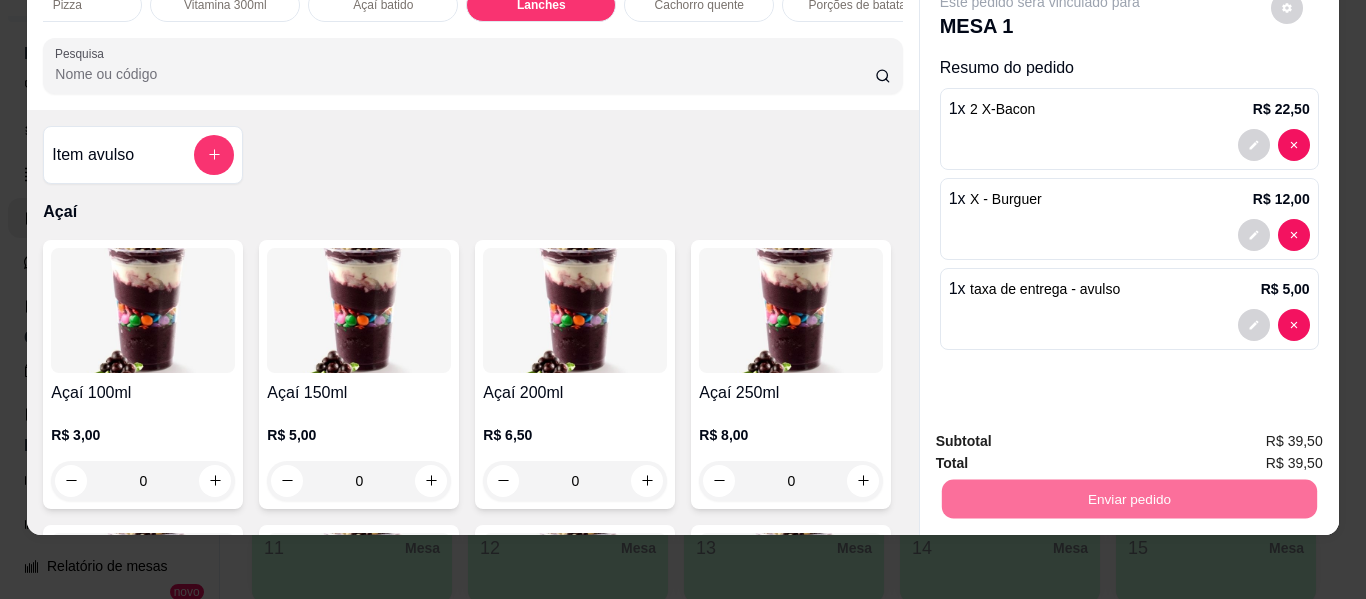 click on "Não registrar e enviar pedido" at bounding box center (1063, 434) 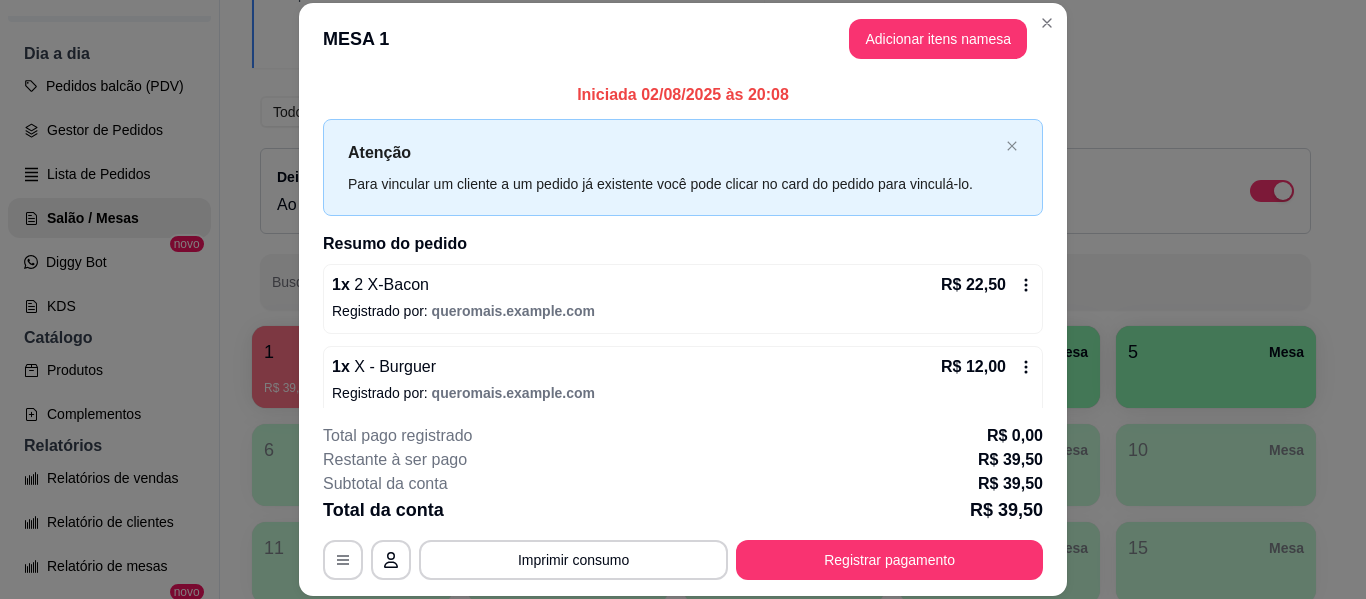 type 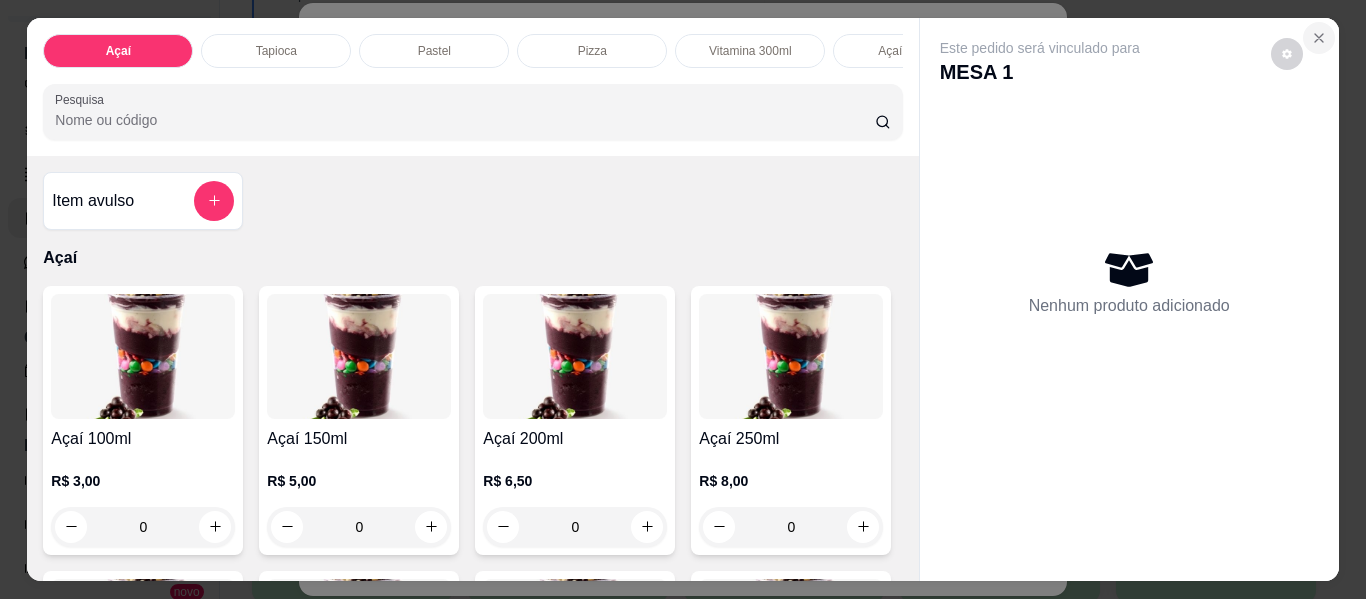 click 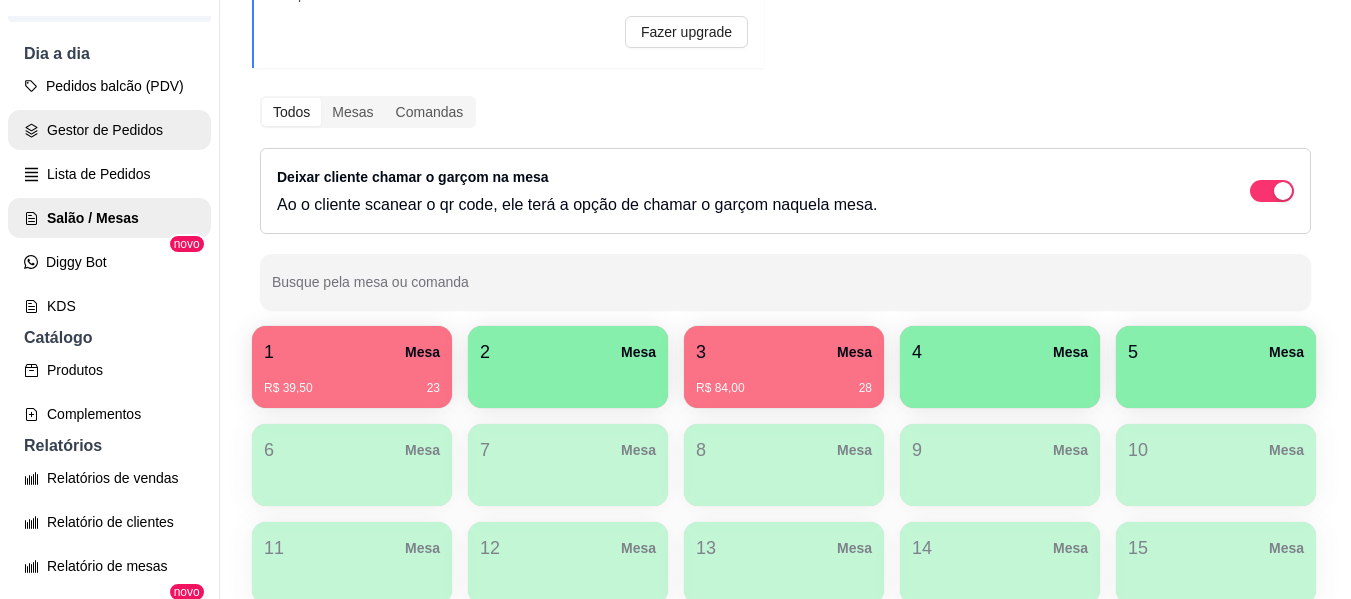 click on "Gestor de Pedidos" at bounding box center [109, 130] 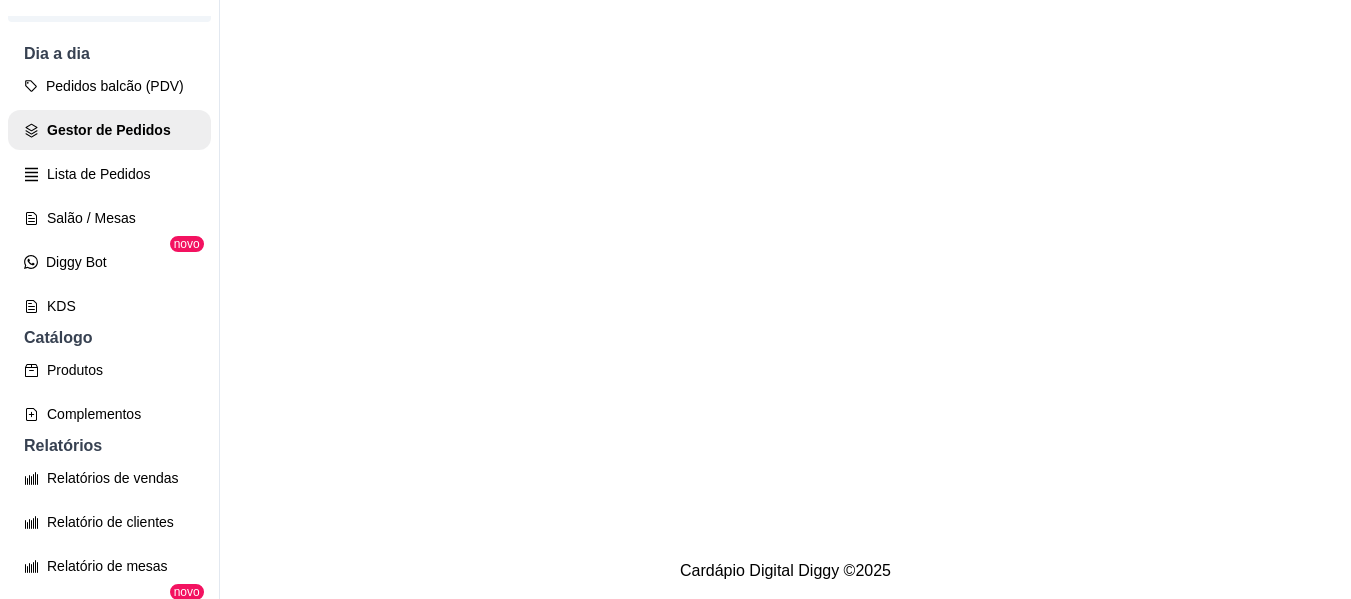 scroll, scrollTop: 0, scrollLeft: 0, axis: both 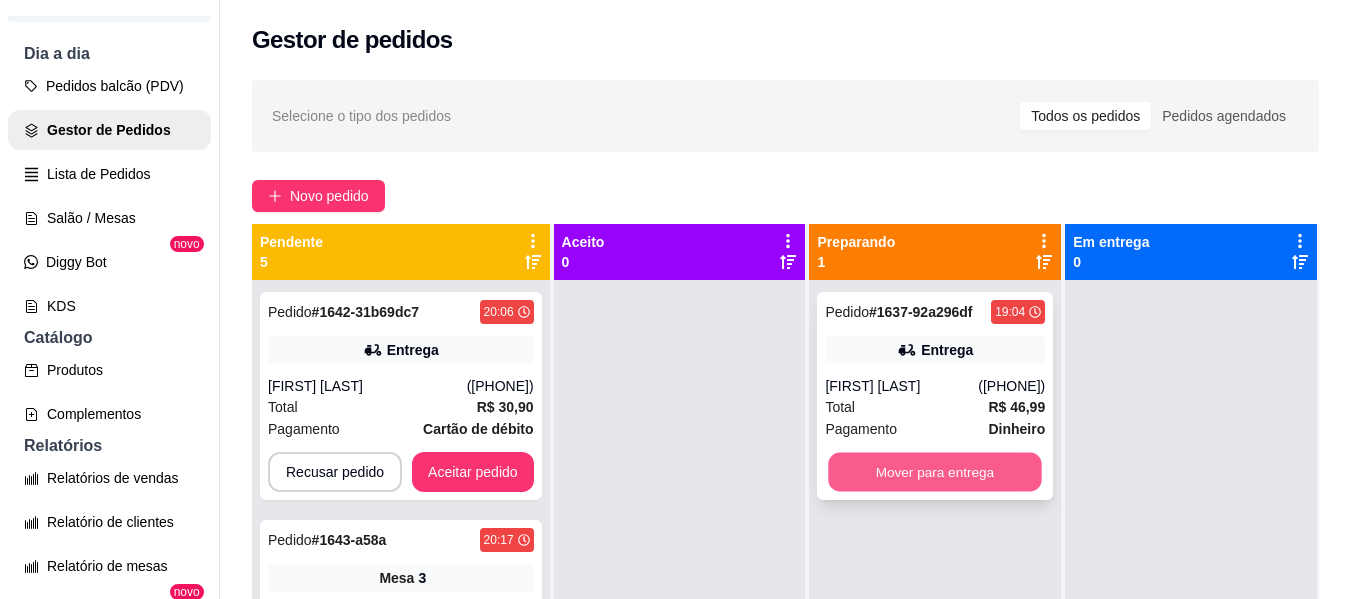 click on "Mover para entrega" at bounding box center [935, 472] 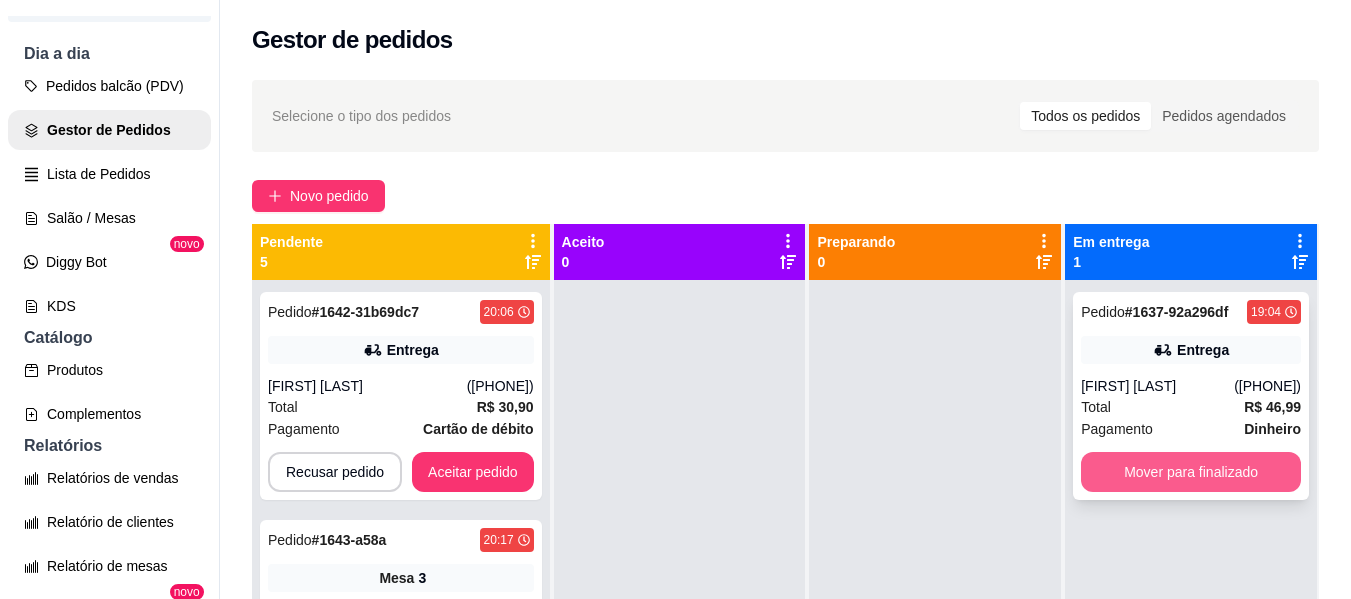 click on "Mover para finalizado" at bounding box center (1191, 472) 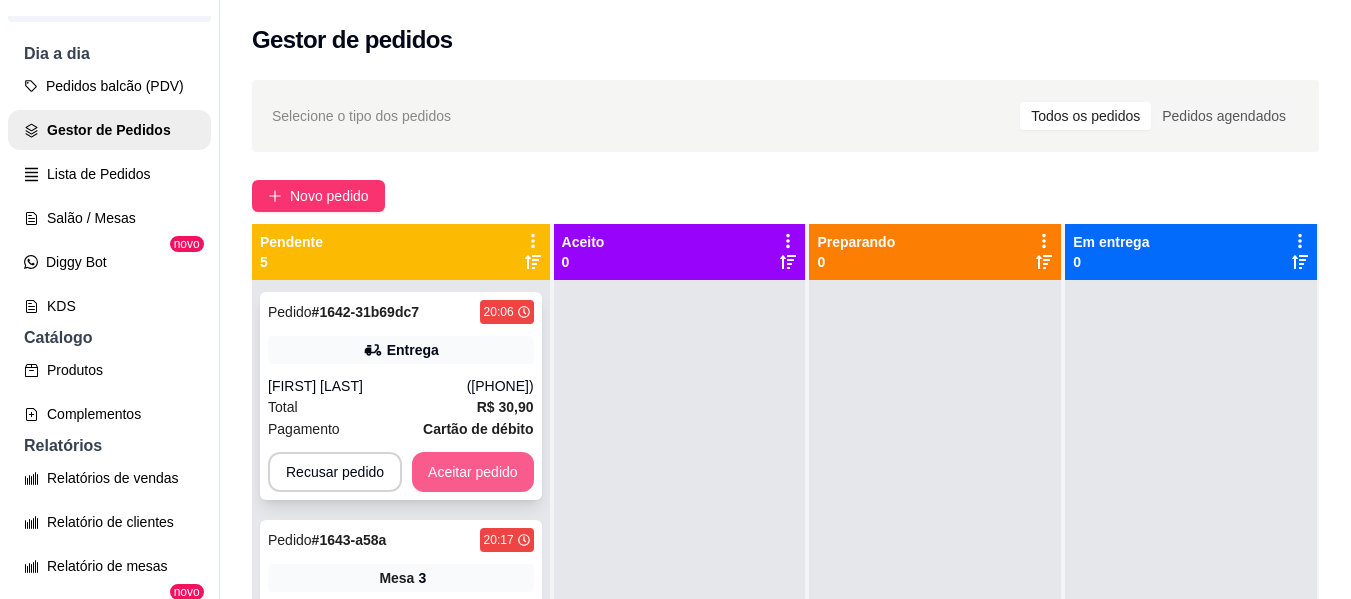 click on "Aceitar pedido" at bounding box center [473, 472] 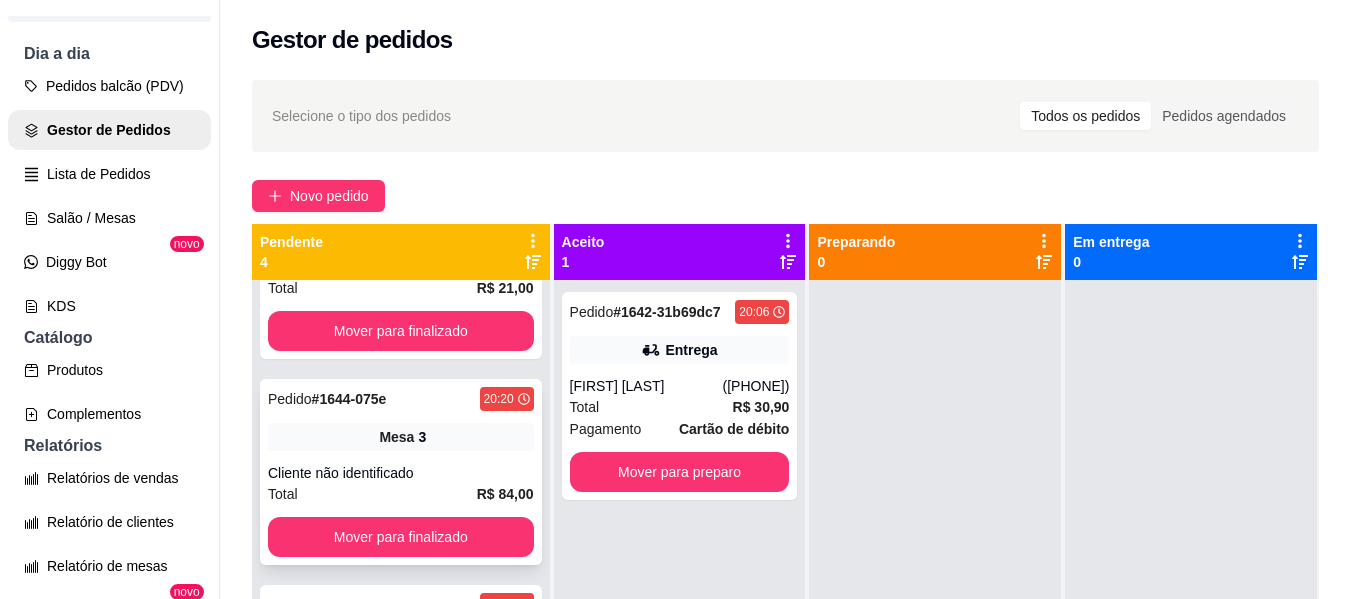 scroll, scrollTop: 267, scrollLeft: 0, axis: vertical 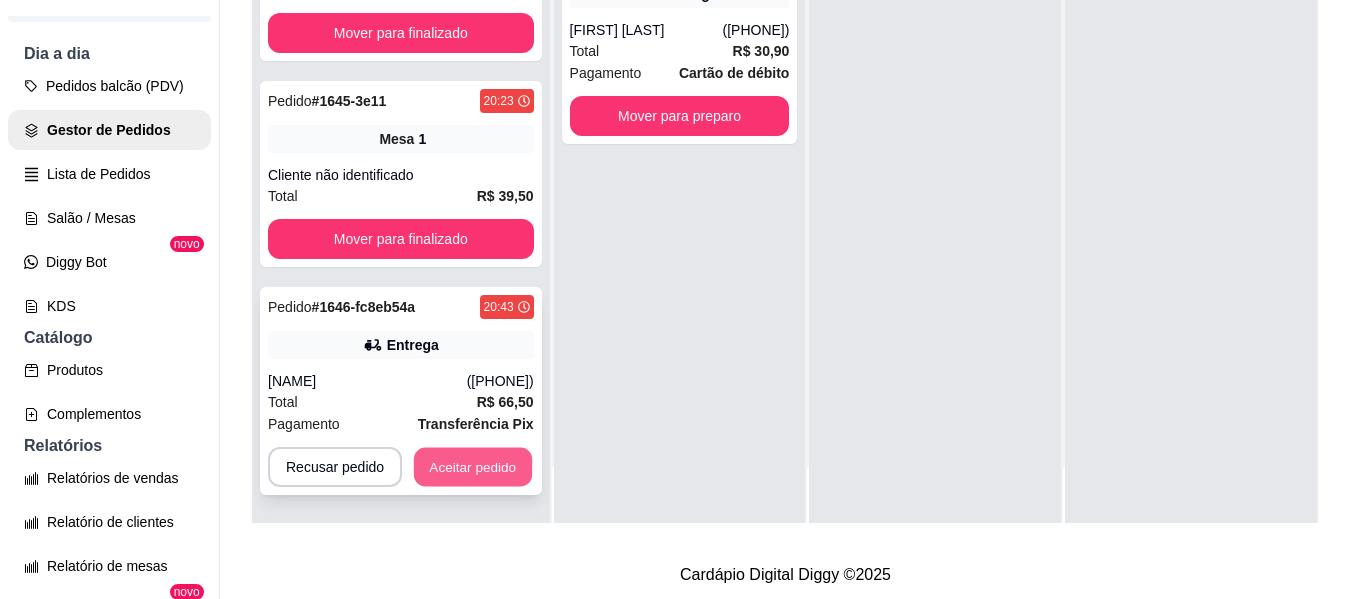 click on "Aceitar pedido" at bounding box center (473, 467) 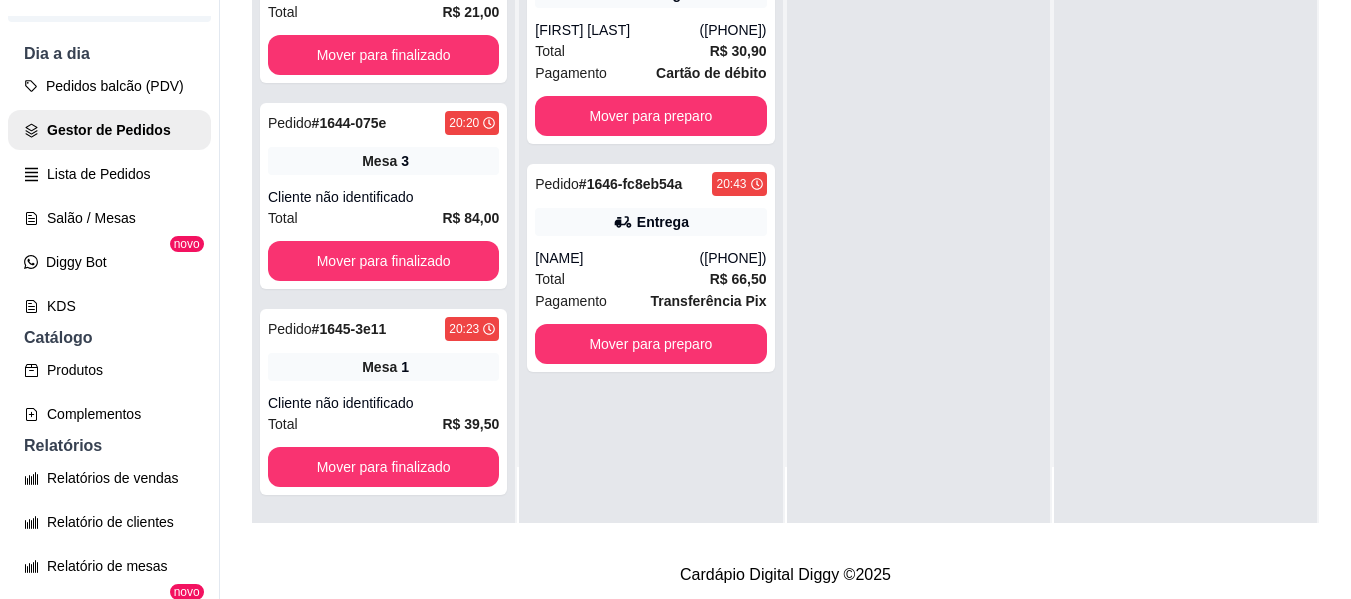 scroll, scrollTop: 39, scrollLeft: 0, axis: vertical 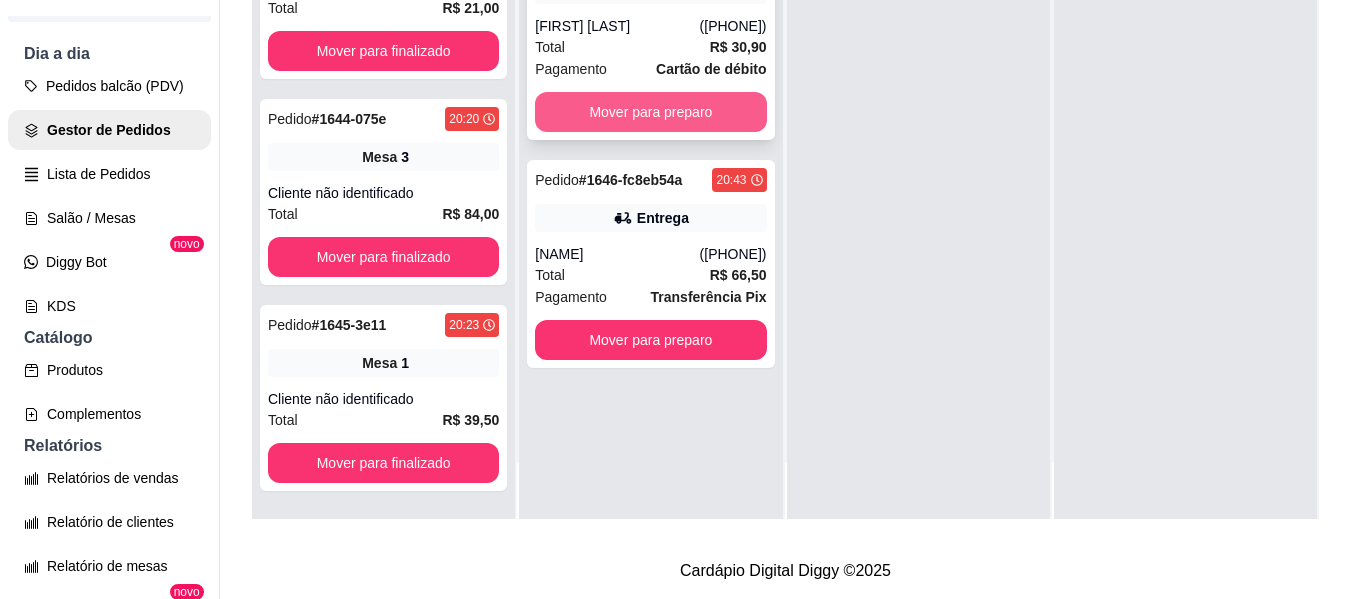 click on "Mover para preparo" at bounding box center (650, 112) 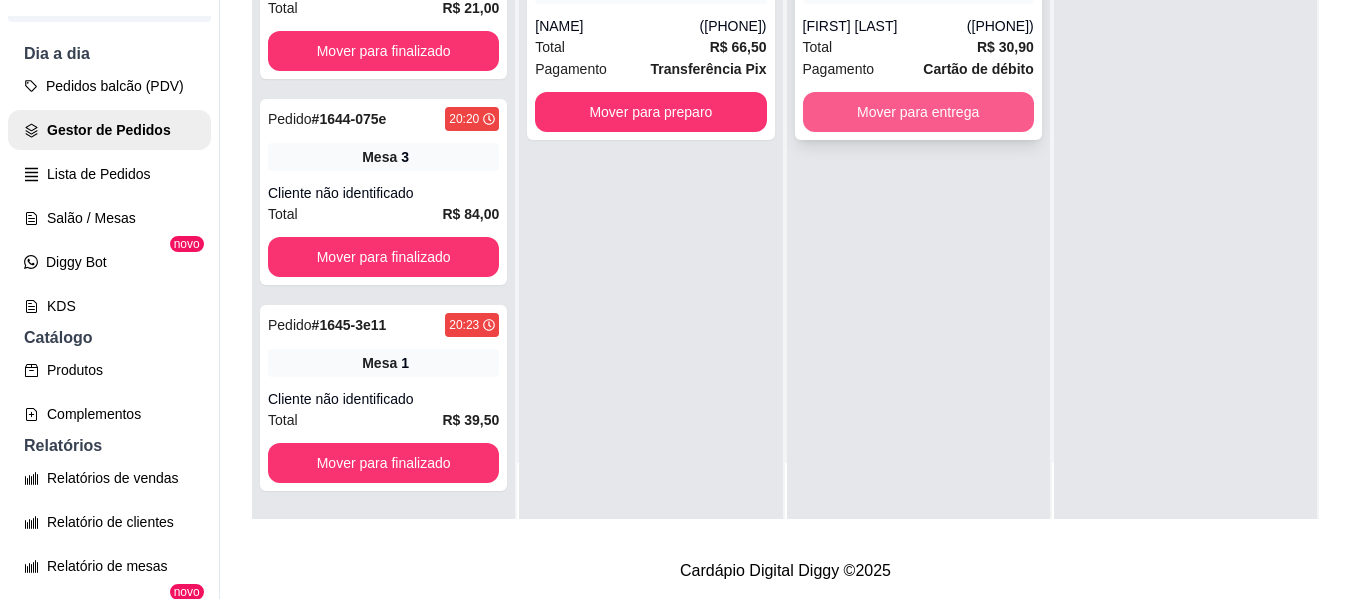 click on "Mover para entrega" at bounding box center (918, 112) 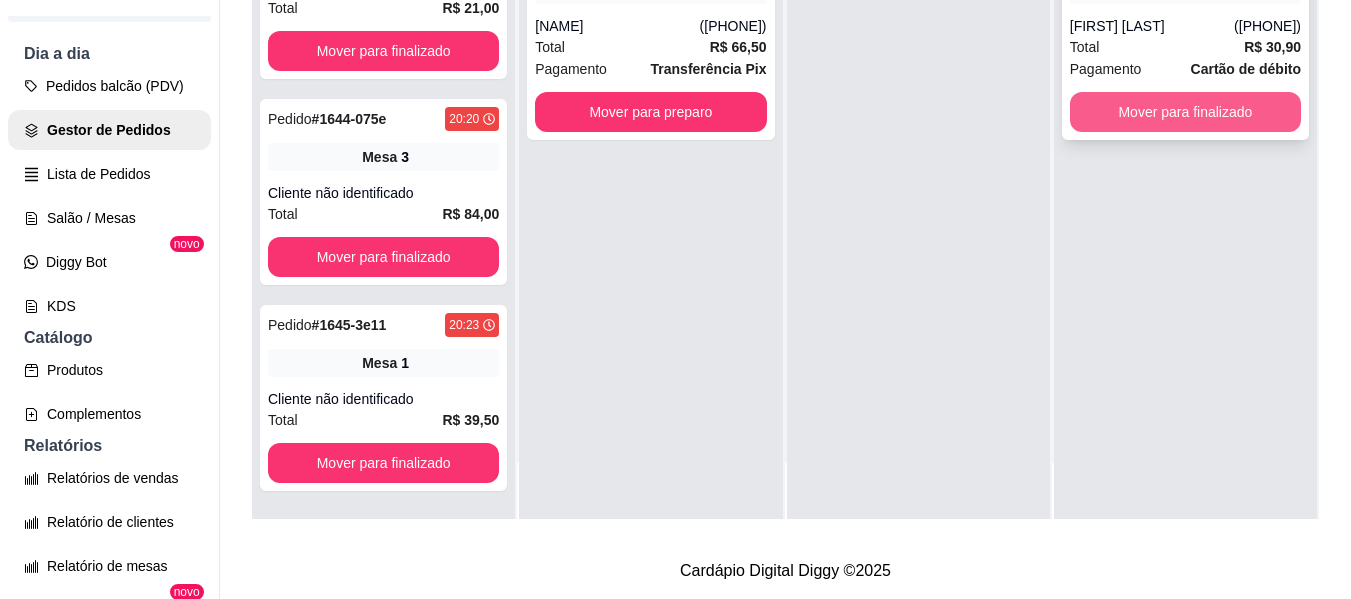 click on "Mover para finalizado" at bounding box center (1185, 112) 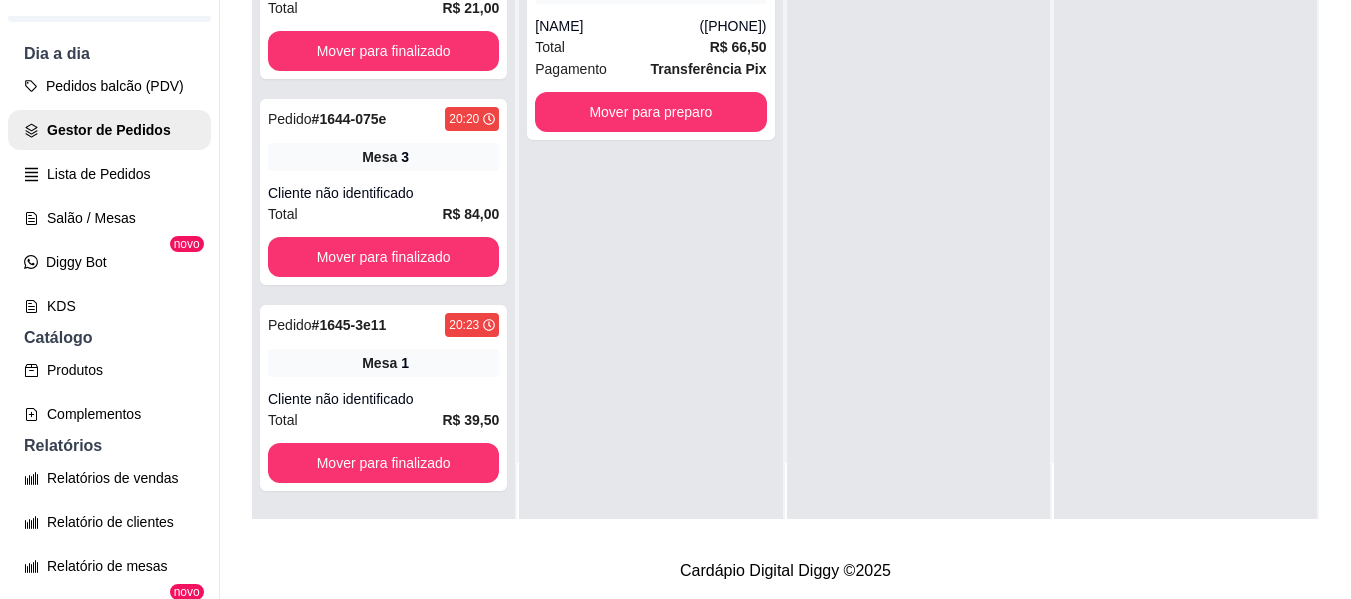 scroll, scrollTop: 245, scrollLeft: 0, axis: vertical 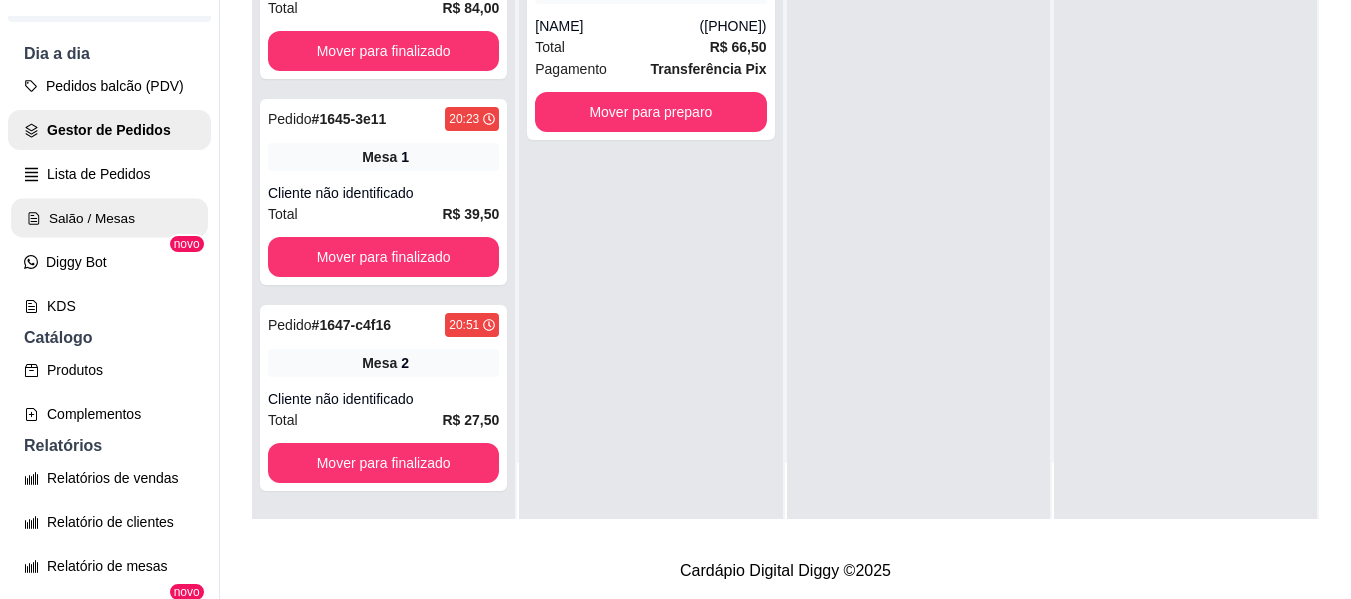 click on "Salão / Mesas" at bounding box center [109, 218] 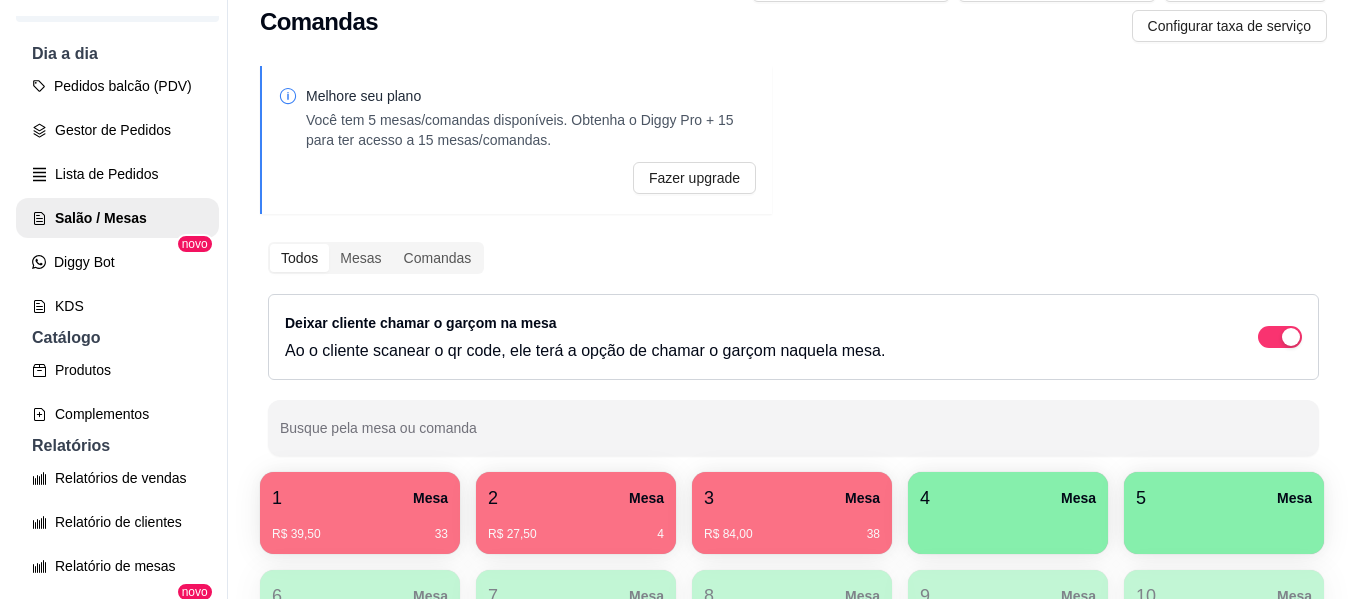 scroll, scrollTop: 200, scrollLeft: 0, axis: vertical 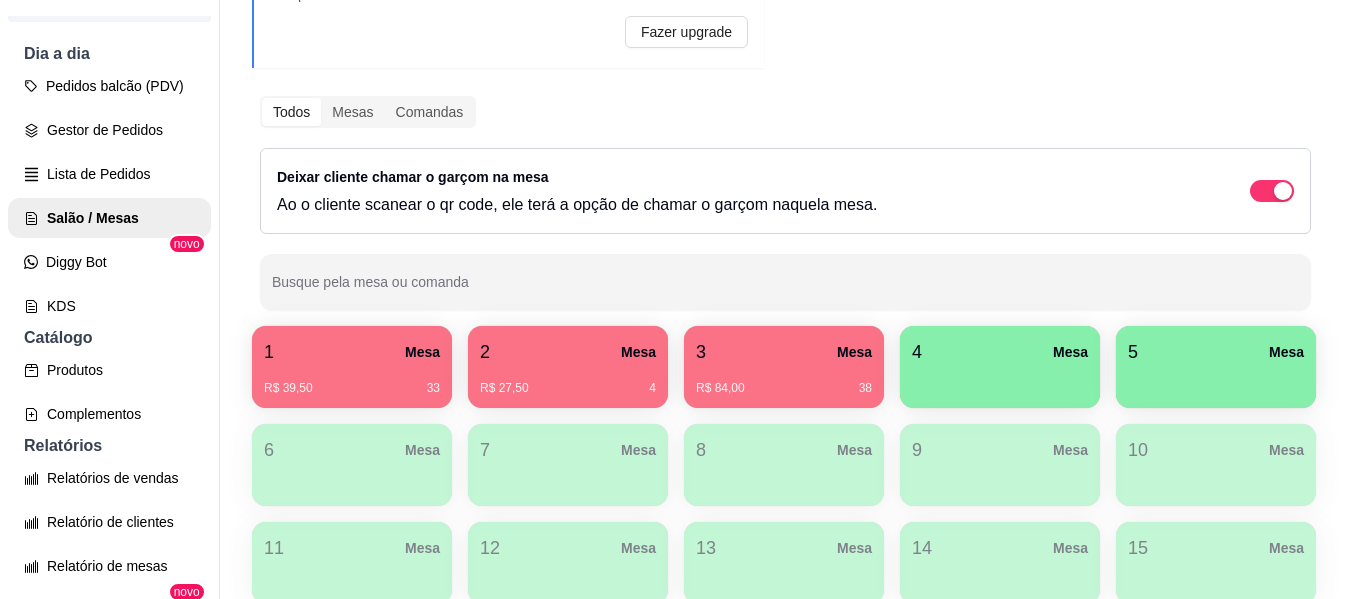 click on "R$ 84,00 38" at bounding box center (784, 388) 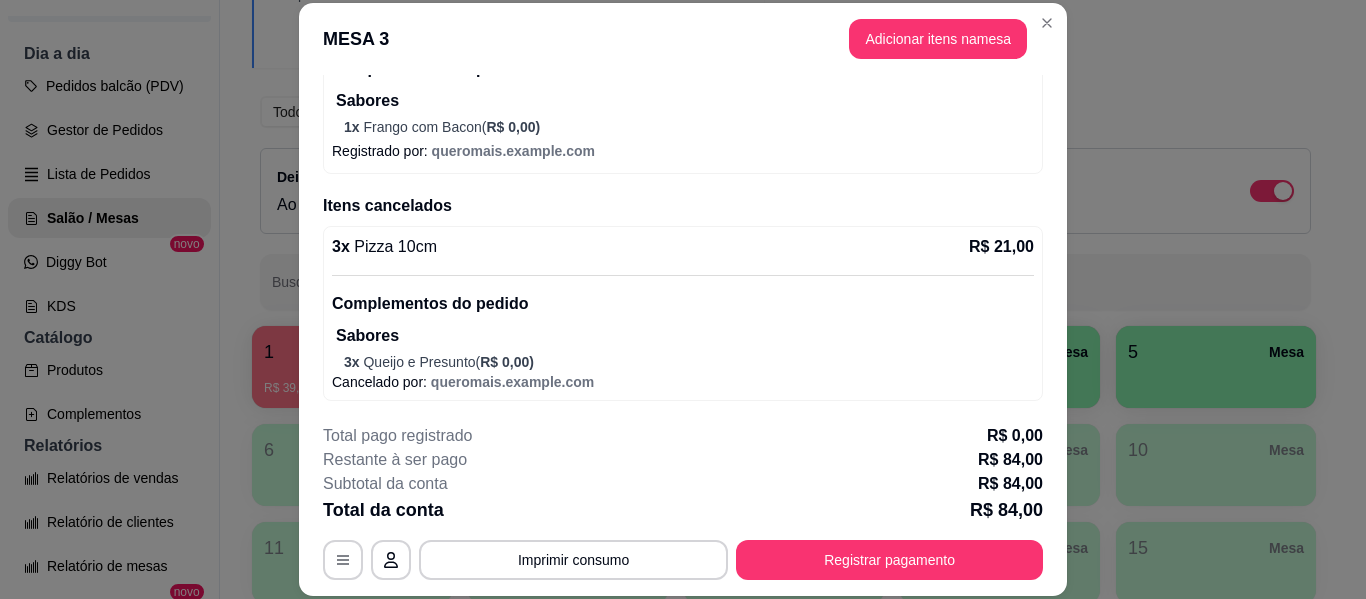 scroll, scrollTop: 664, scrollLeft: 0, axis: vertical 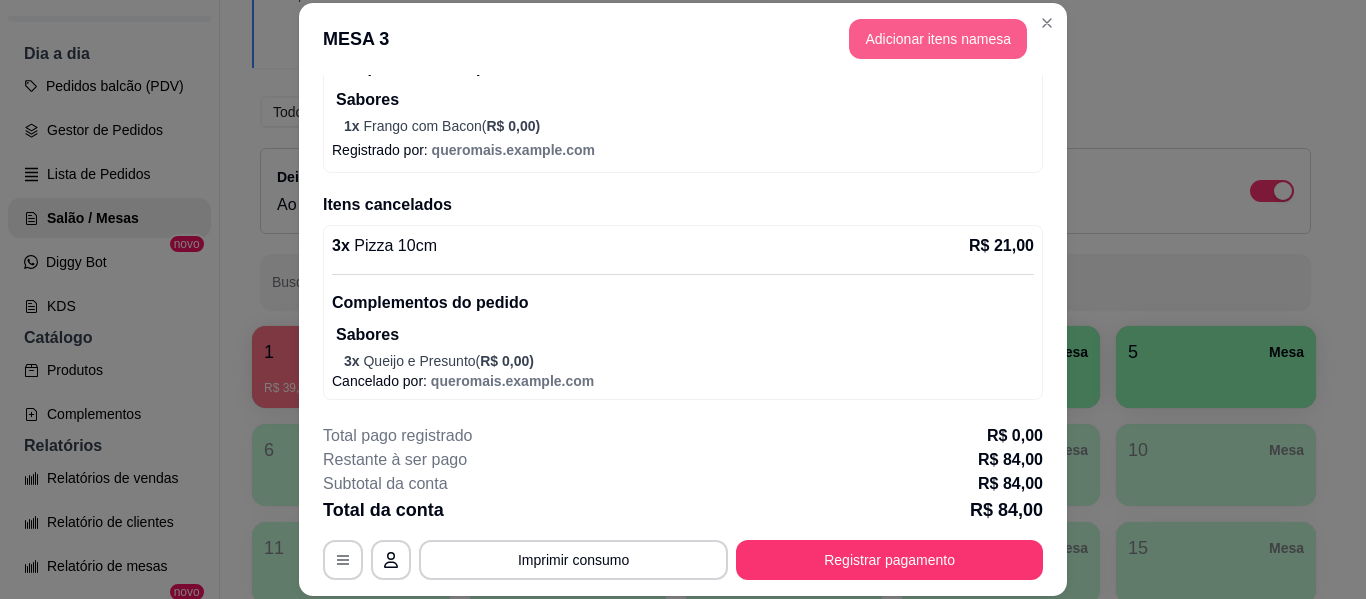 click on "Adicionar itens na  mesa" at bounding box center (938, 39) 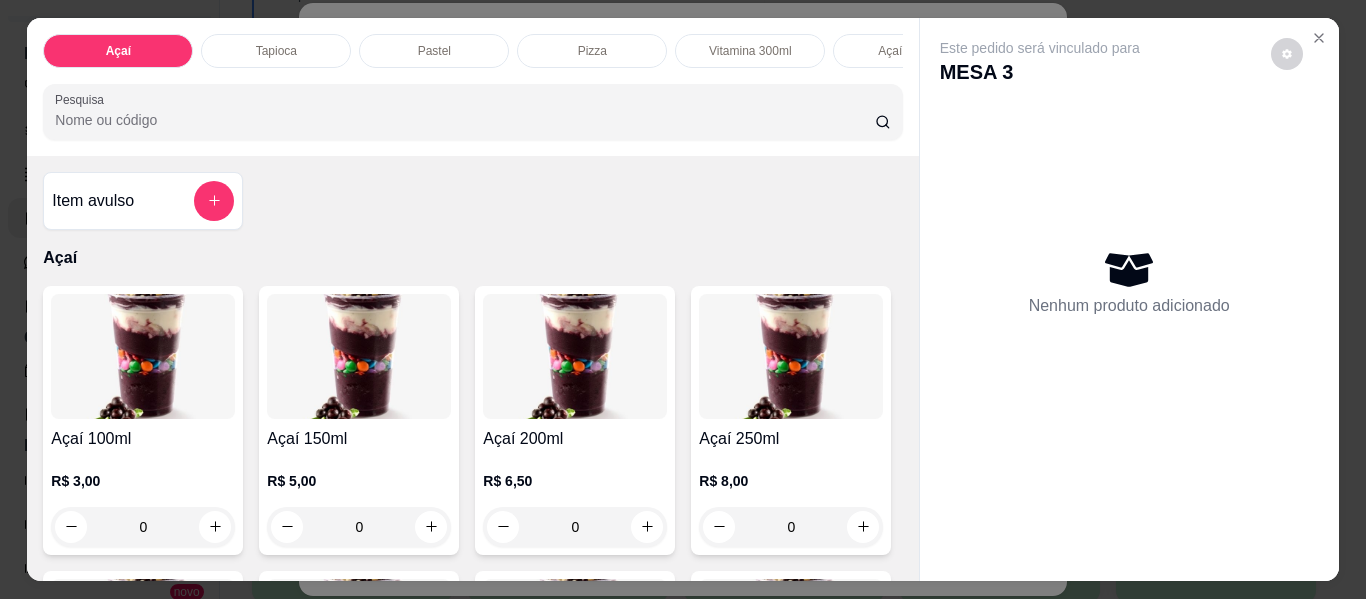 click on "Pizza" at bounding box center [592, 51] 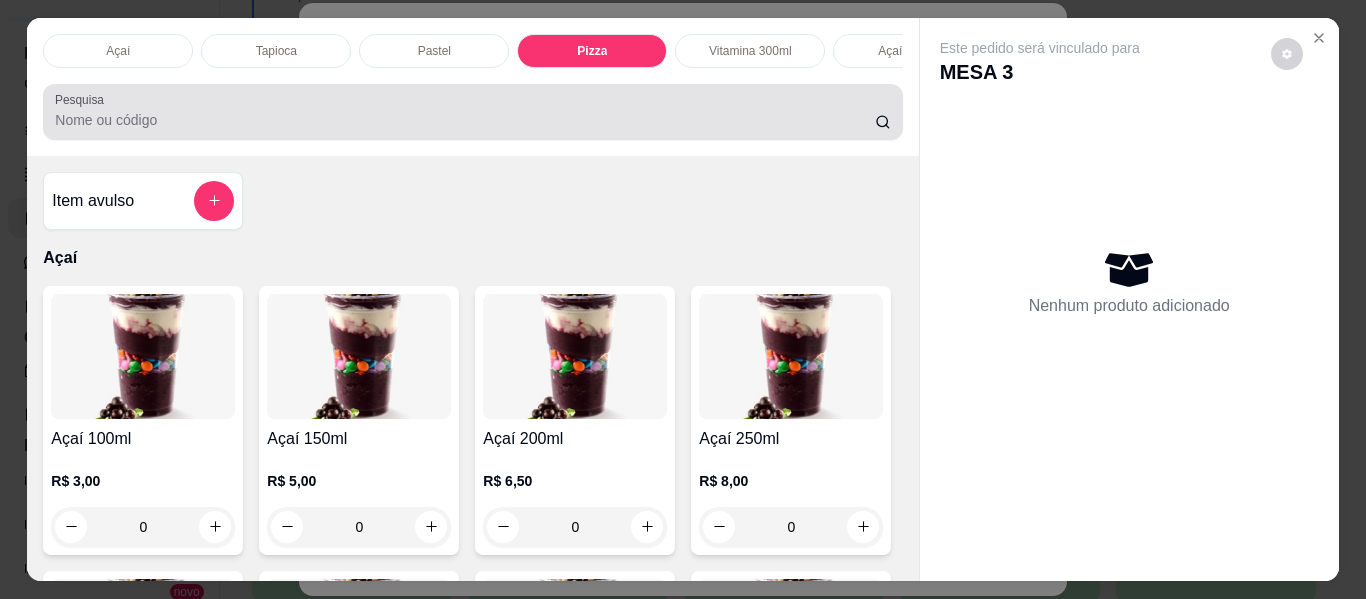 scroll, scrollTop: 2277, scrollLeft: 0, axis: vertical 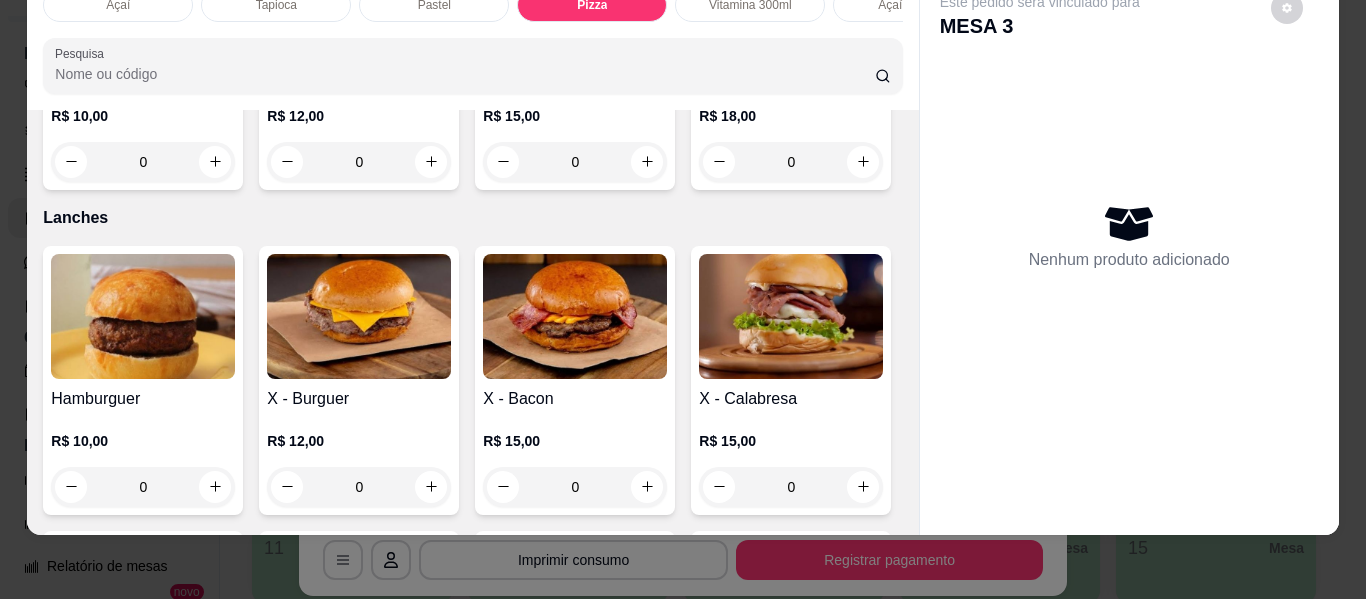 click on "0" at bounding box center [359, -488] 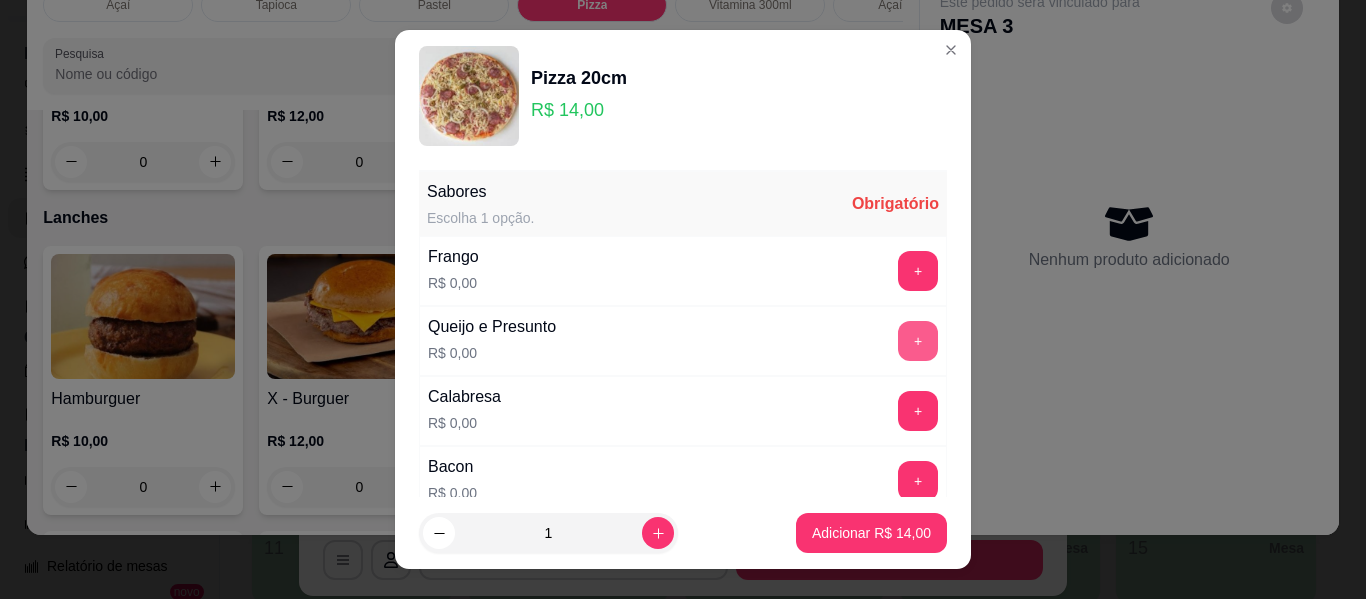 click on "+" at bounding box center [918, 341] 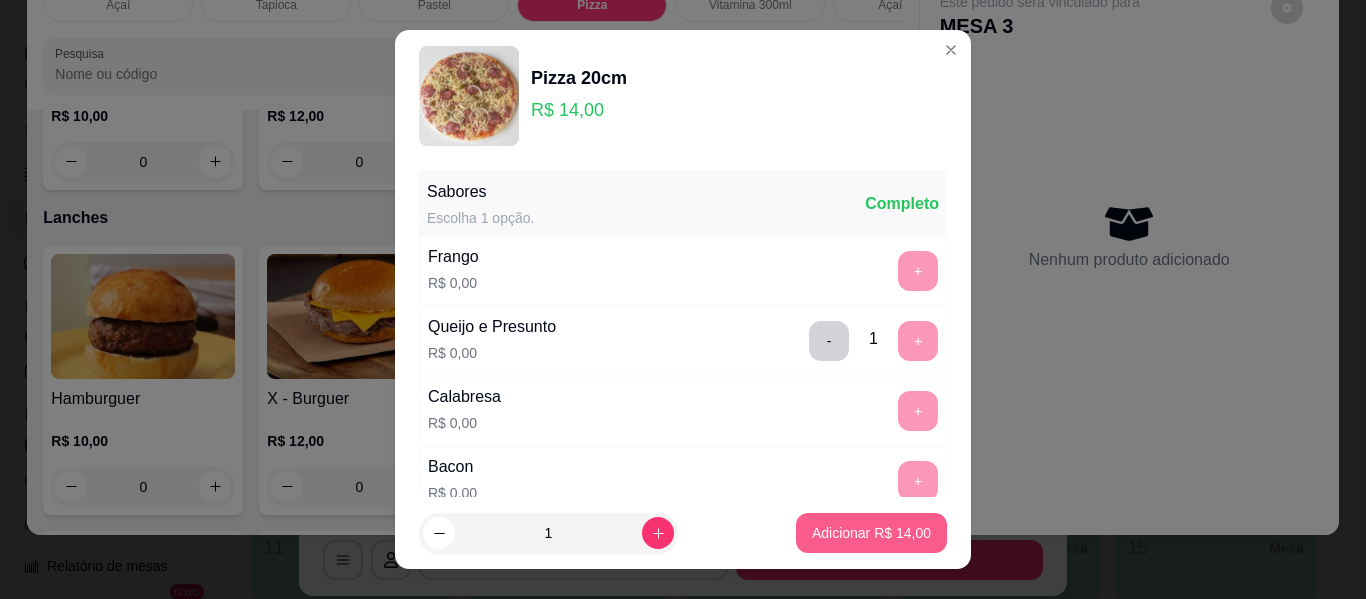 click on "Adicionar   R$ 14,00" at bounding box center (871, 533) 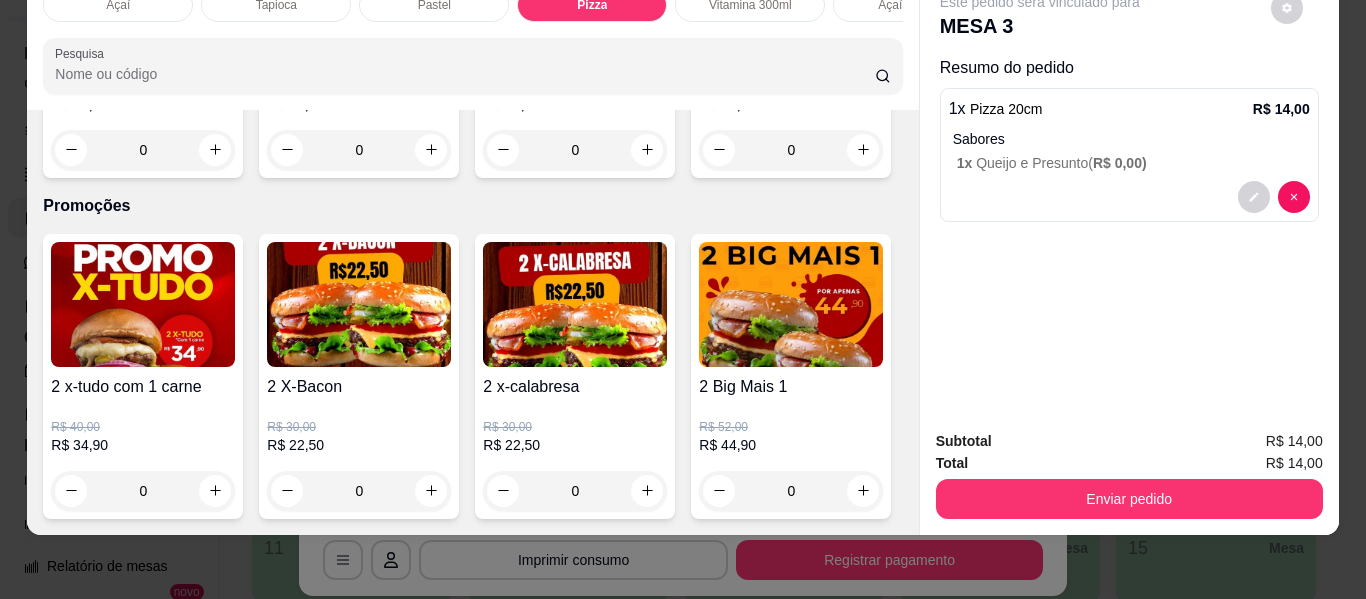 scroll, scrollTop: 5777, scrollLeft: 0, axis: vertical 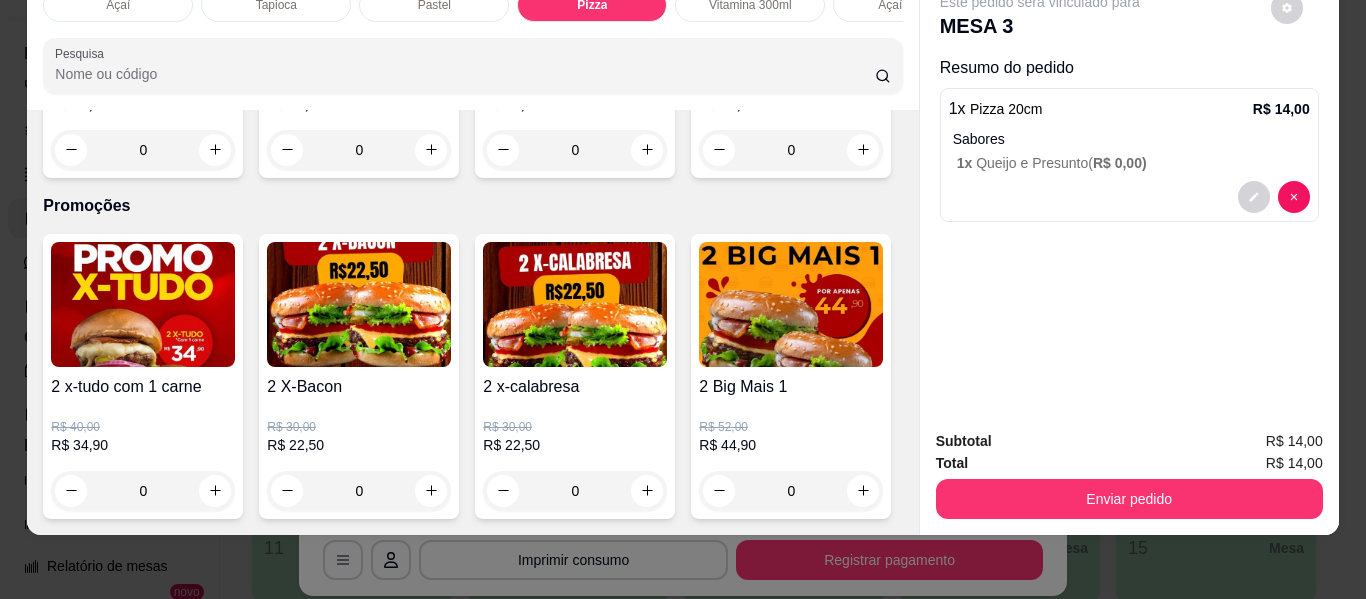 click 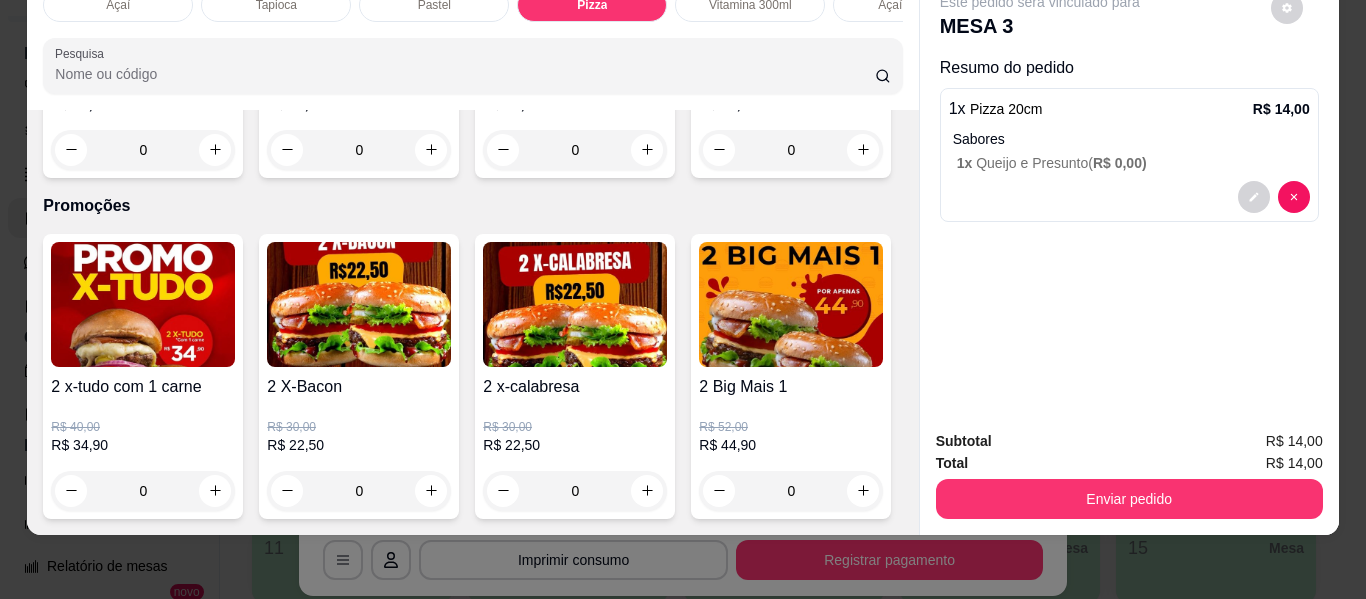 type on "1" 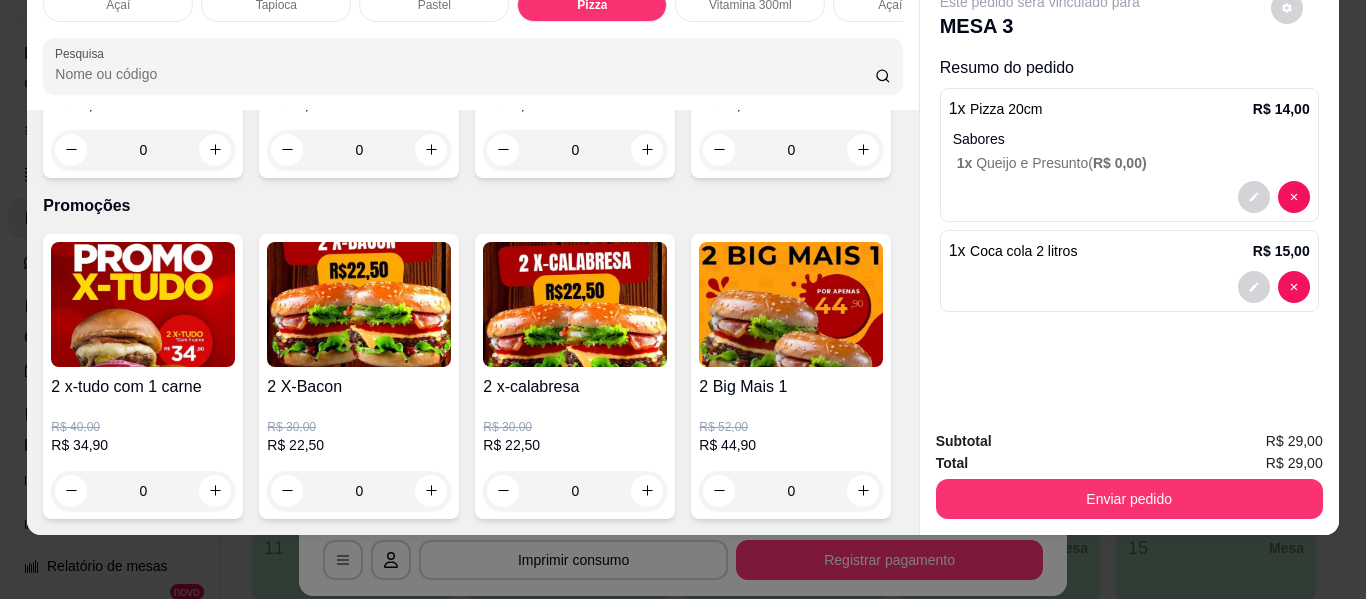 scroll, scrollTop: 5778, scrollLeft: 0, axis: vertical 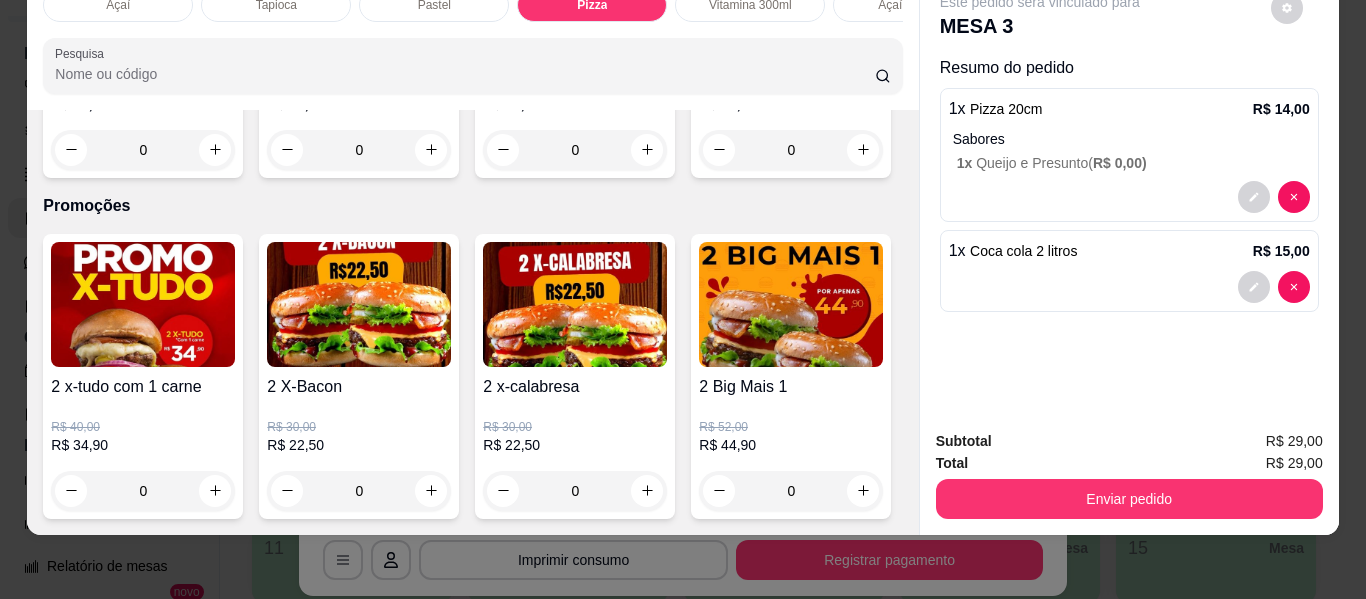 click on "Enviar pedido" at bounding box center [1129, 499] 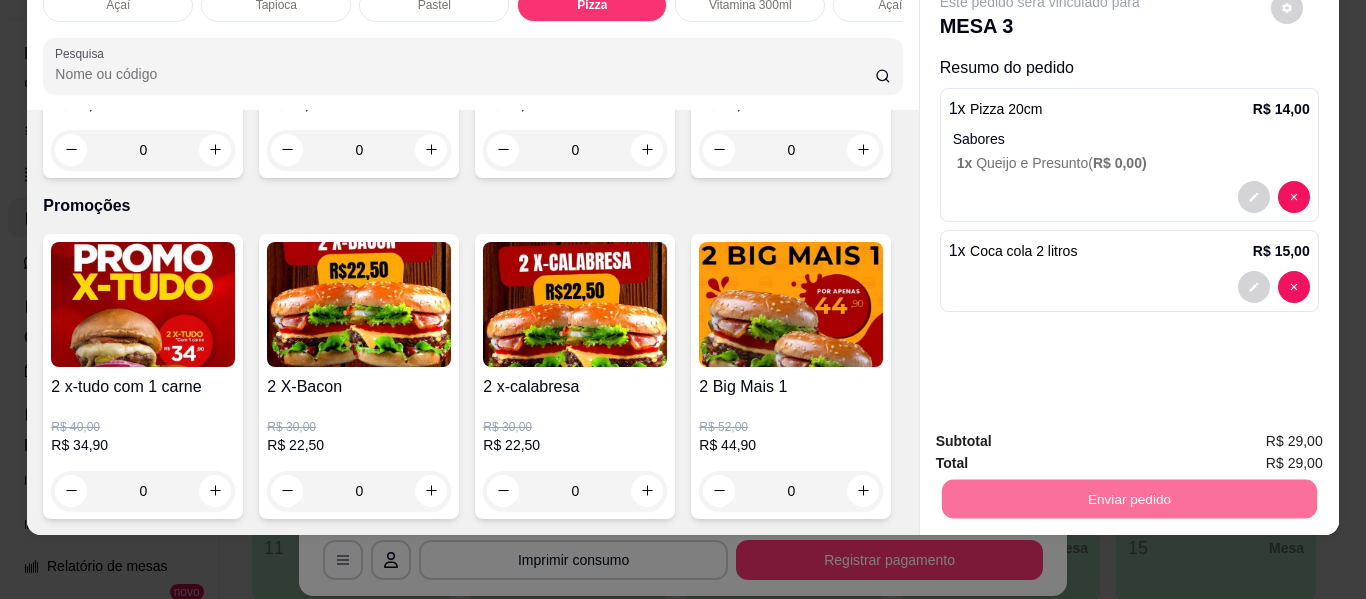 click on "Não registrar e enviar pedido" at bounding box center [1063, 434] 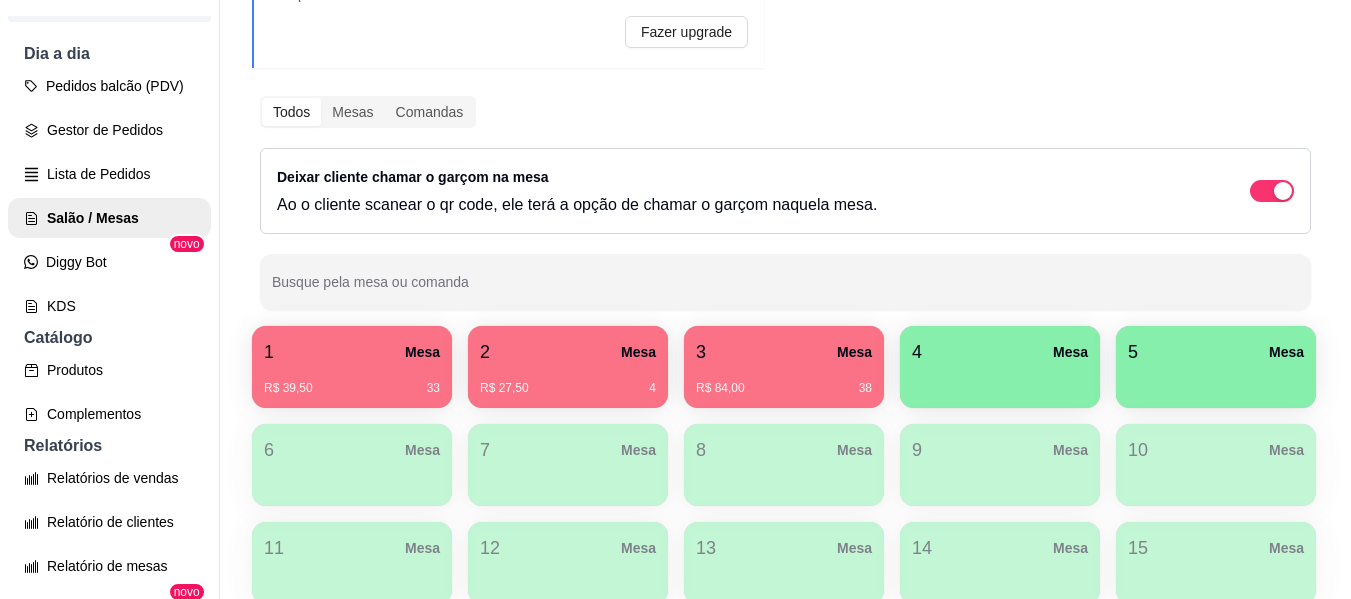 click on "R$ 84,00 38" at bounding box center (784, 381) 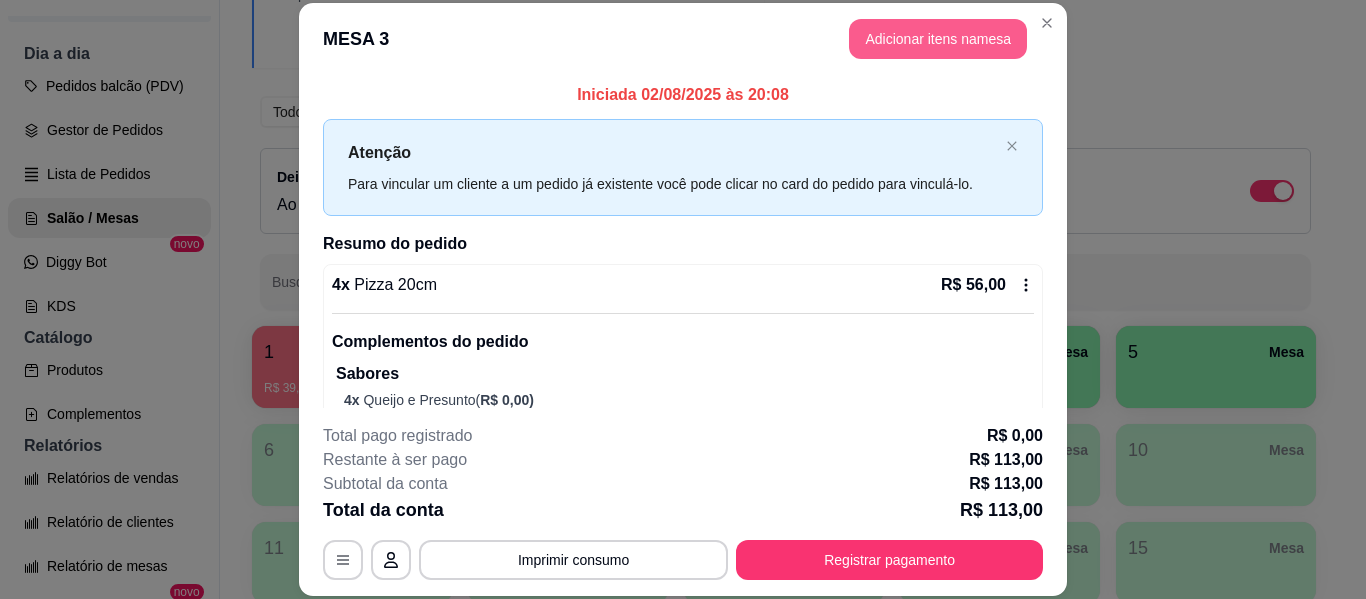 click on "Adicionar itens na  mesa" at bounding box center (938, 39) 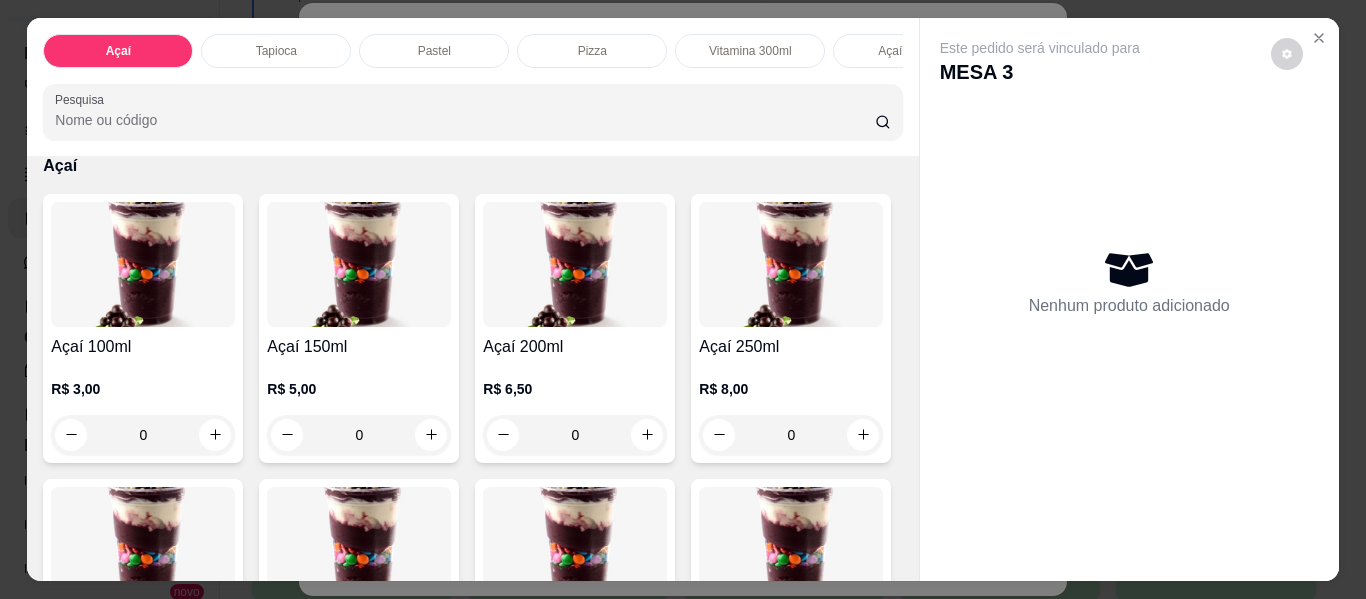 scroll, scrollTop: 200, scrollLeft: 0, axis: vertical 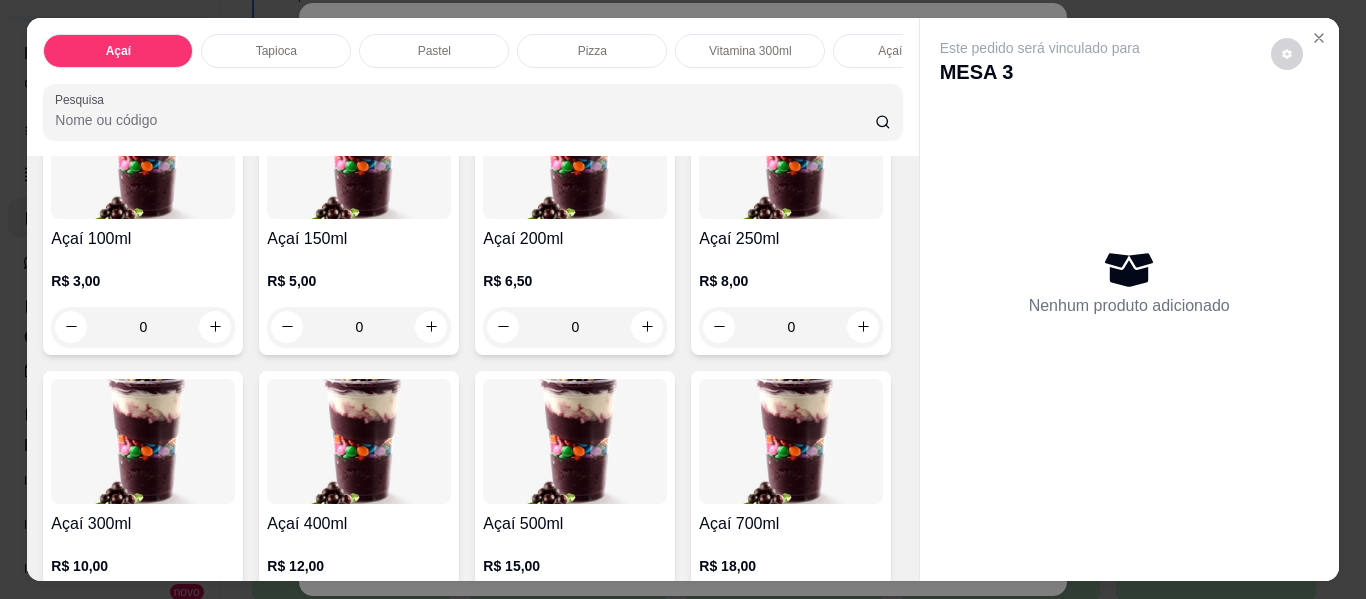 click on "0" at bounding box center [575, 327] 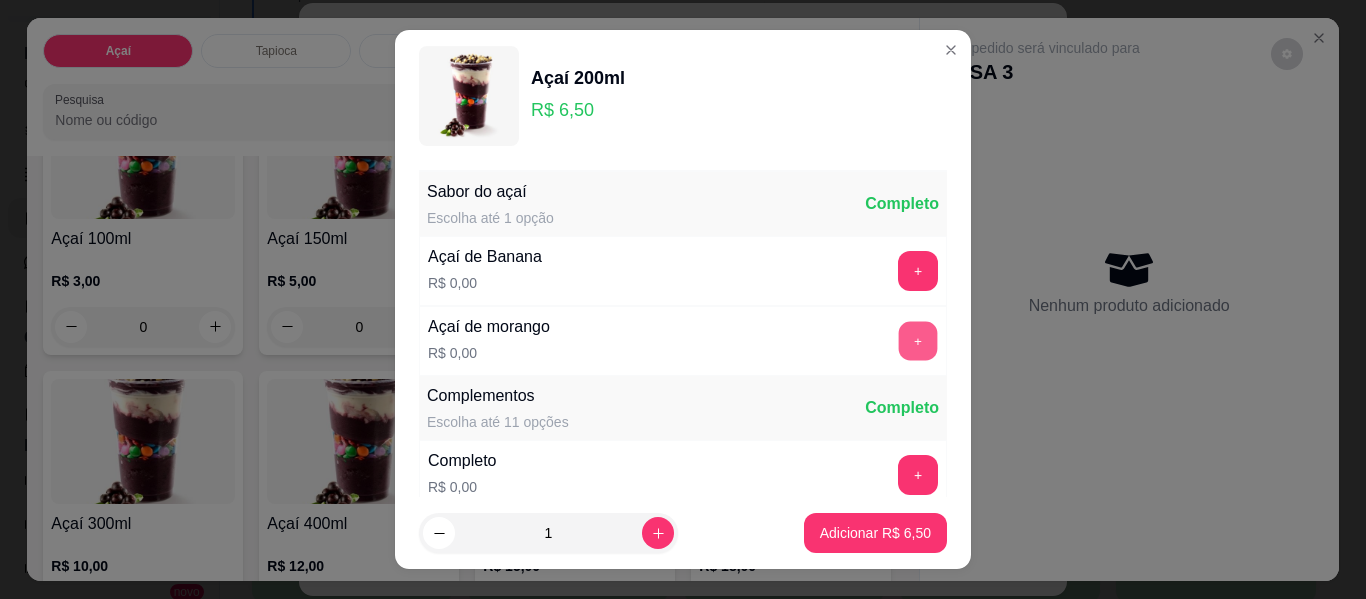 click on "+" at bounding box center (918, 341) 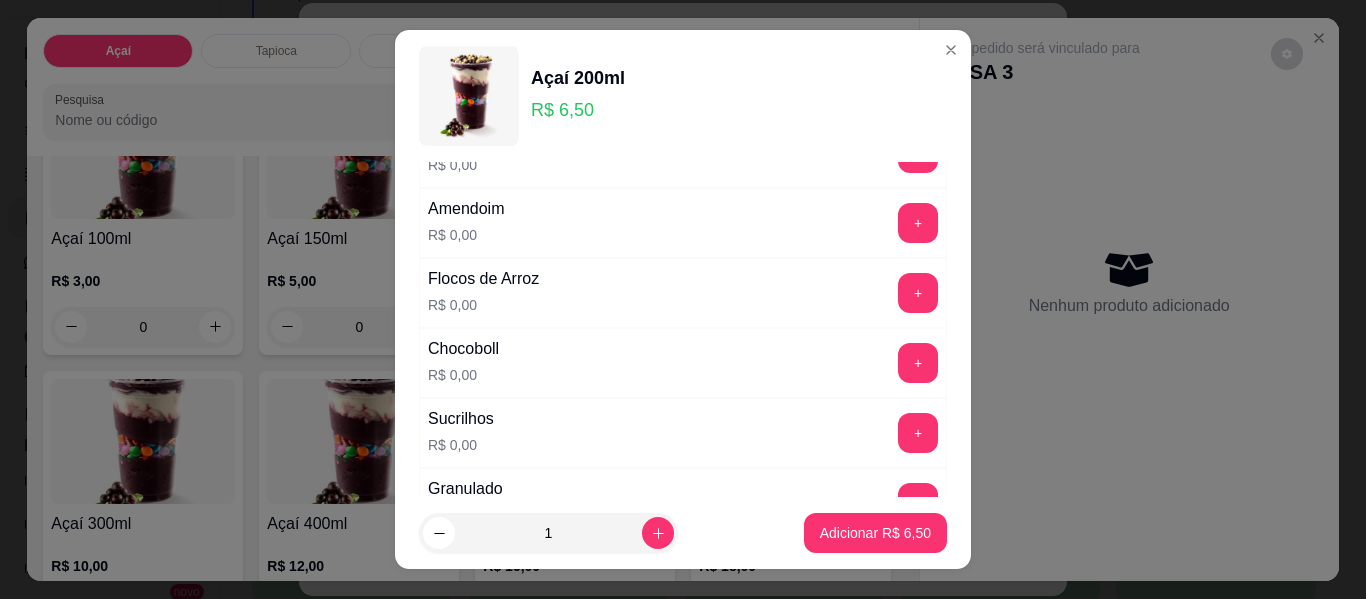 scroll, scrollTop: 700, scrollLeft: 0, axis: vertical 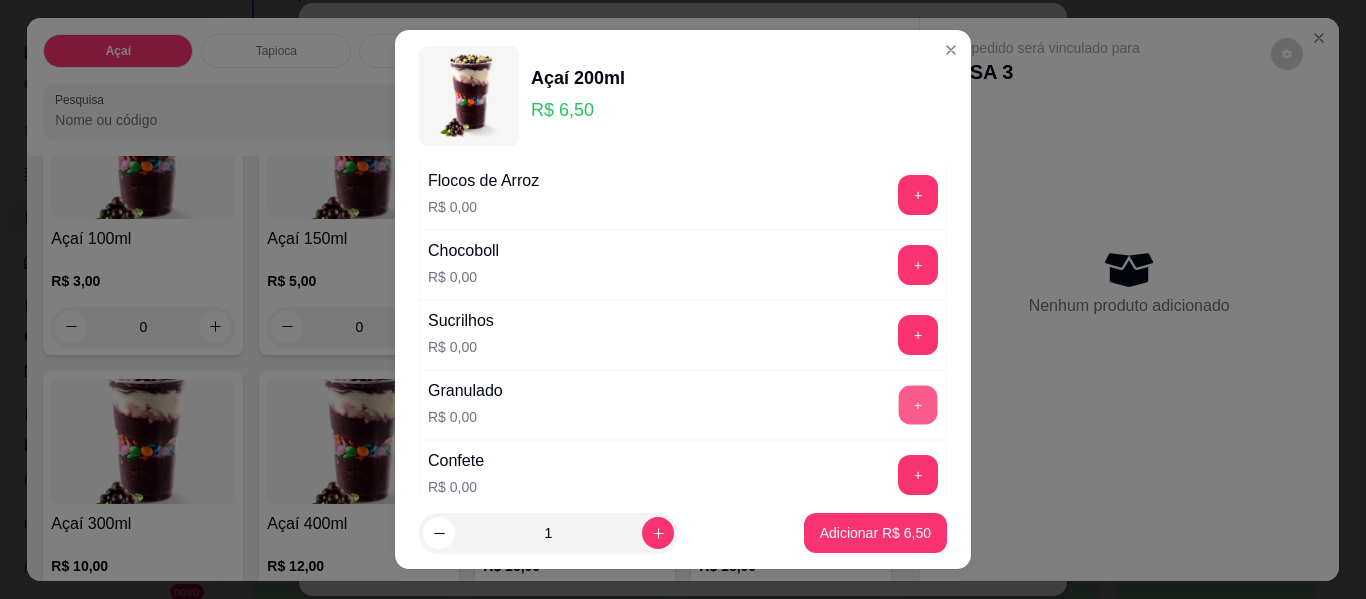 click on "+" at bounding box center [918, 405] 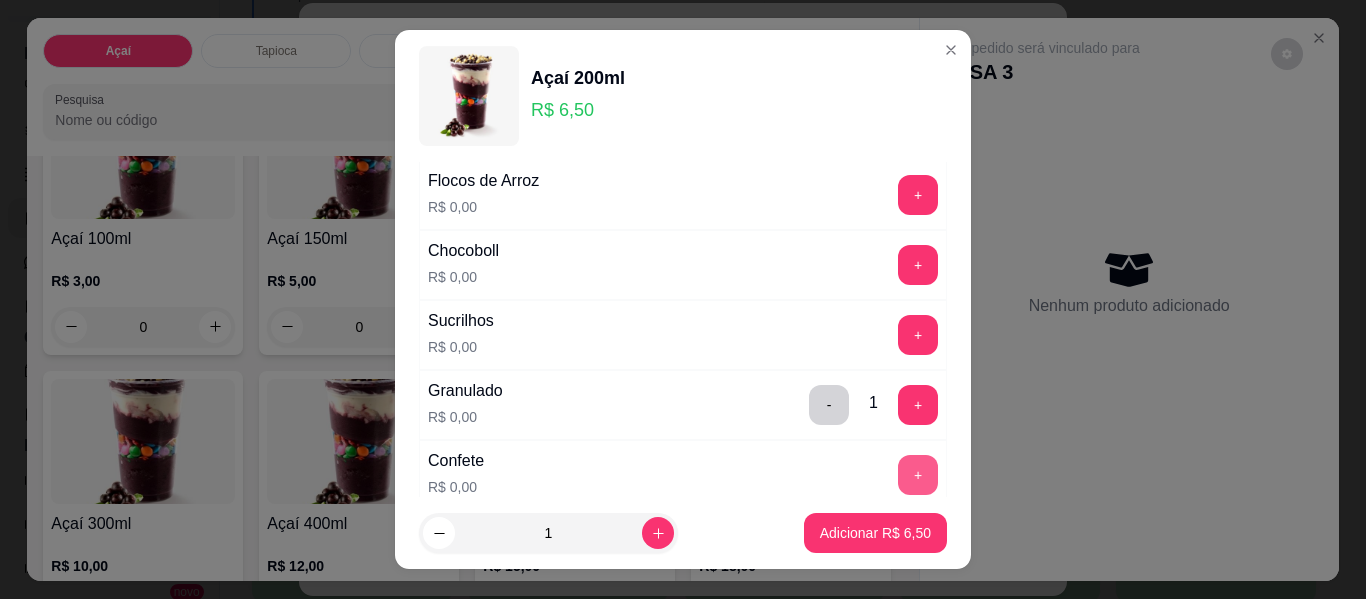 click on "+" at bounding box center [918, 475] 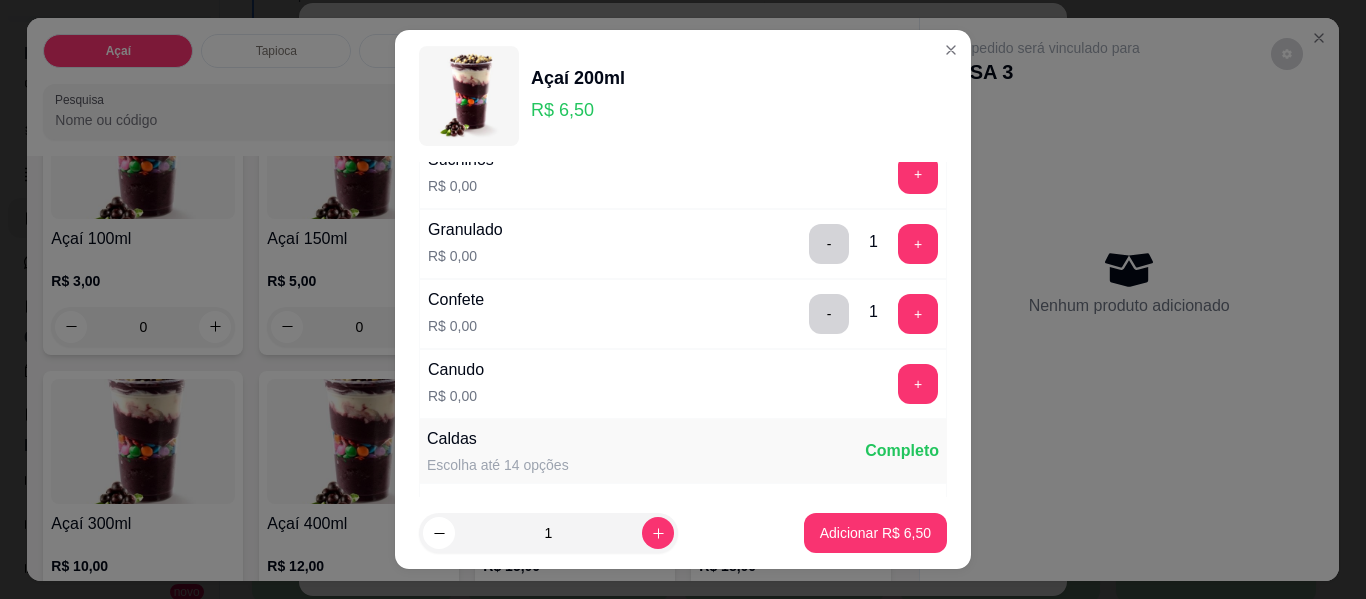 scroll, scrollTop: 900, scrollLeft: 0, axis: vertical 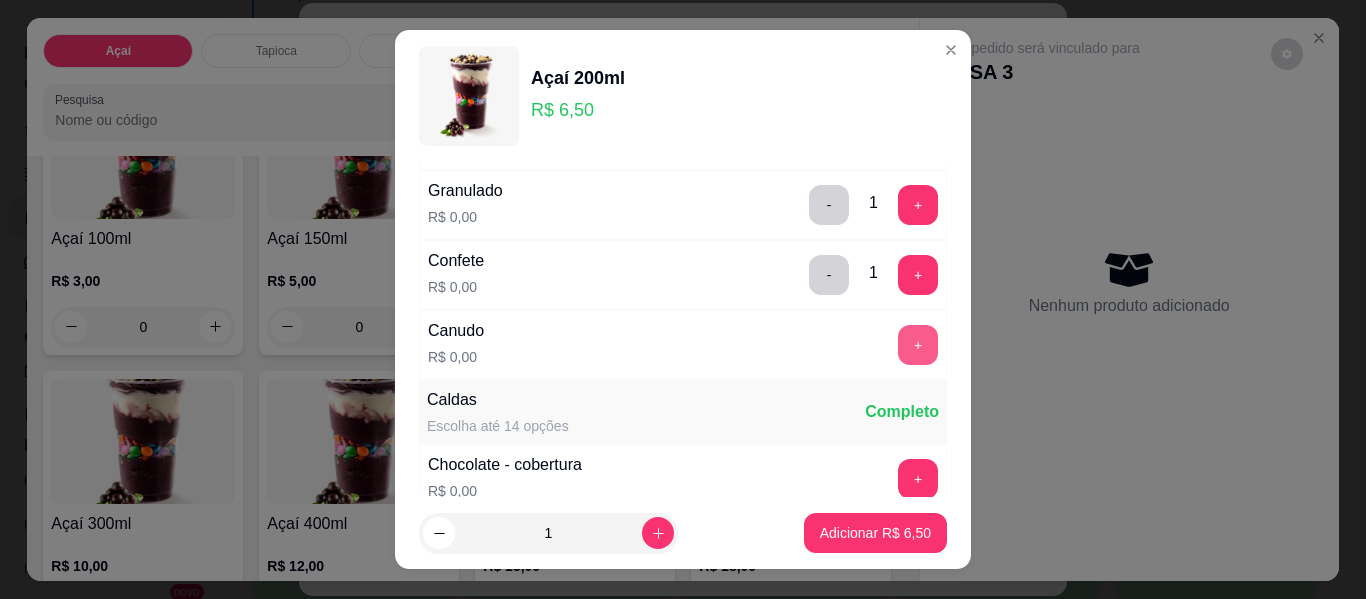 click on "+" at bounding box center [918, 345] 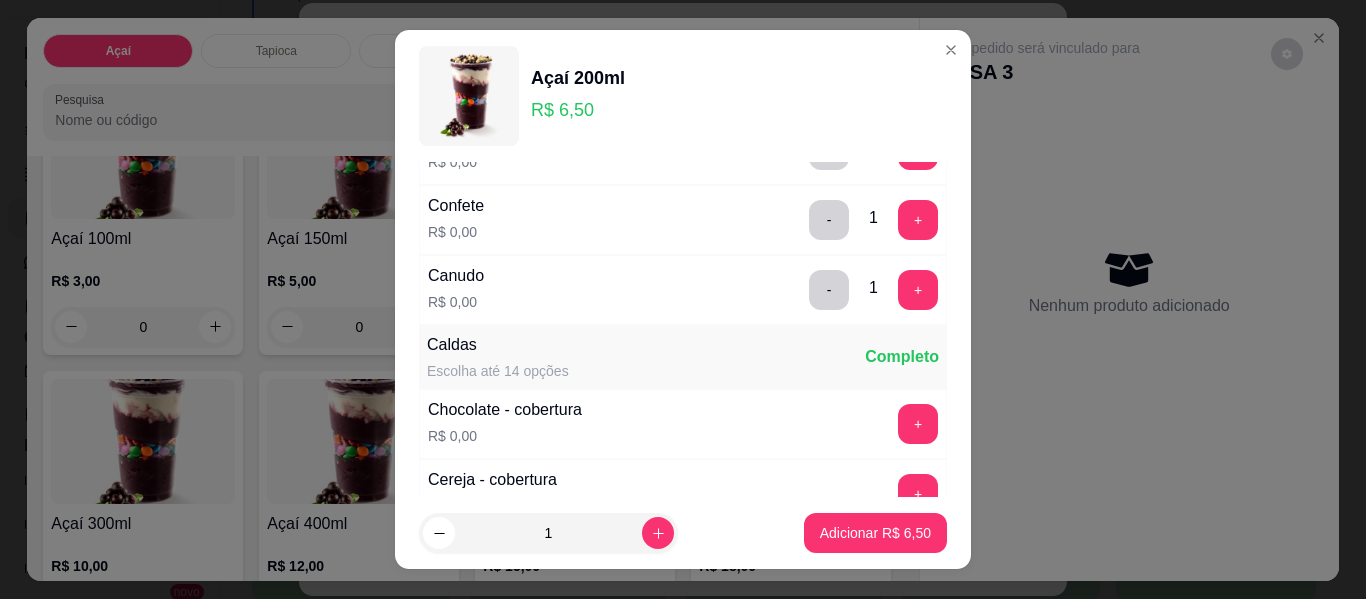 scroll, scrollTop: 1000, scrollLeft: 0, axis: vertical 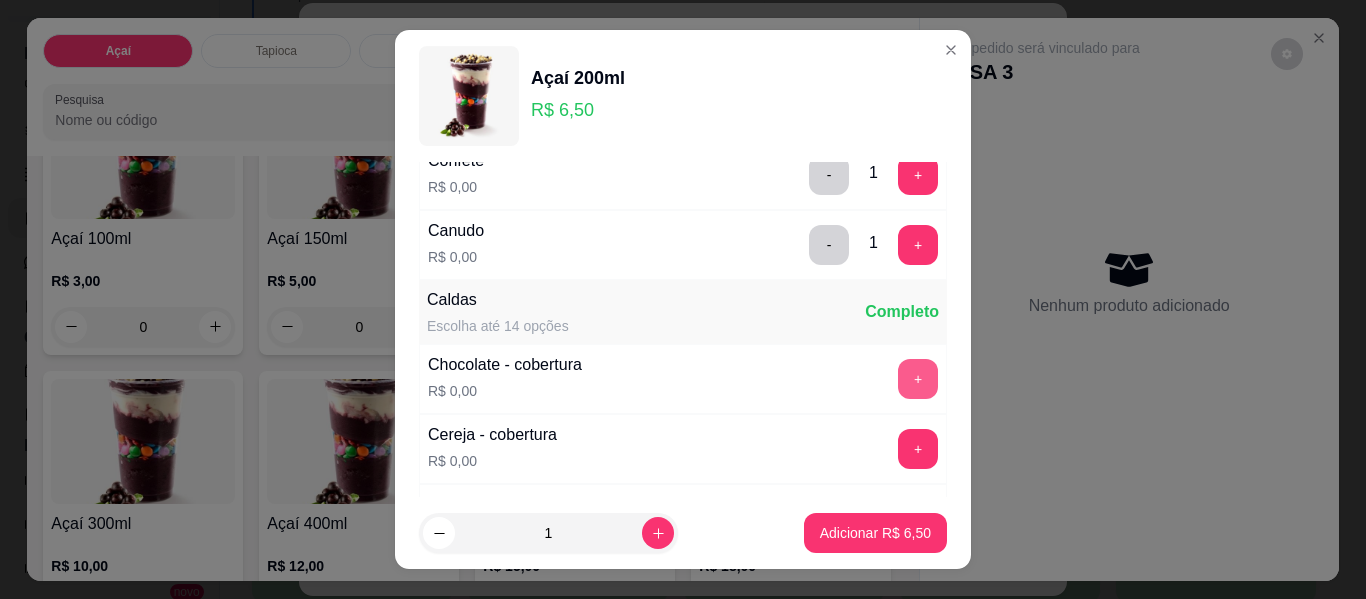 click on "+" at bounding box center (918, 379) 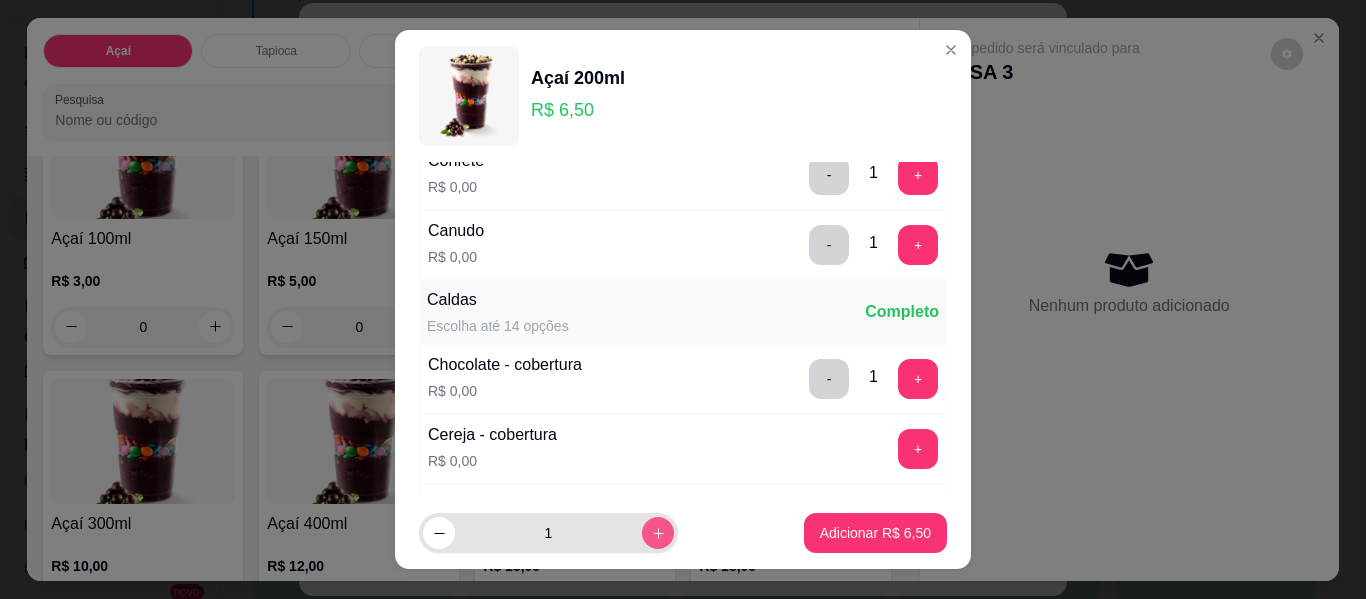 click at bounding box center [658, 533] 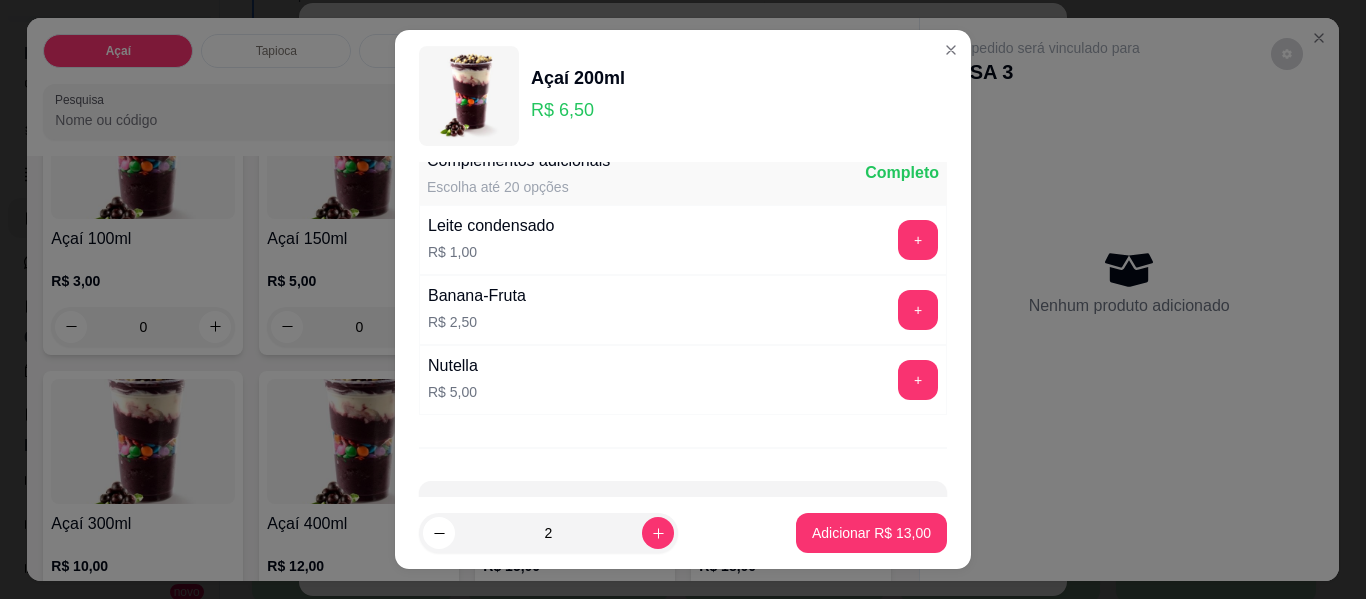 scroll, scrollTop: 1831, scrollLeft: 0, axis: vertical 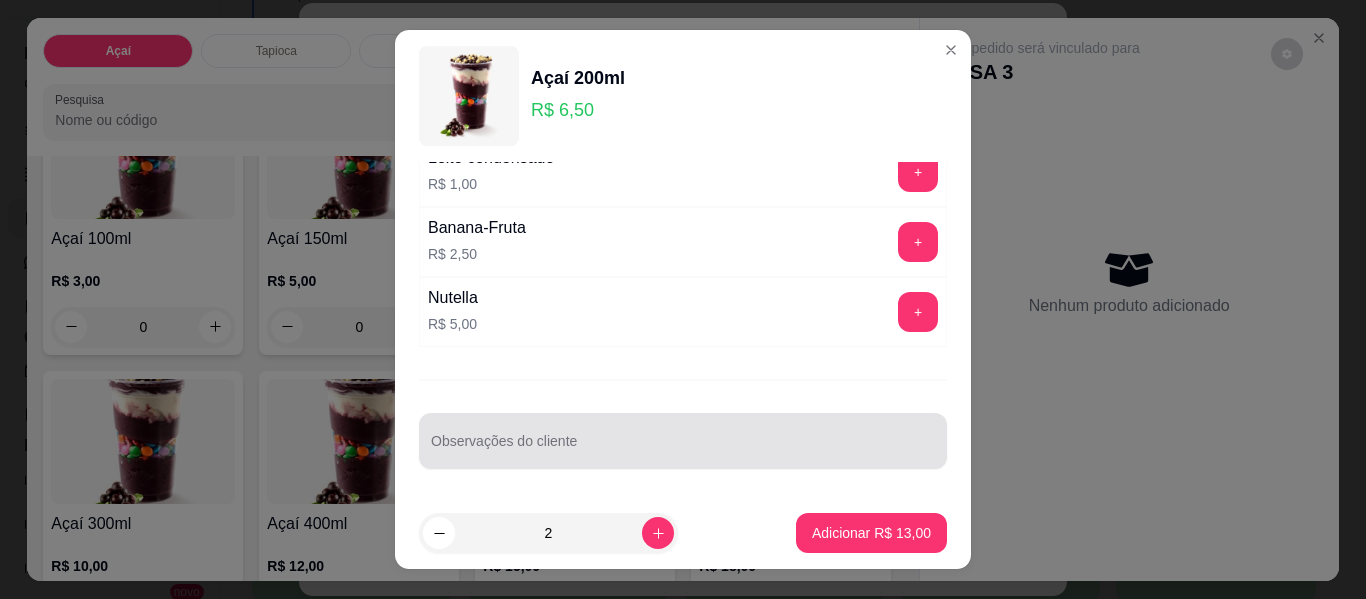 click at bounding box center (683, 441) 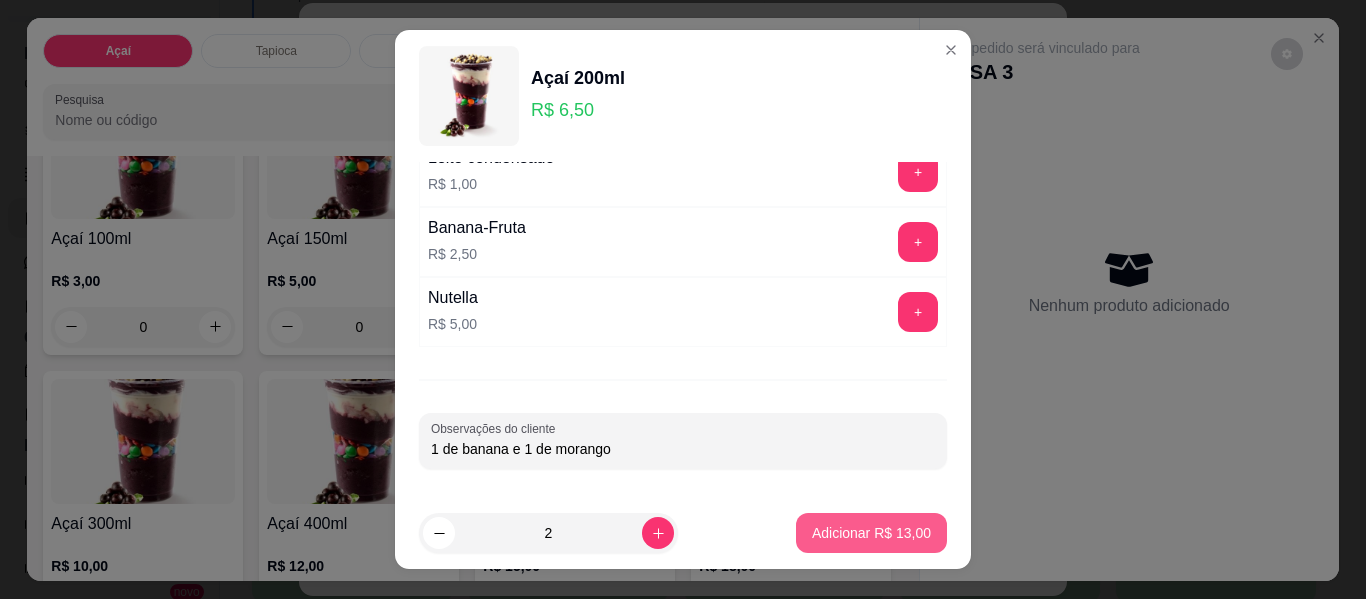 type on "1 de banana e 1 de morango" 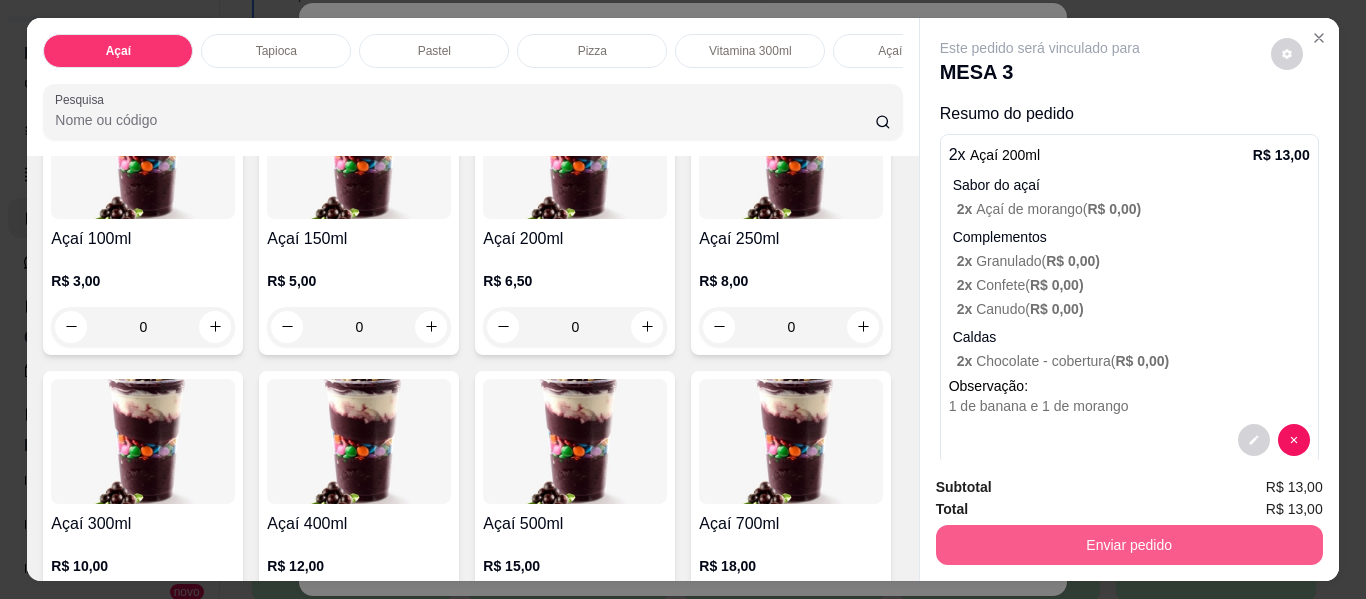 click on "Enviar pedido" at bounding box center [1129, 545] 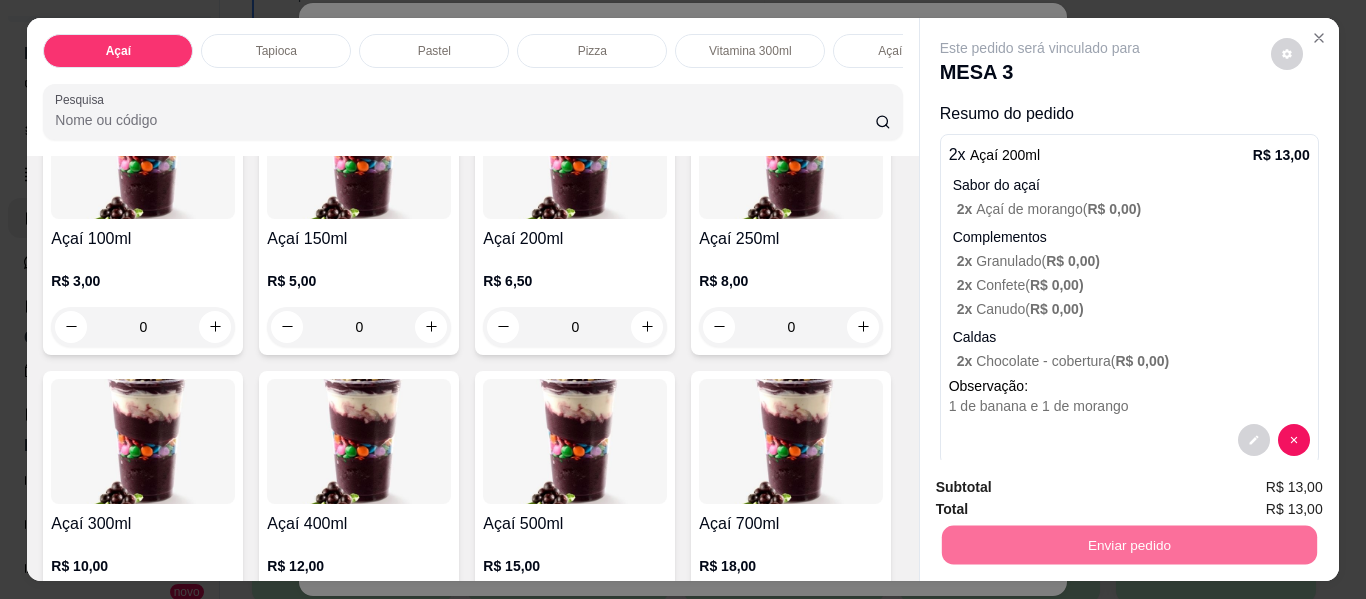 click on "Não registrar e enviar pedido" at bounding box center (1063, 488) 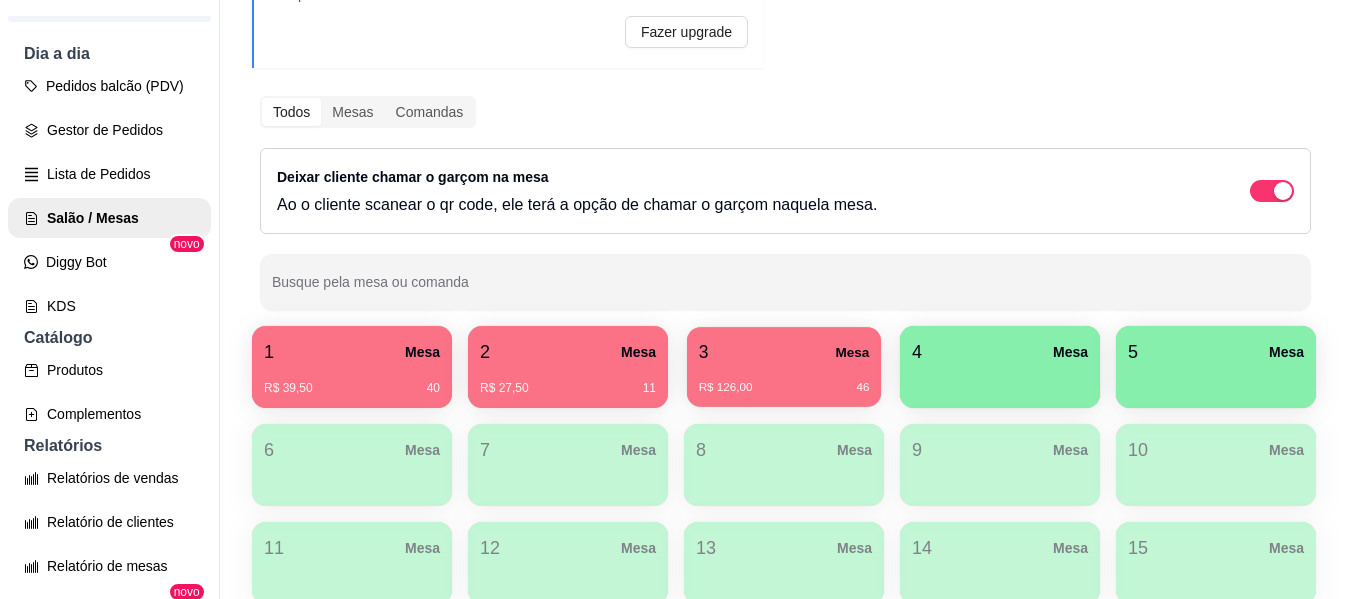 click on "3 Mesa" at bounding box center [784, 352] 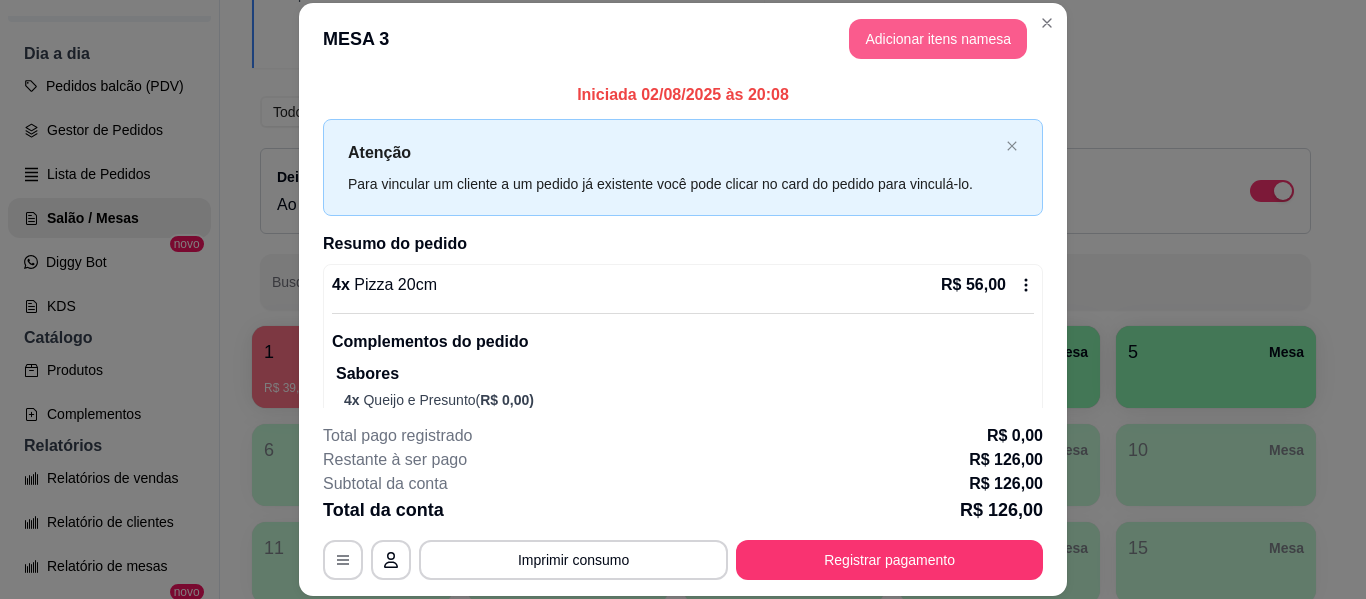 click on "Adicionar itens na  mesa" at bounding box center [938, 39] 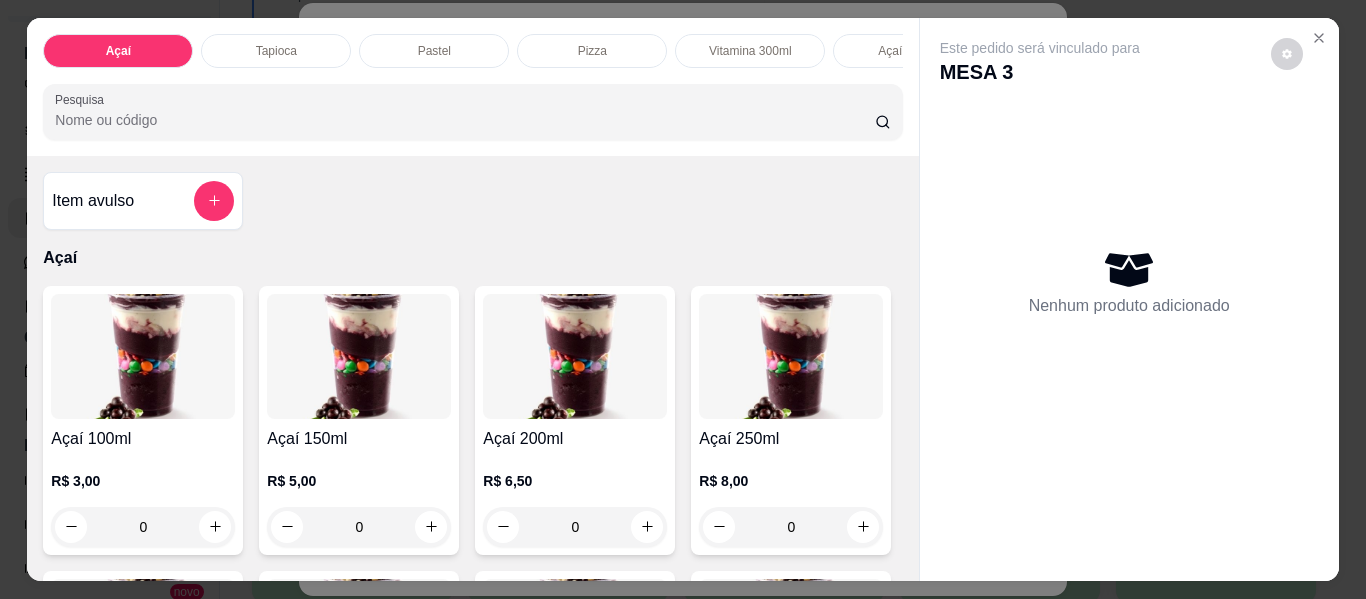 click on "Pizza" at bounding box center (592, 51) 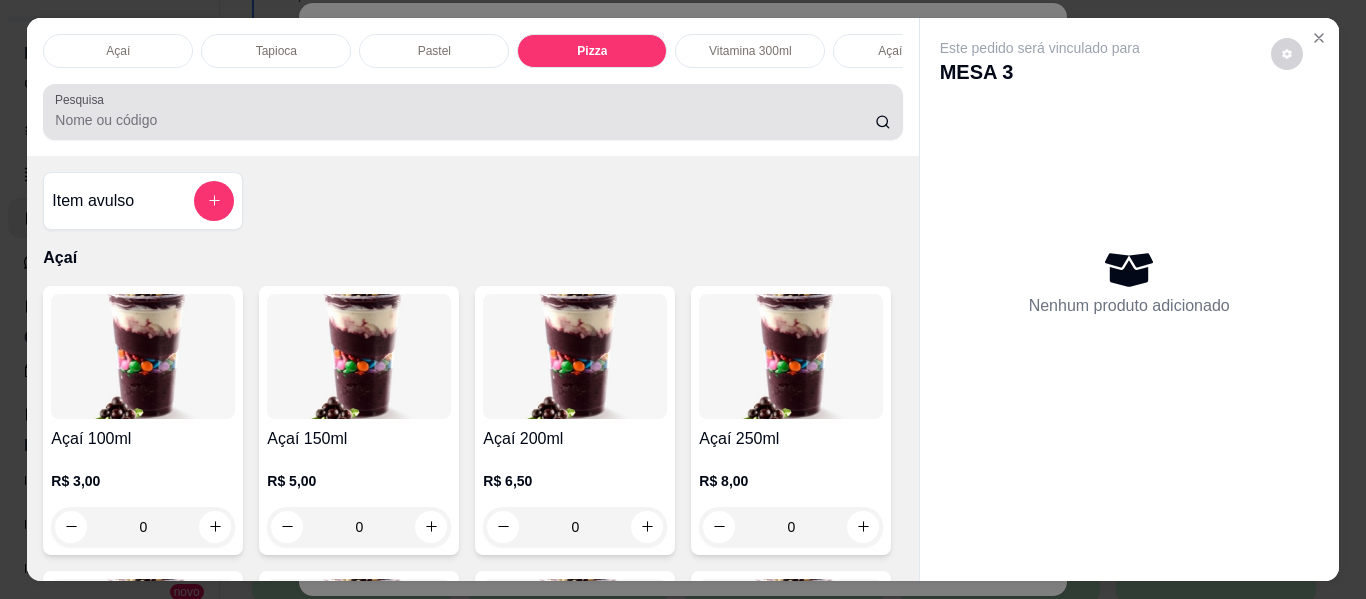 scroll, scrollTop: 2277, scrollLeft: 0, axis: vertical 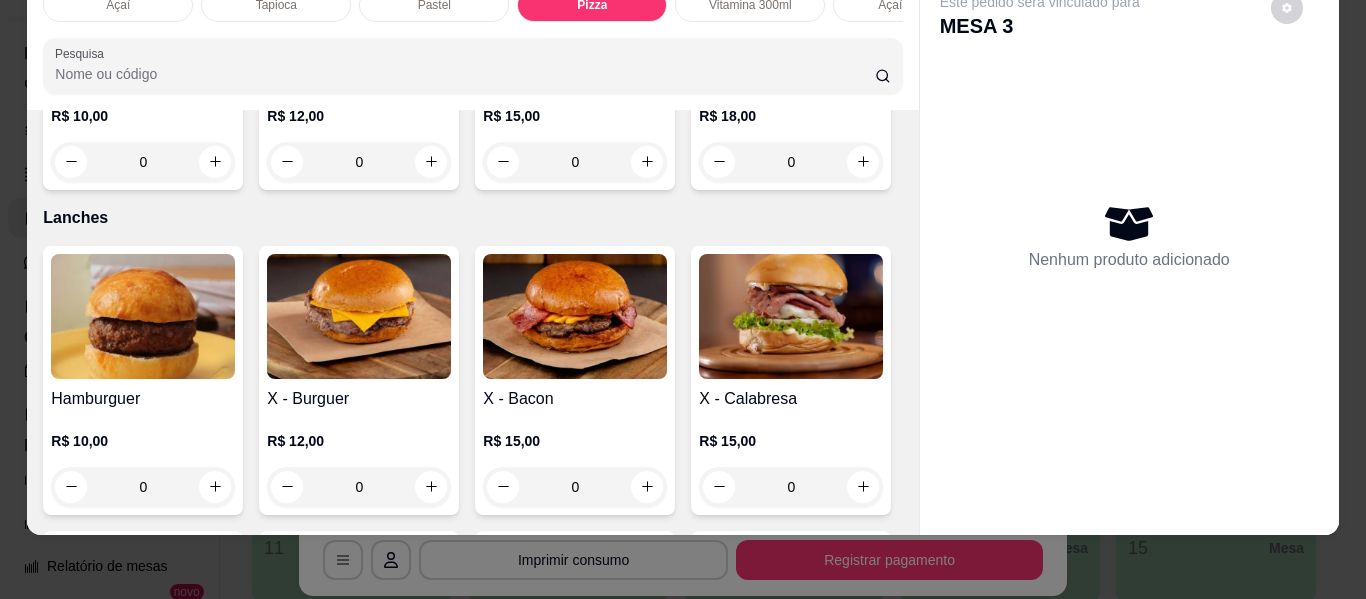 click on "0" at bounding box center (359, -488) 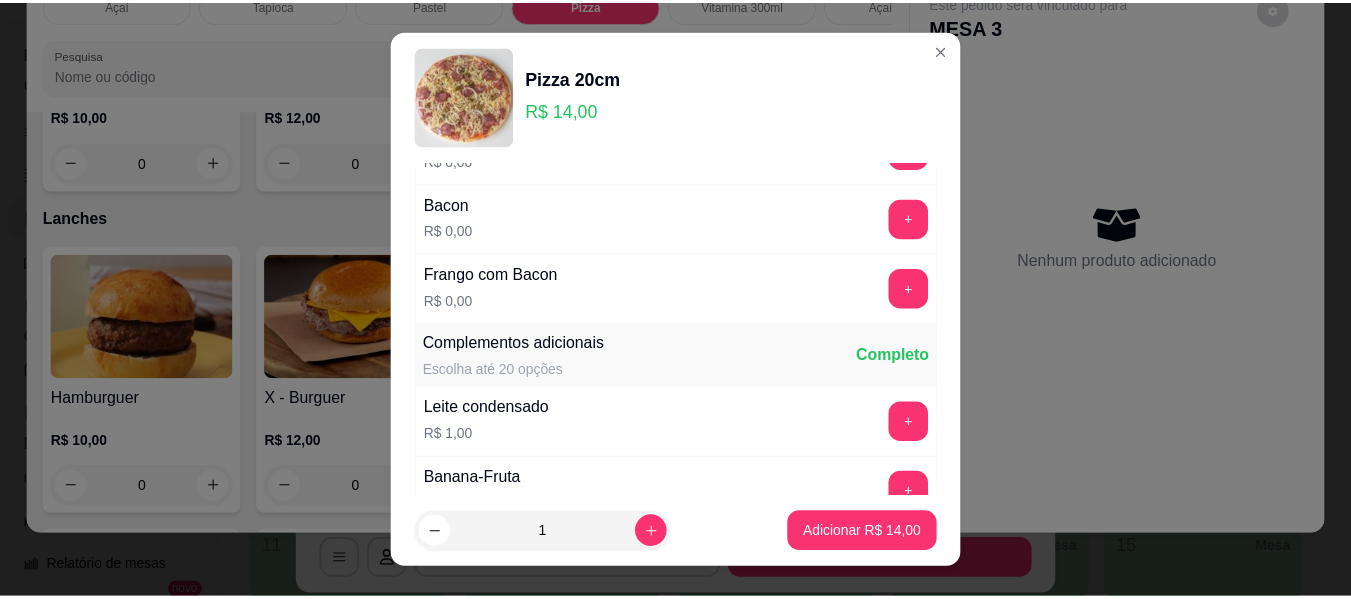 scroll, scrollTop: 200, scrollLeft: 0, axis: vertical 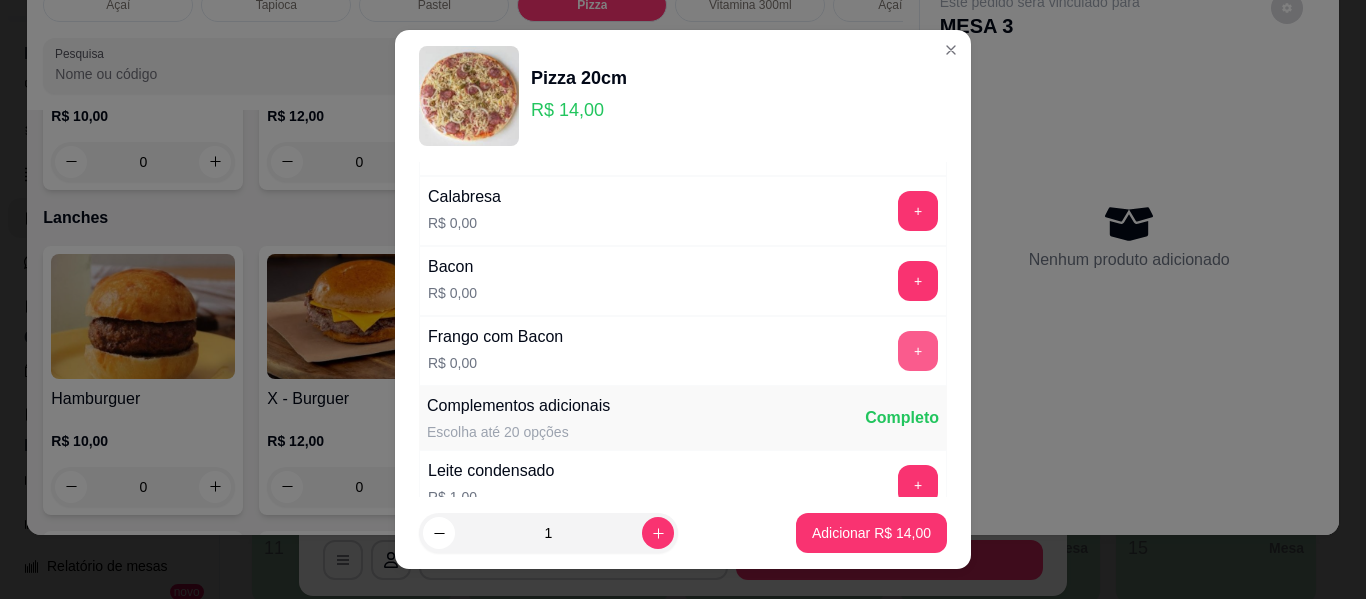 click on "+" at bounding box center (918, 351) 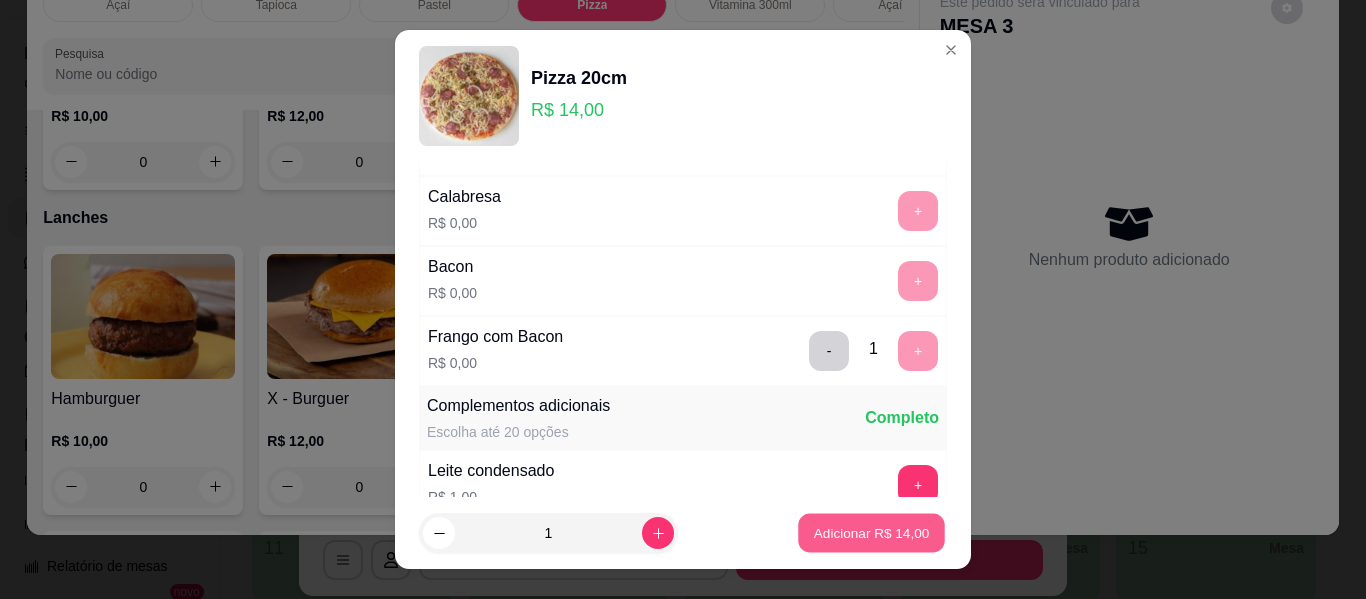 click on "Adicionar   R$ 14,00" at bounding box center [872, 532] 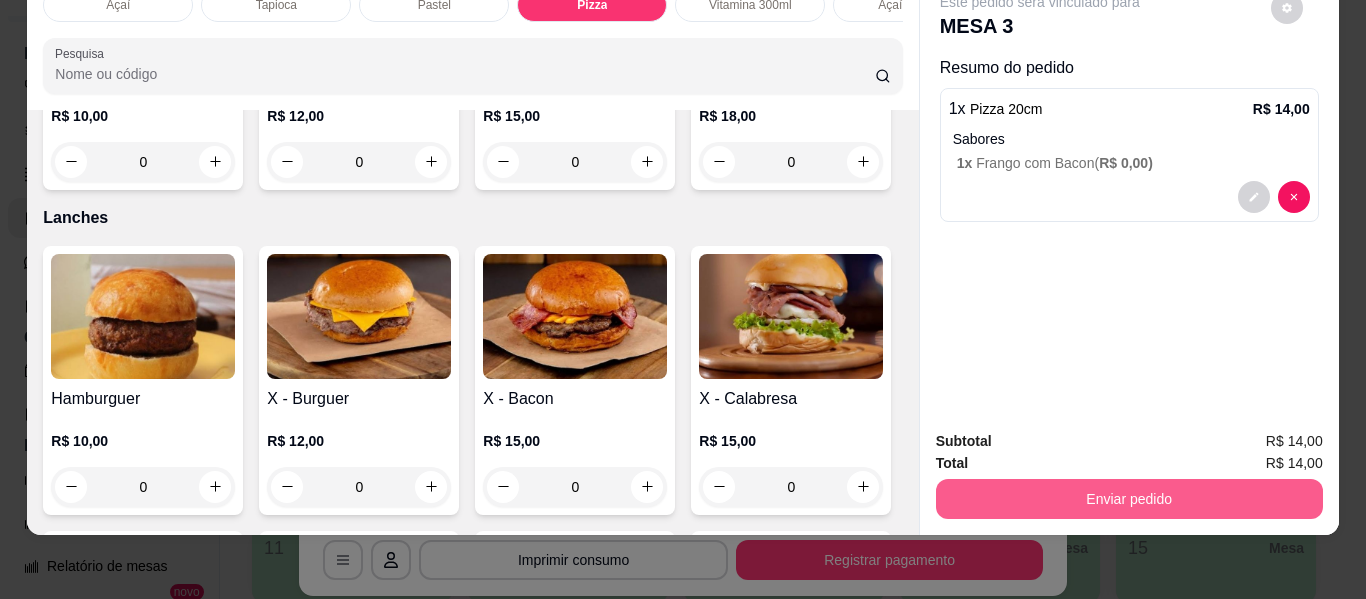 click on "Enviar pedido" at bounding box center [1129, 499] 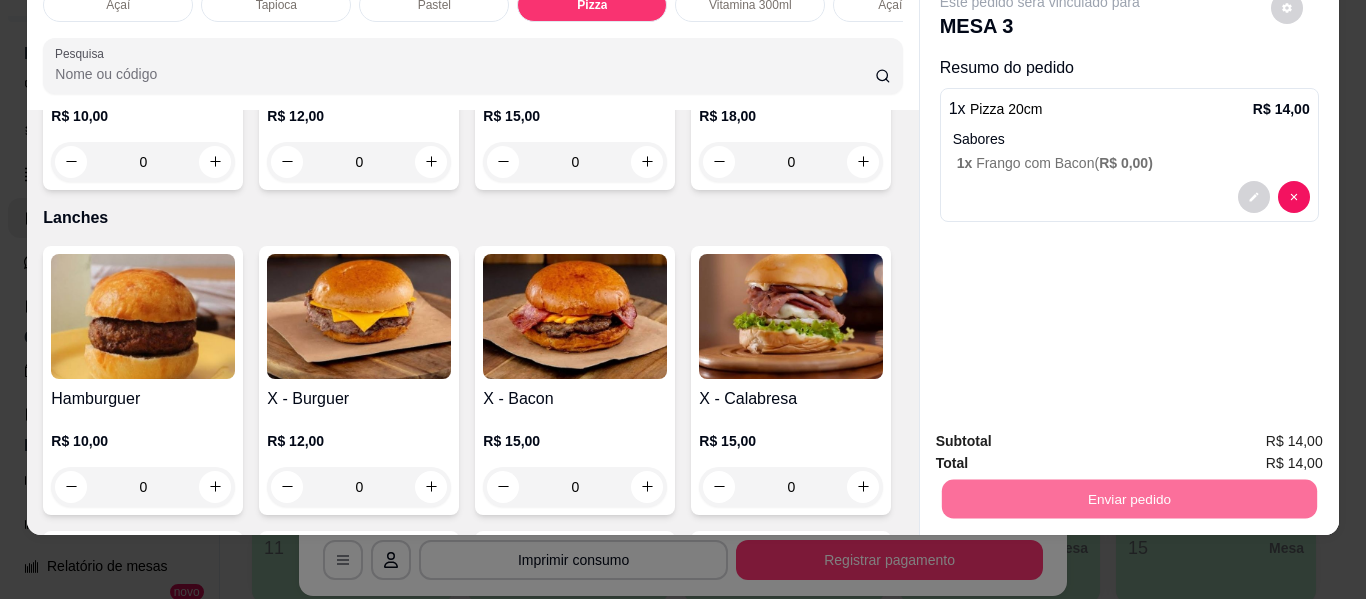 click on "Não registrar e enviar pedido" at bounding box center [1063, 433] 